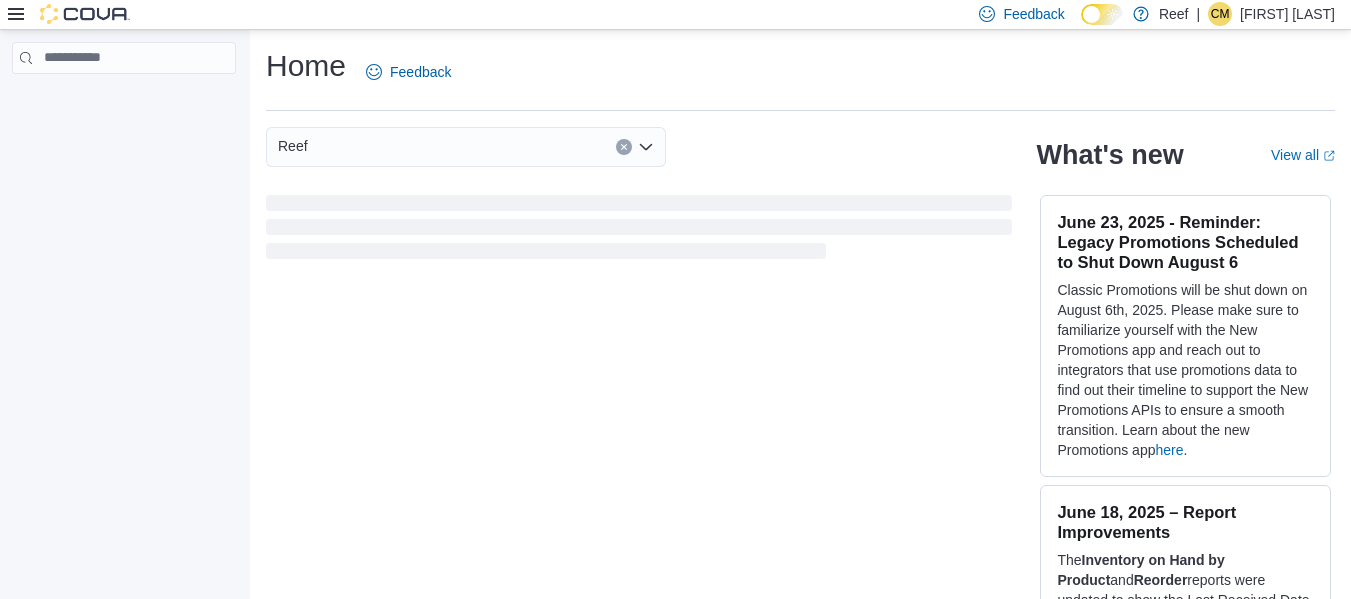 scroll, scrollTop: 0, scrollLeft: 0, axis: both 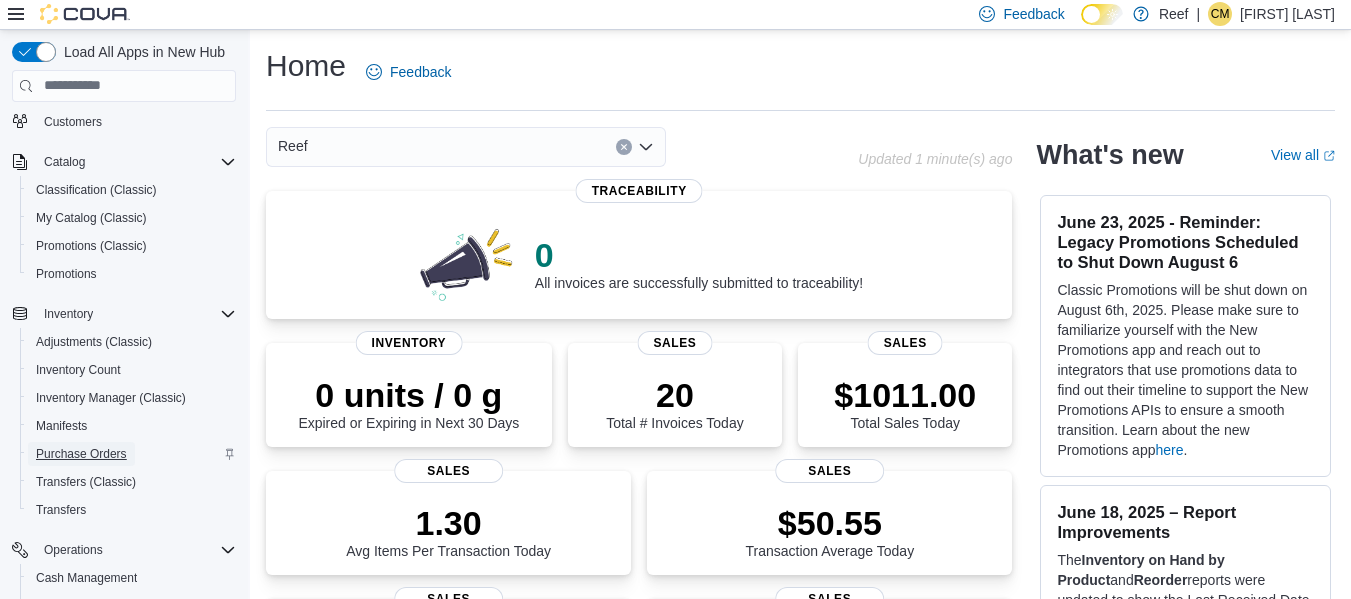 click on "Purchase Orders" at bounding box center (81, 454) 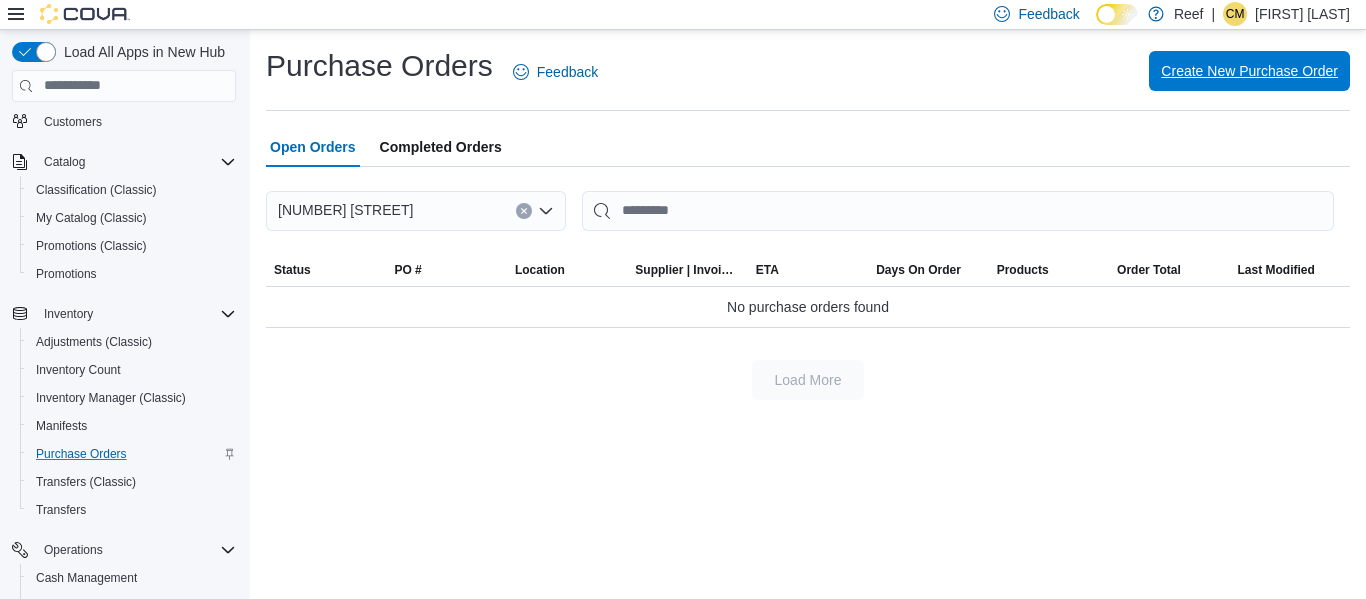 click on "Create New Purchase Order" at bounding box center [1249, 71] 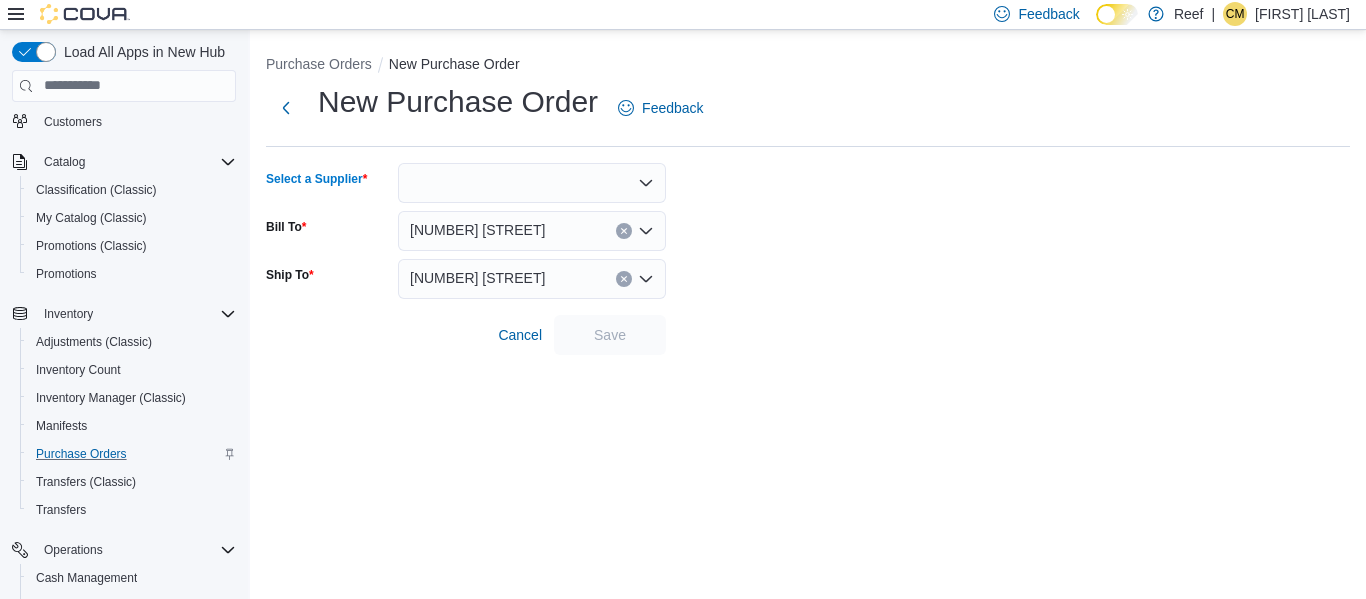 click at bounding box center (532, 183) 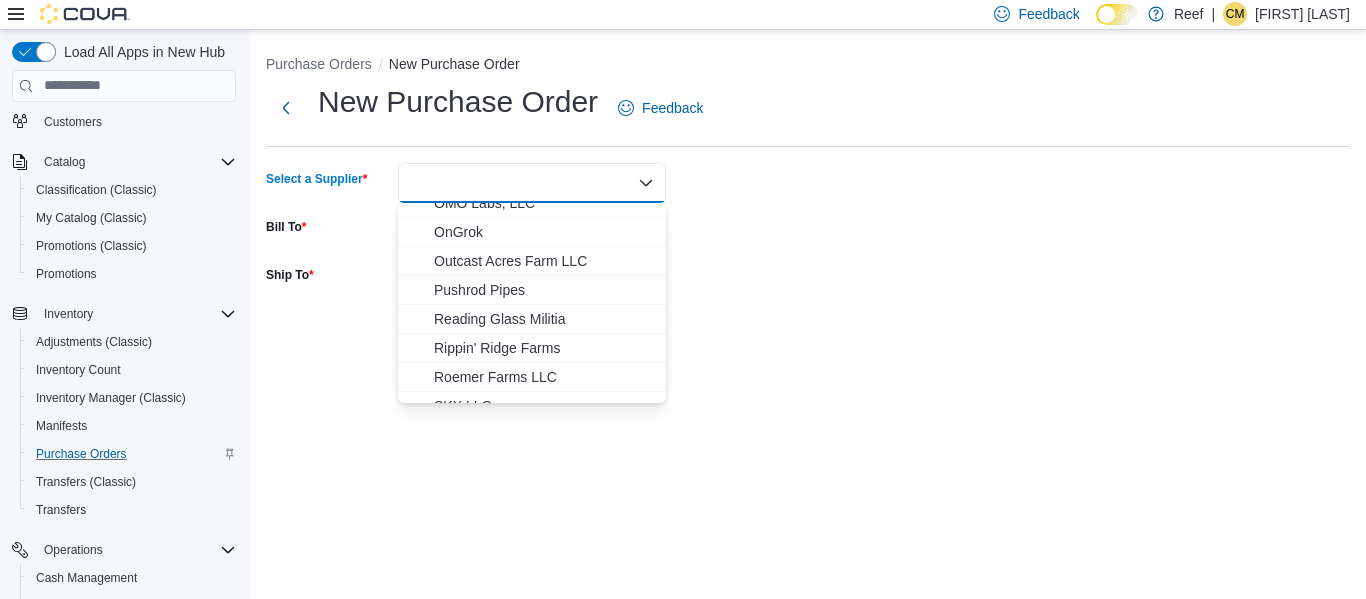 scroll, scrollTop: 1175, scrollLeft: 0, axis: vertical 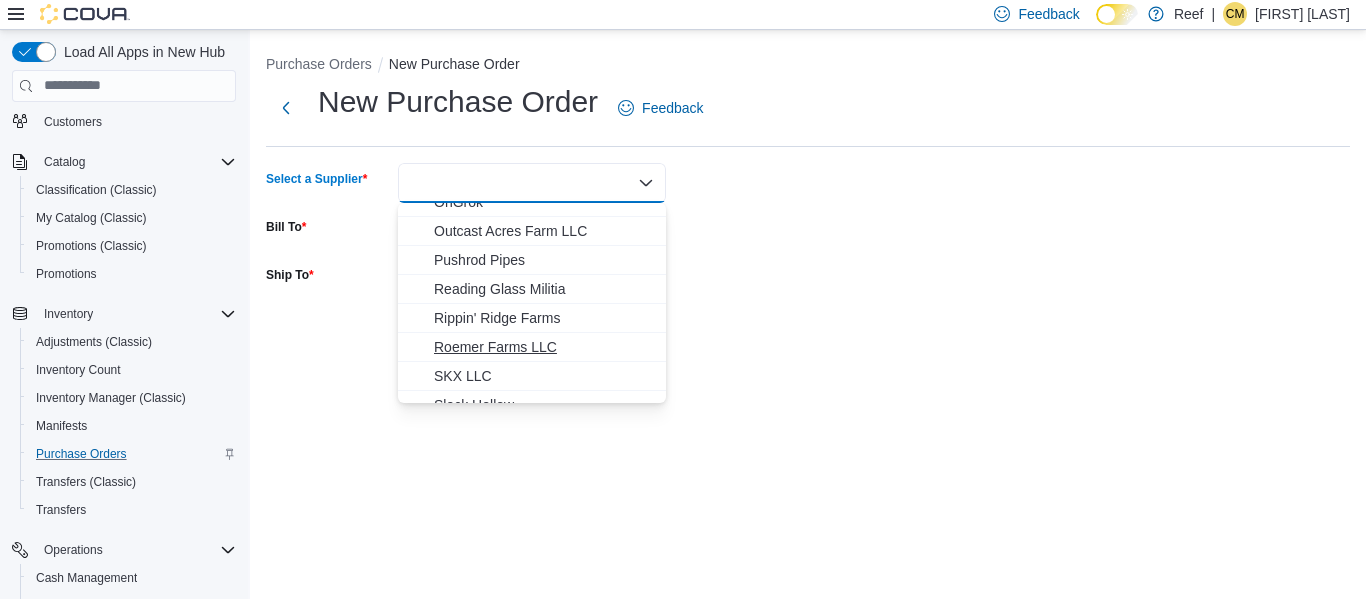 click on "[COMPANY_NAME]" at bounding box center [544, 347] 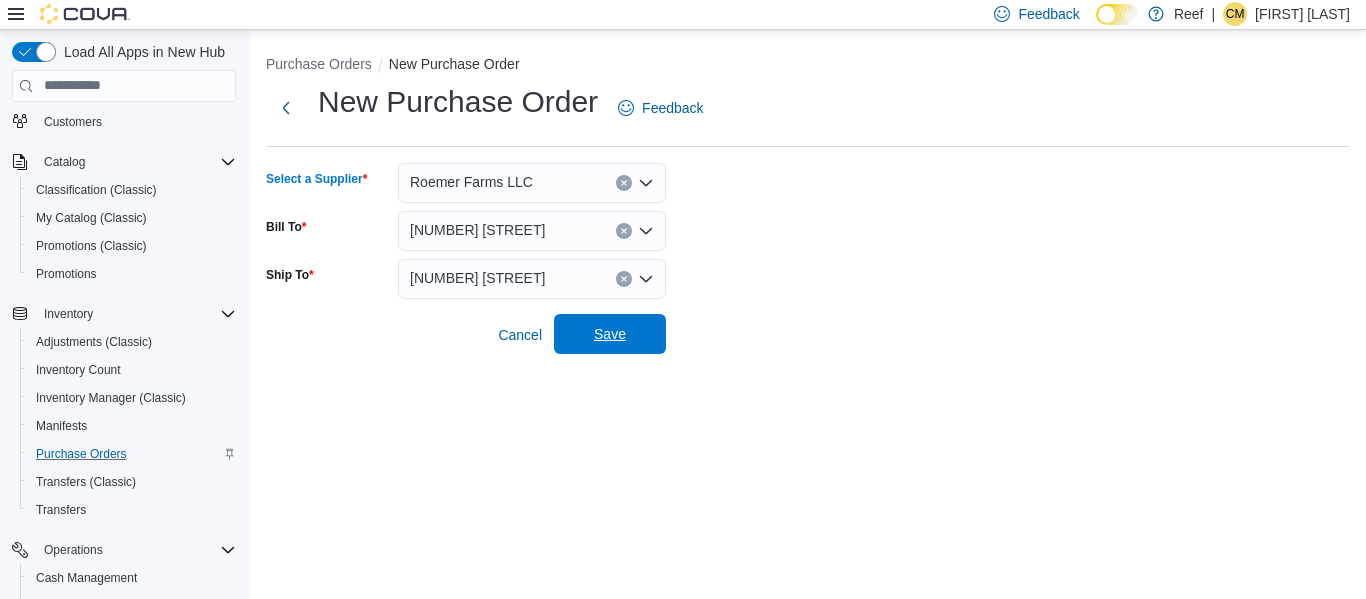 click on "Save" at bounding box center (610, 334) 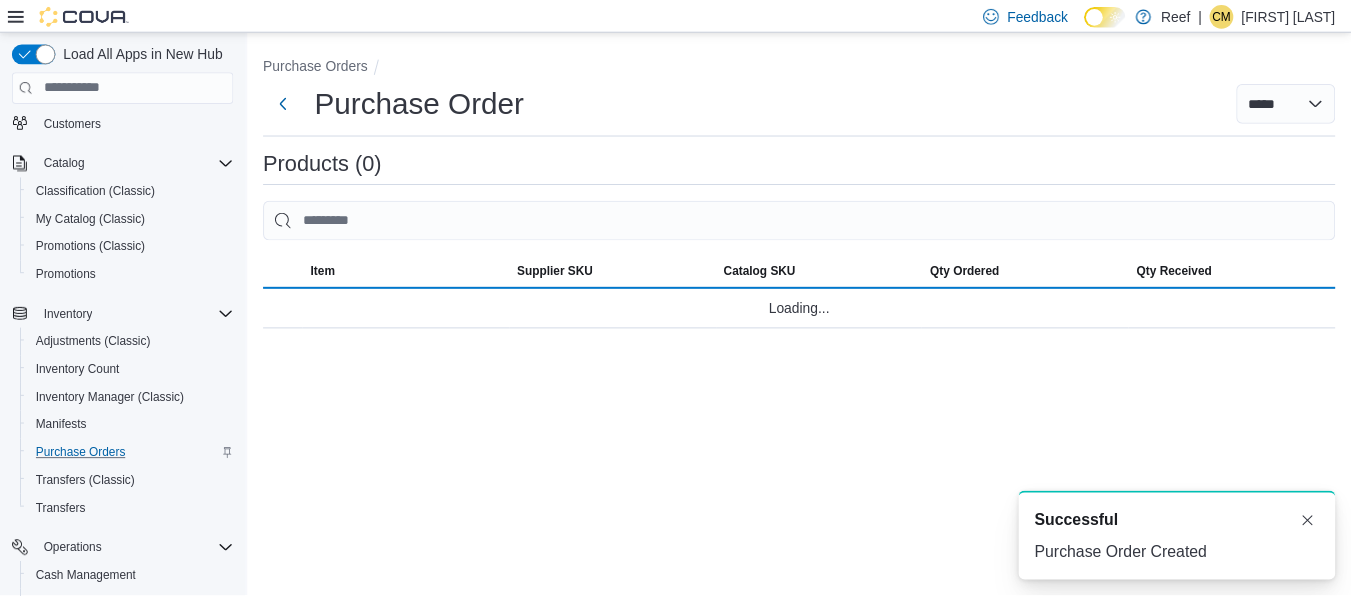scroll, scrollTop: 0, scrollLeft: 0, axis: both 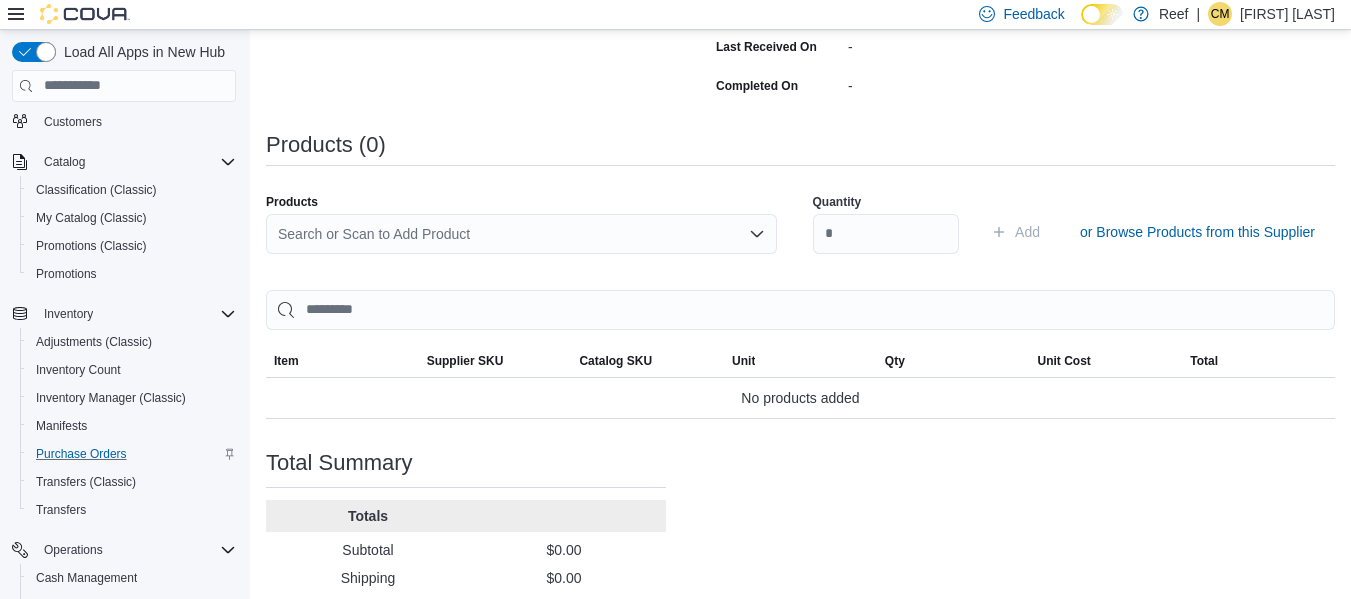 click on "Search or Scan to Add Product" at bounding box center (521, 234) 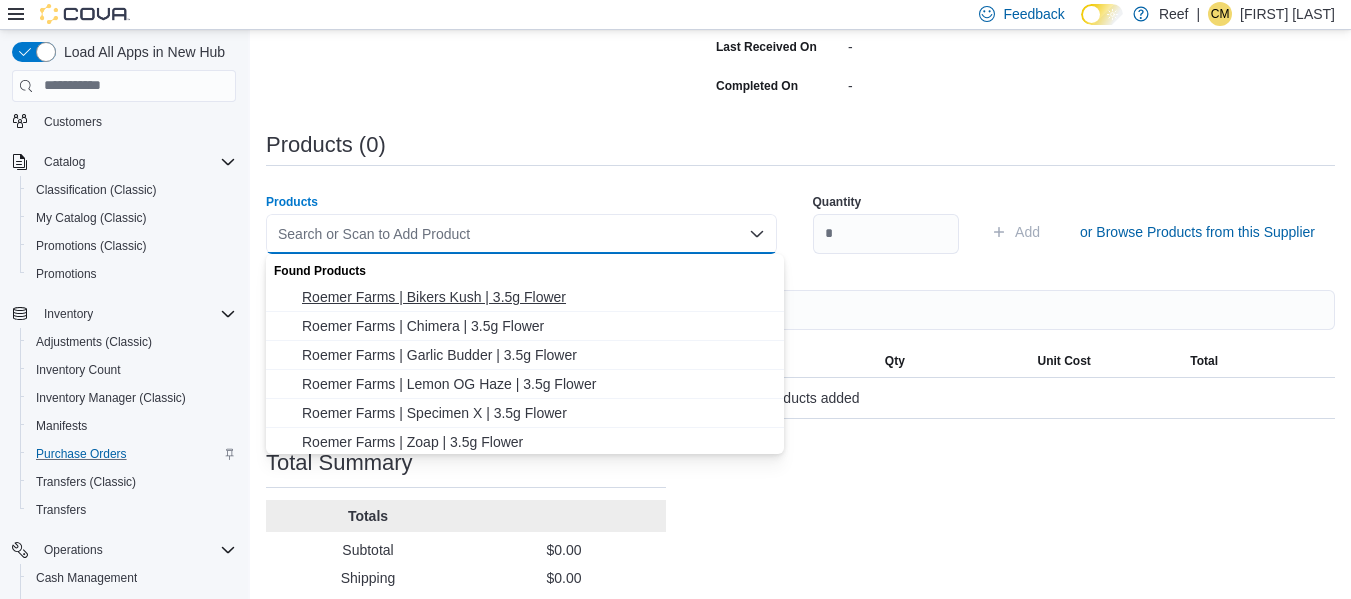click on "Roemer Farms | Bikers Kush | 3.5g Flower" at bounding box center [537, 297] 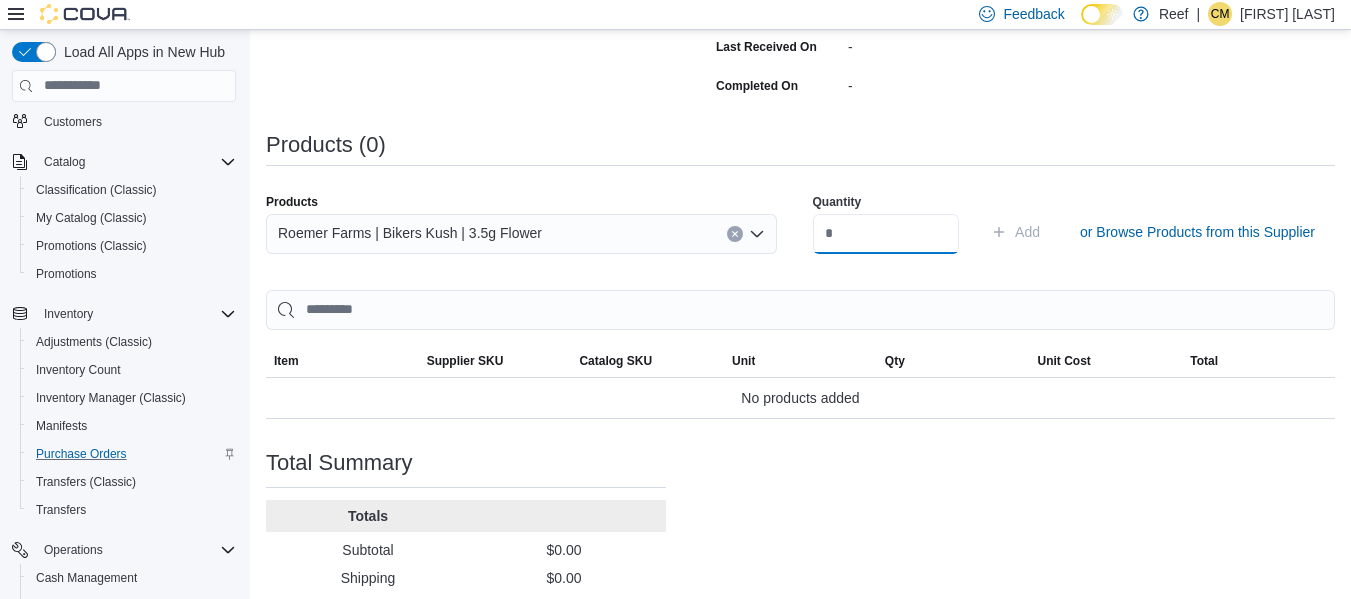 click at bounding box center (886, 234) 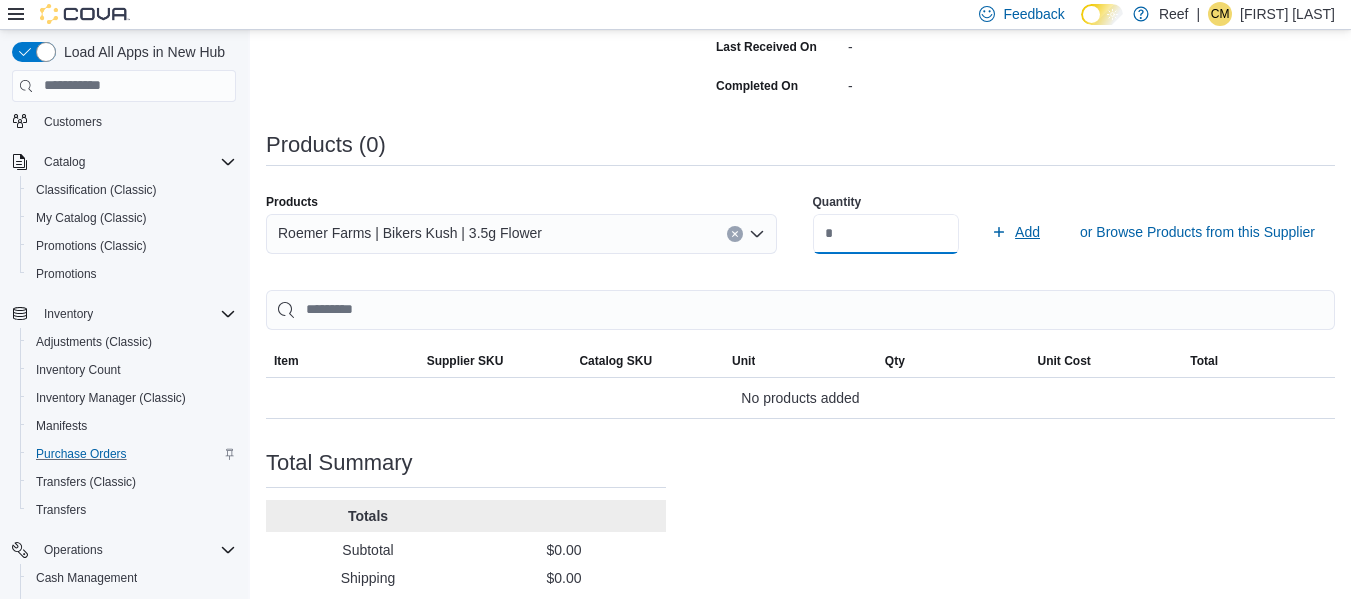 type on "**" 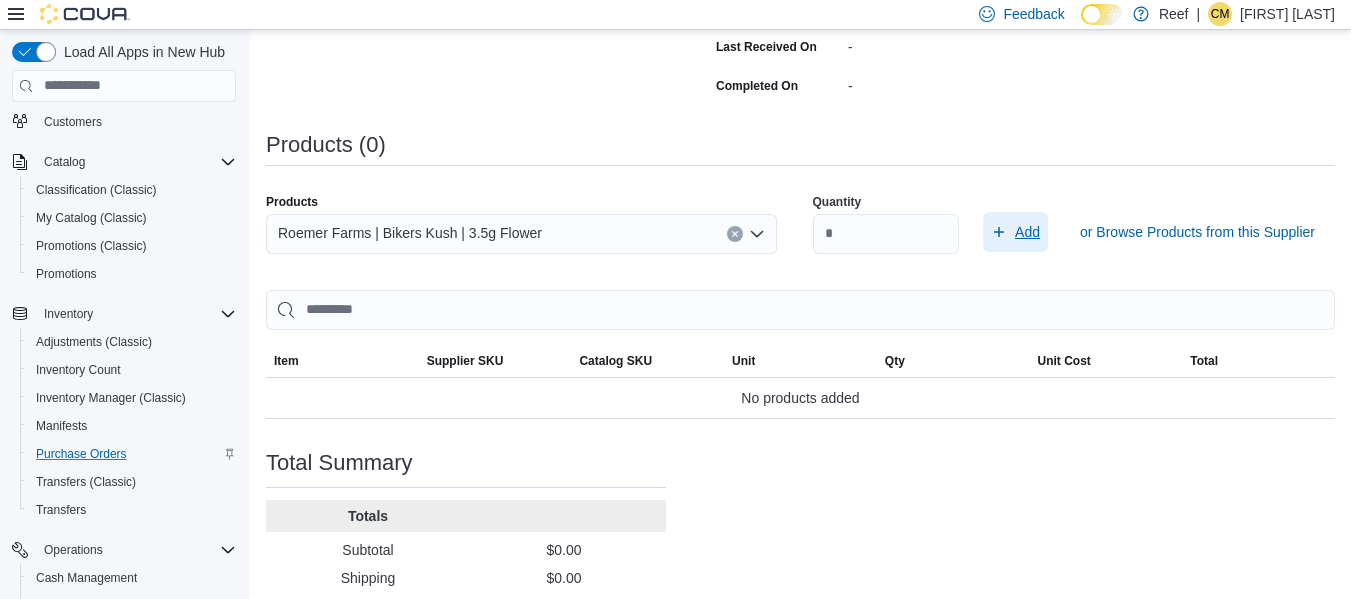 click on "Add" at bounding box center [1027, 232] 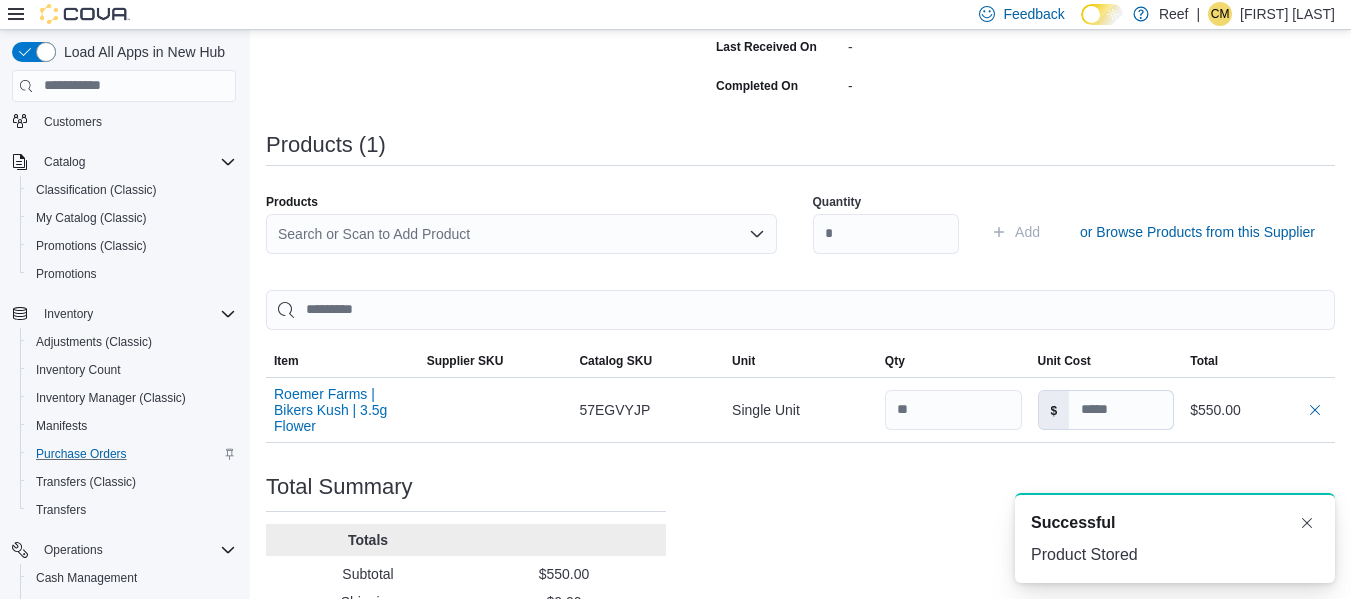 scroll, scrollTop: 0, scrollLeft: 0, axis: both 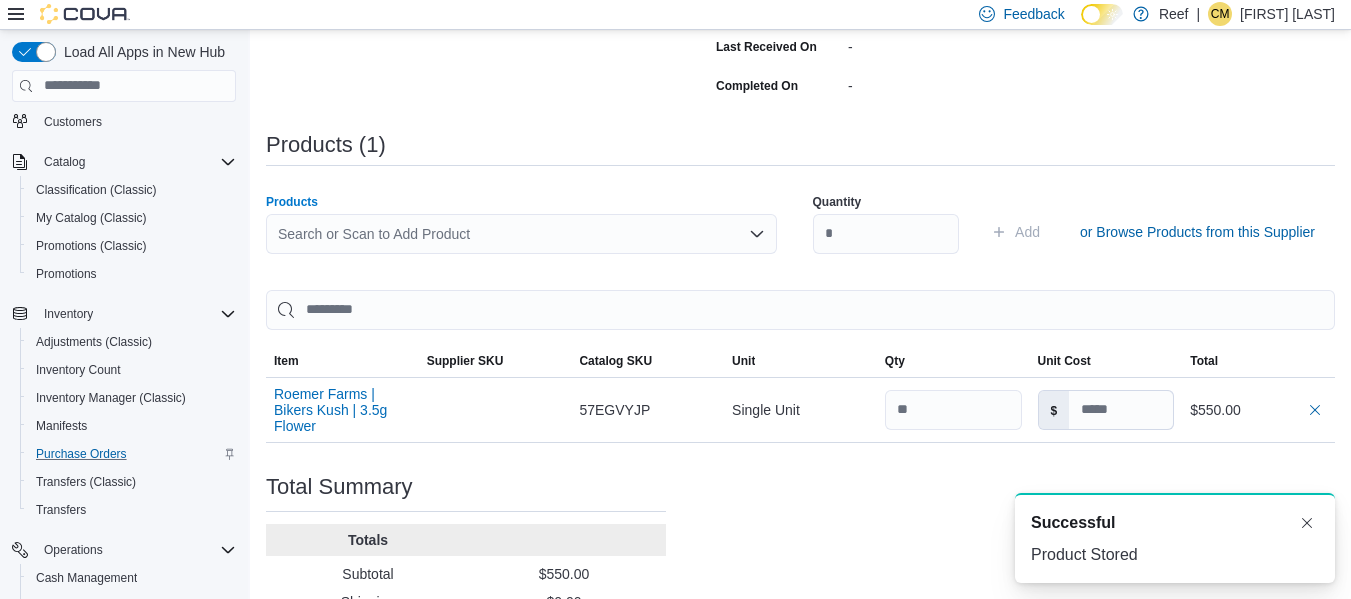 click on "Search or Scan to Add Product" at bounding box center [521, 234] 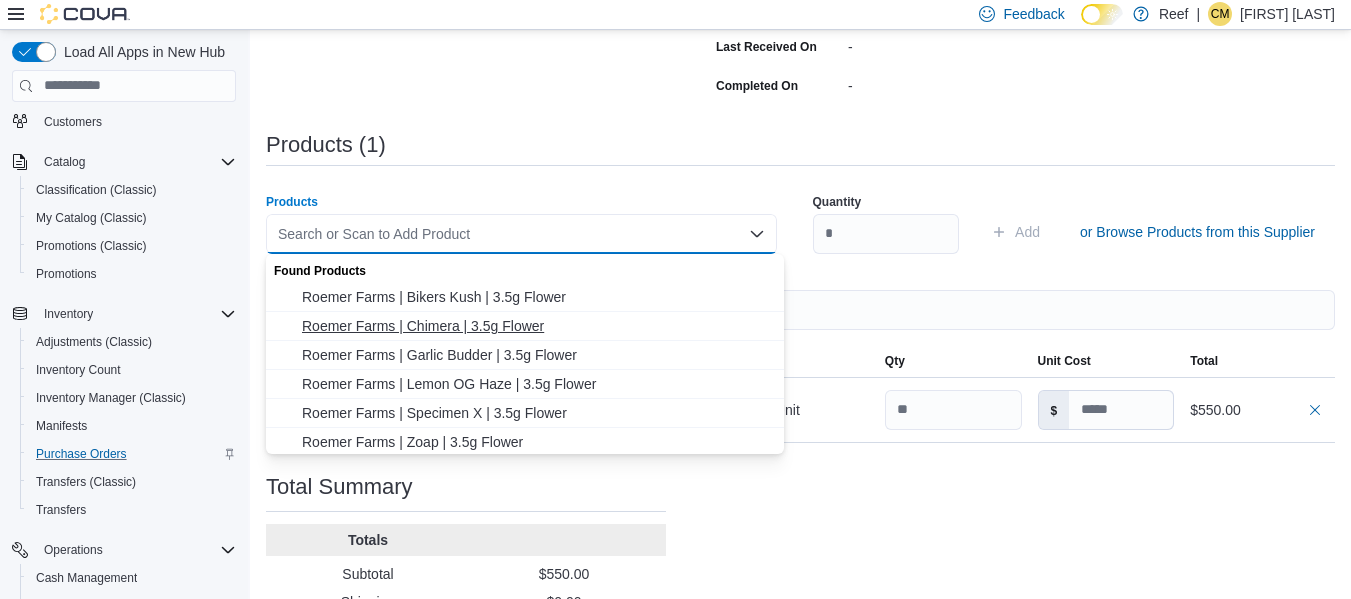 scroll, scrollTop: 3, scrollLeft: 0, axis: vertical 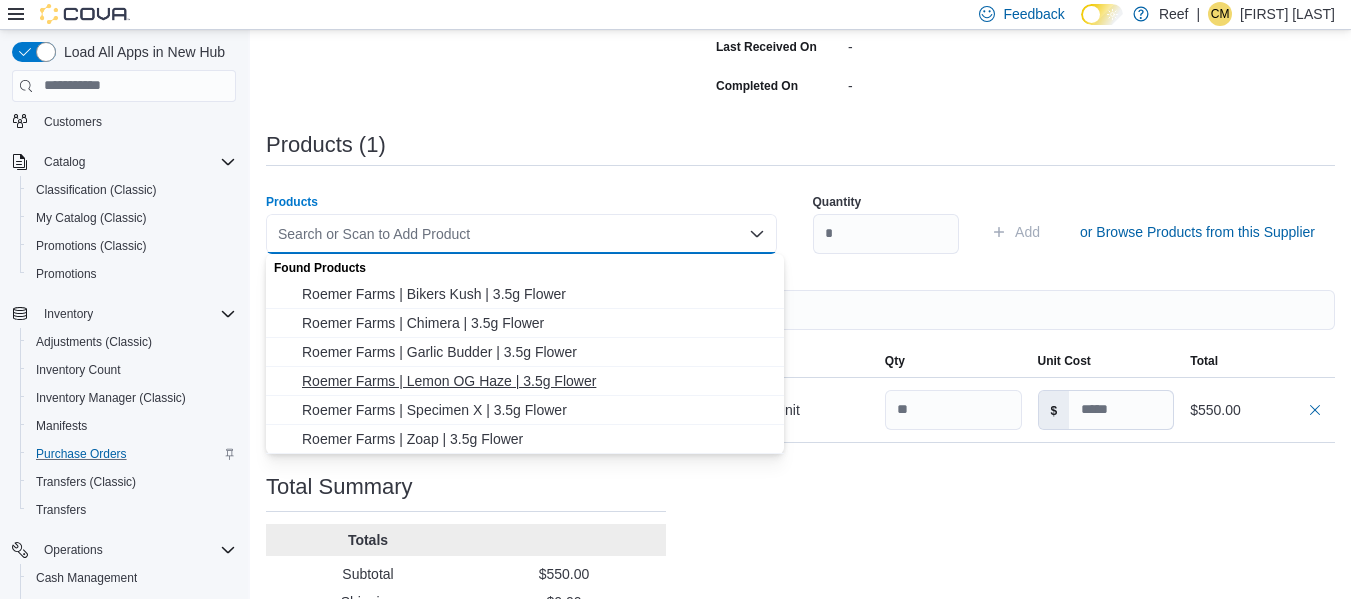 click on "Roemer Farms | Lemon OG Haze | 3.5g Flower" at bounding box center (537, 381) 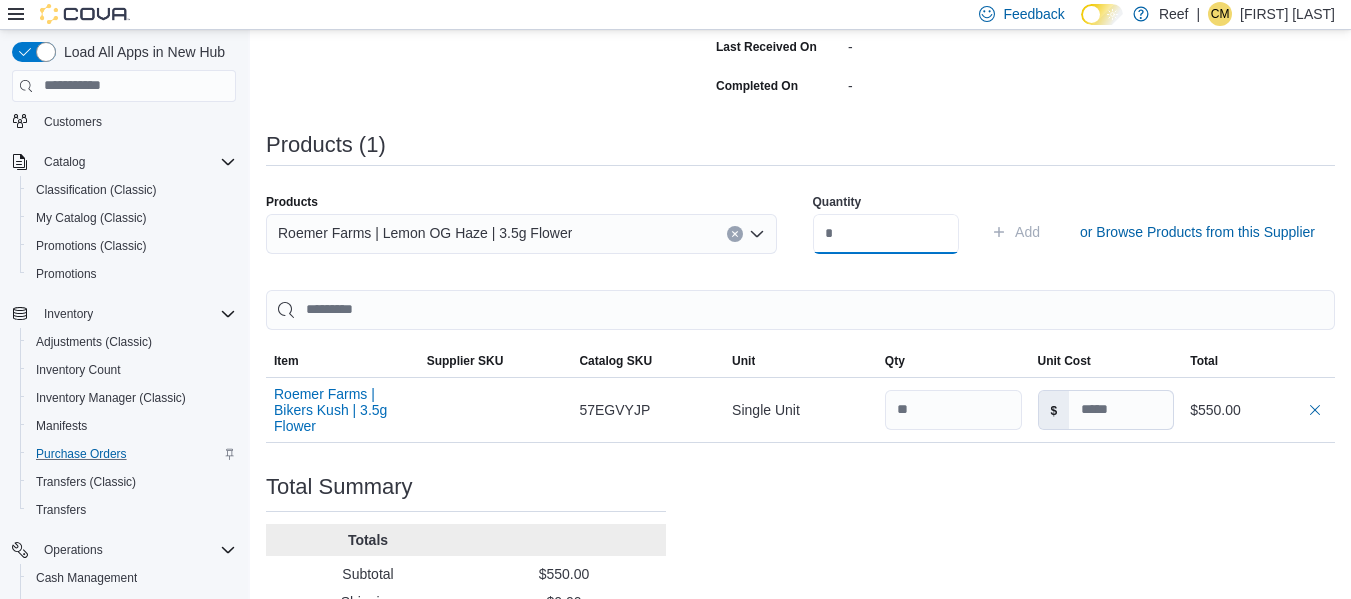 click at bounding box center (886, 234) 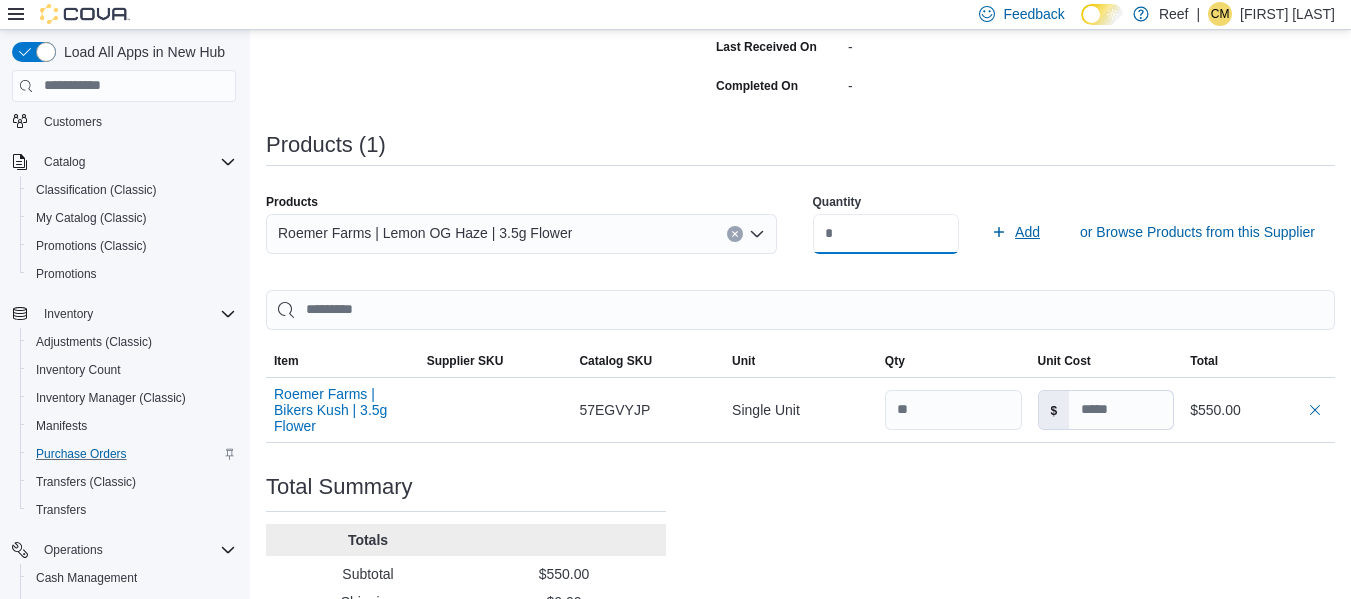 type on "**" 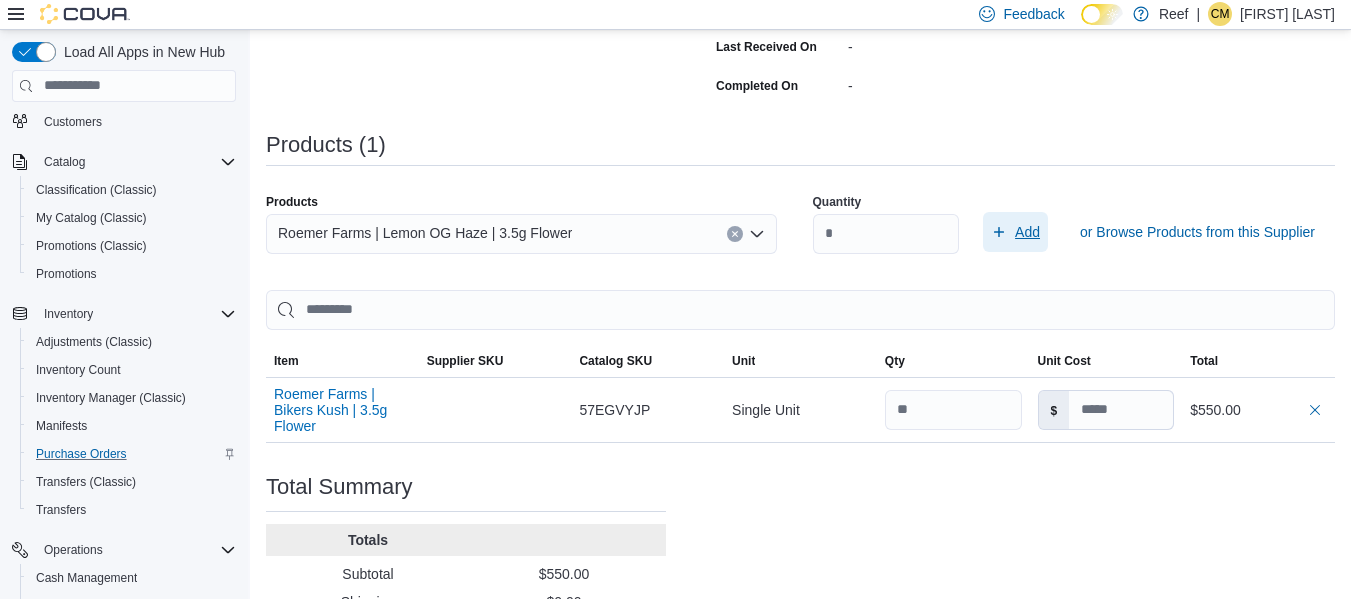 click on "Add" at bounding box center [1027, 232] 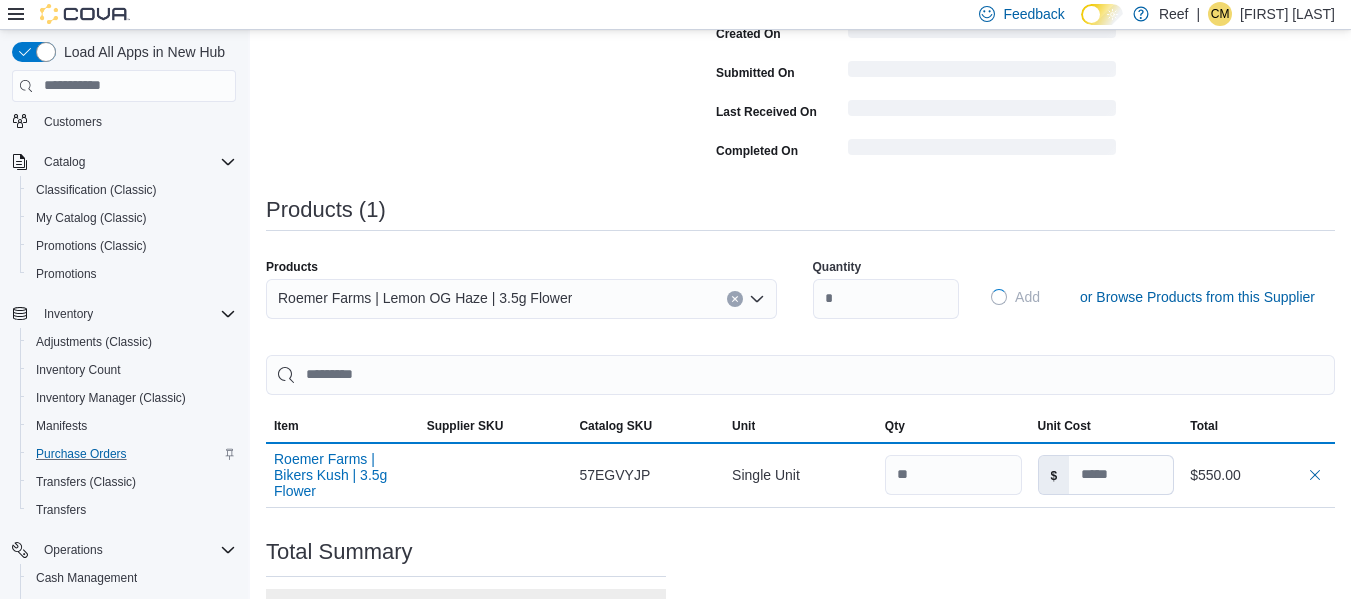 type 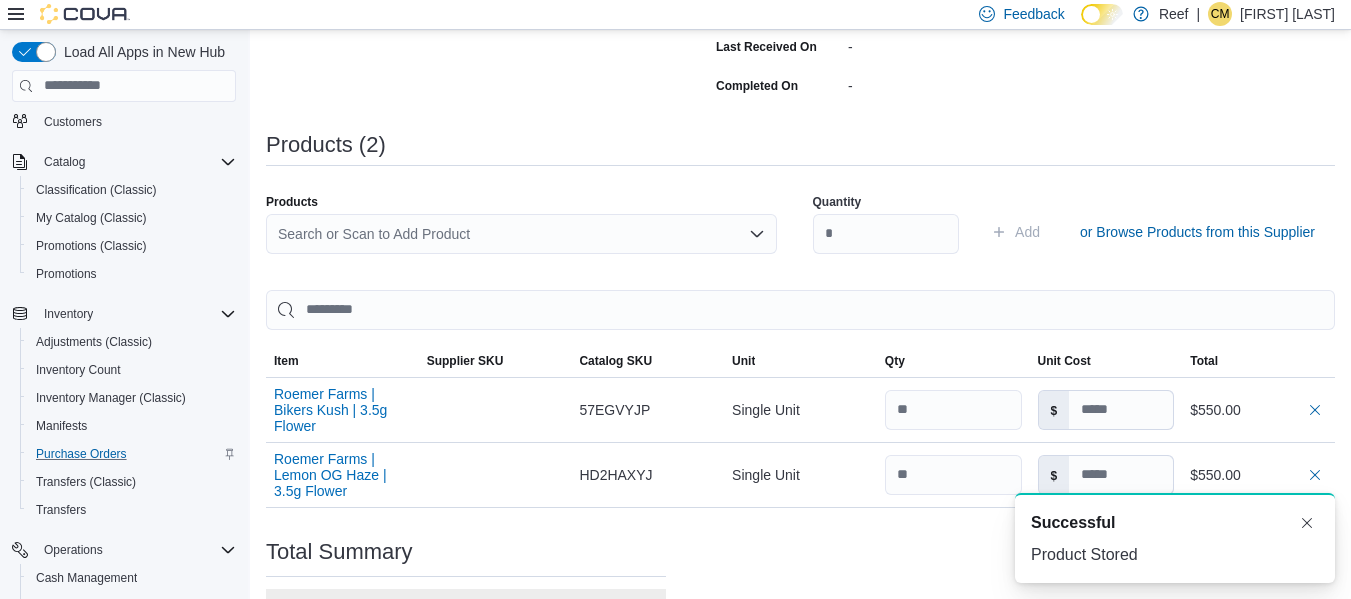 scroll, scrollTop: 0, scrollLeft: 0, axis: both 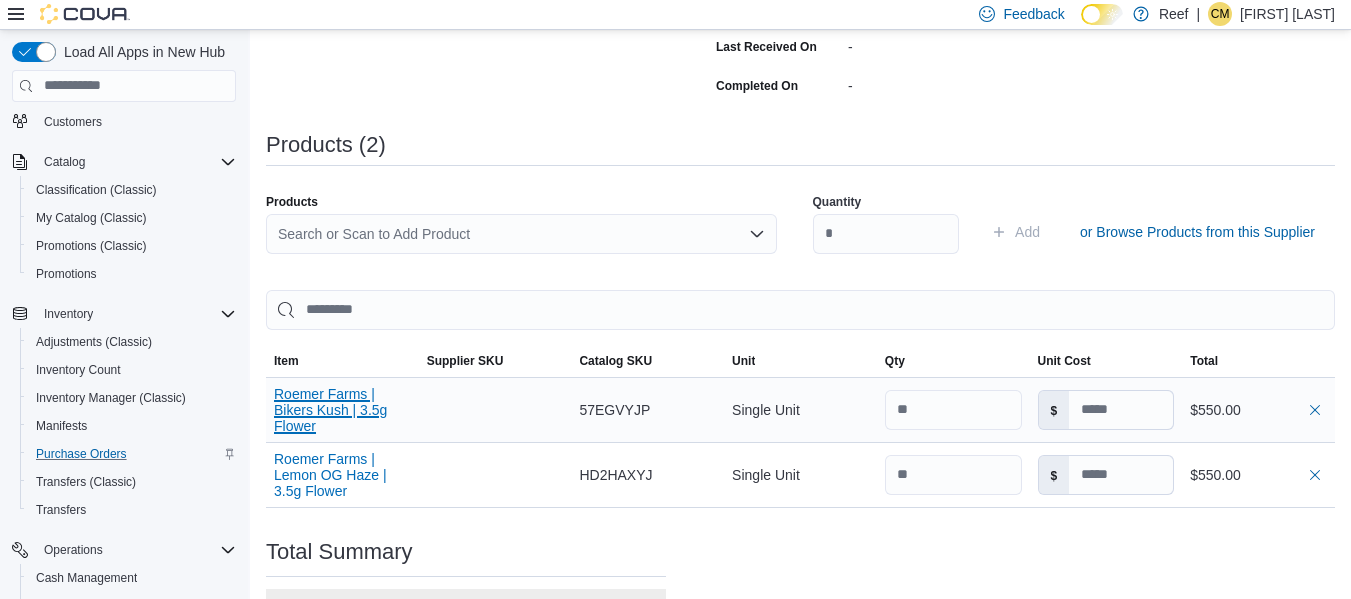 drag, startPoint x: 321, startPoint y: 424, endPoint x: 266, endPoint y: 396, distance: 61.7171 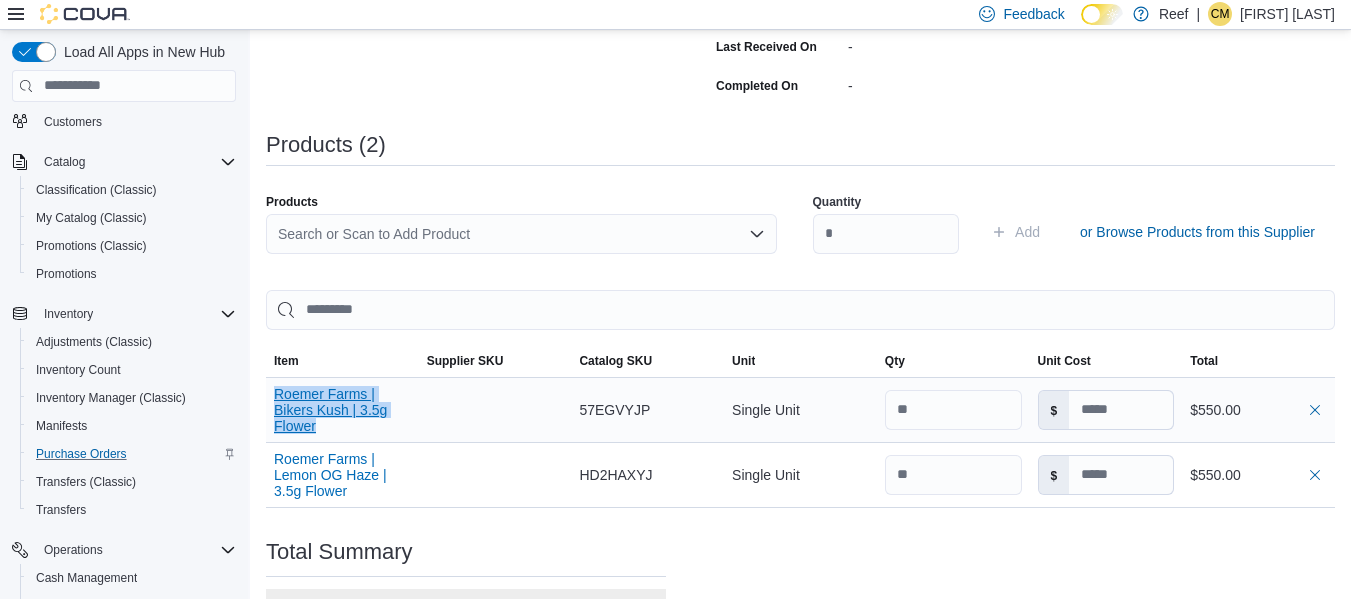 drag, startPoint x: 266, startPoint y: 396, endPoint x: 319, endPoint y: 427, distance: 61.400326 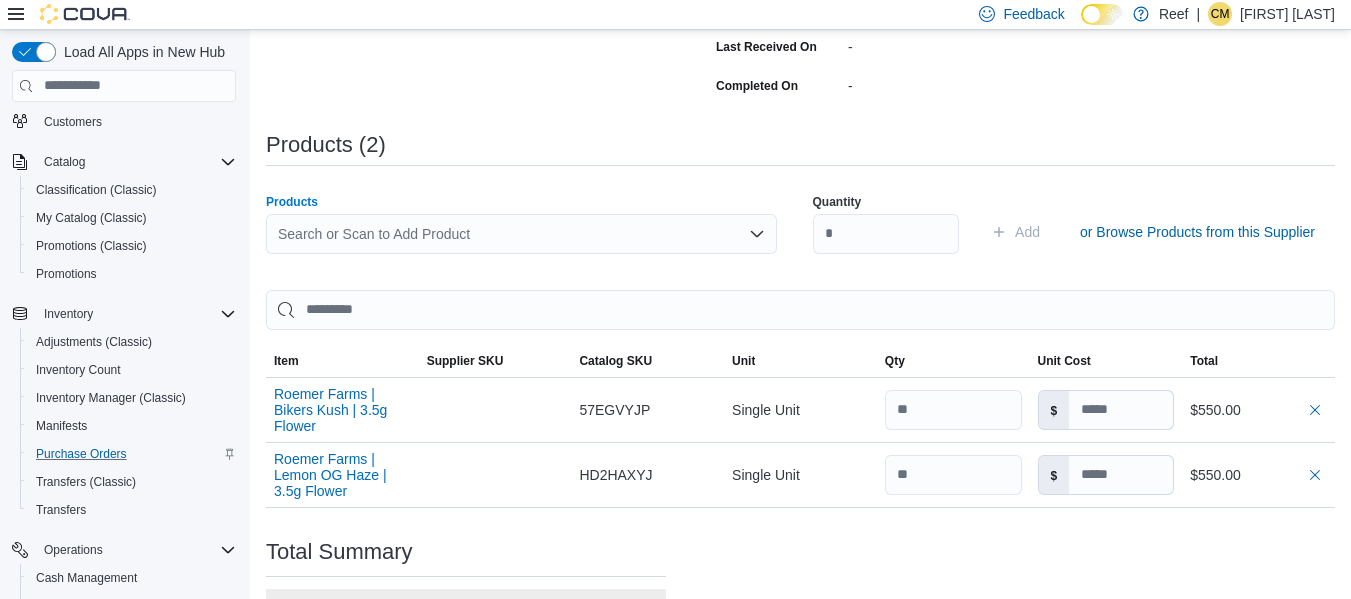 click on "Search or Scan to Add Product" at bounding box center [521, 234] 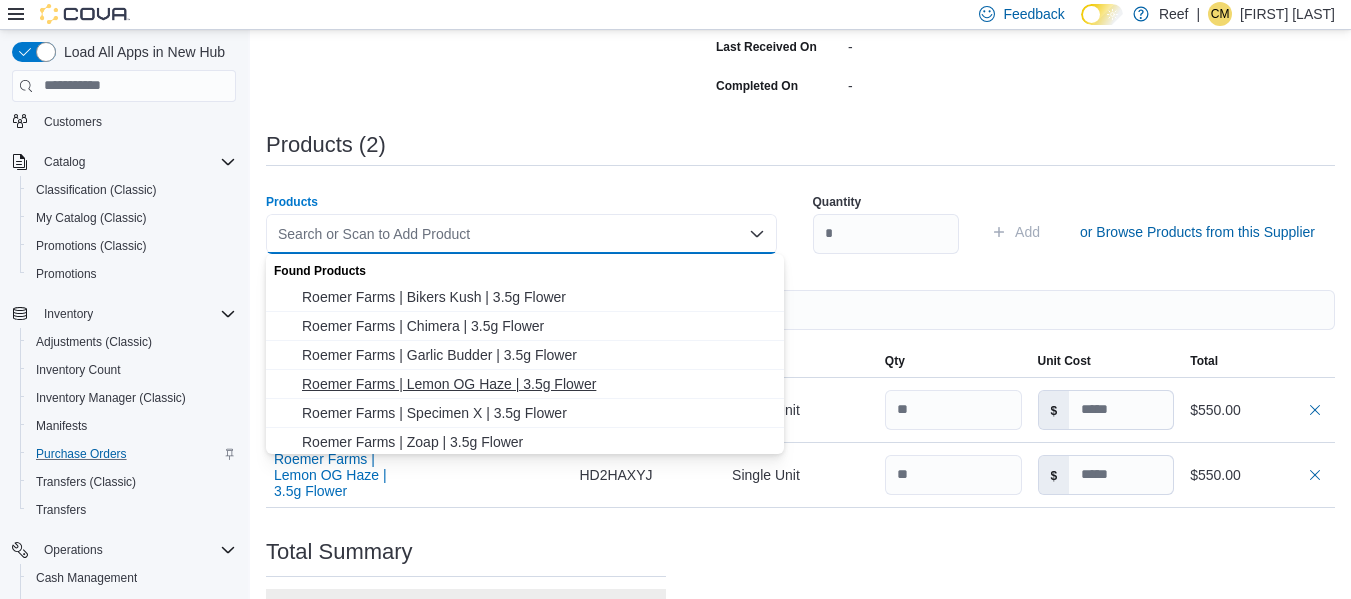 scroll, scrollTop: 3, scrollLeft: 0, axis: vertical 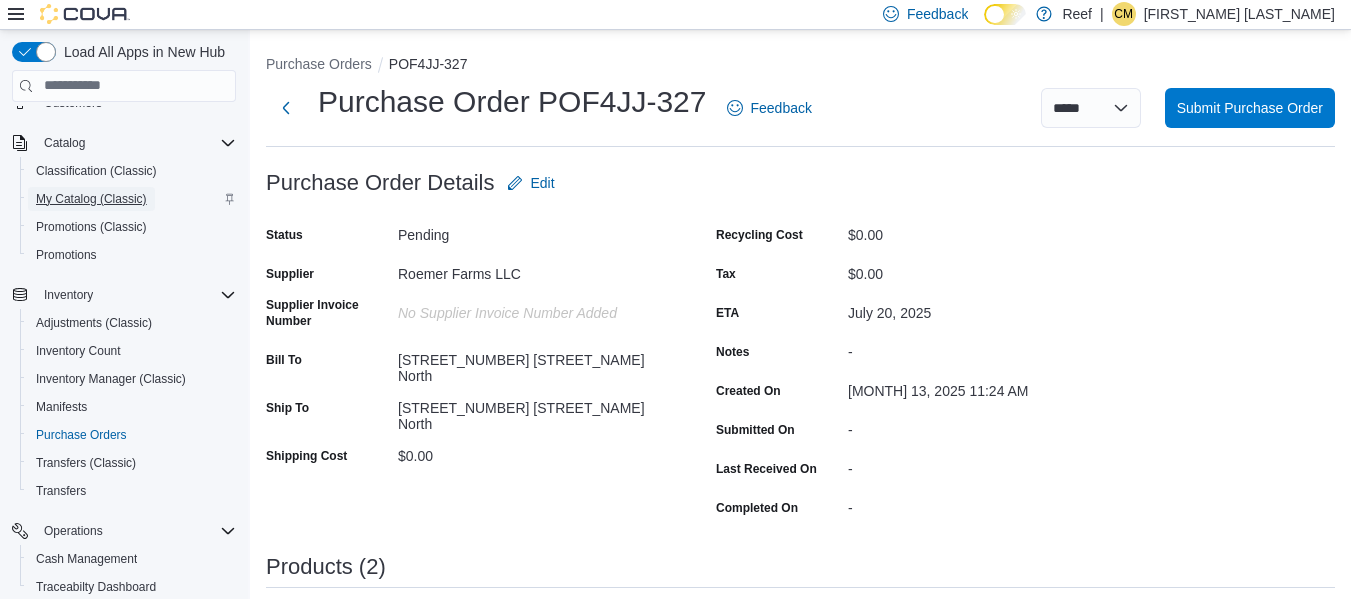click on "My Catalog (Classic)" at bounding box center (91, 199) 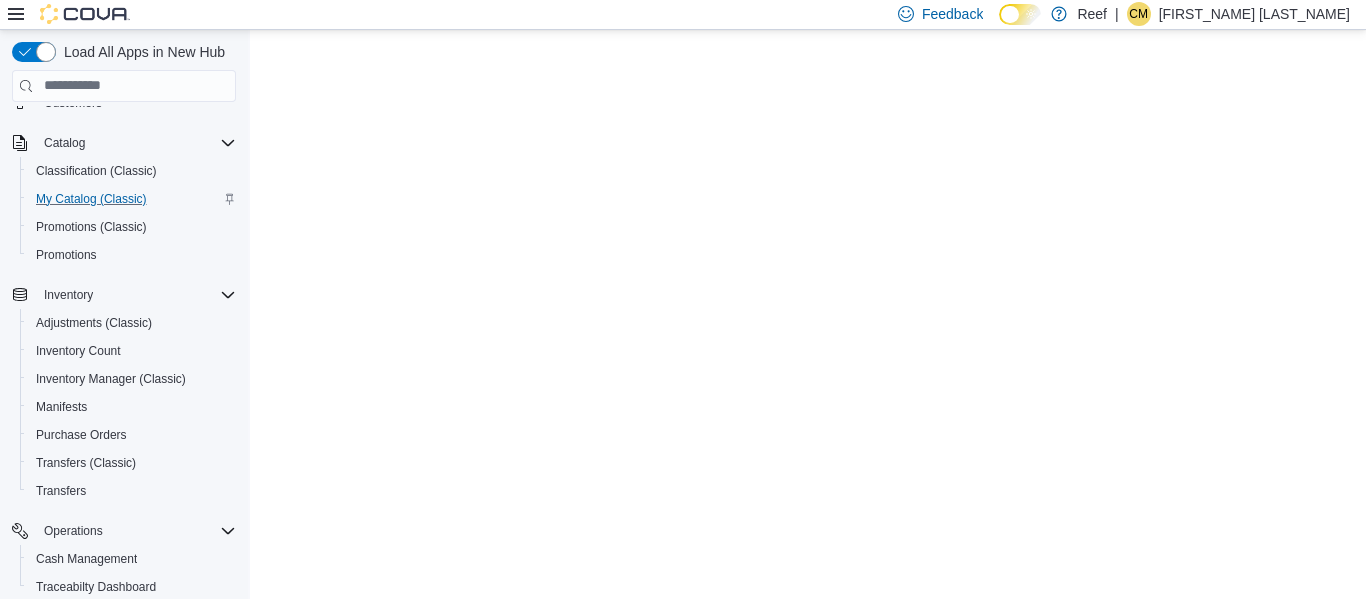scroll, scrollTop: 0, scrollLeft: 0, axis: both 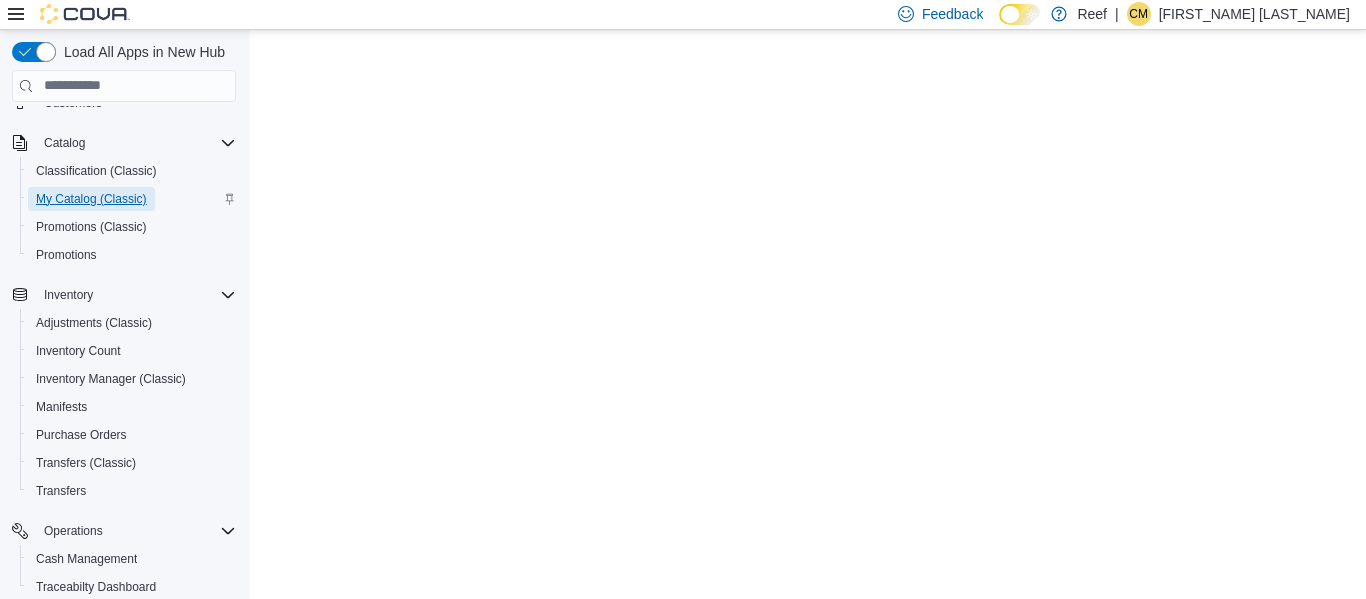 click on "My Catalog (Classic)" at bounding box center (91, 199) 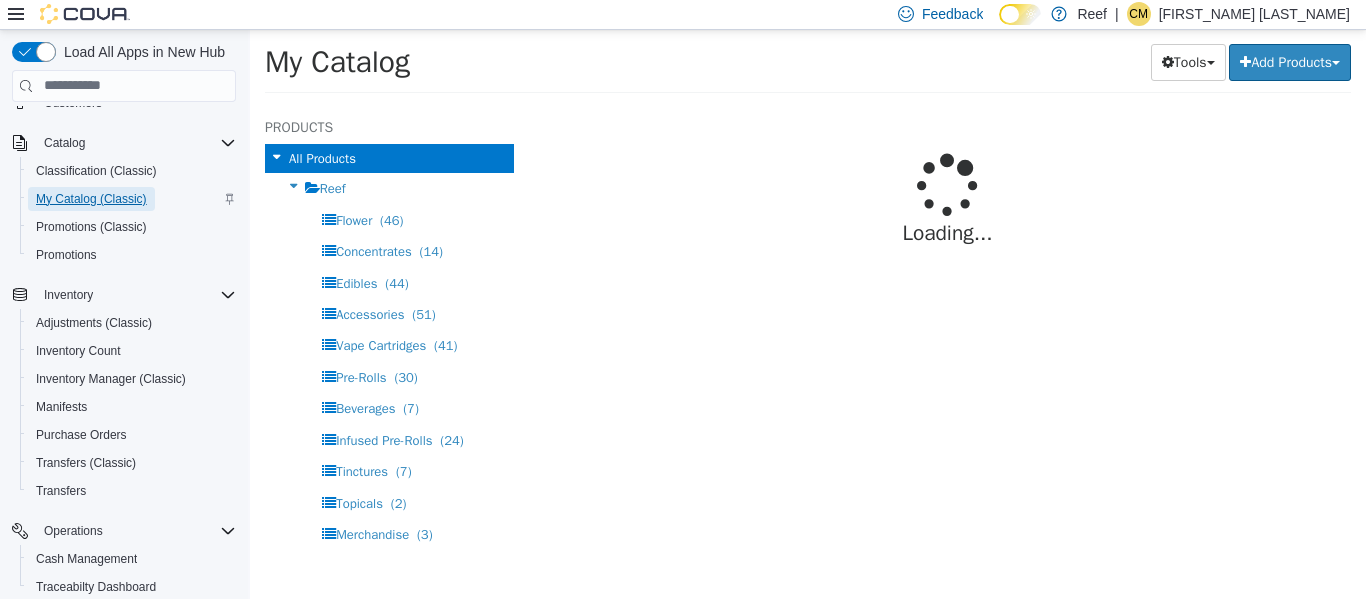 select on "**********" 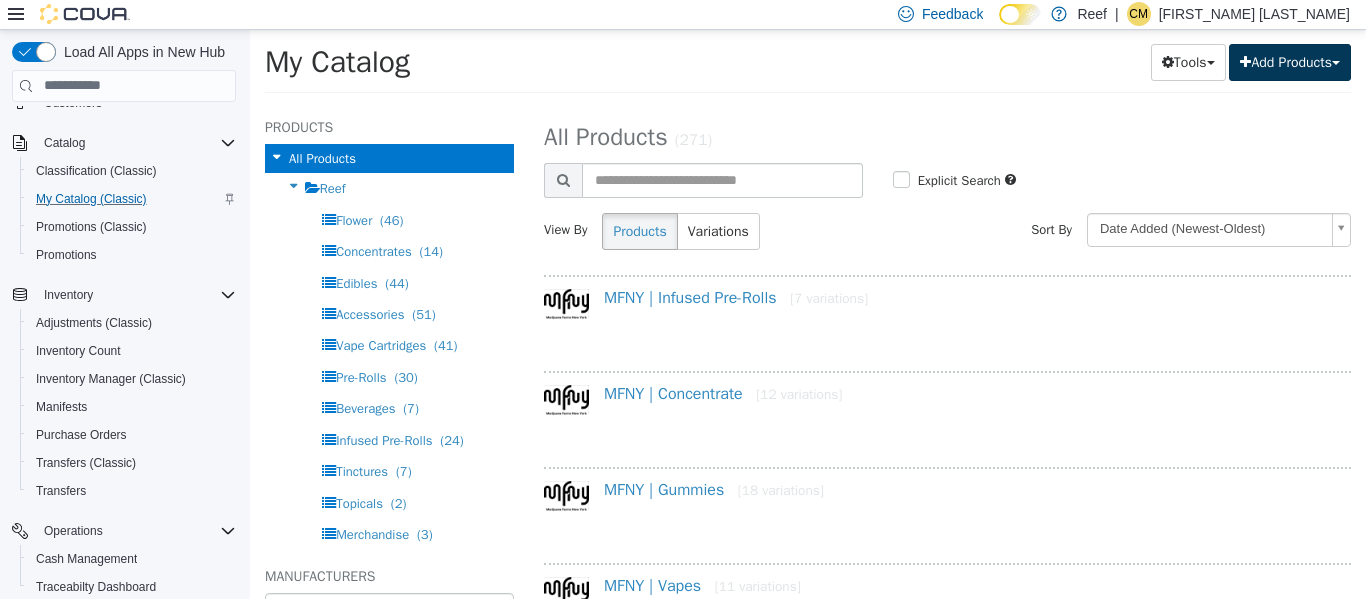 click on "Add Products" at bounding box center [1290, 61] 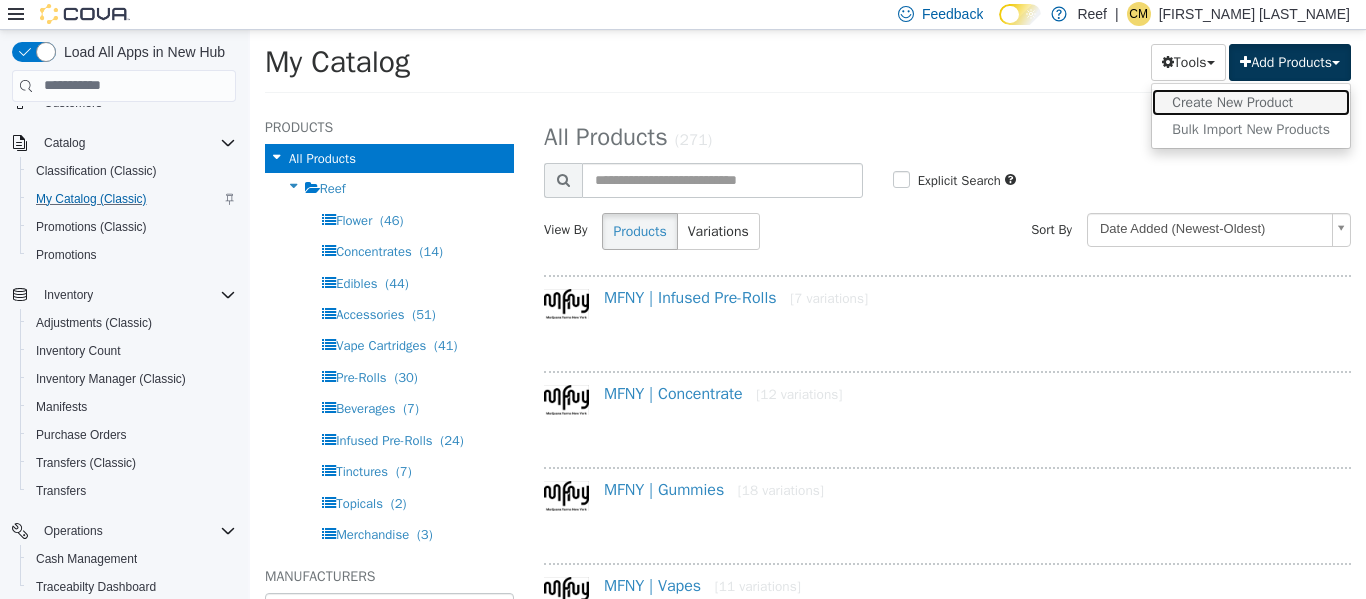 click on "Create New Product" at bounding box center [1251, 101] 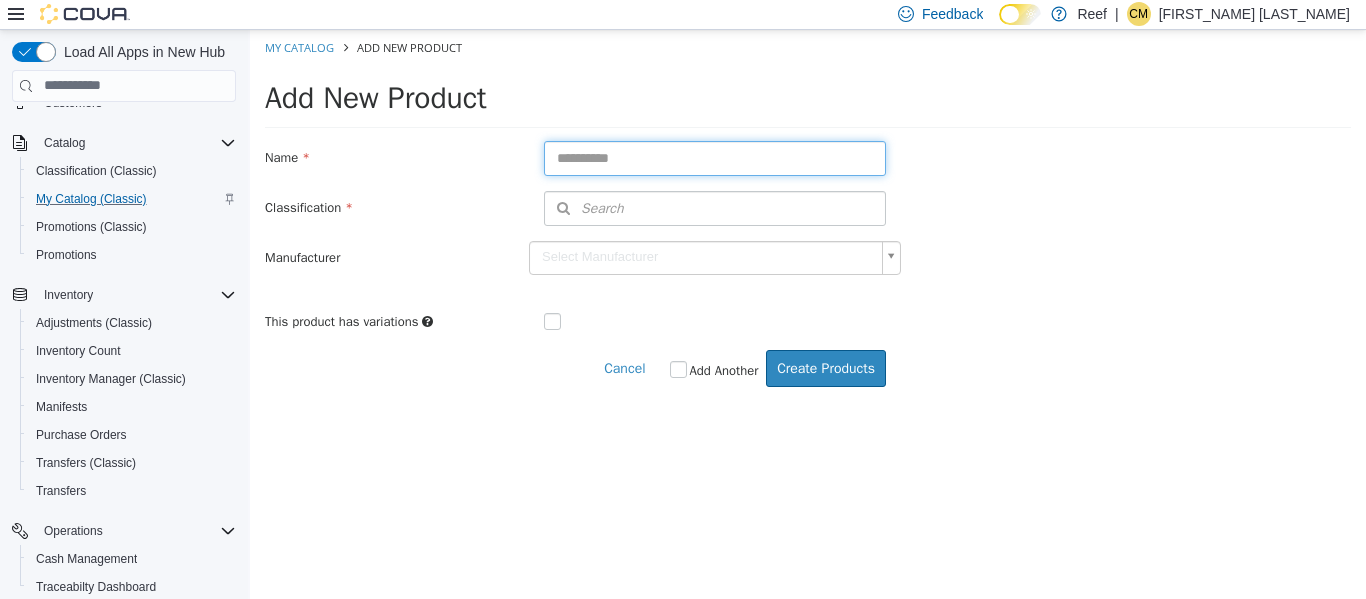 click at bounding box center (715, 157) 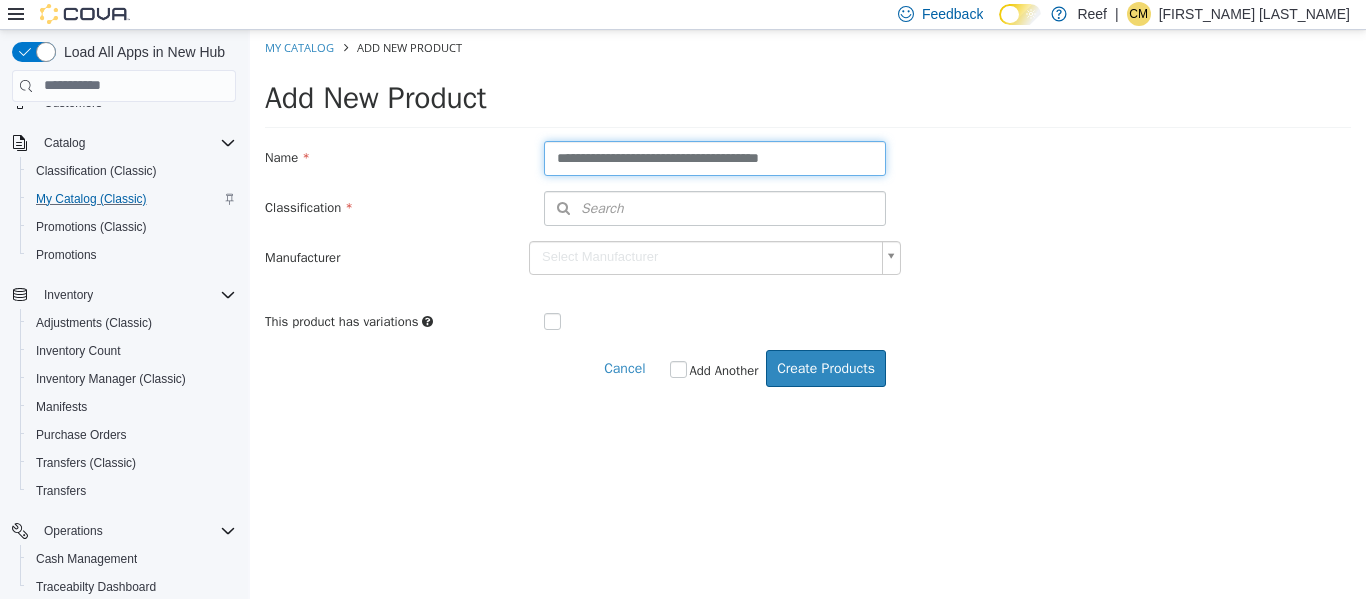 click on "**********" at bounding box center (715, 157) 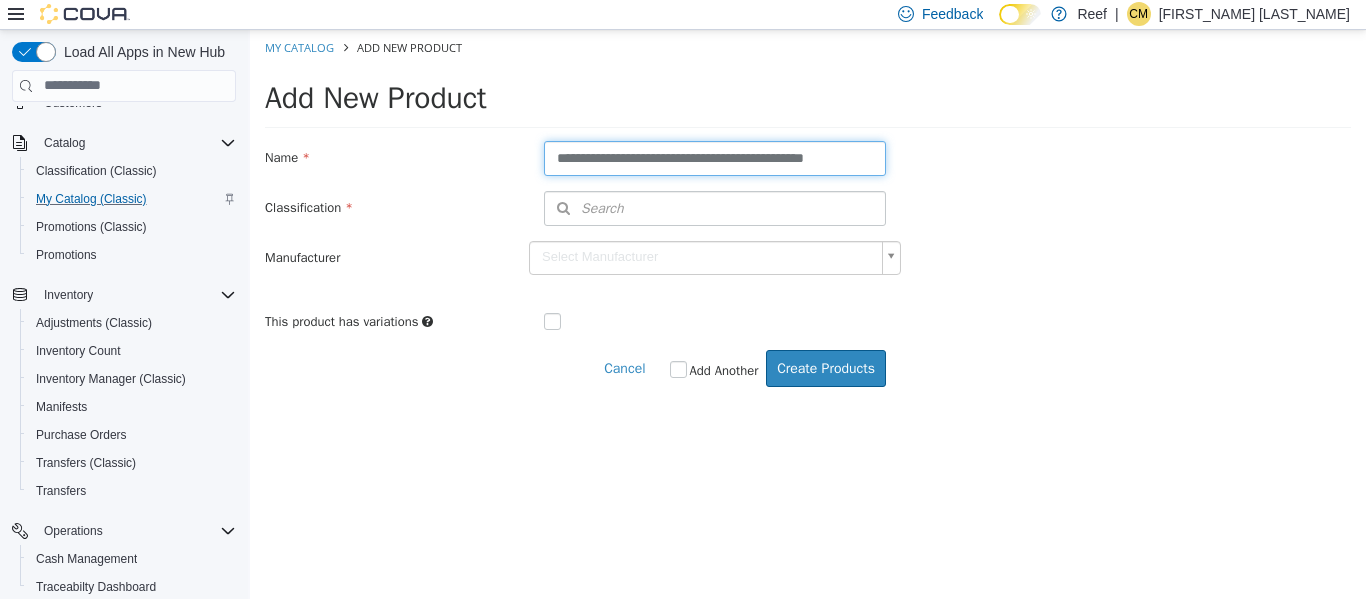 type on "**********" 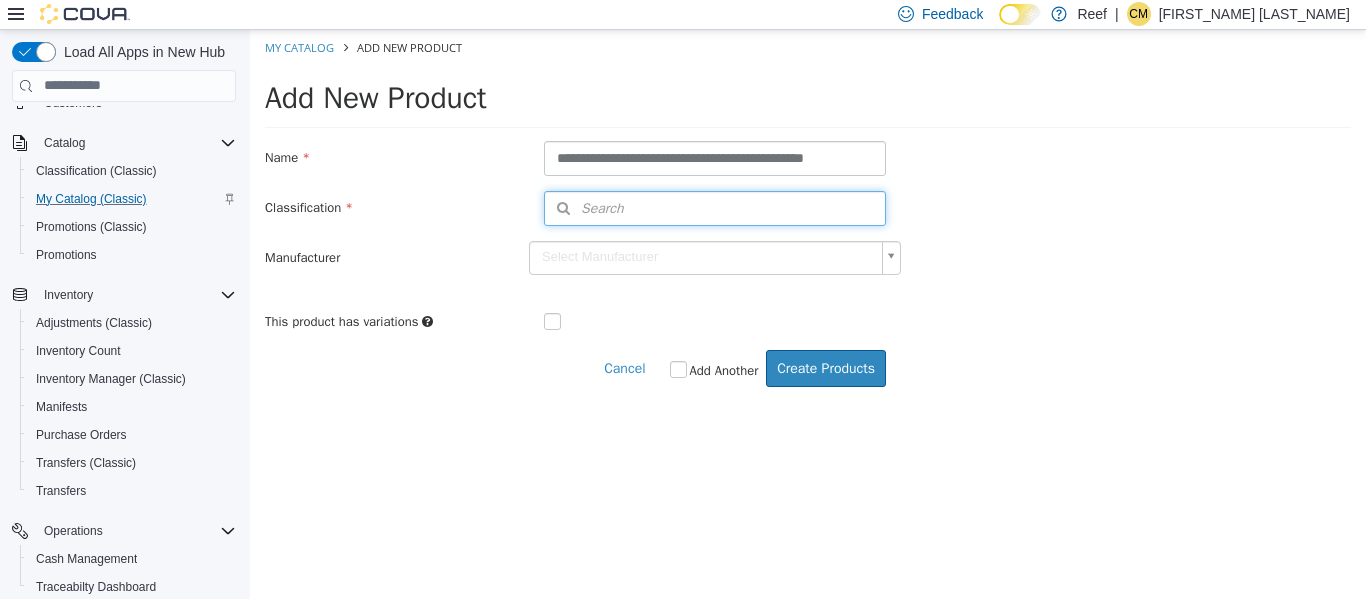 click on "Search" at bounding box center [715, 207] 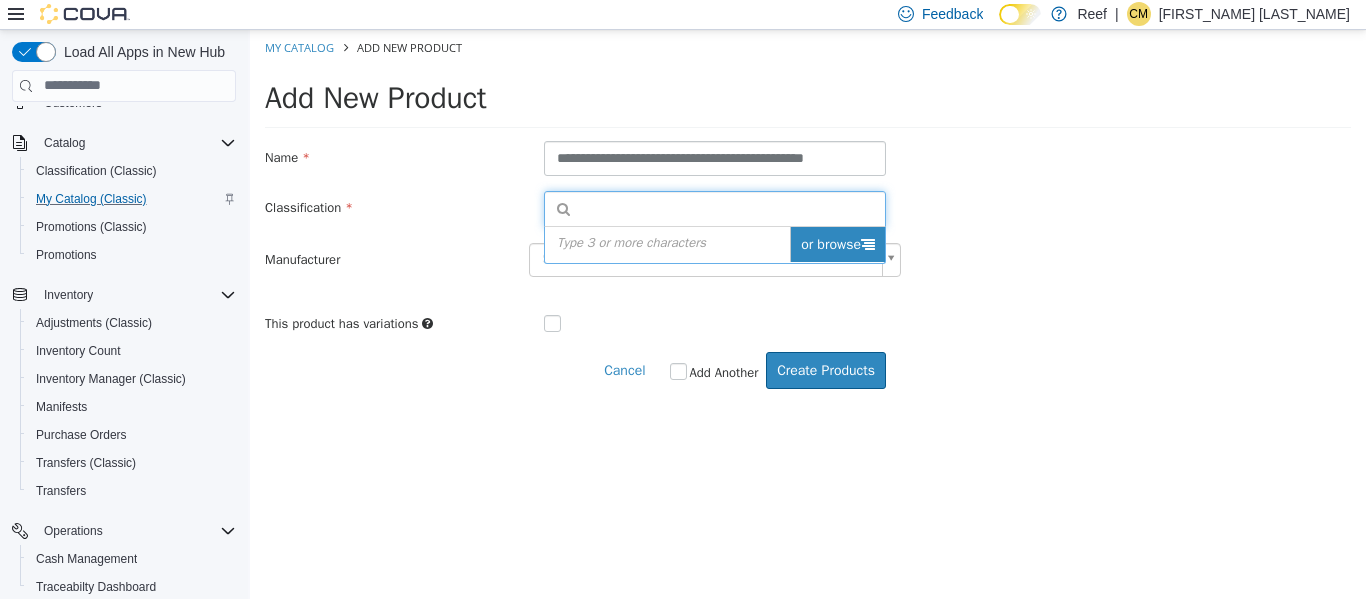 click on "or browse" at bounding box center (837, 243) 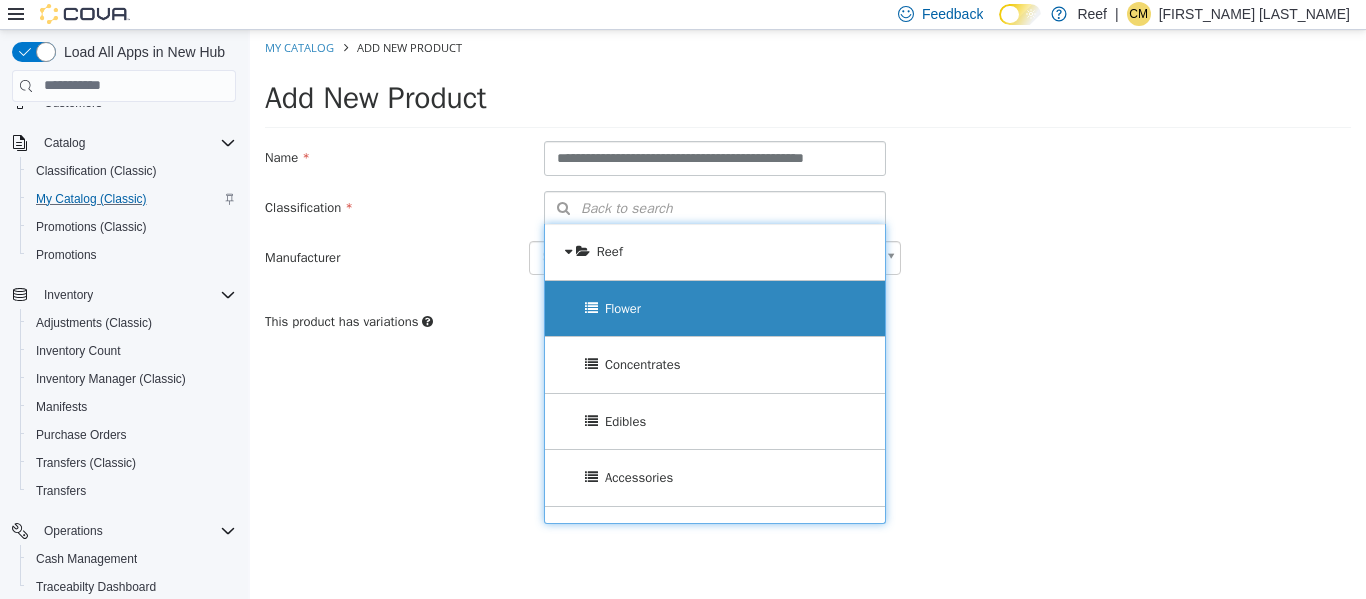 click on "Flower" at bounding box center [715, 308] 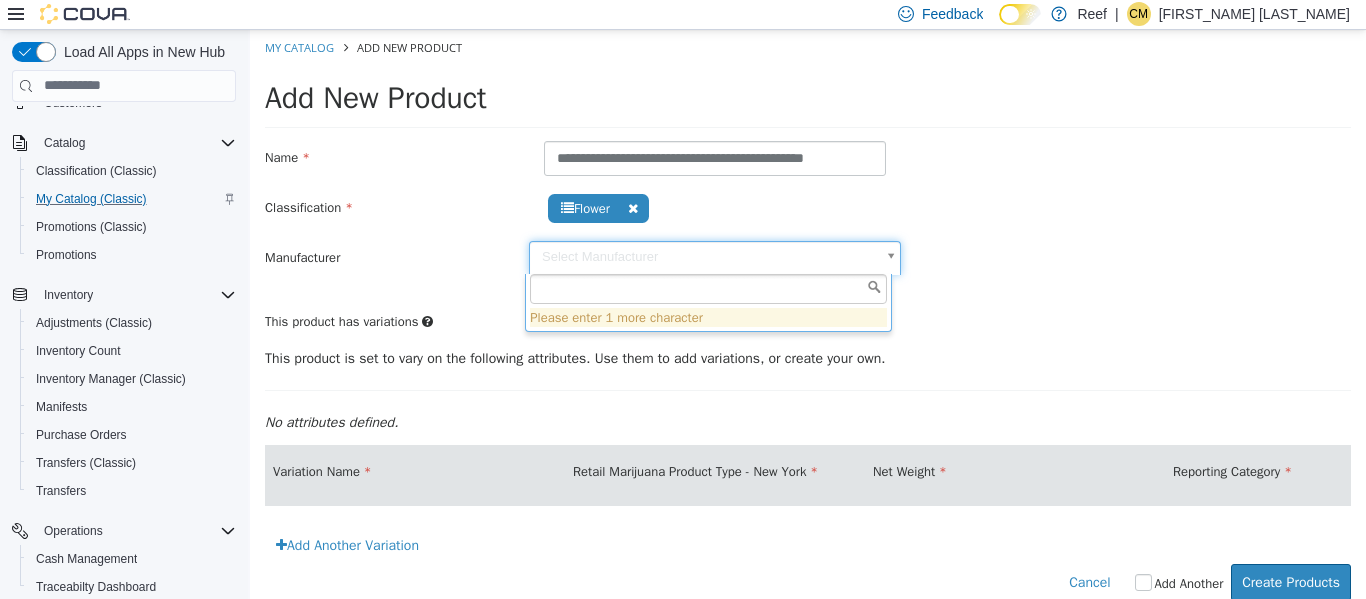 click on "**********" at bounding box center (808, 325) 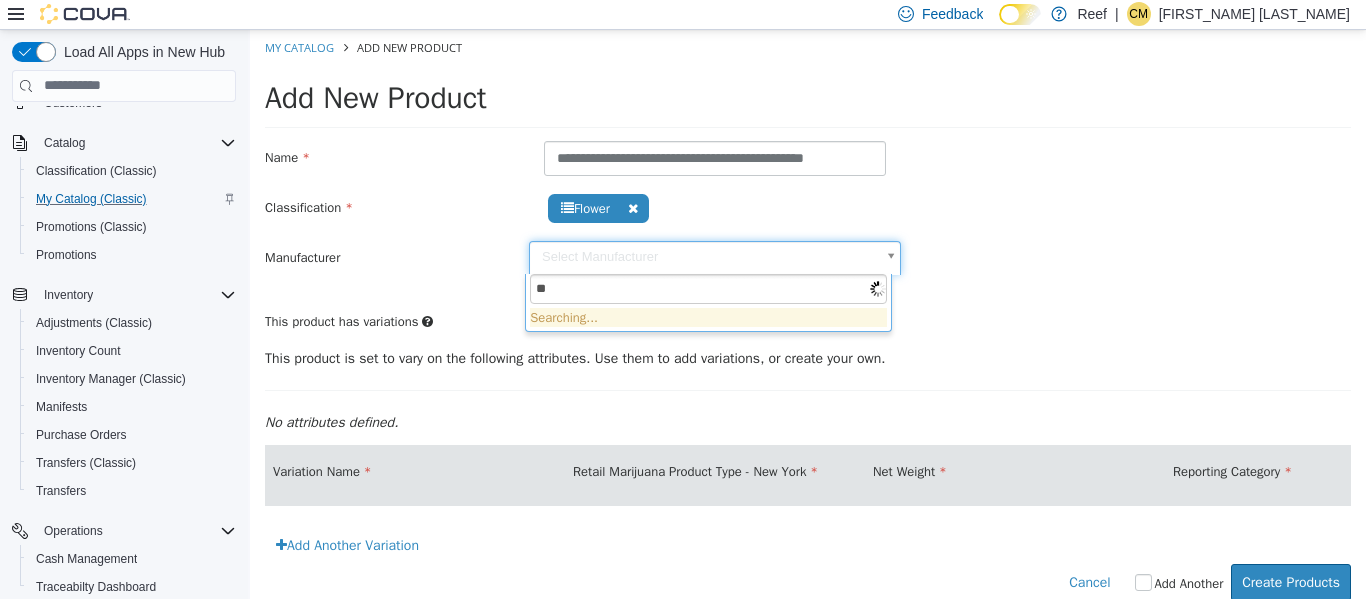 type on "*" 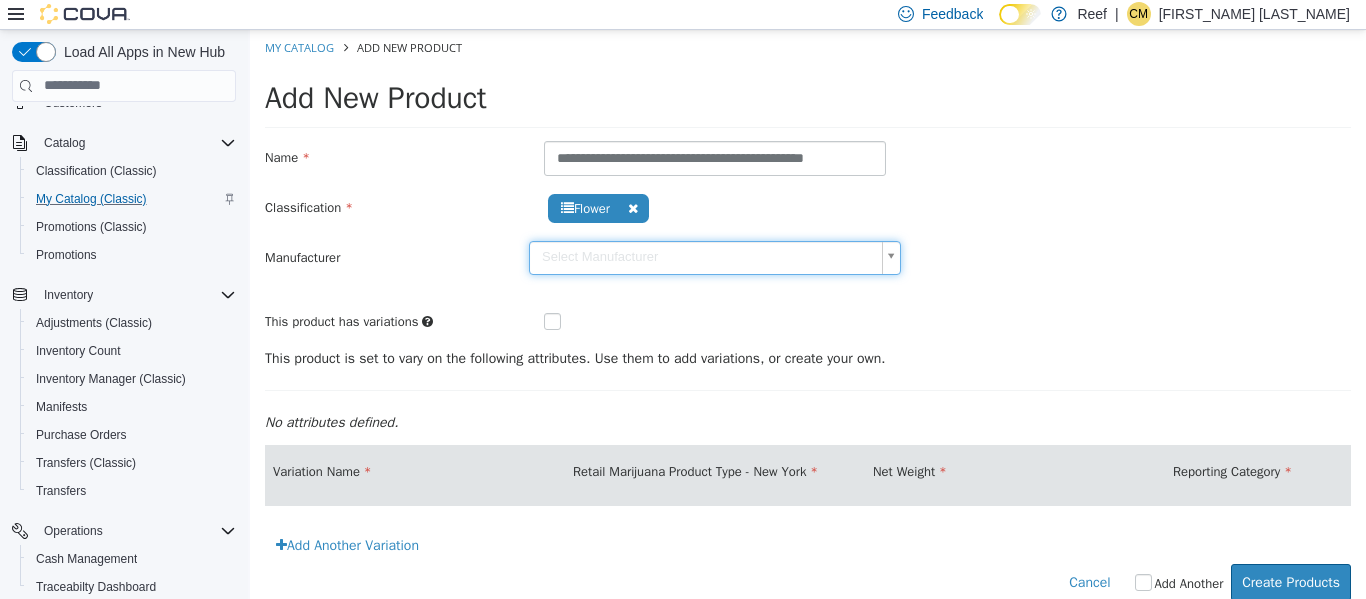 click on "**********" at bounding box center (808, 325) 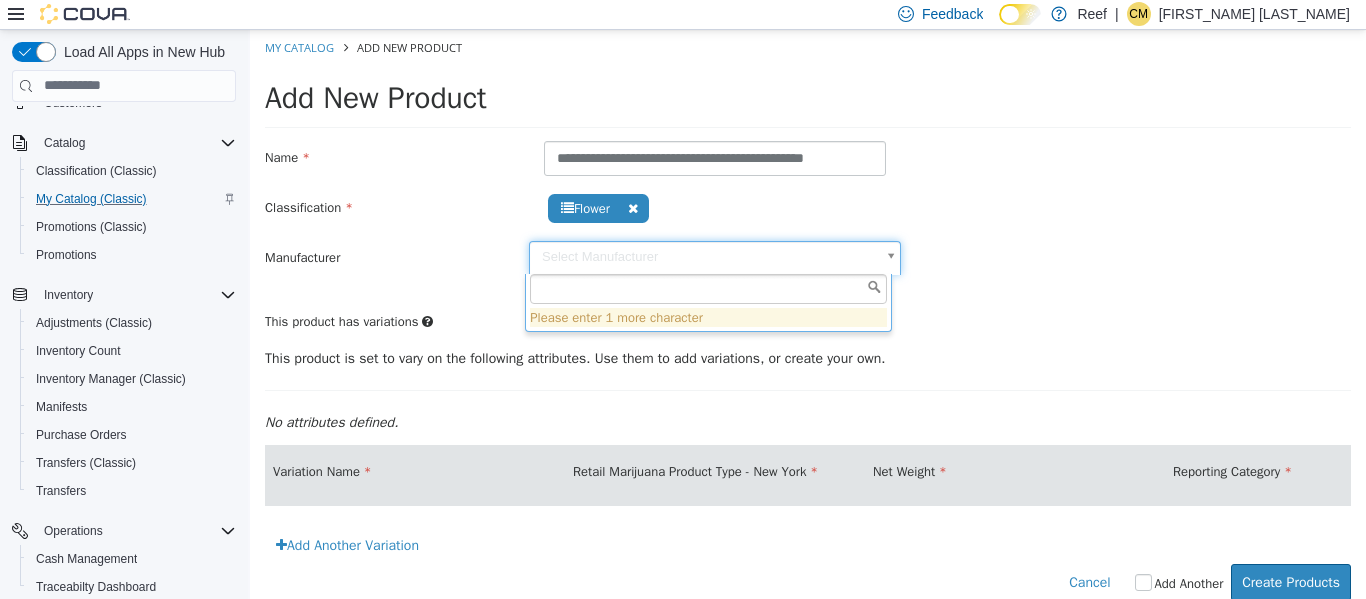 click on "**********" at bounding box center [808, 325] 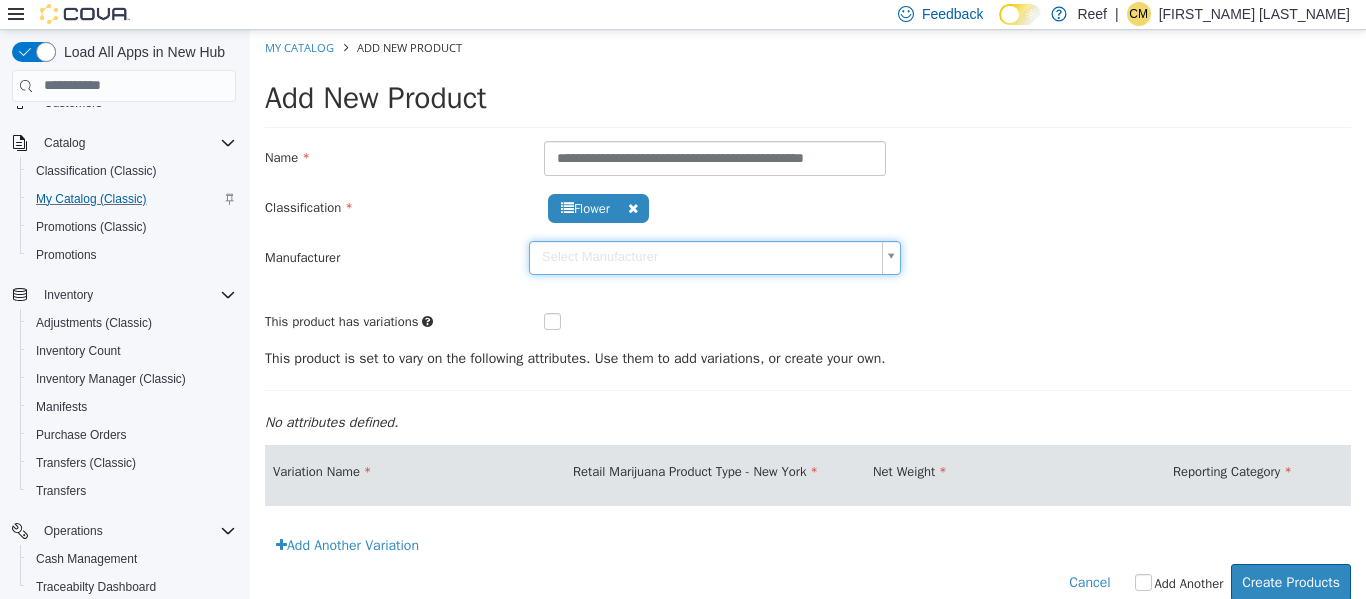 click on "**********" at bounding box center (808, 325) 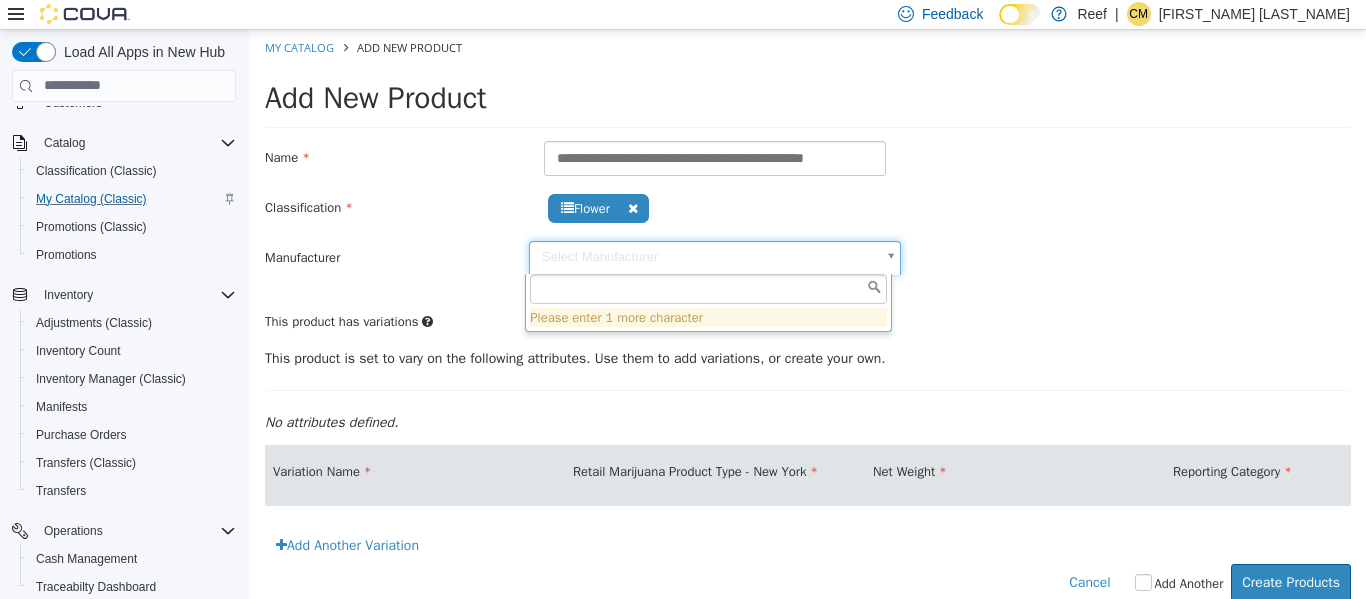 click on "**********" at bounding box center (808, 325) 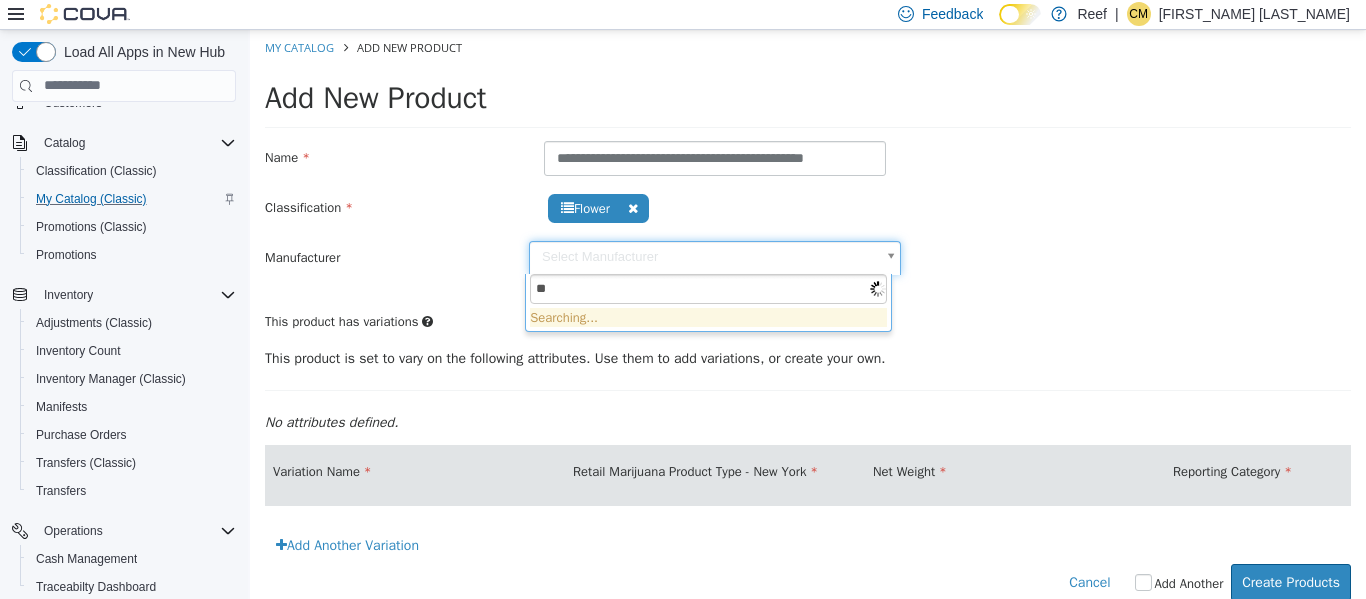 type on "*" 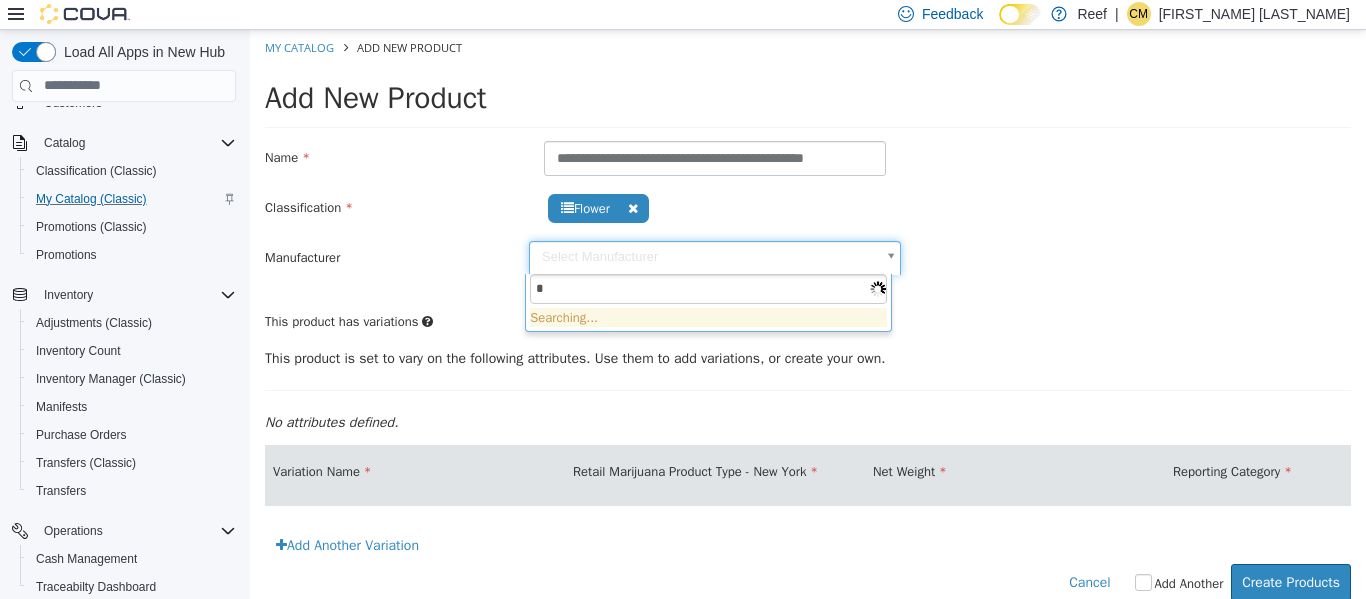 type 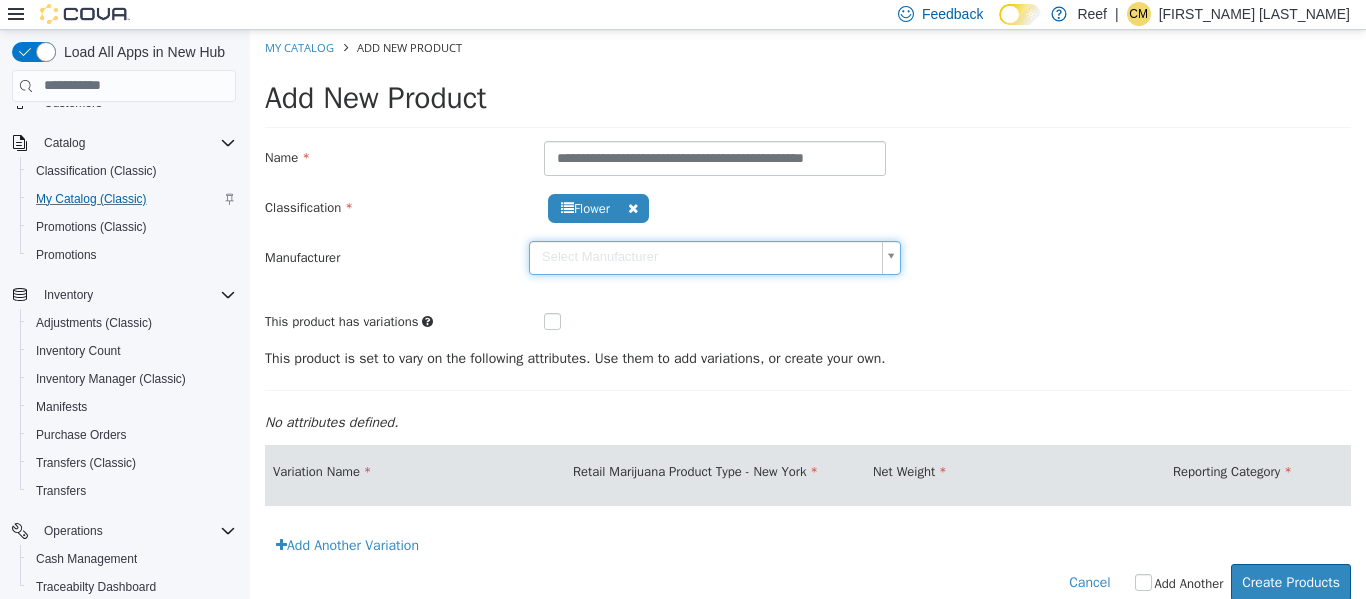 click on "**********" at bounding box center (808, 325) 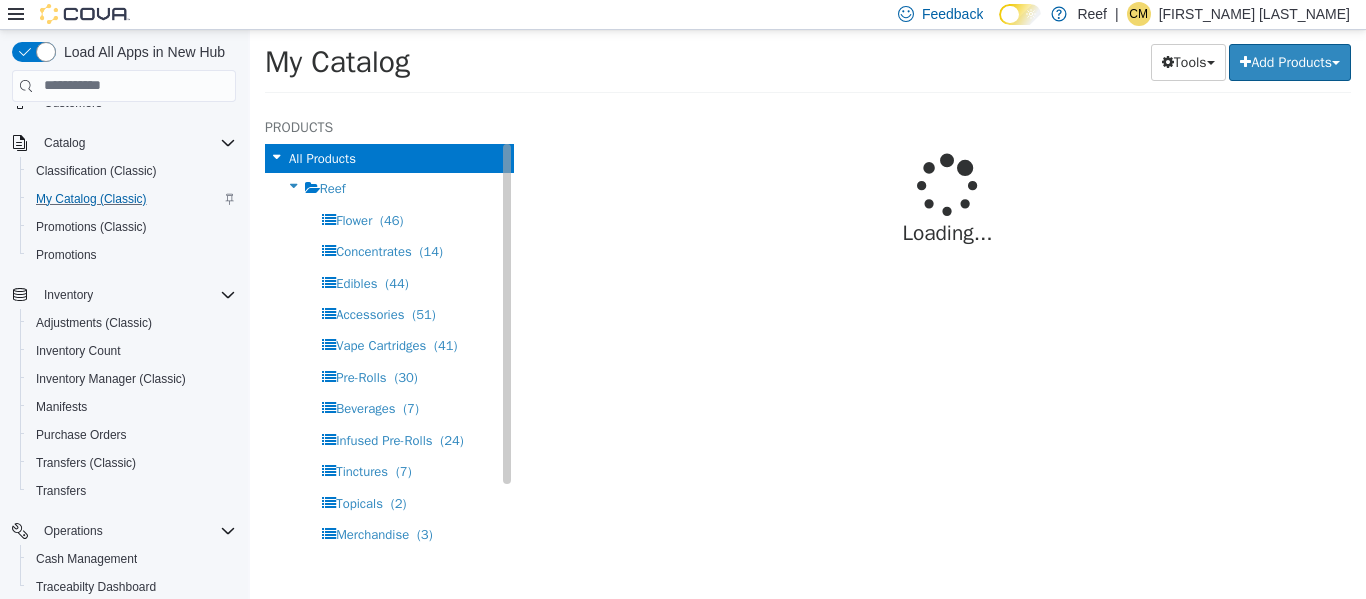 select on "**********" 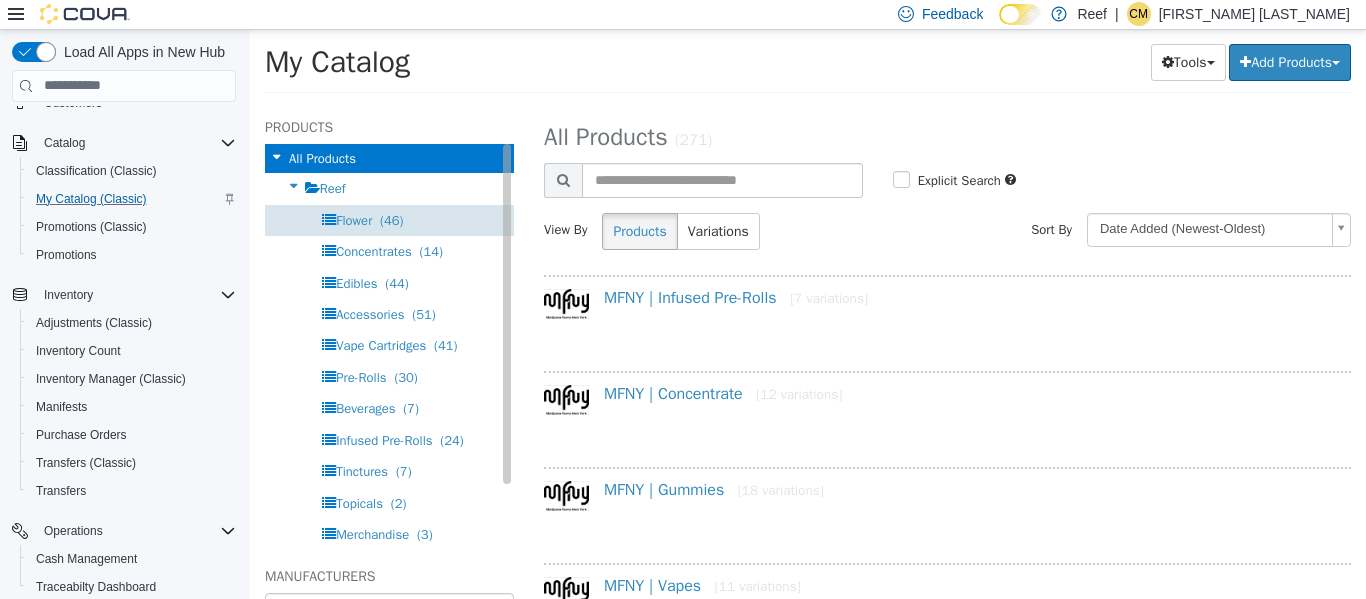 click on "Flower" at bounding box center (354, 219) 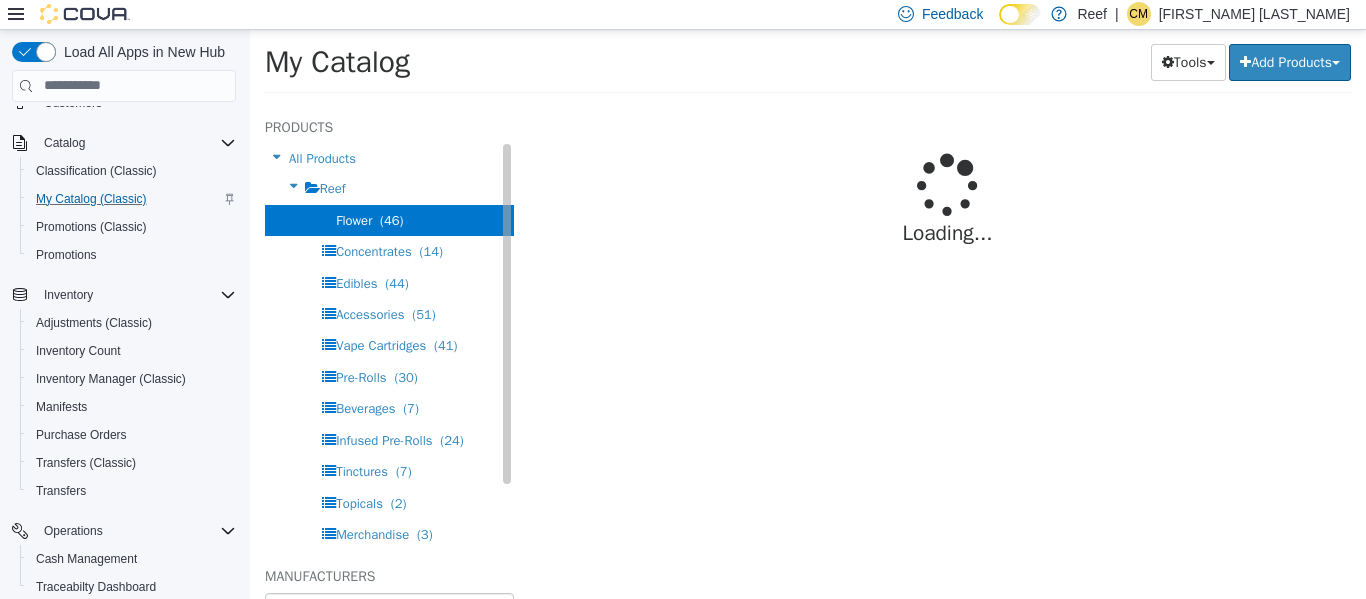 select on "**********" 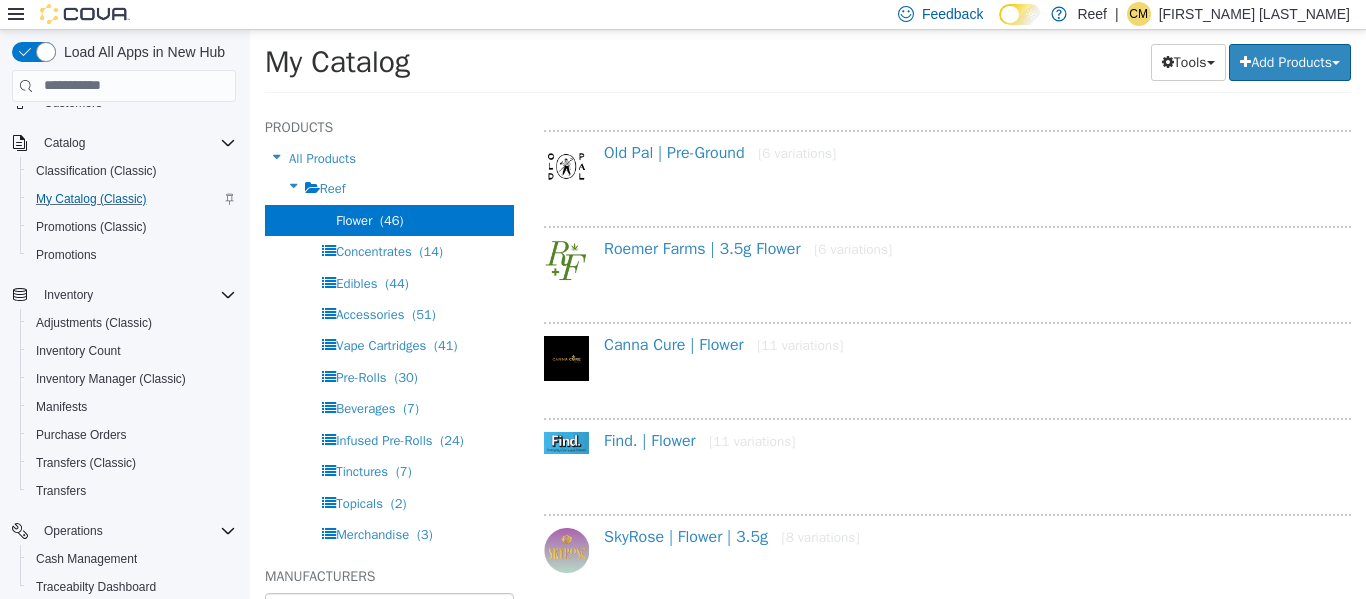 scroll, scrollTop: 1106, scrollLeft: 0, axis: vertical 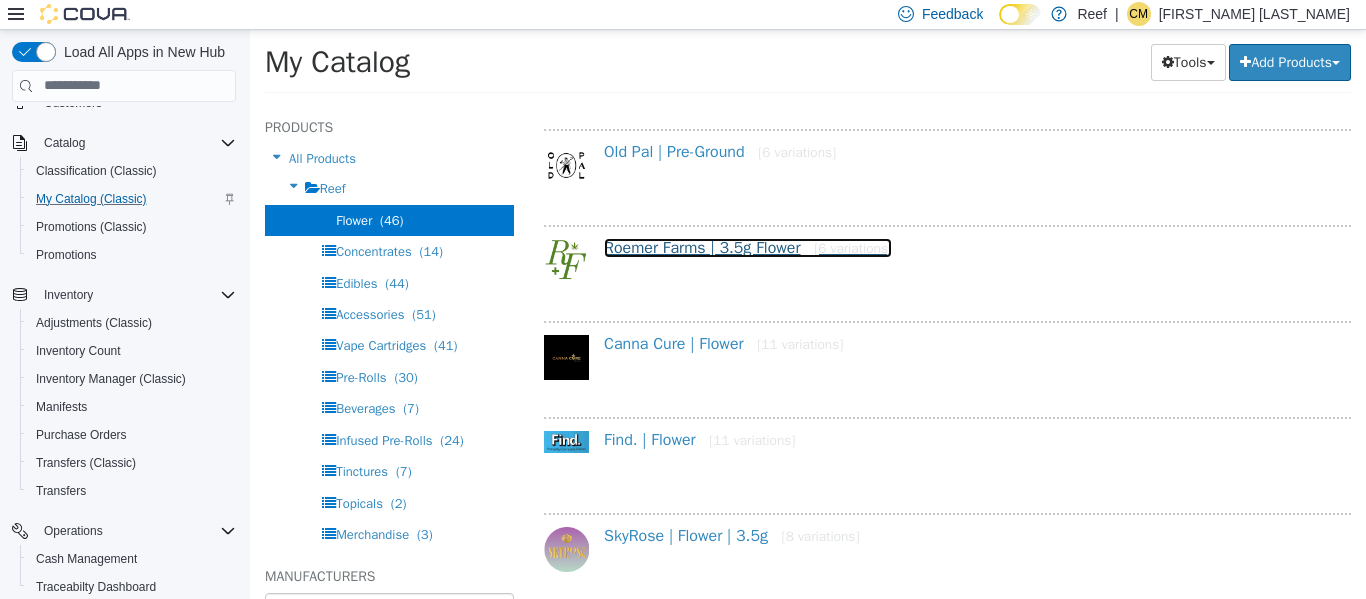click on "Roemer Farms | 3.5g Flower
[6 variations]" at bounding box center [748, 247] 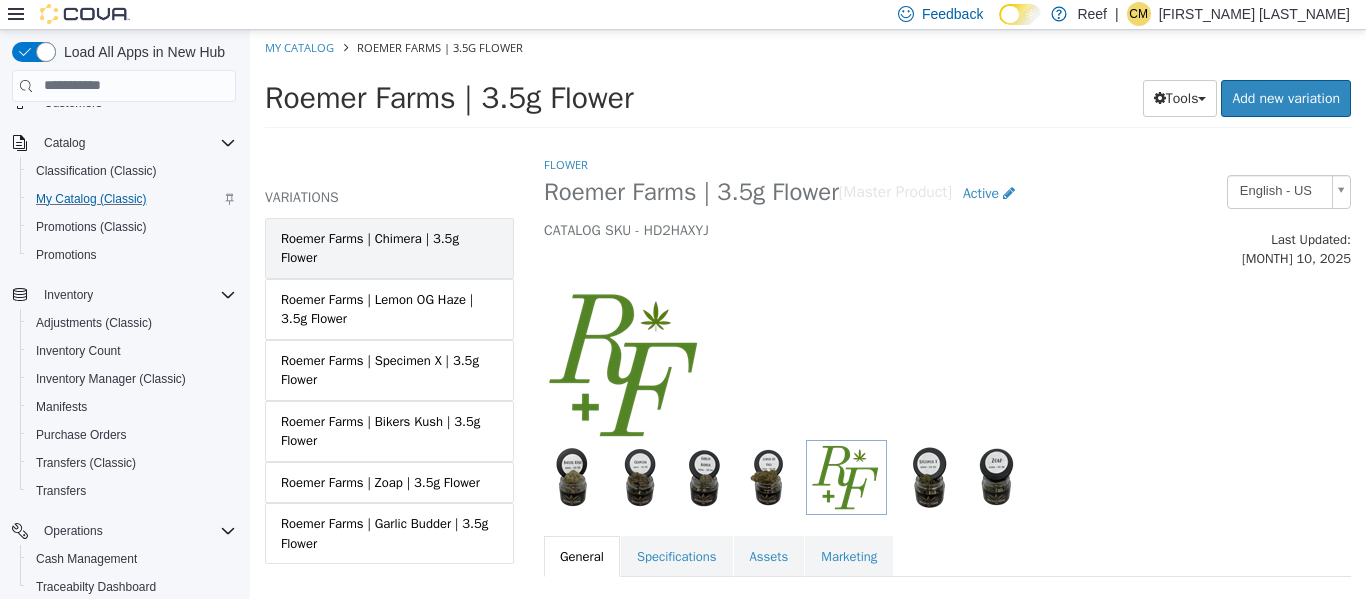 scroll, scrollTop: 0, scrollLeft: 0, axis: both 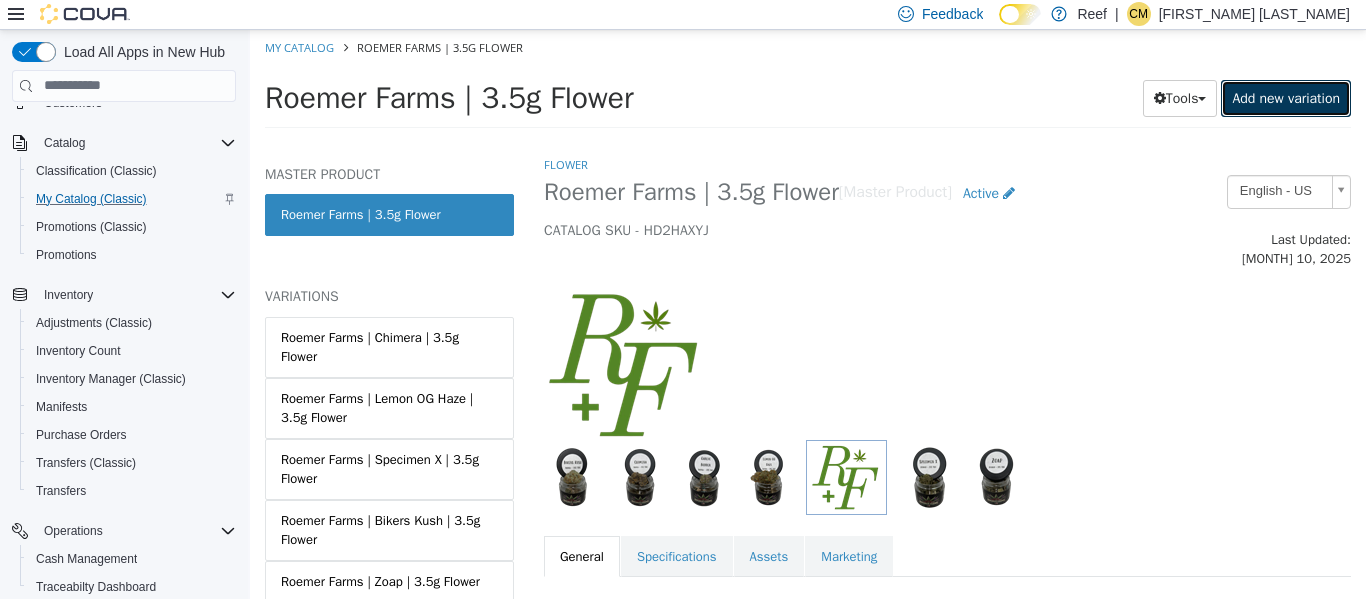 click on "Add new variation" at bounding box center (1286, 97) 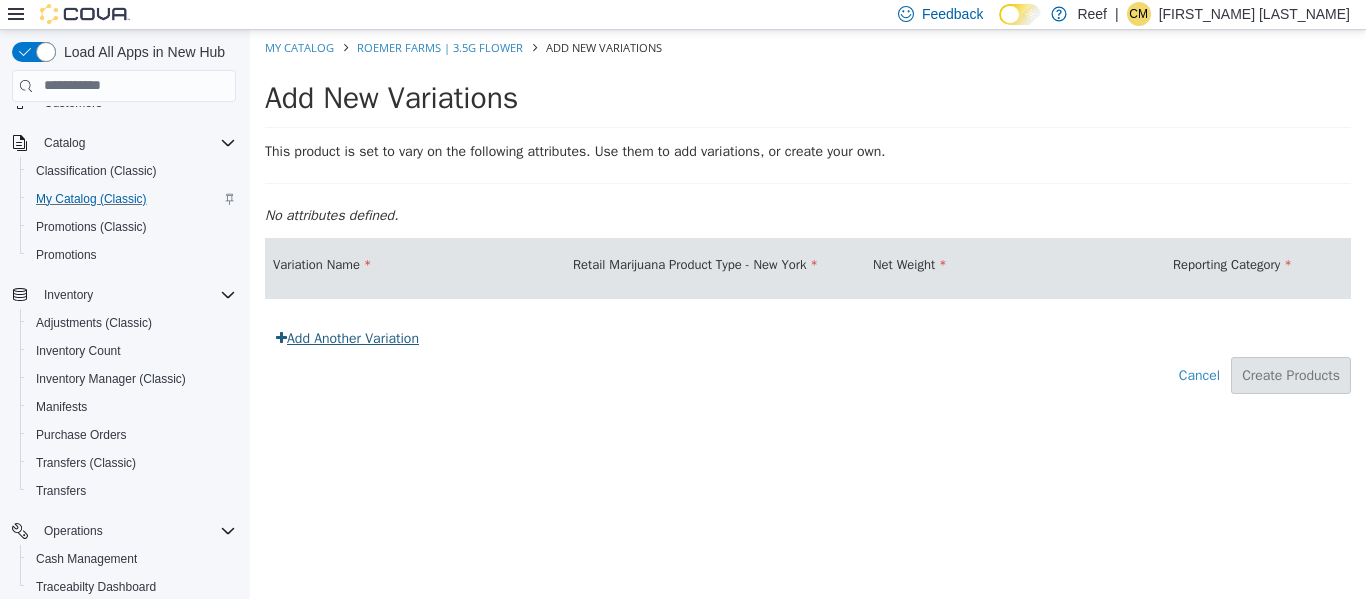 click on "Add Another Variation" at bounding box center [347, 337] 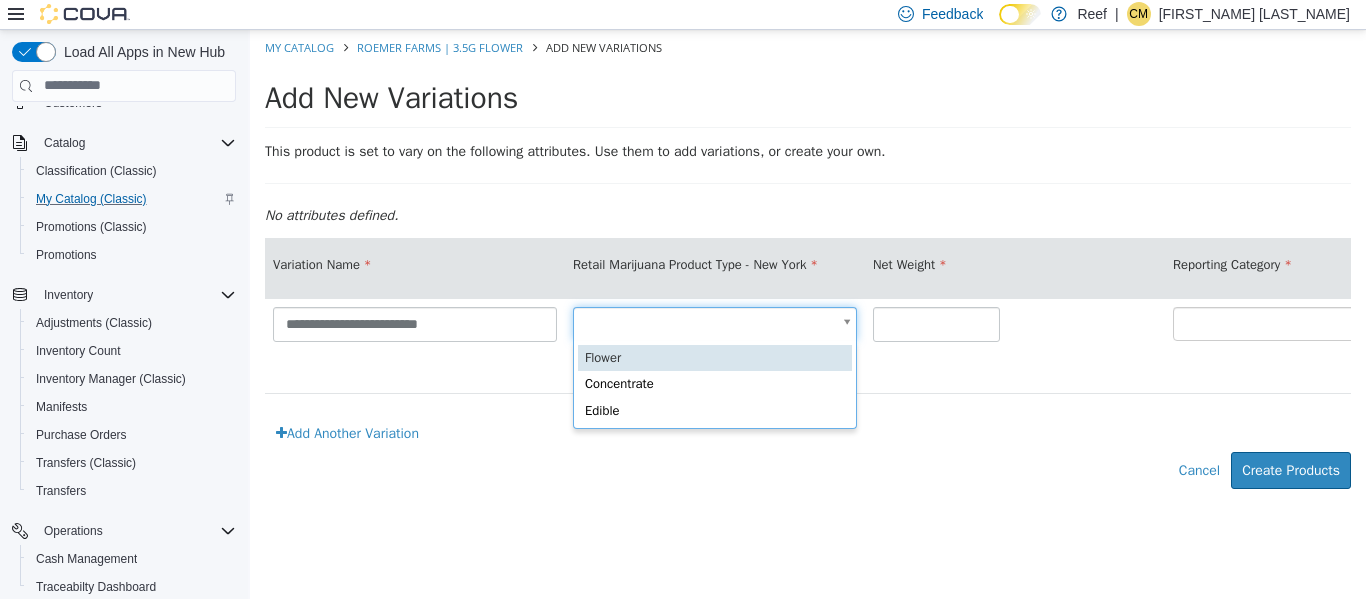 click on "**********" at bounding box center [808, 269] 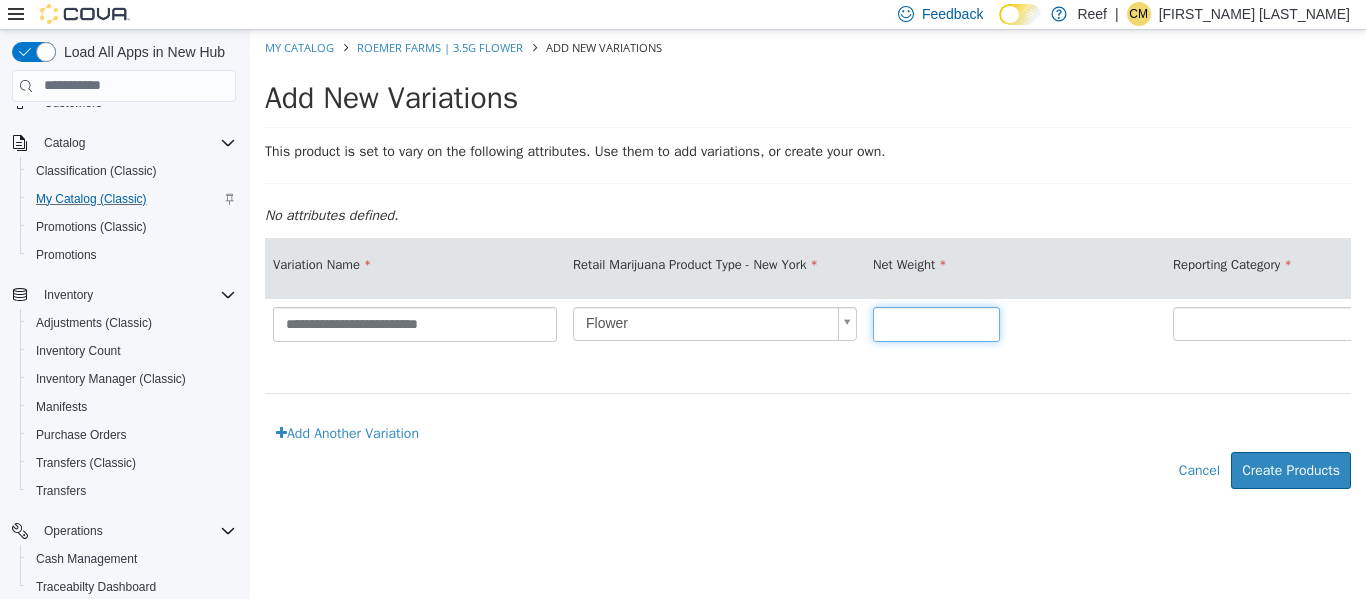 click at bounding box center (936, 323) 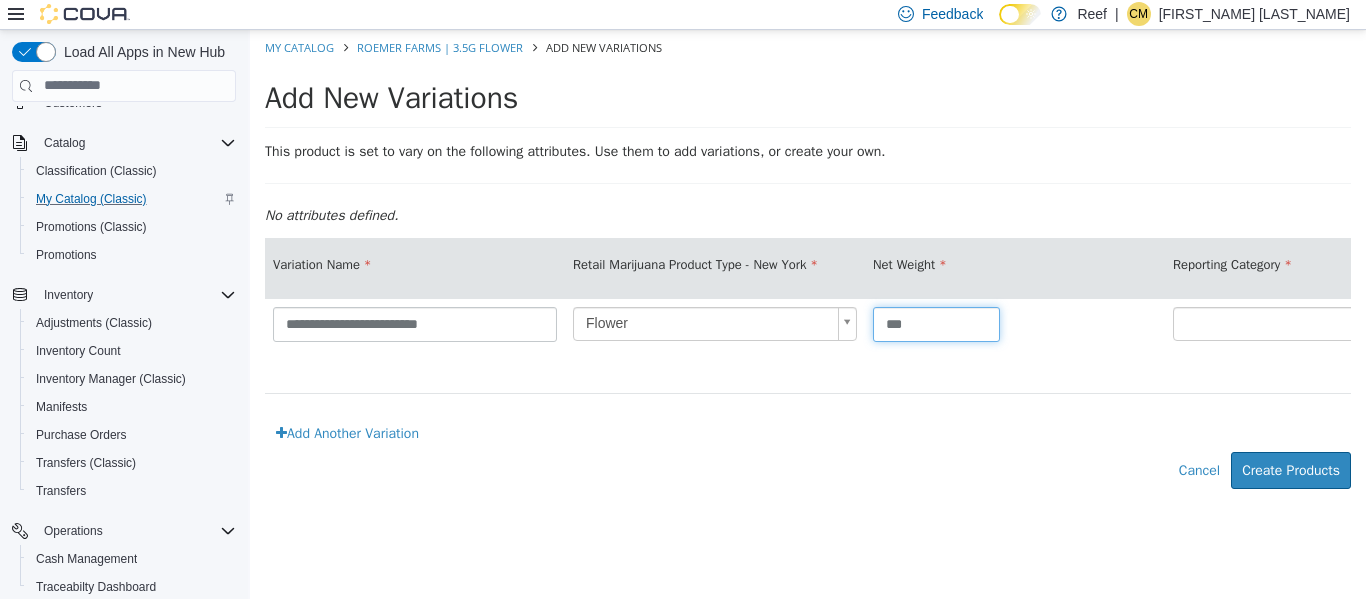 type on "***" 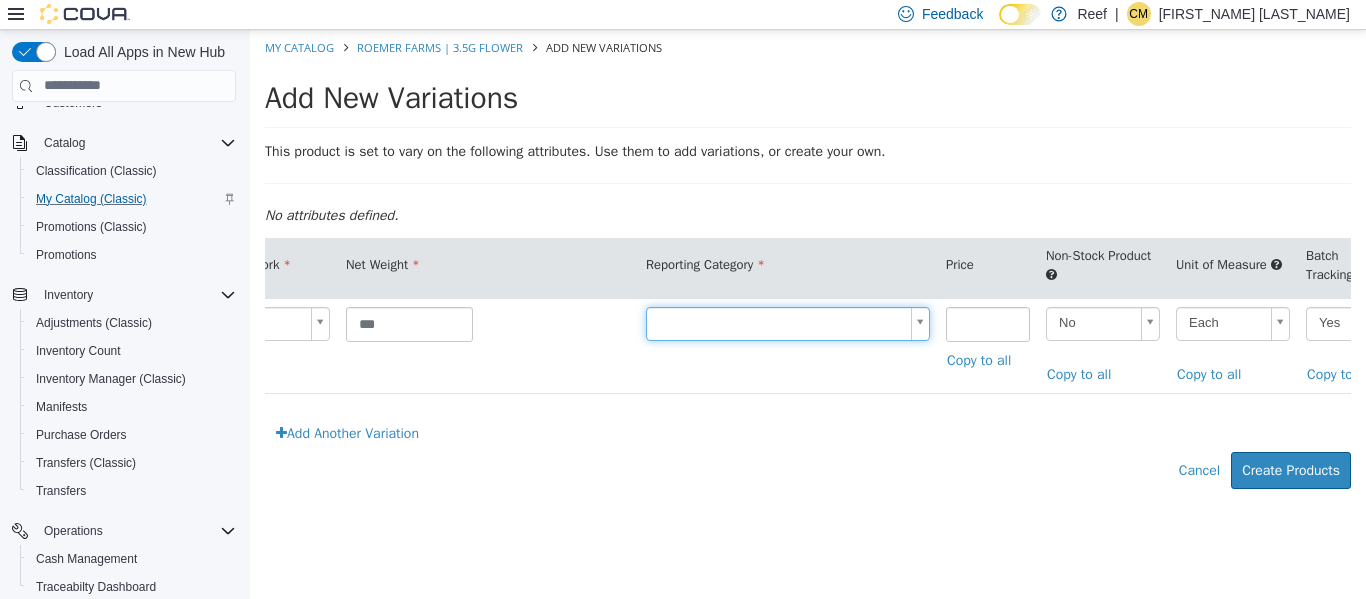 scroll, scrollTop: 0, scrollLeft: 531, axis: horizontal 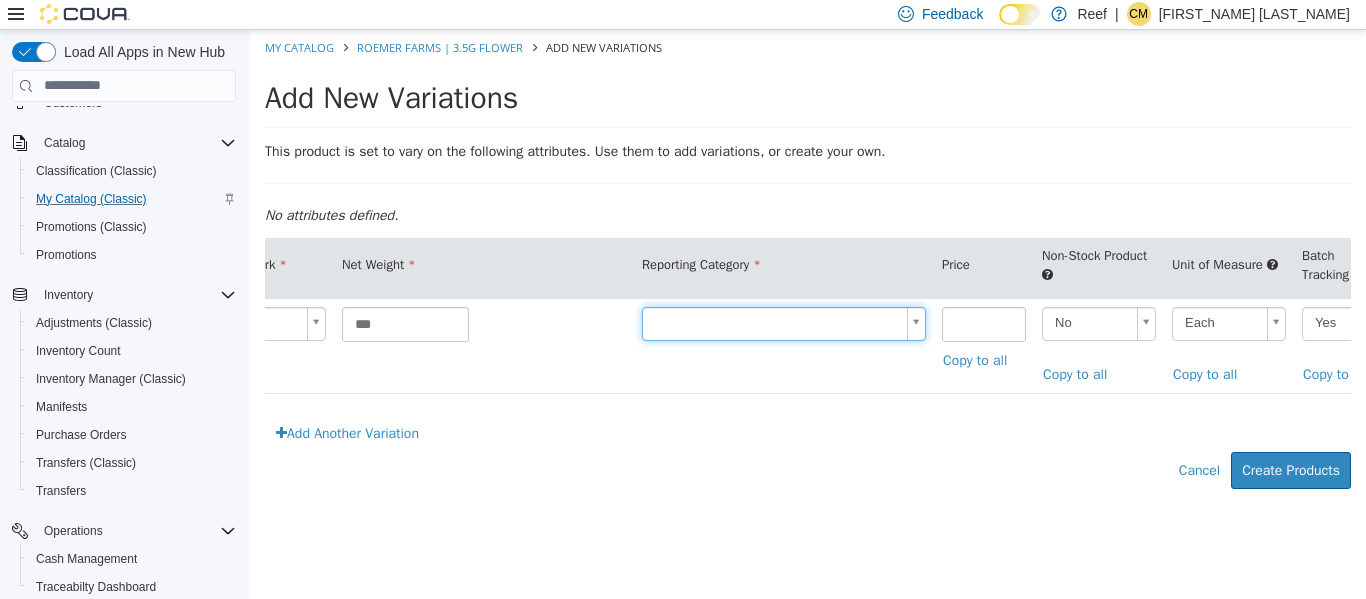 click on "**********" at bounding box center [808, 269] 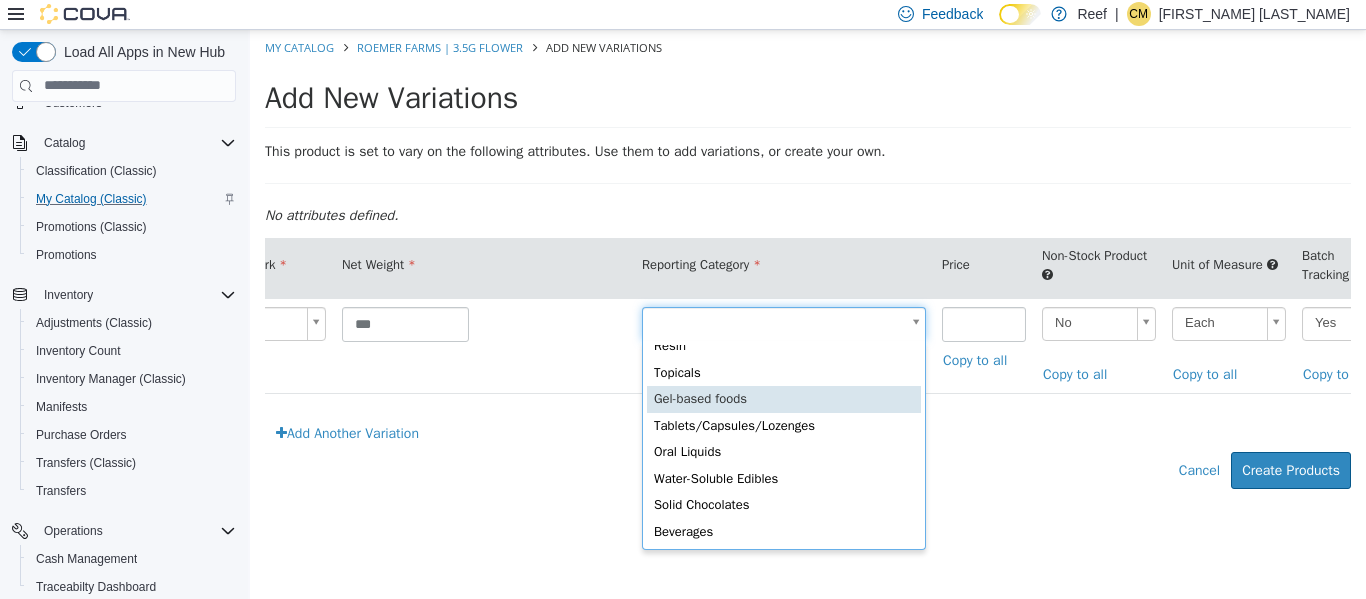 scroll, scrollTop: 0, scrollLeft: 0, axis: both 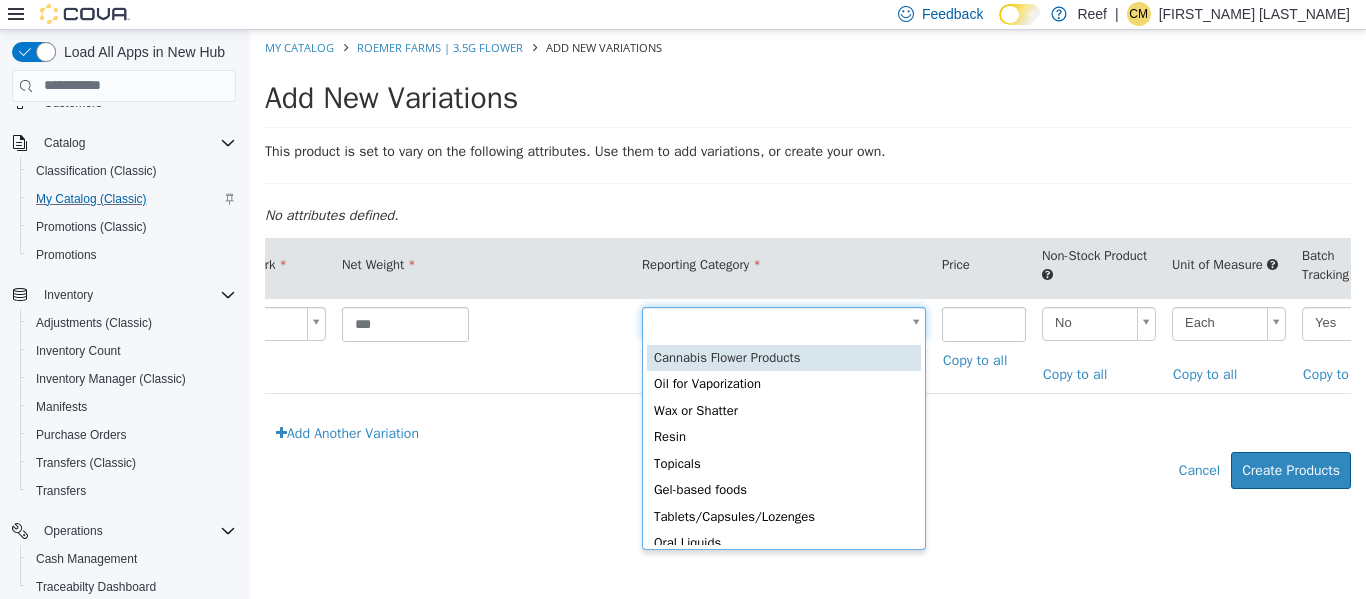 type on "*" 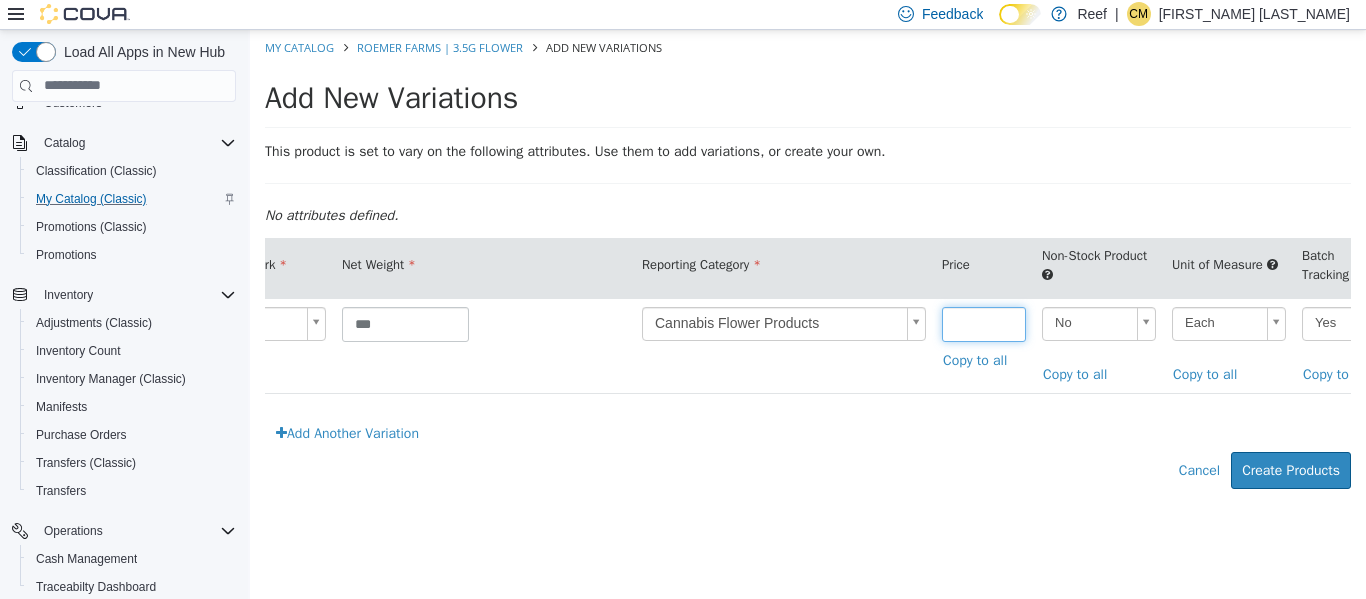 click at bounding box center [984, 323] 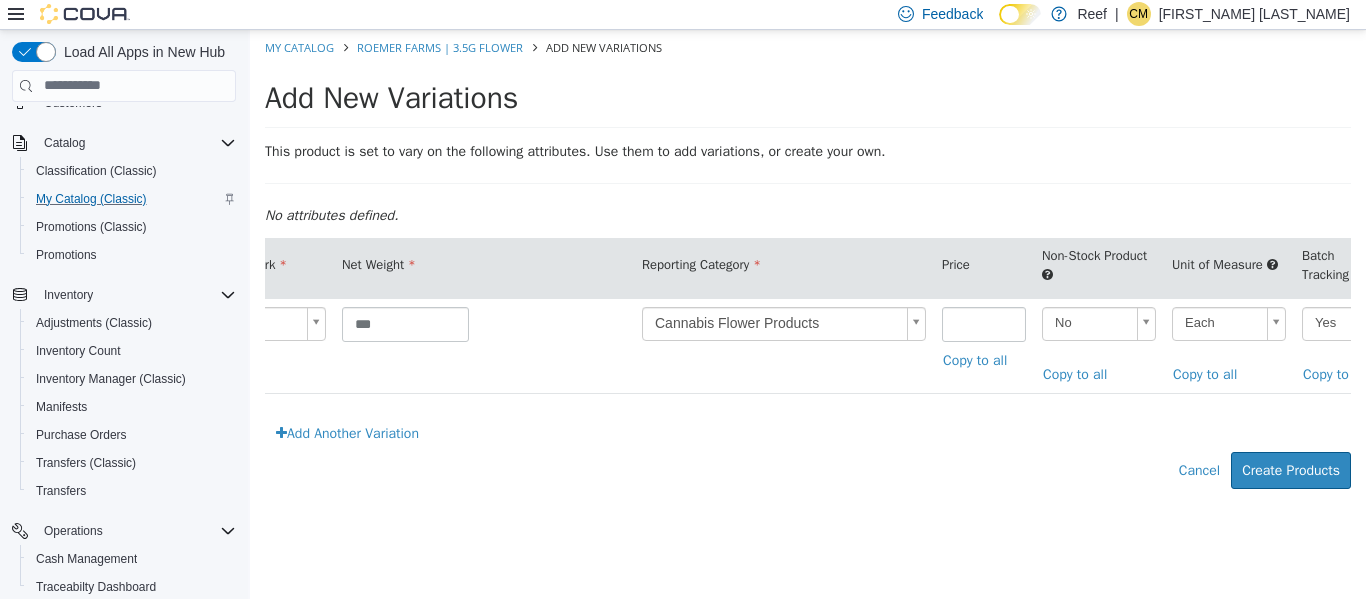 click on "This product is set to vary on the following attributes. Use them to add variations, or create your own. No attributes defined." at bounding box center (808, 188) 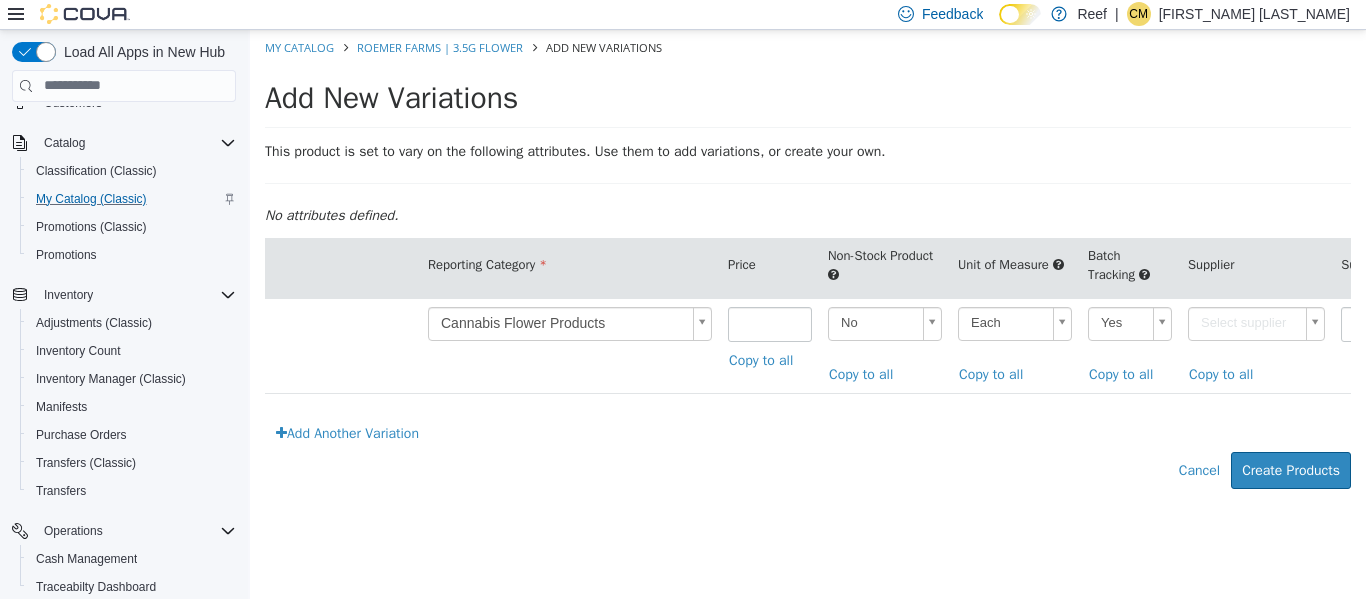 scroll, scrollTop: 0, scrollLeft: 757, axis: horizontal 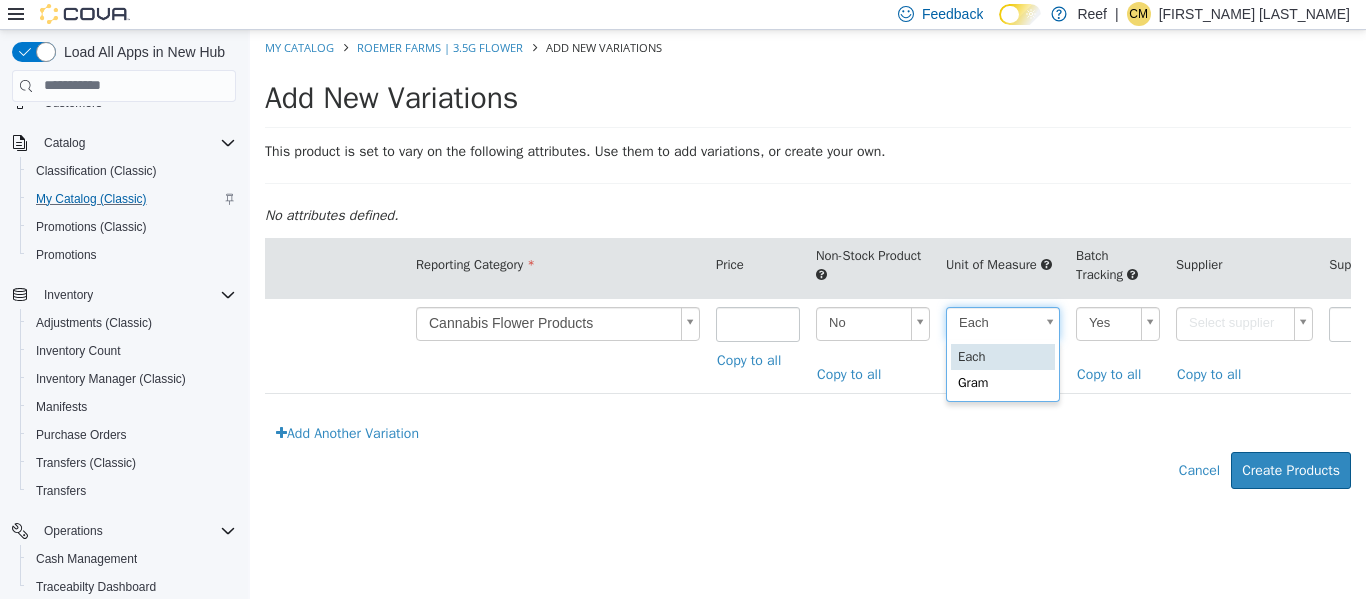 click on "**********" at bounding box center [808, 269] 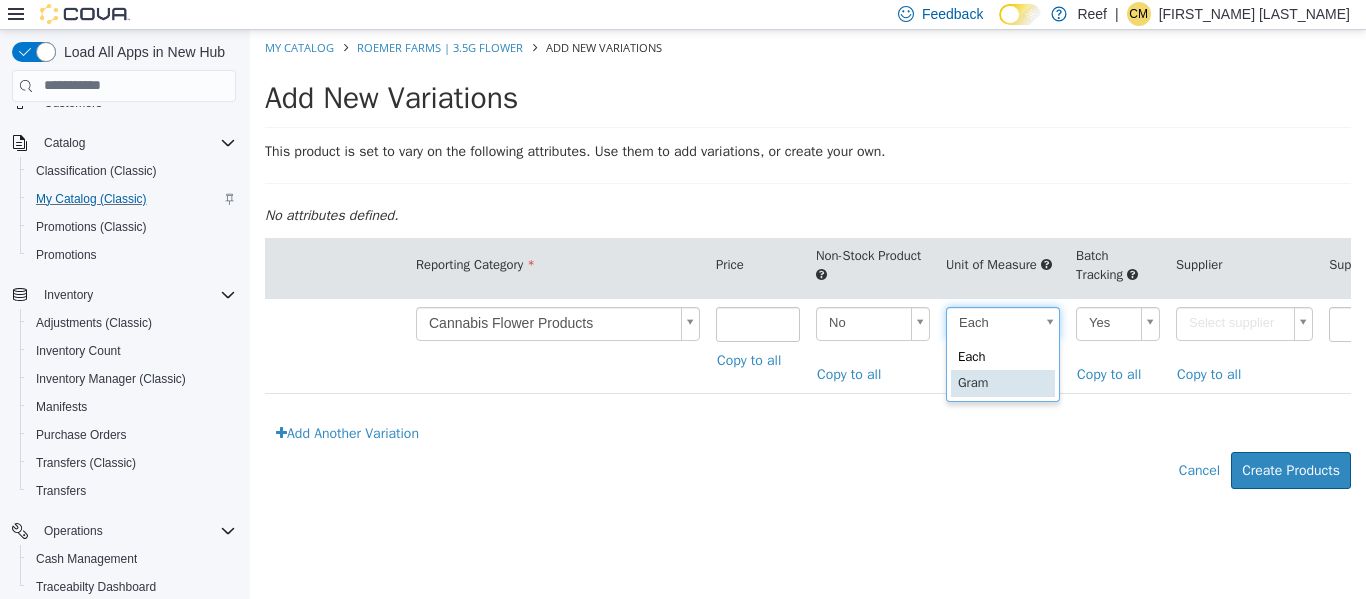 type on "****" 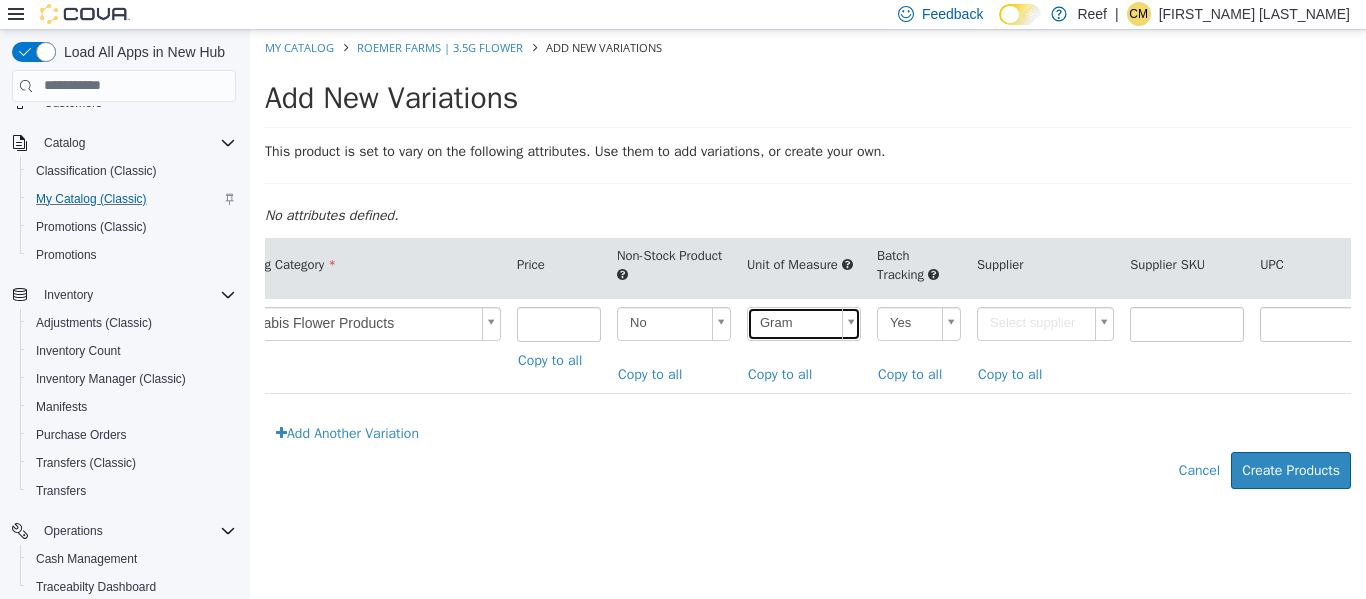 scroll, scrollTop: 0, scrollLeft: 984, axis: horizontal 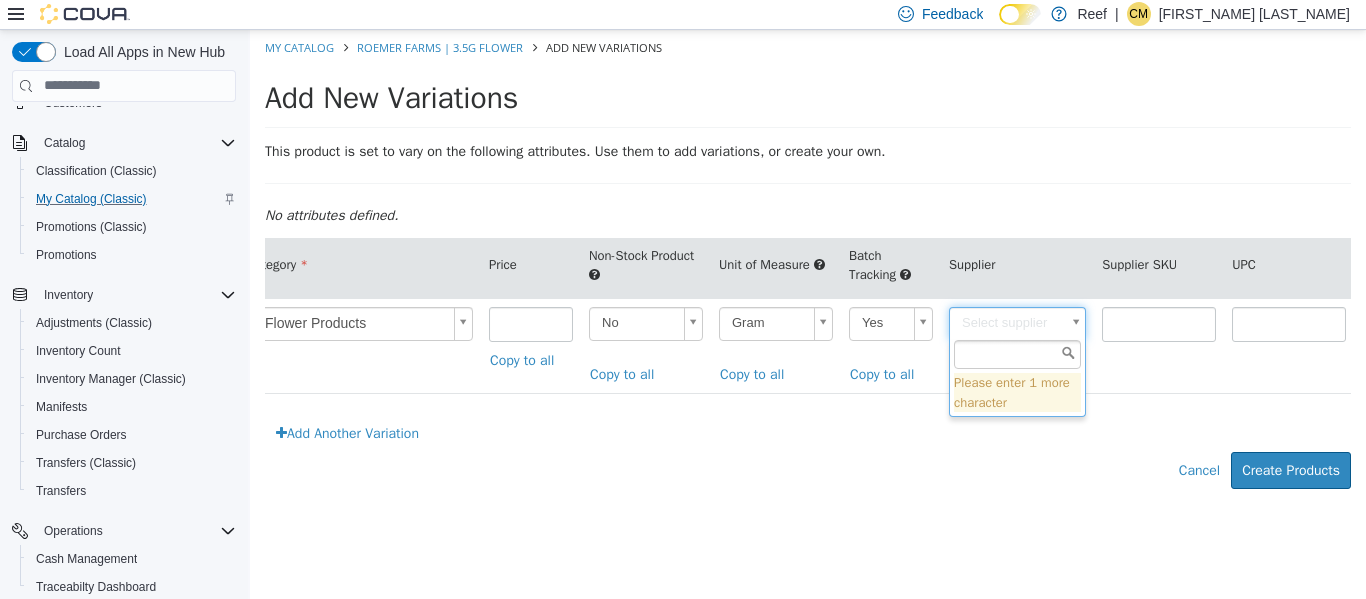 click on "**********" at bounding box center (808, 269) 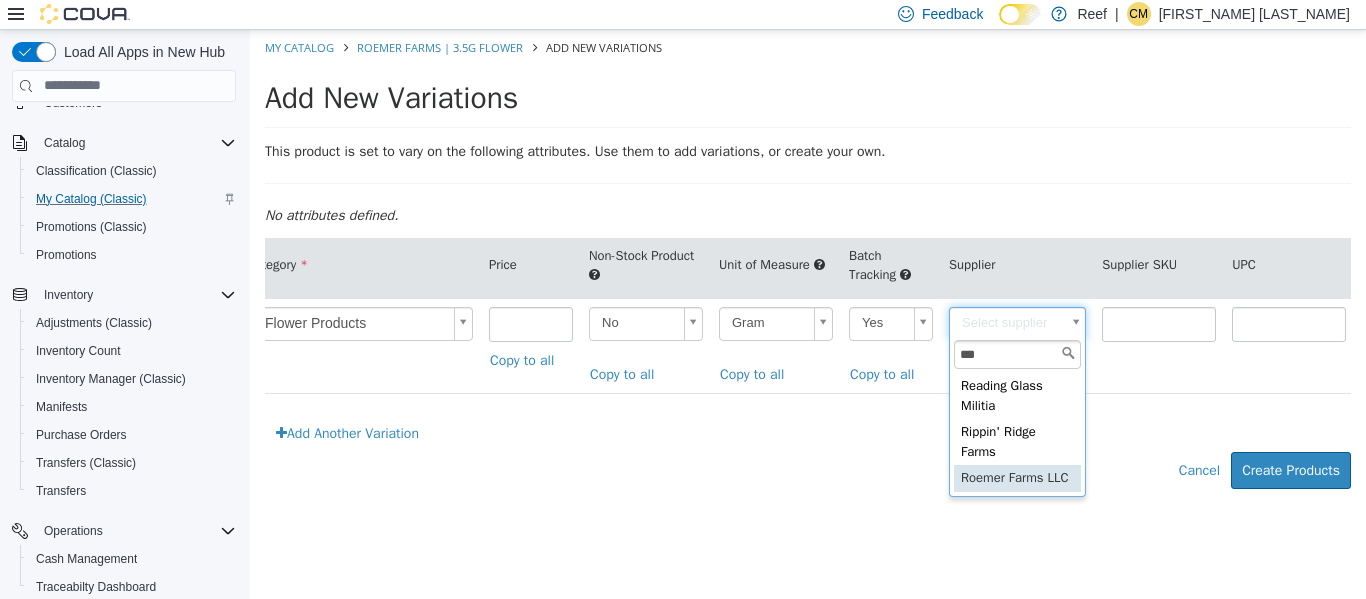 type on "***" 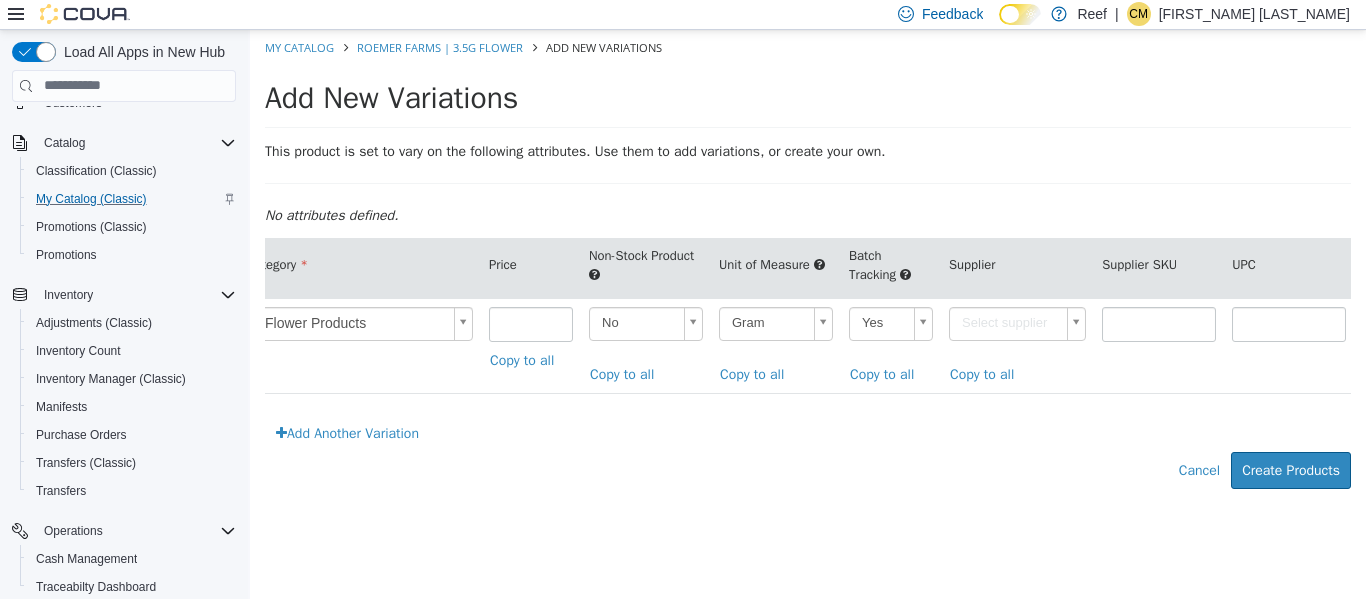 type on "******" 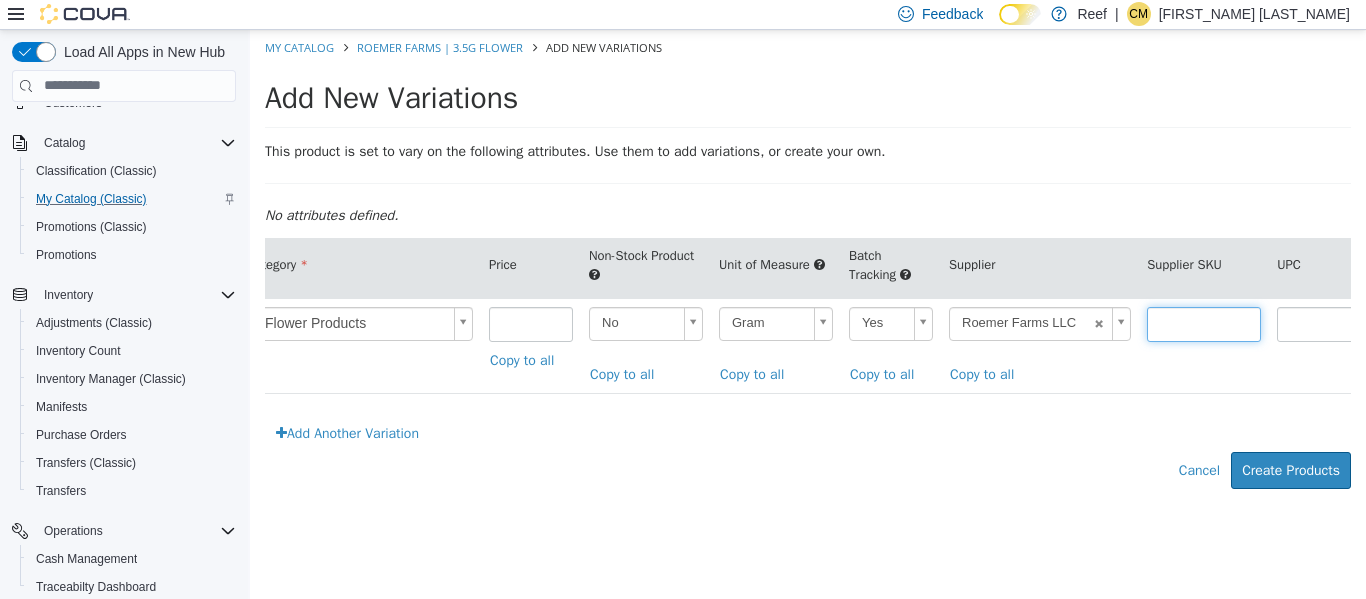click at bounding box center (1204, 323) 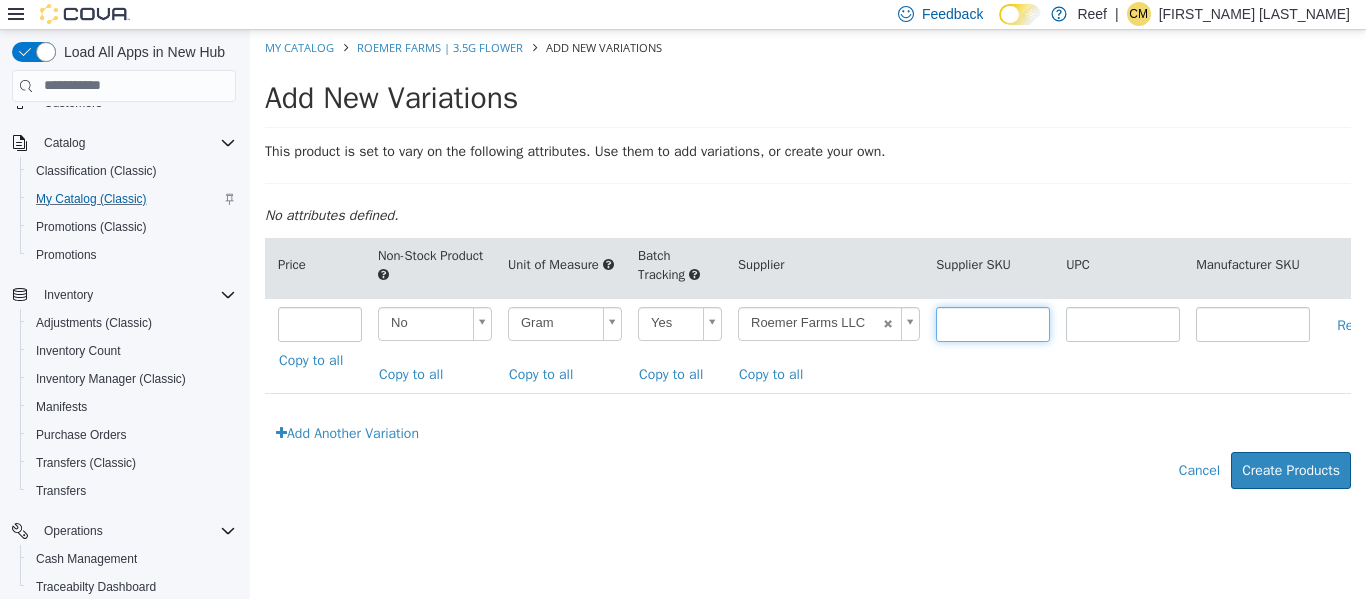 scroll, scrollTop: 0, scrollLeft: 1292, axis: horizontal 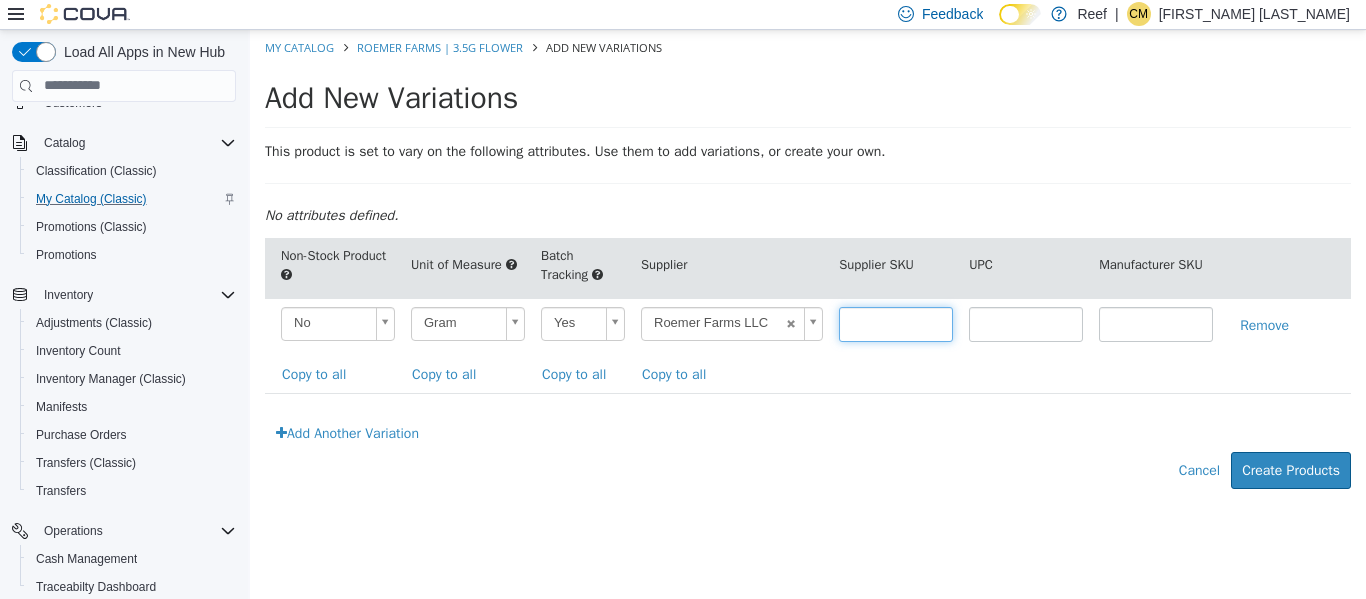 click at bounding box center [896, 323] 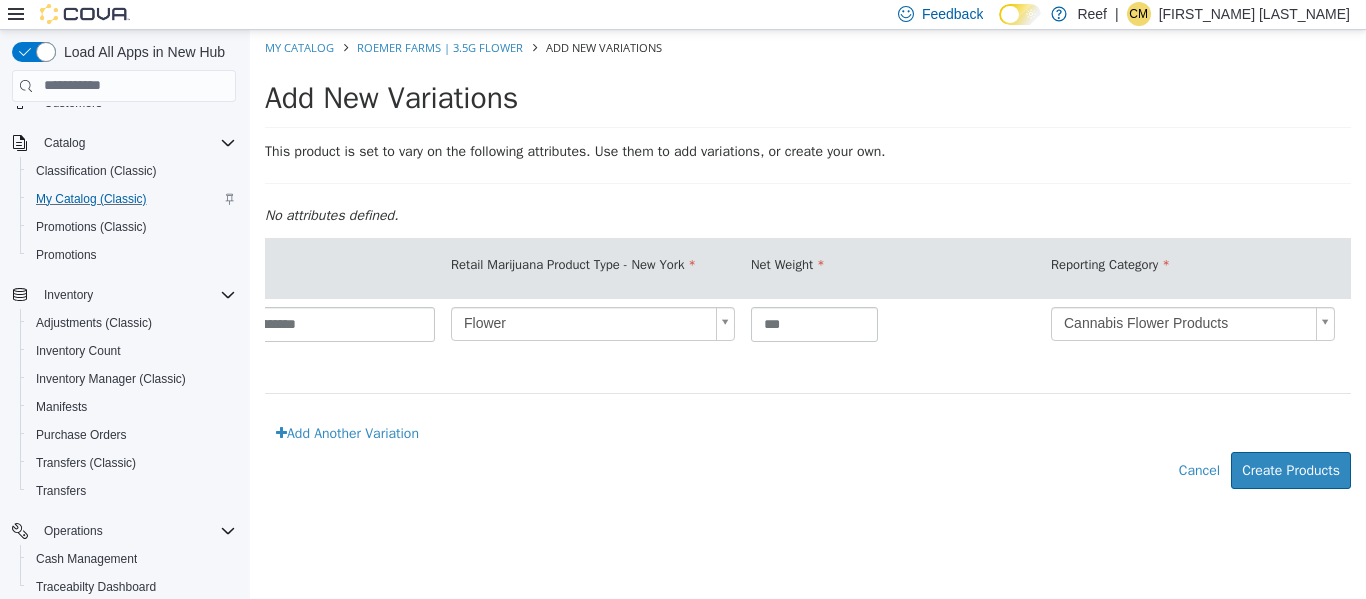 scroll, scrollTop: 0, scrollLeft: 0, axis: both 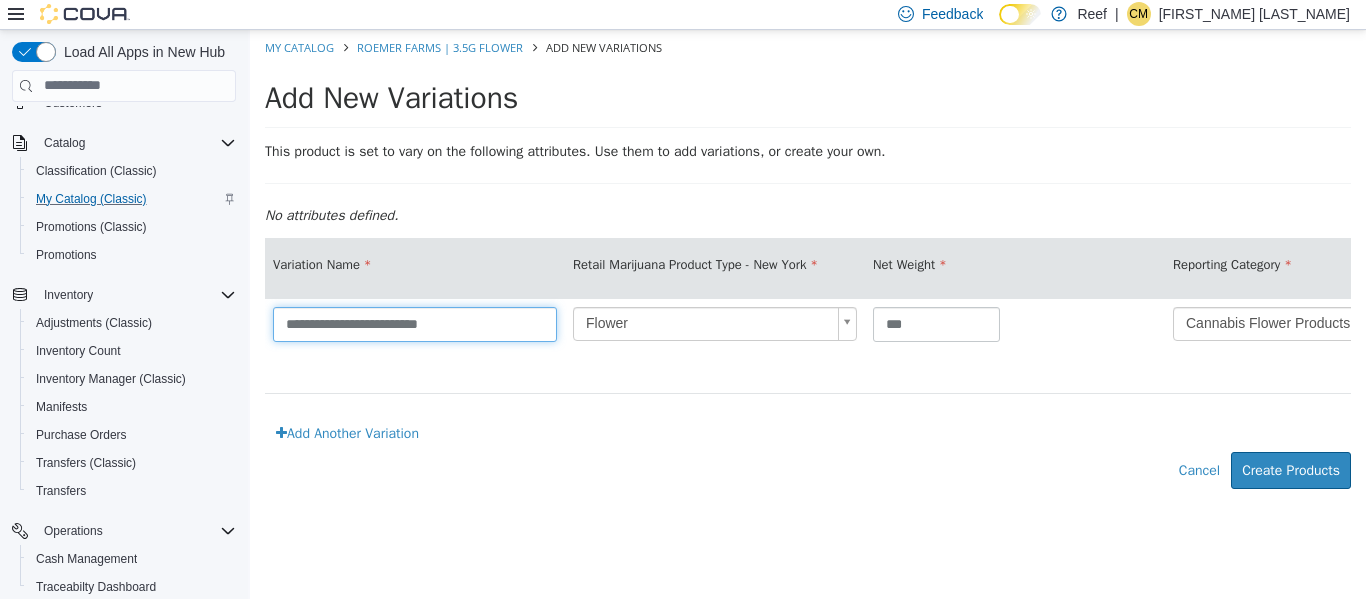 click on "**********" at bounding box center (415, 323) 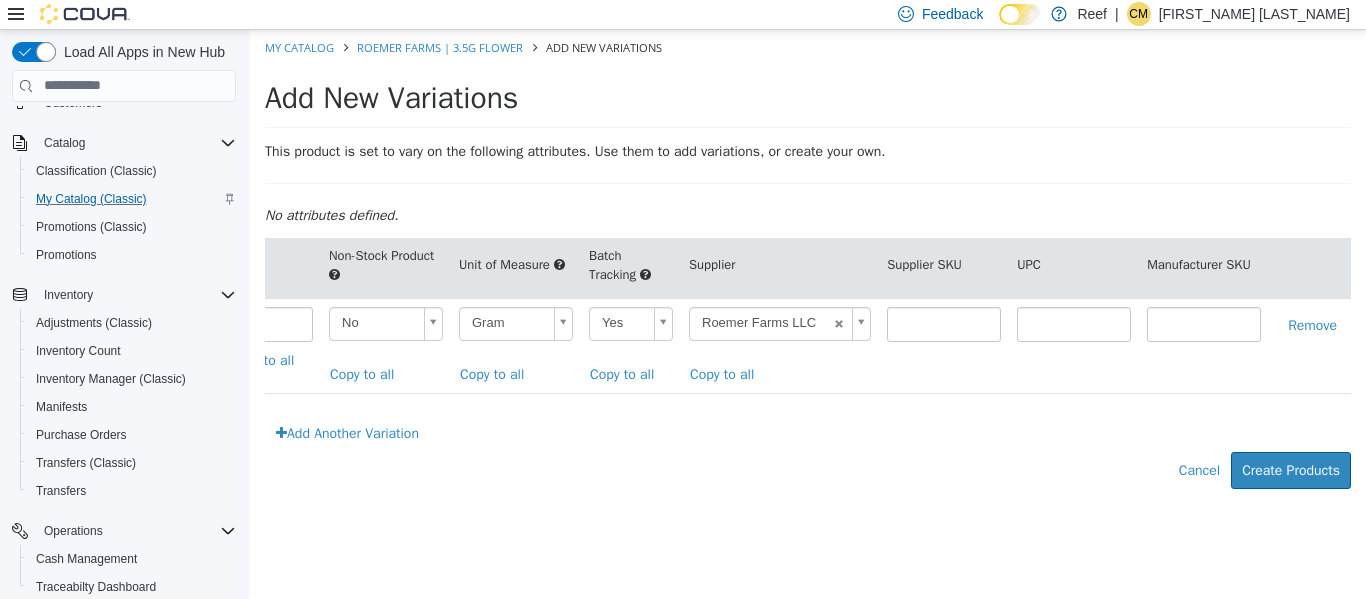 scroll, scrollTop: 0, scrollLeft: 1245, axis: horizontal 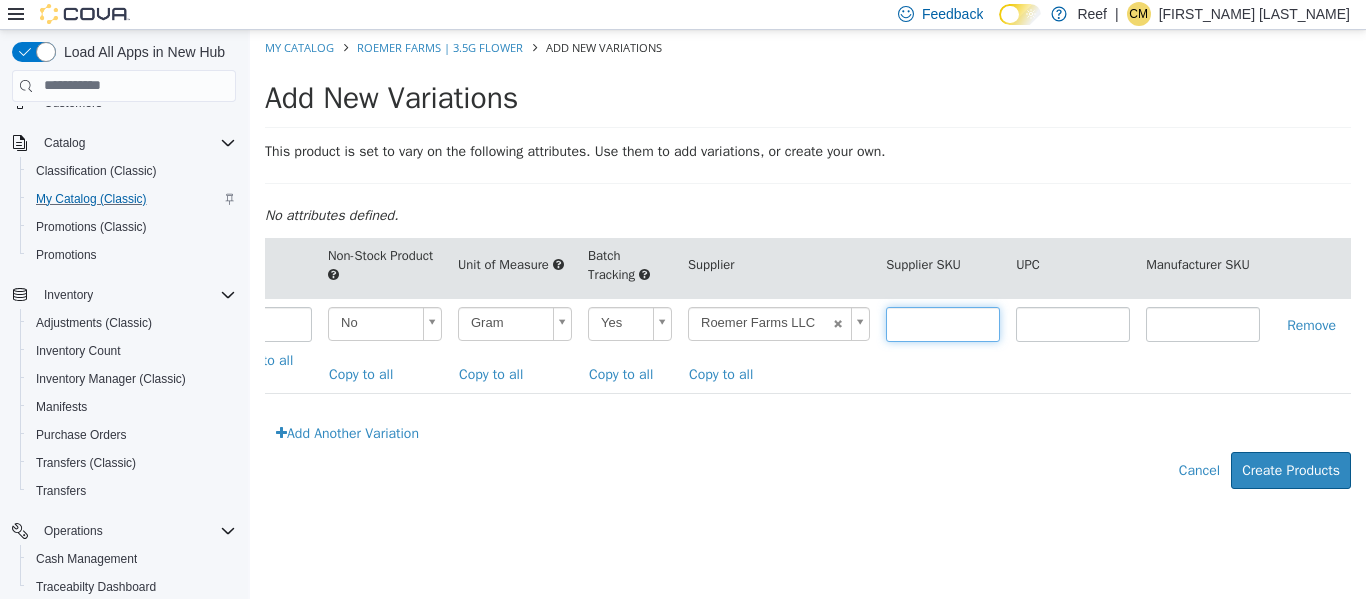 click at bounding box center [943, 323] 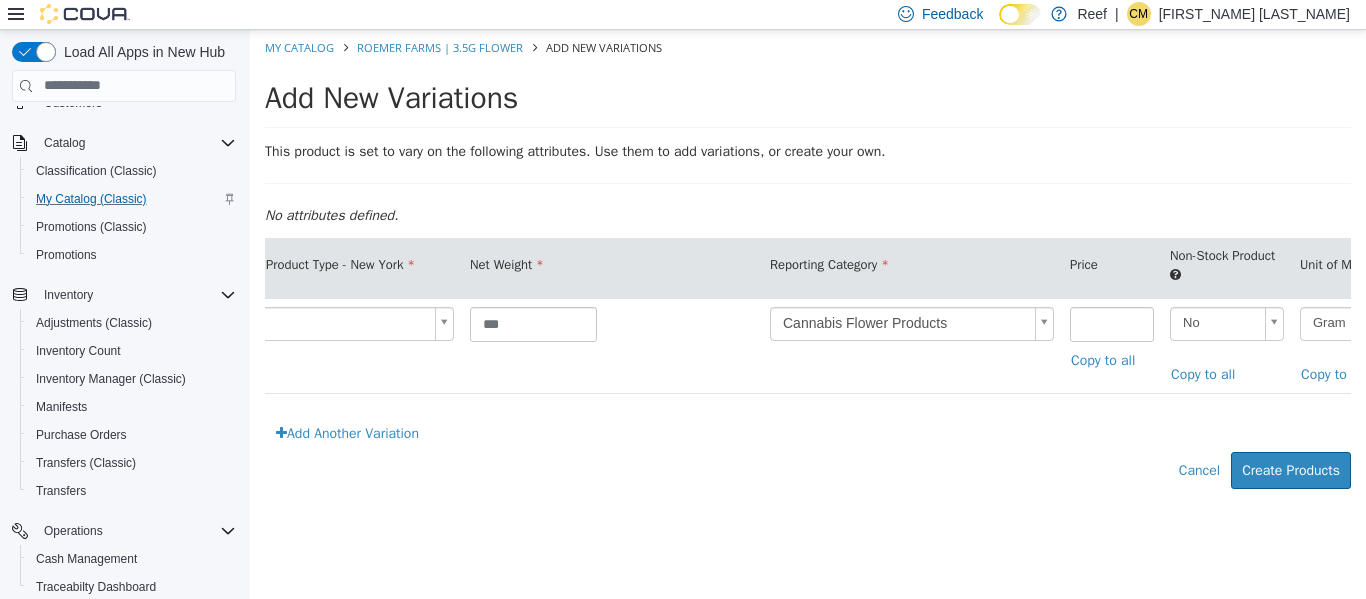 scroll, scrollTop: 0, scrollLeft: 0, axis: both 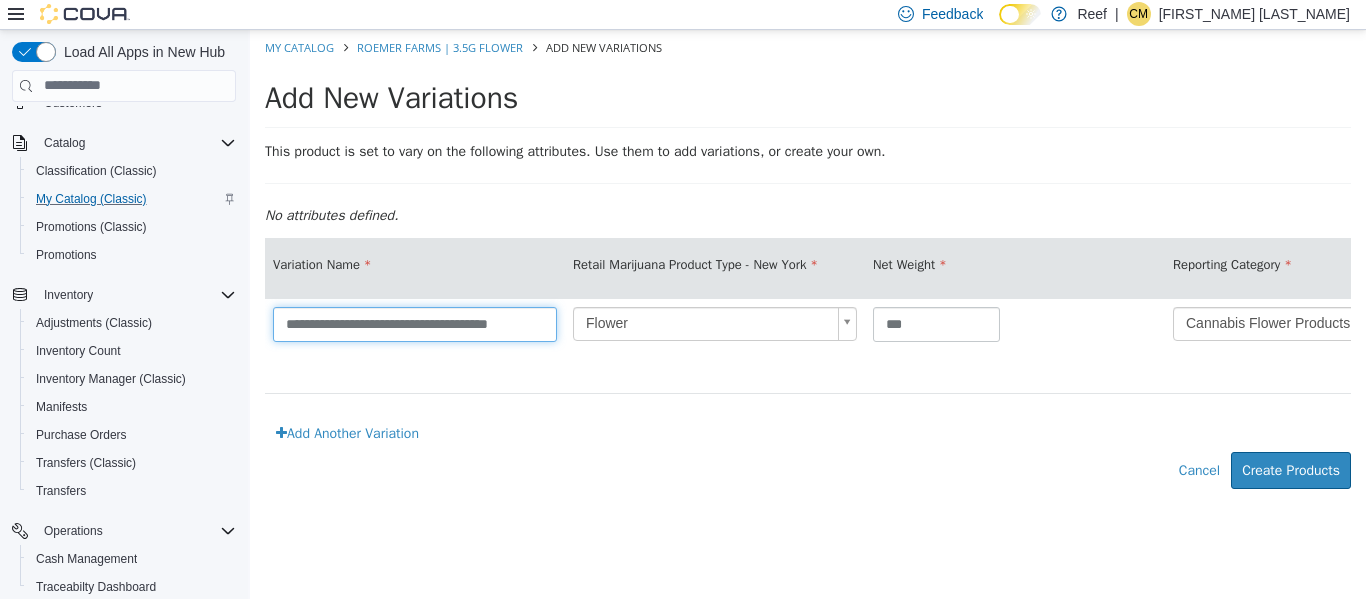 click on "**********" at bounding box center (415, 323) 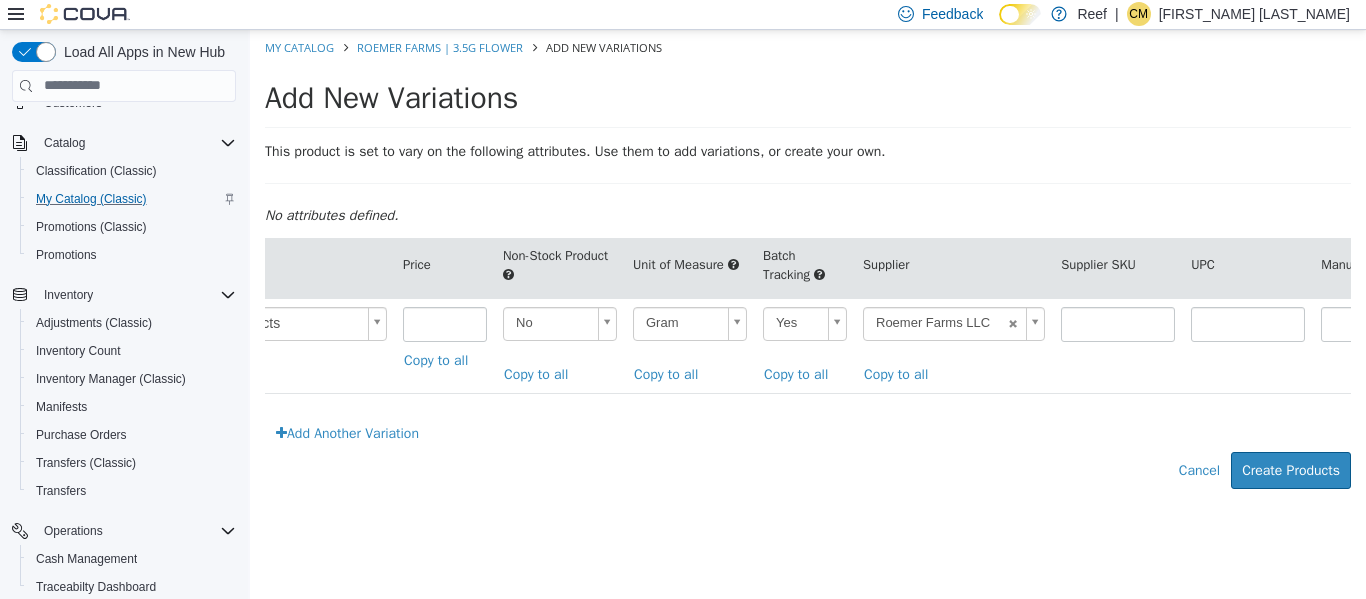 scroll, scrollTop: 0, scrollLeft: 1292, axis: horizontal 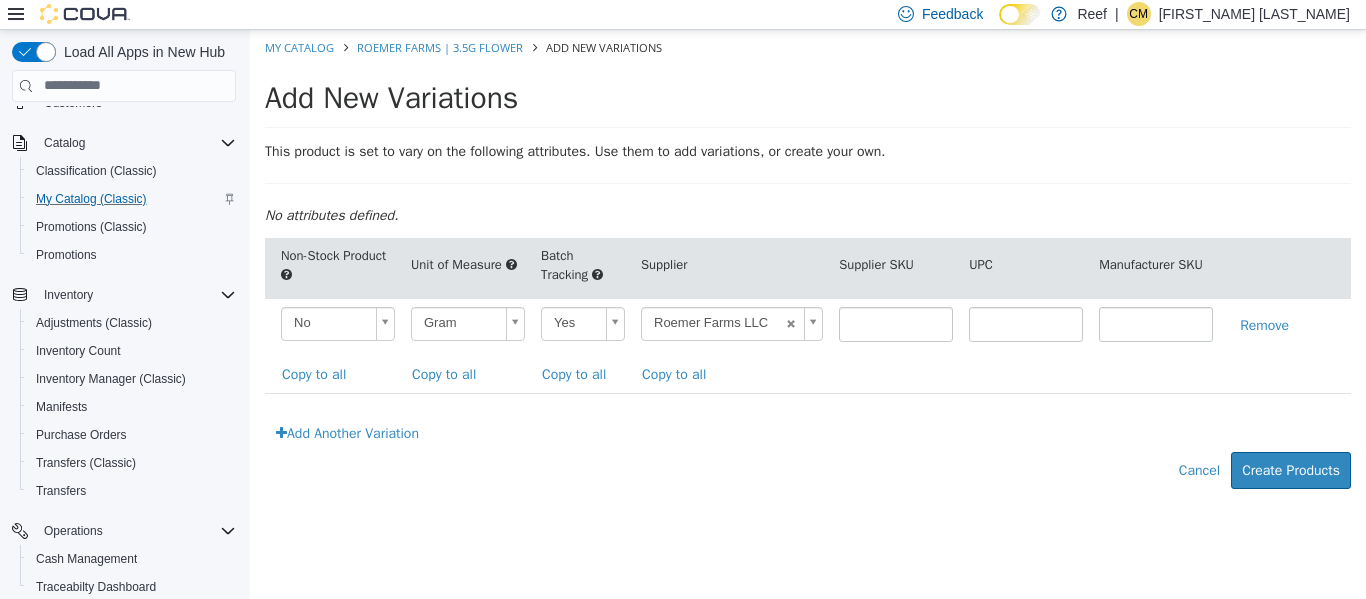 type on "**********" 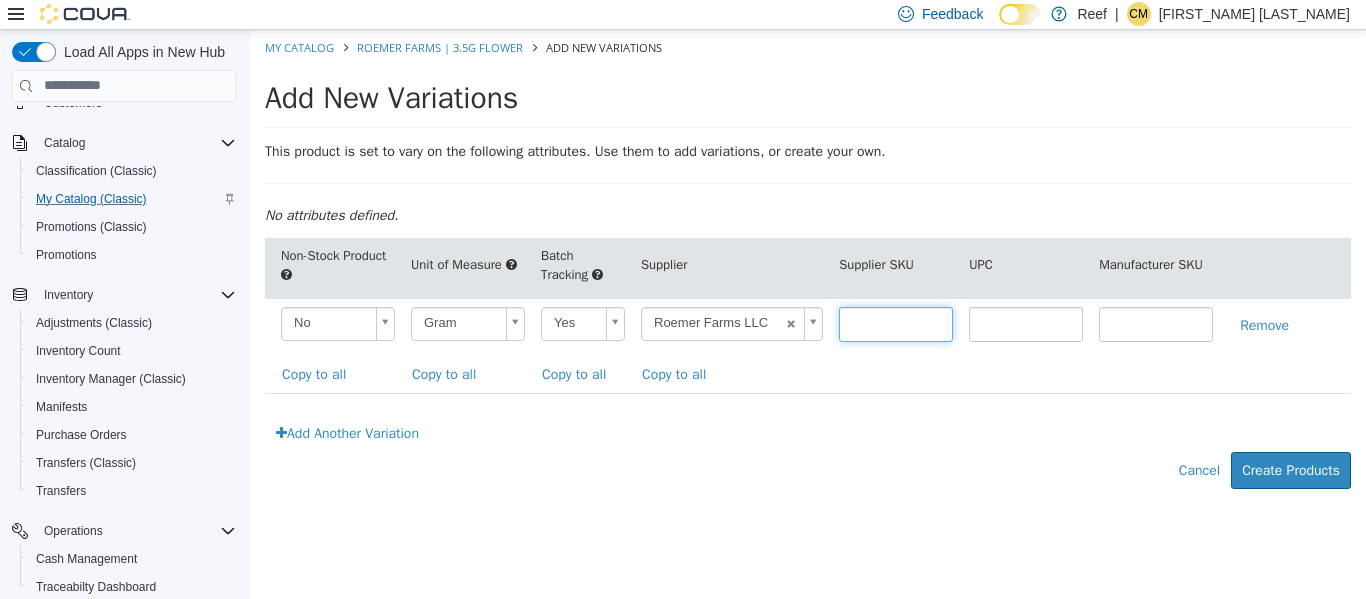 click at bounding box center [896, 323] 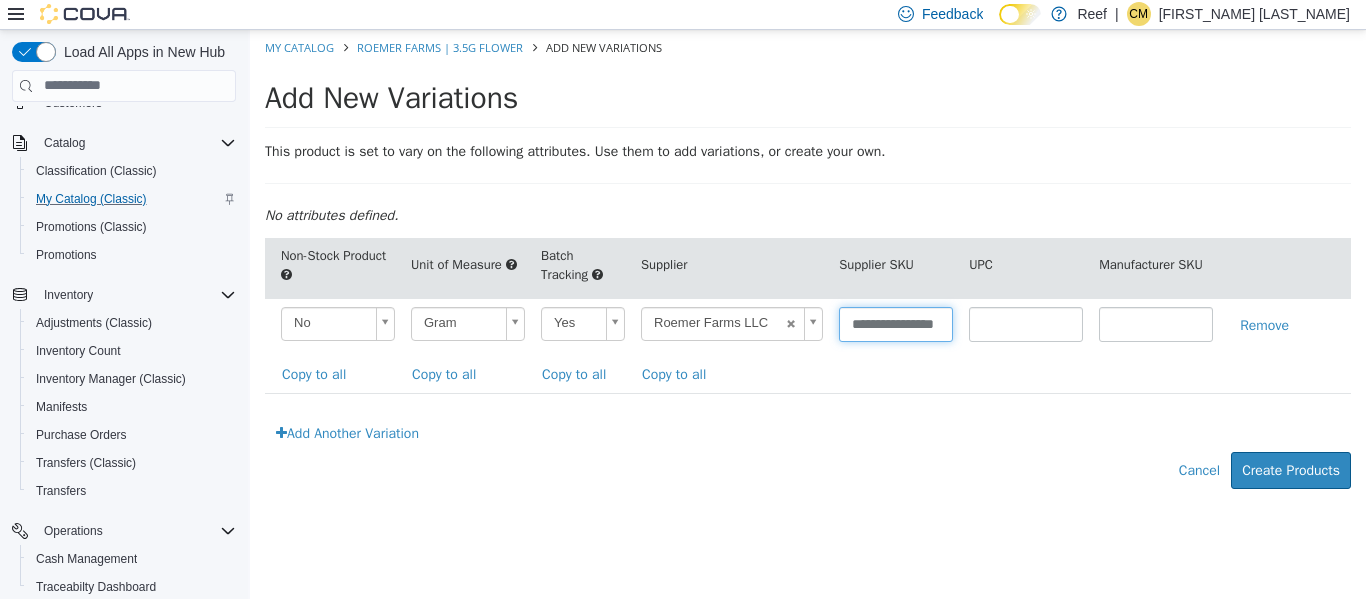scroll, scrollTop: 0, scrollLeft: 33, axis: horizontal 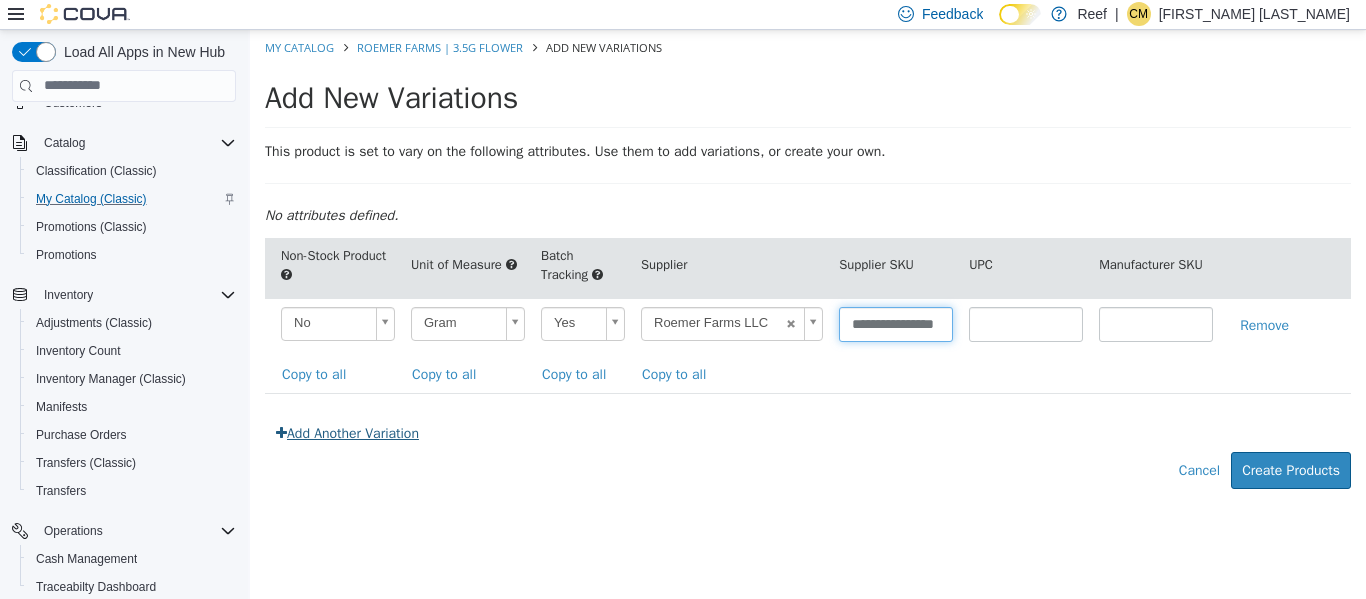 type on "**********" 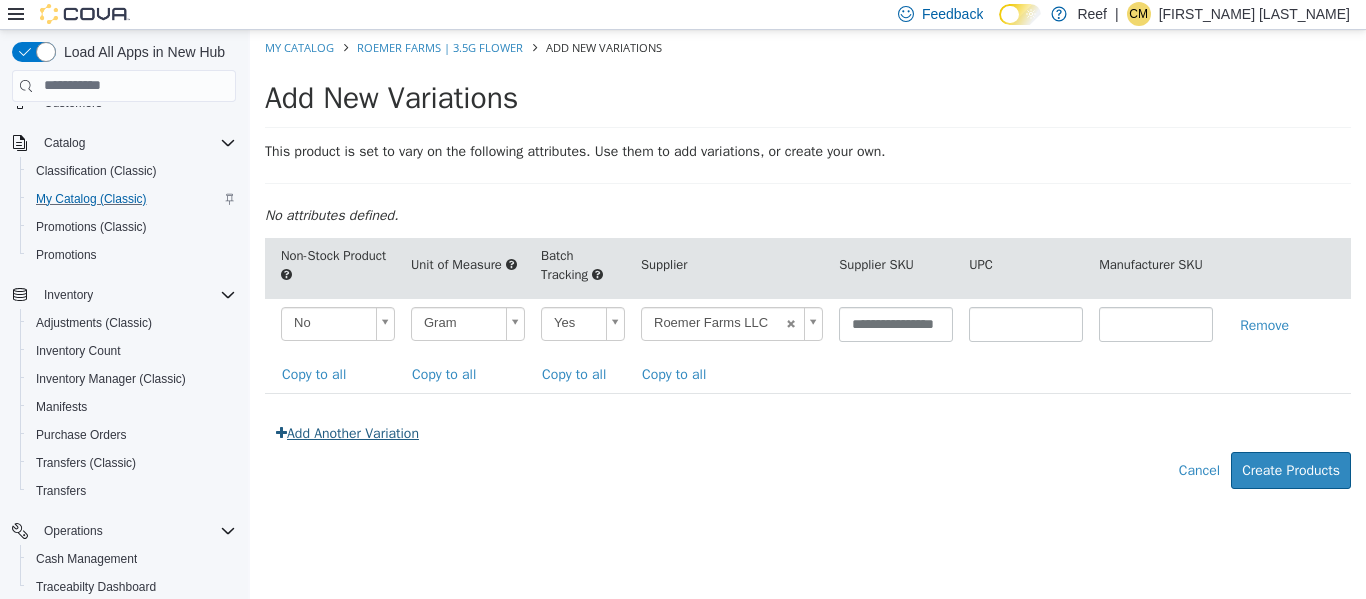 scroll, scrollTop: 0, scrollLeft: 0, axis: both 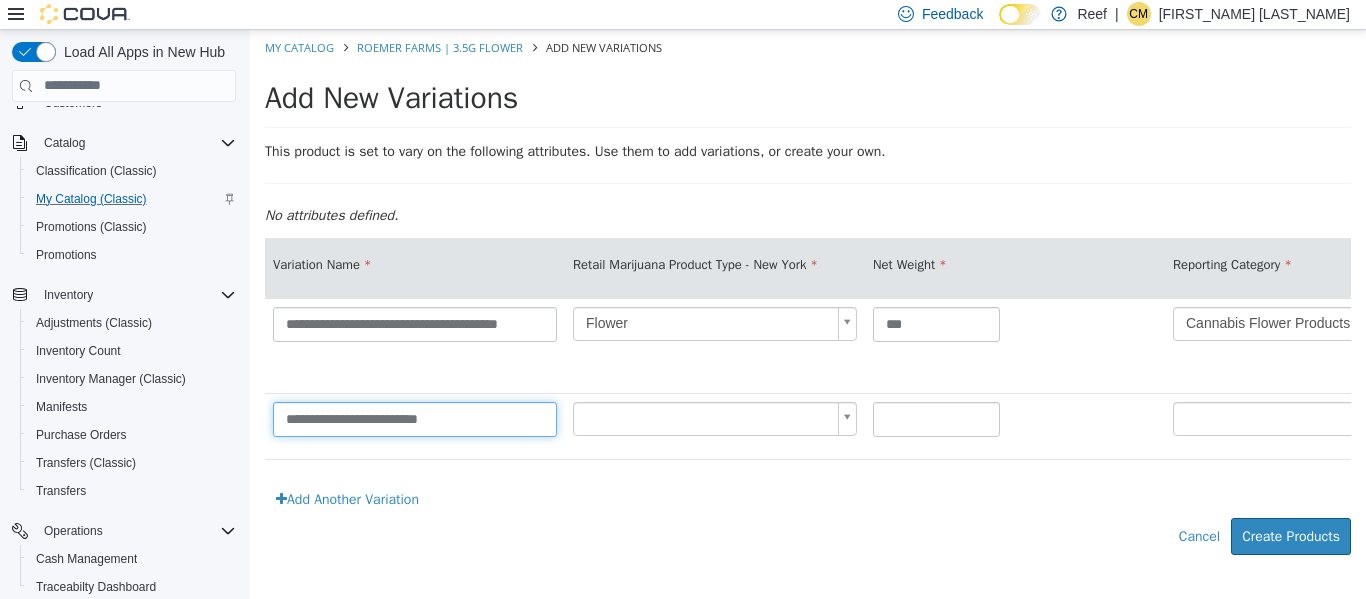 click on "**********" at bounding box center [415, 418] 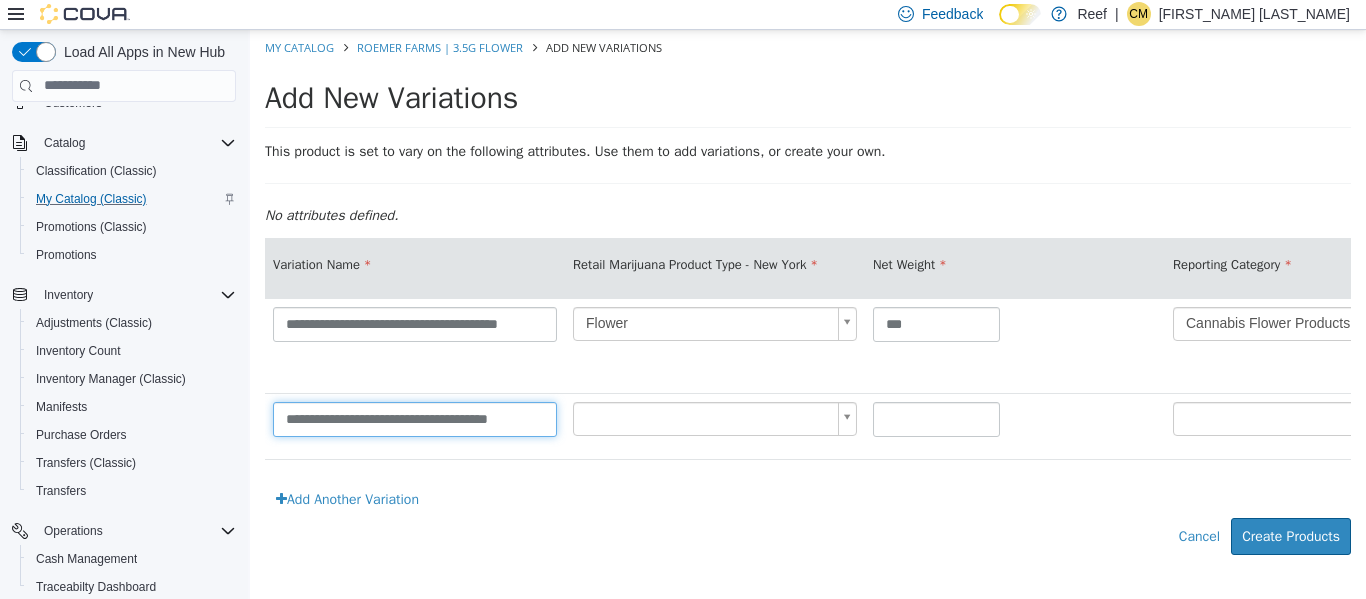 click on "**********" at bounding box center (415, 418) 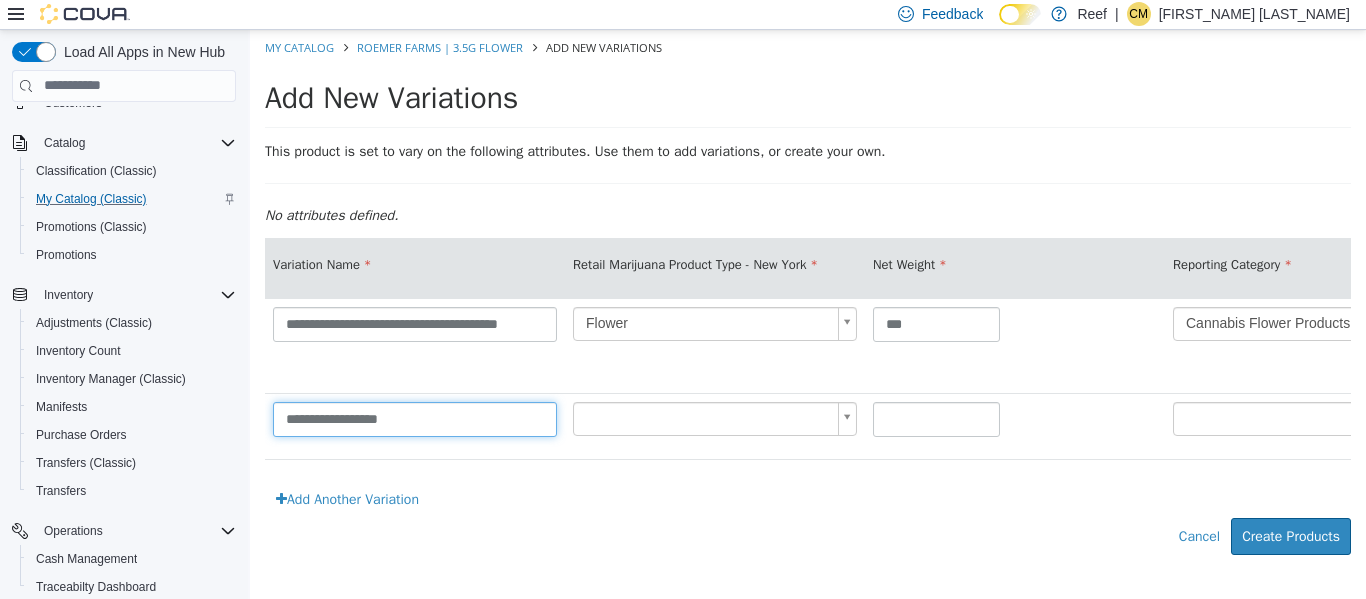 click on "**********" at bounding box center (415, 418) 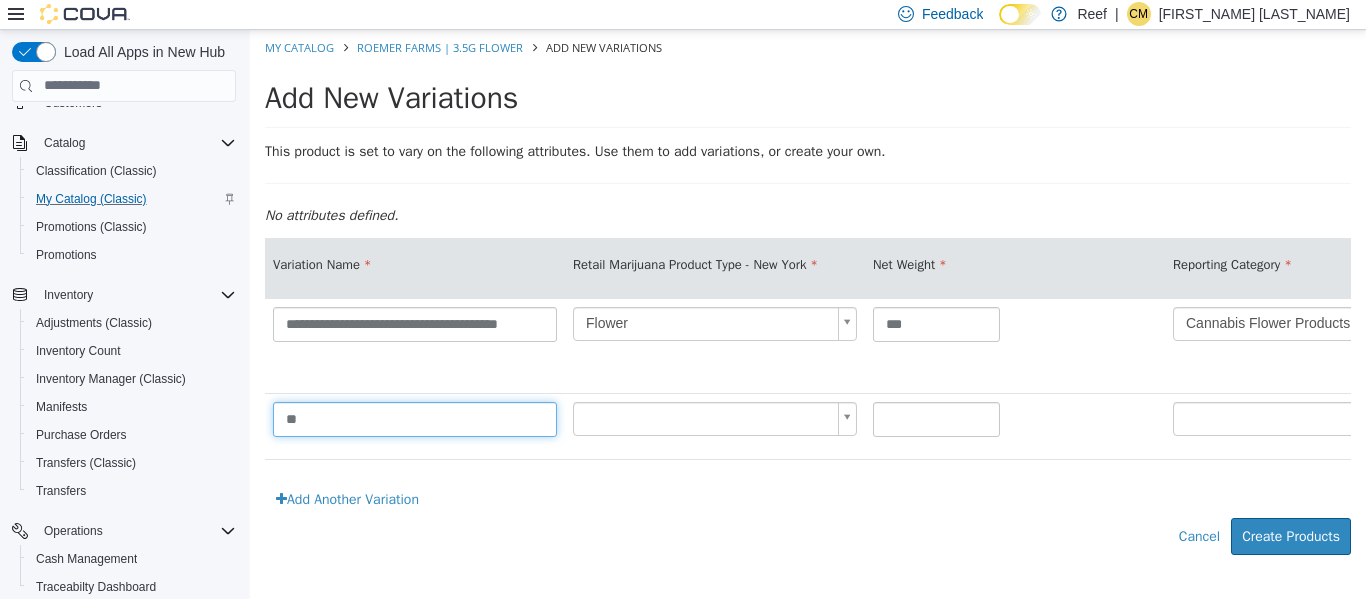 type on "*" 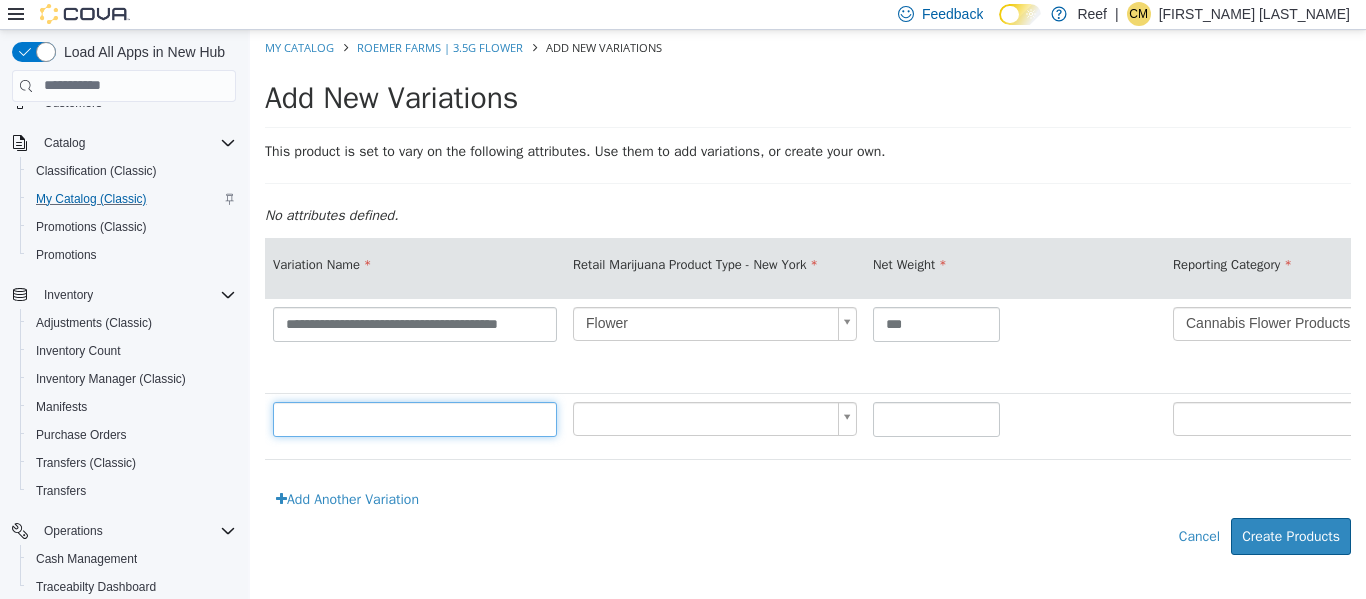 paste on "**********" 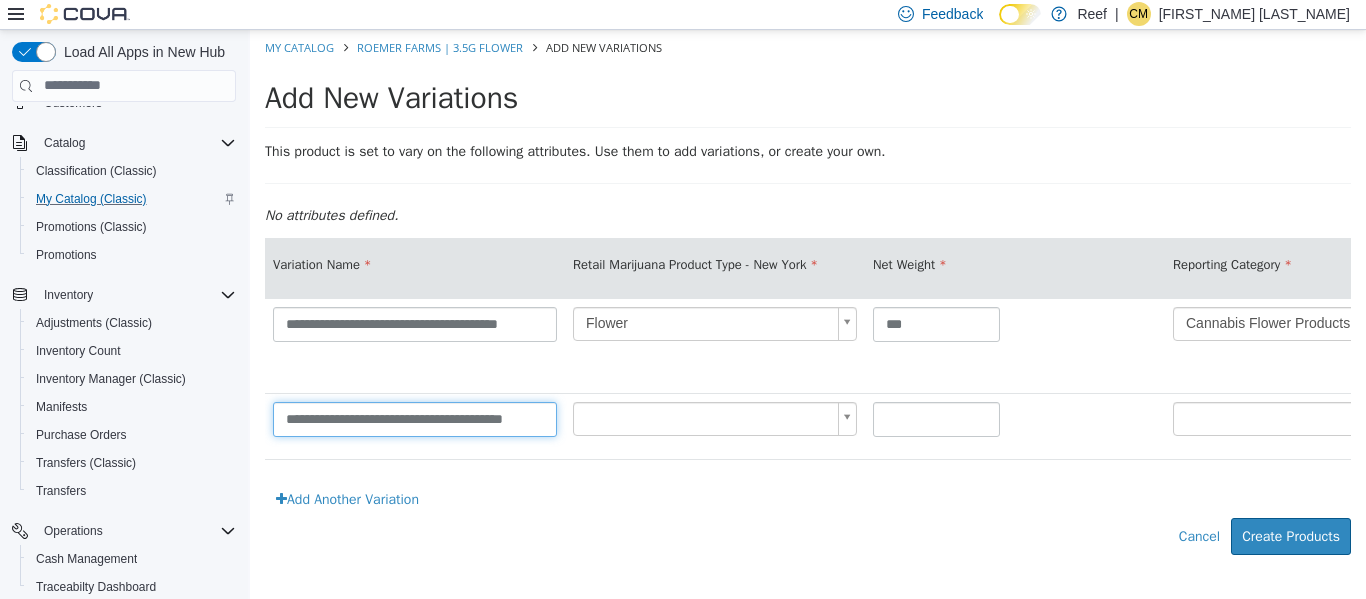 type on "**********" 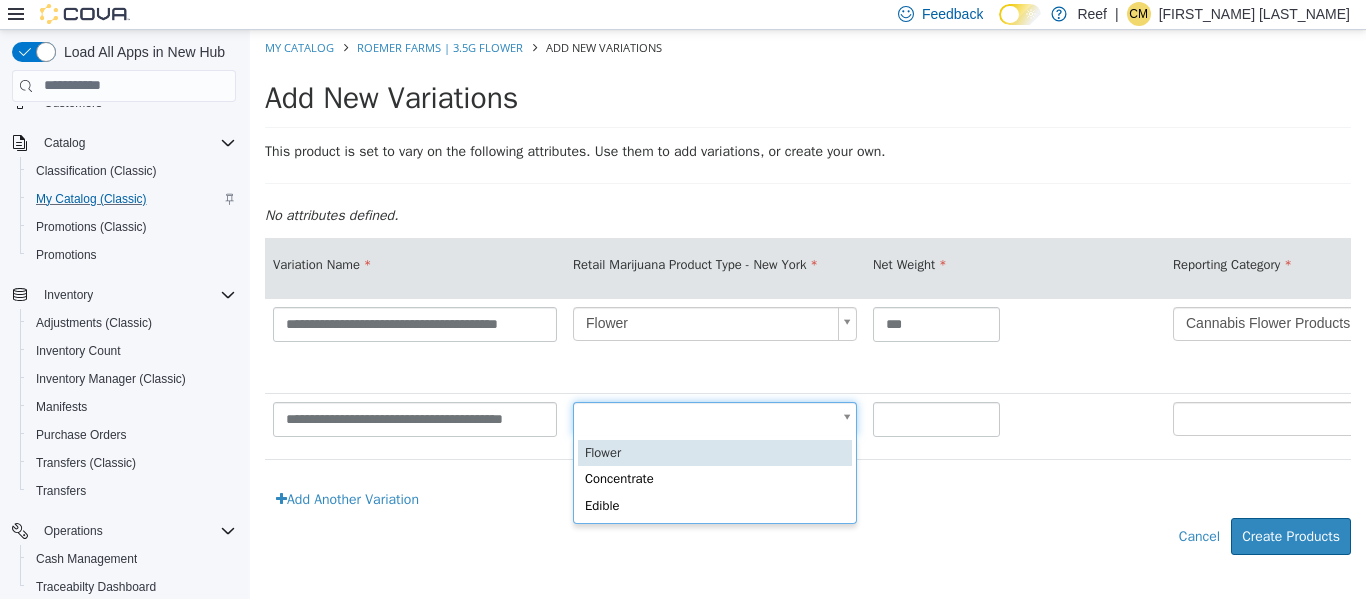 click on "**********" at bounding box center [808, 302] 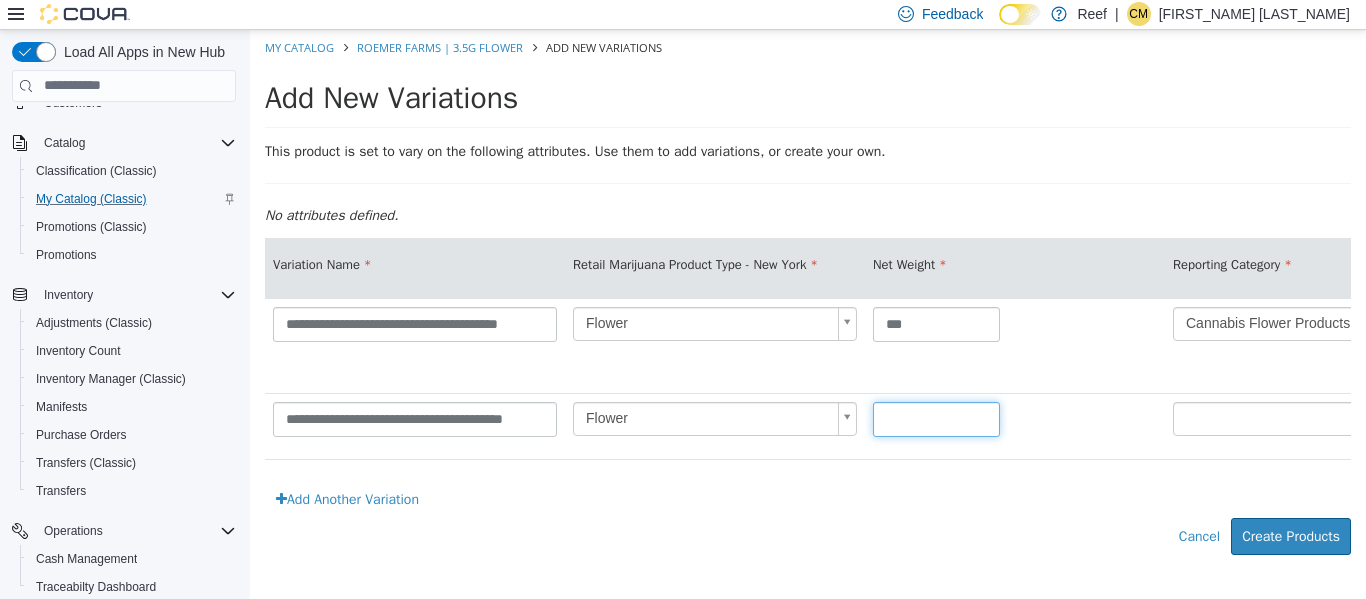 click at bounding box center (936, 418) 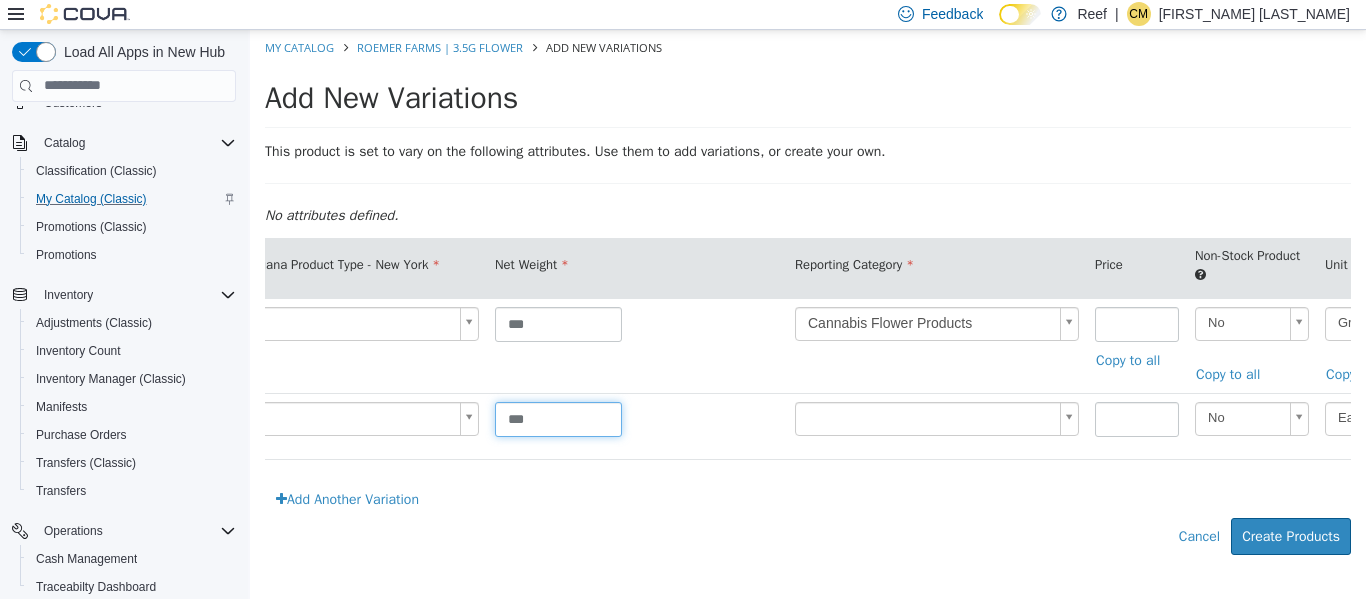 scroll, scrollTop: 0, scrollLeft: 379, axis: horizontal 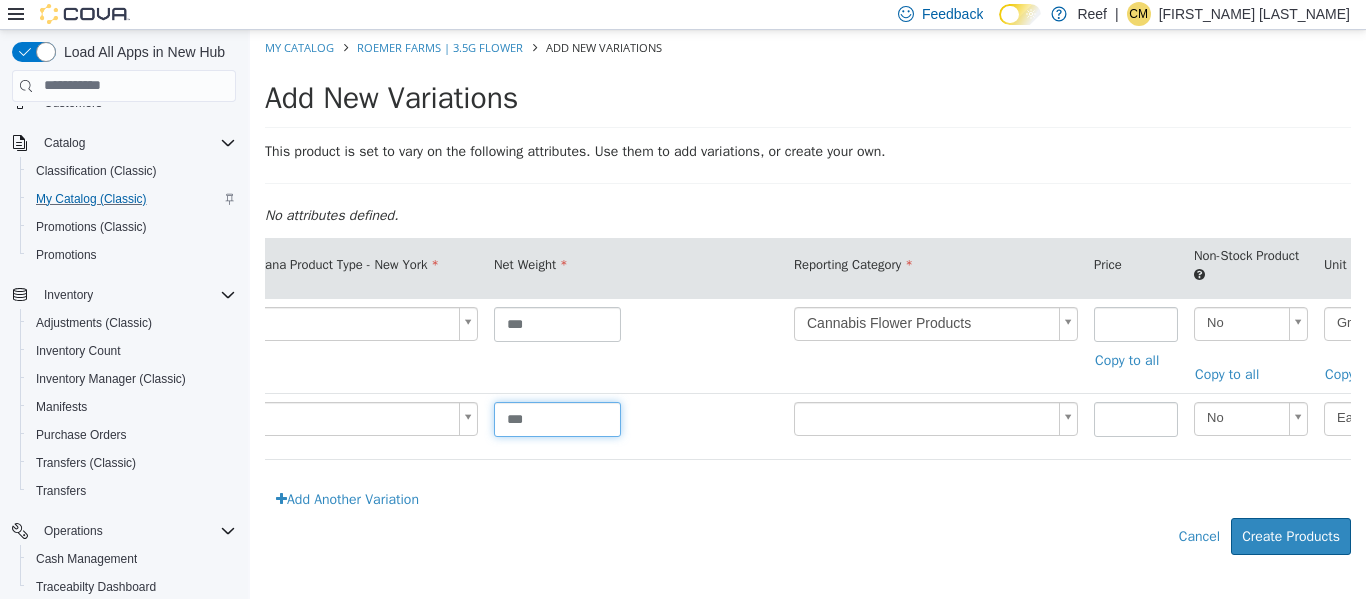 type on "***" 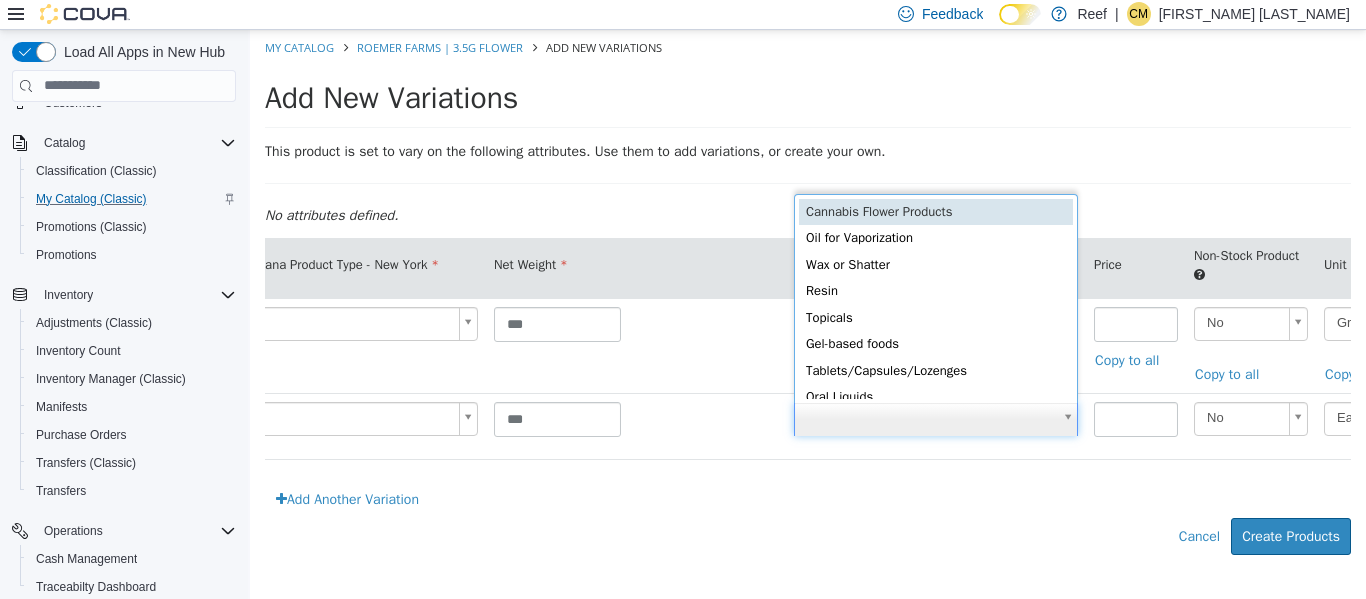 click on "**********" at bounding box center (808, 302) 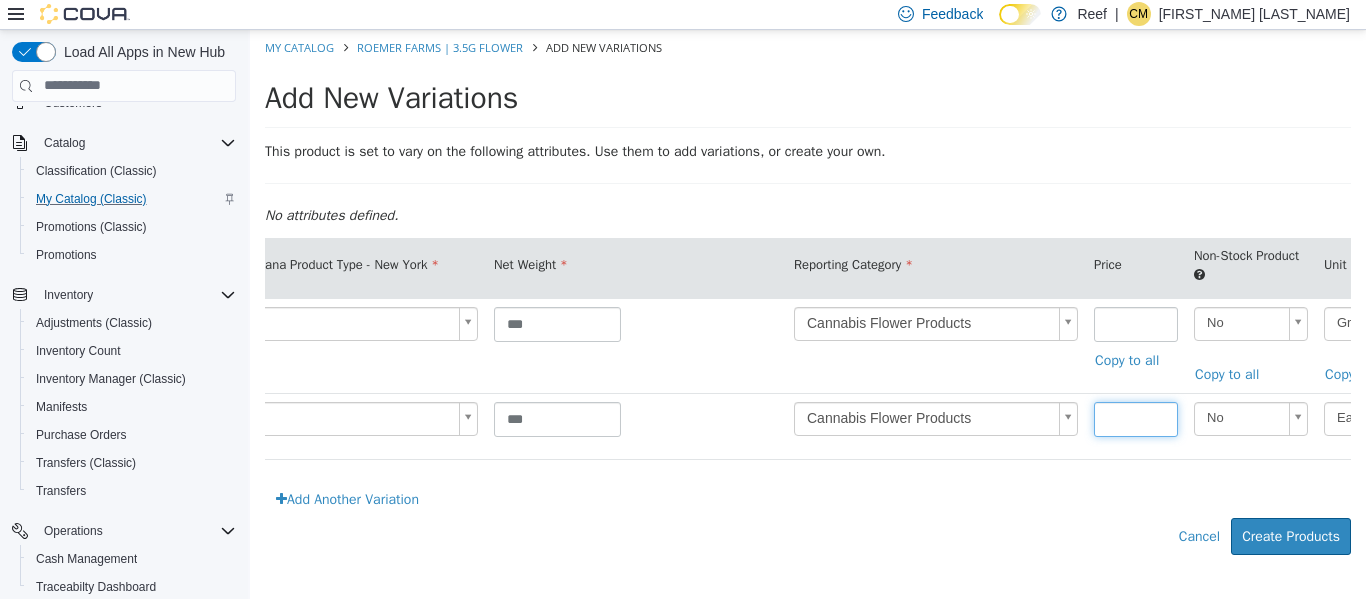 click at bounding box center (1136, 418) 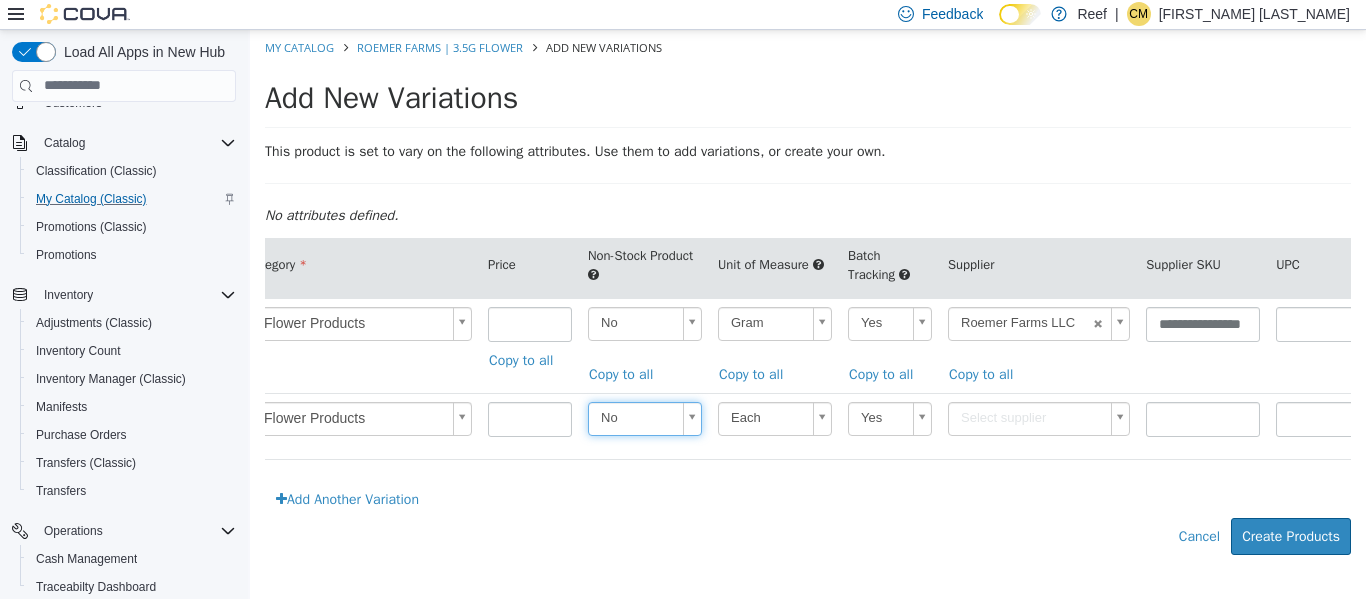 scroll, scrollTop: 0, scrollLeft: 986, axis: horizontal 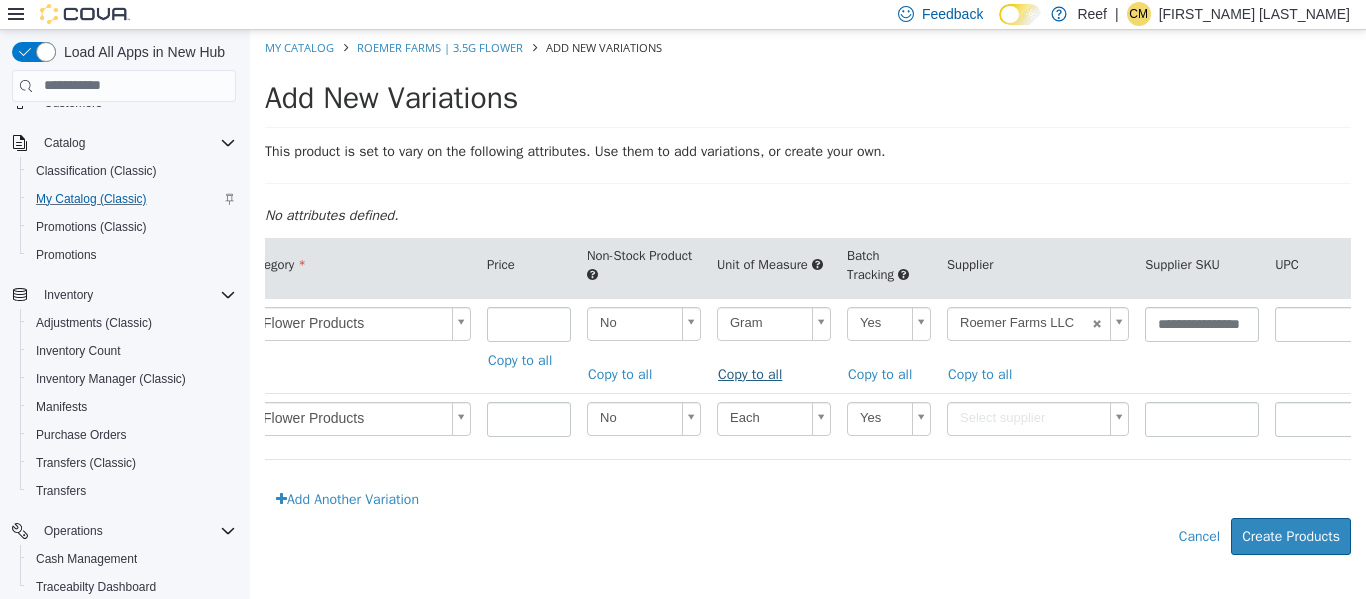 click on "Copy to all" at bounding box center [755, 373] 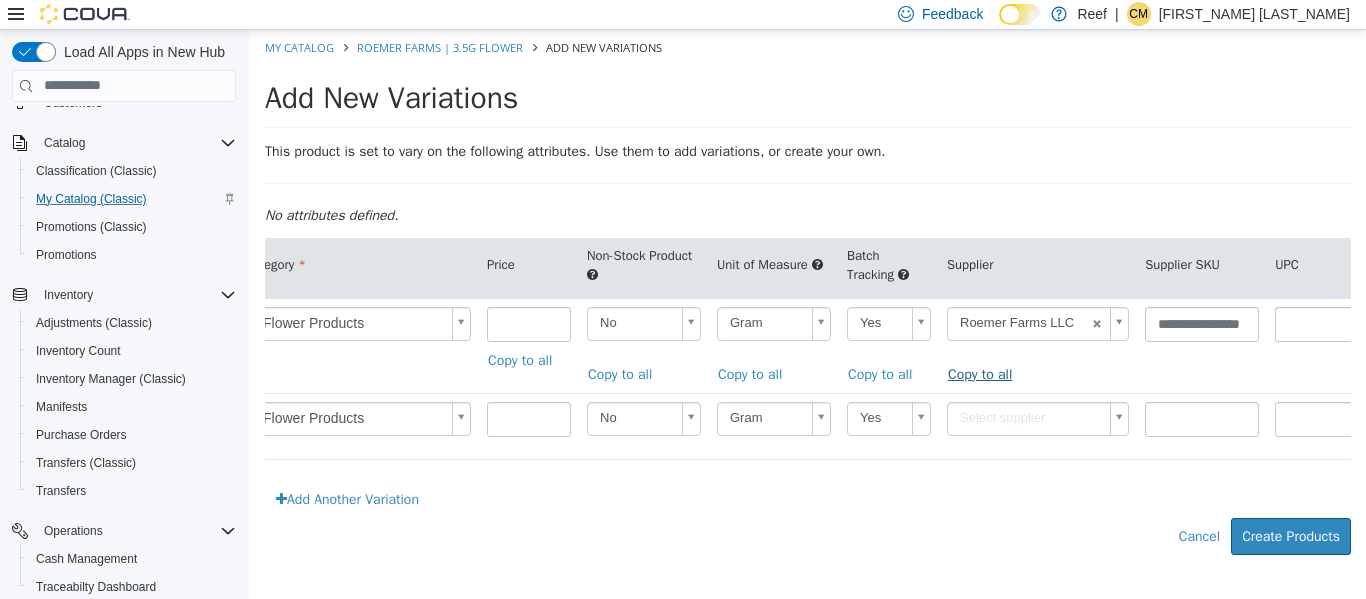 click on "Copy to all" at bounding box center (985, 373) 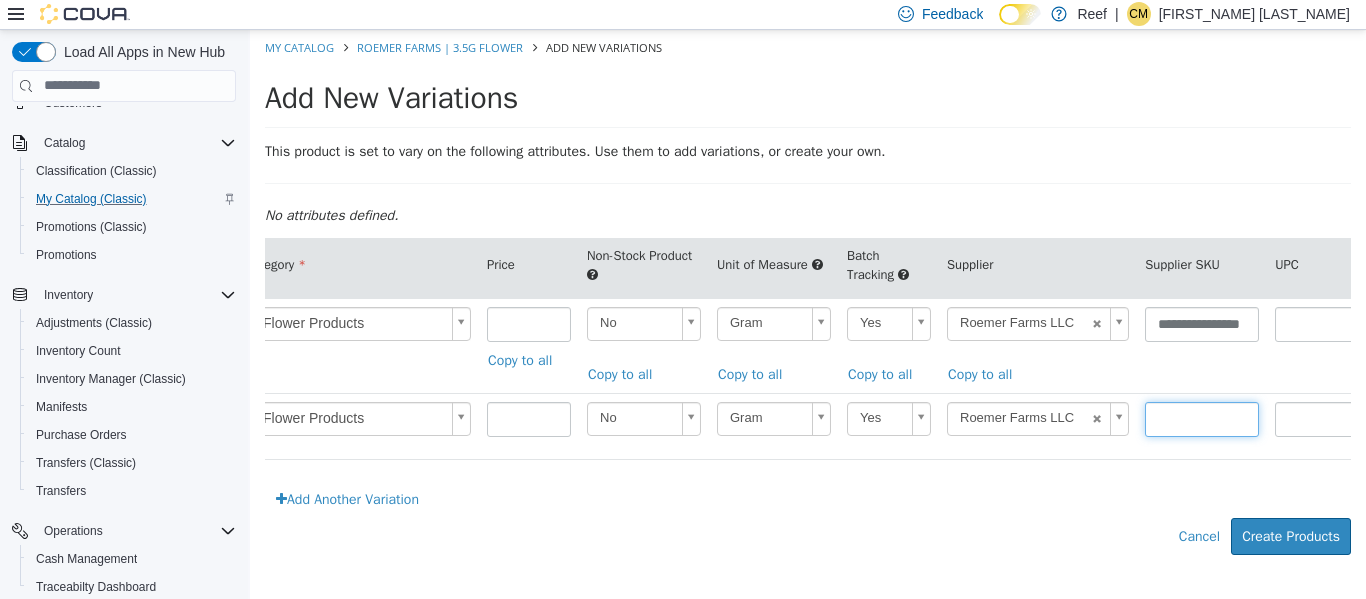 click at bounding box center (1202, 418) 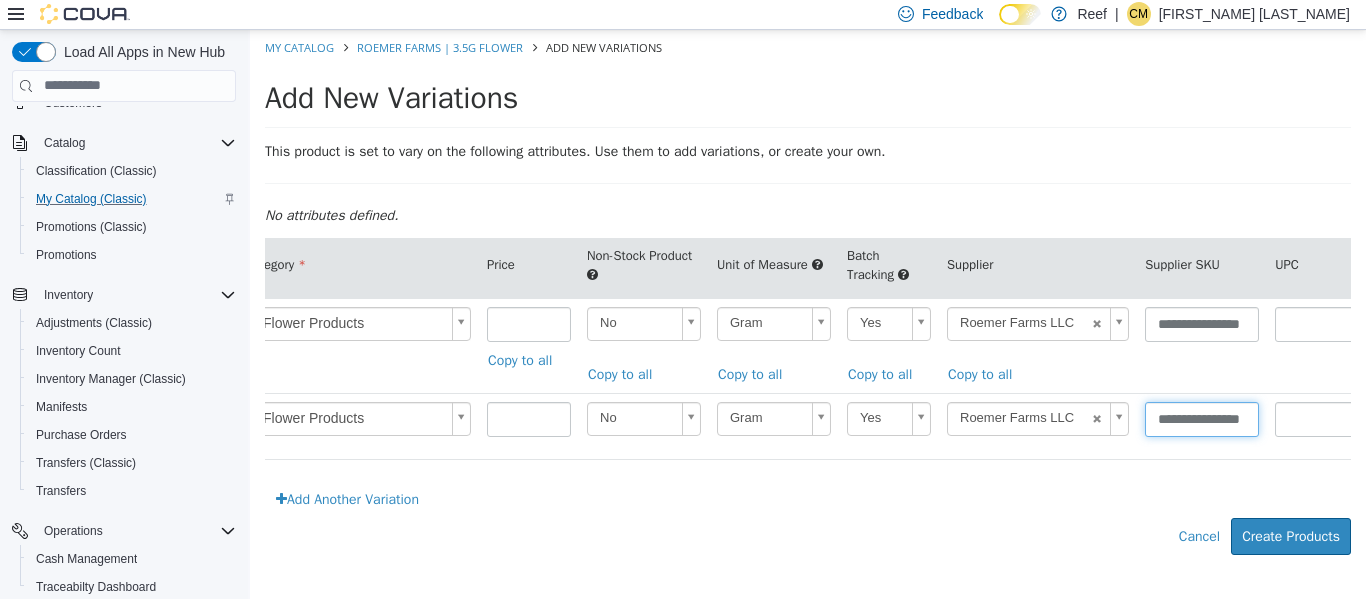scroll, scrollTop: 0, scrollLeft: 33, axis: horizontal 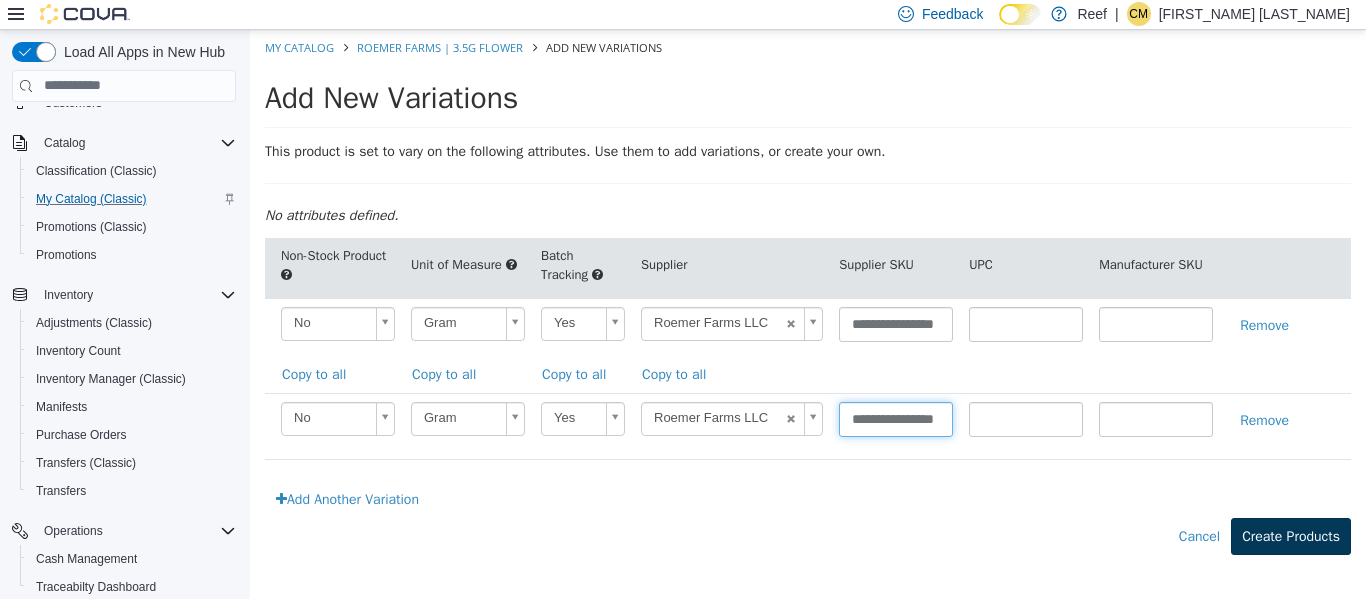 type on "**********" 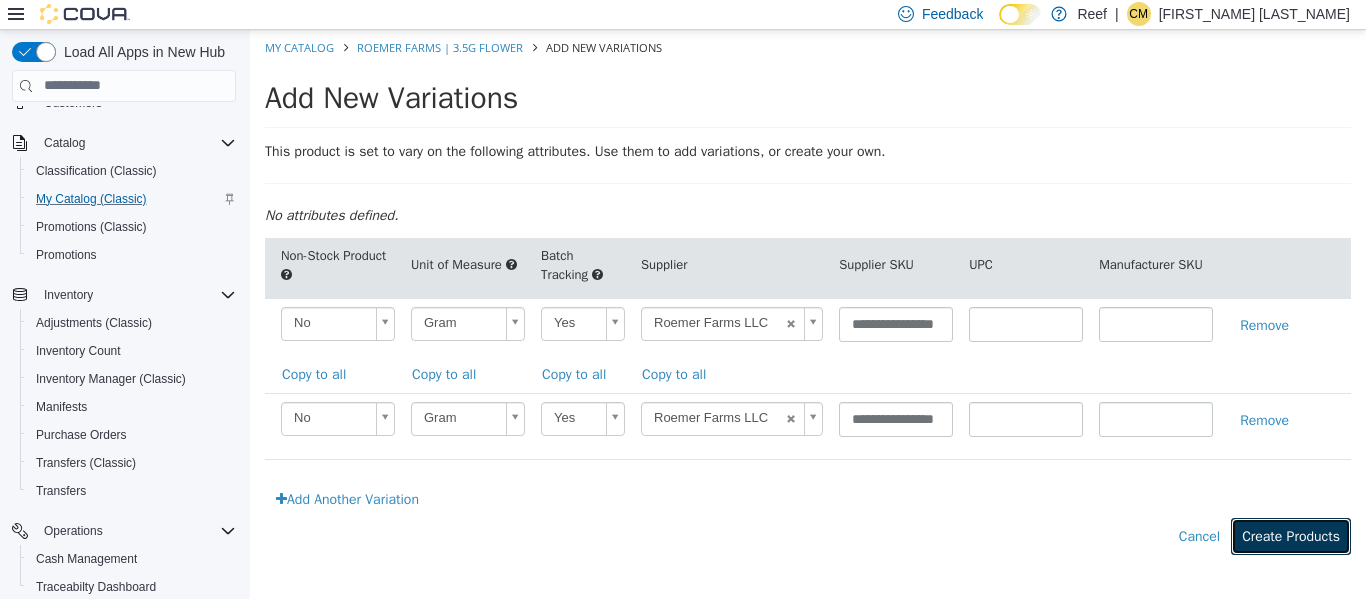 scroll, scrollTop: 0, scrollLeft: 0, axis: both 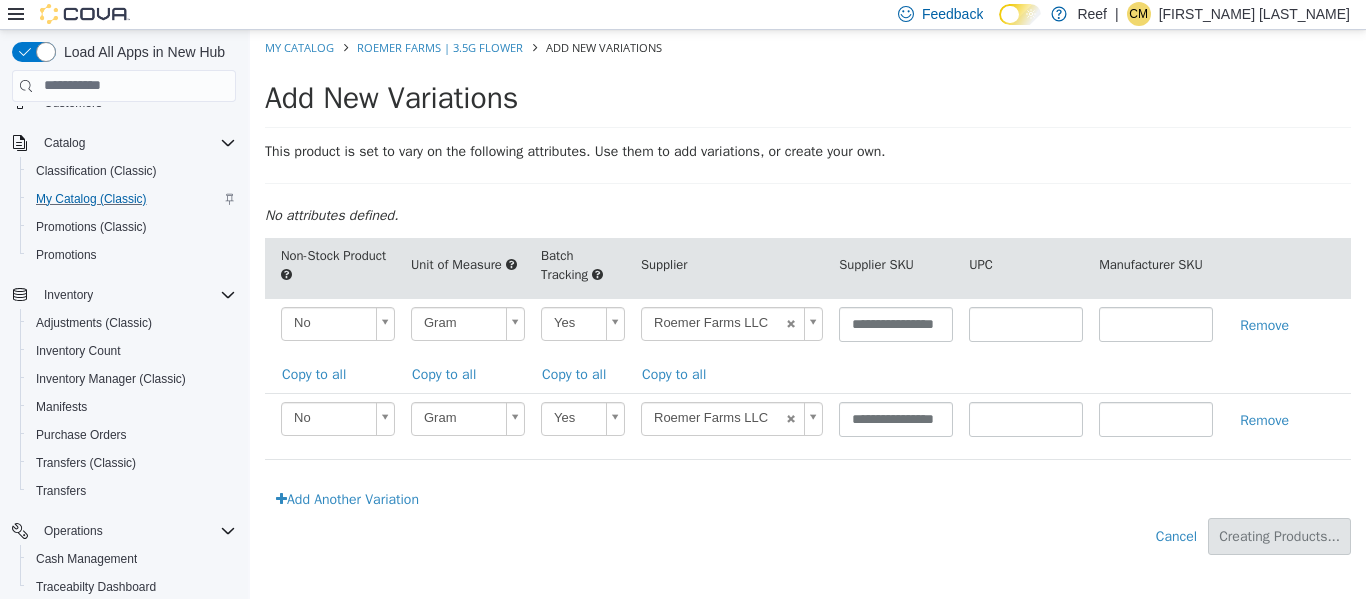type on "*****" 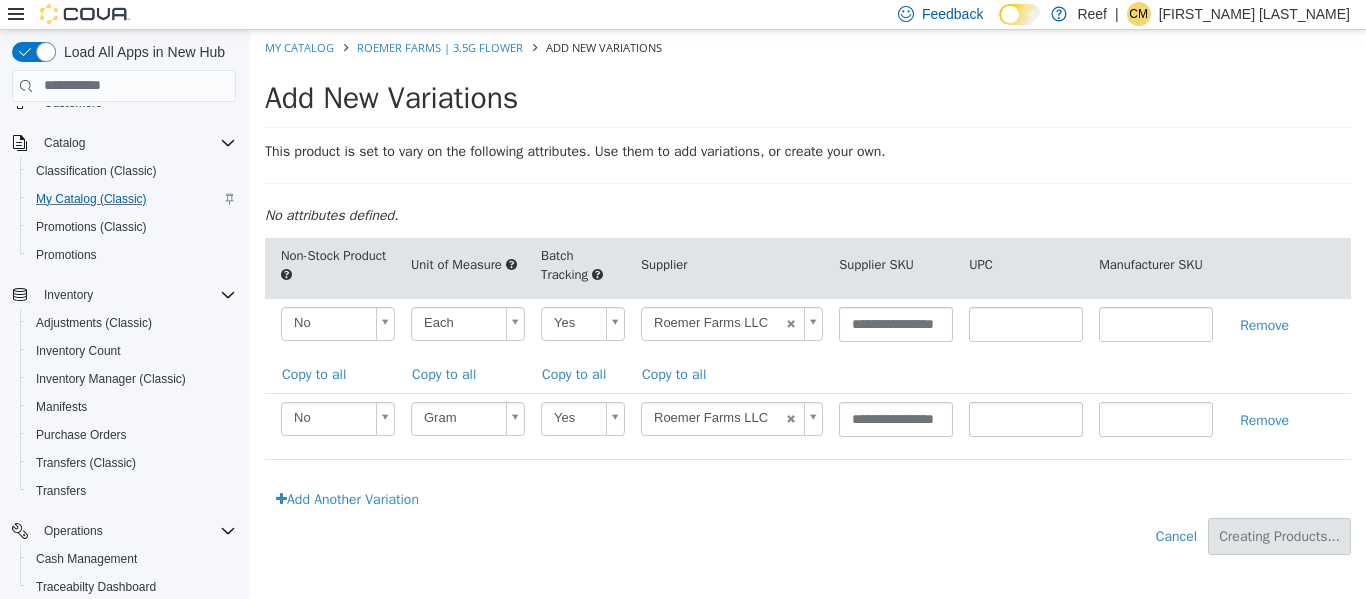 type on "*****" 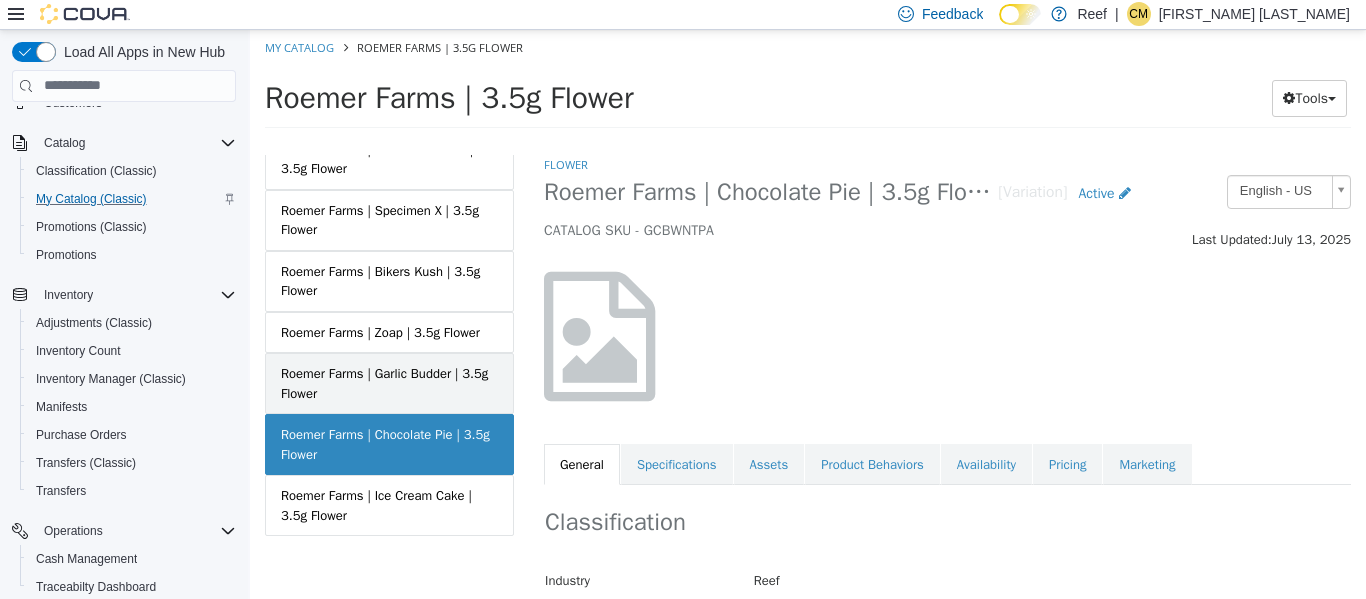 scroll, scrollTop: 254, scrollLeft: 0, axis: vertical 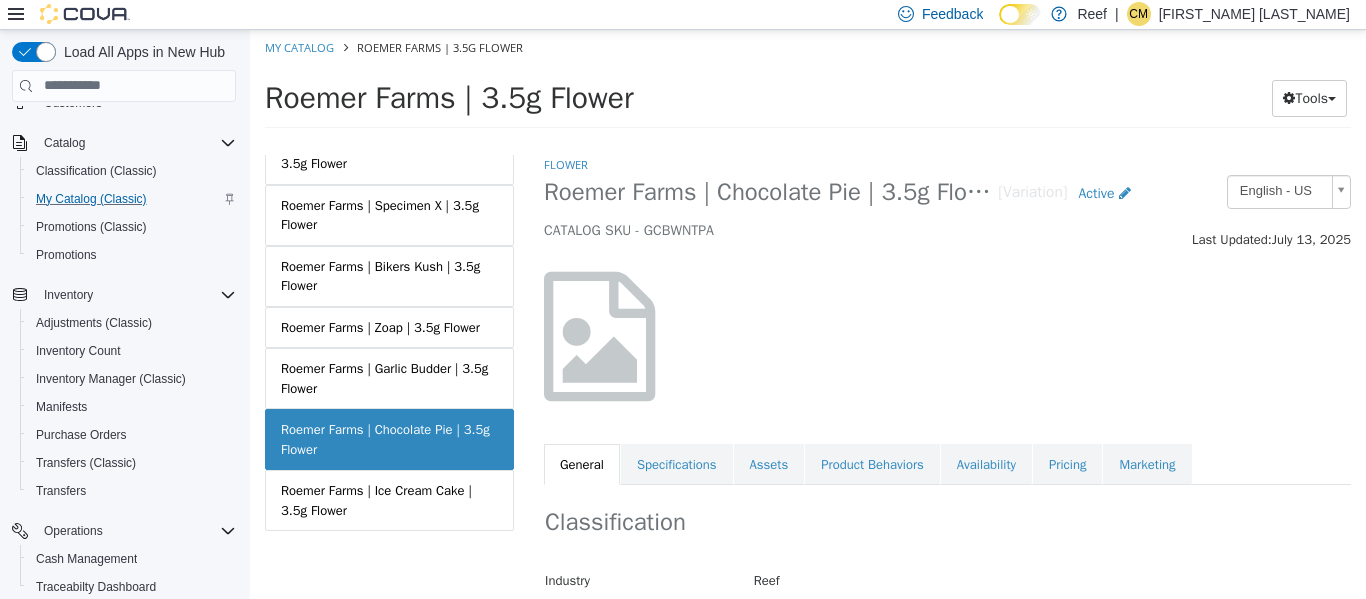 click on "Roemer Farms | Chocolate Pie | 3.5g Flower" at bounding box center (389, 438) 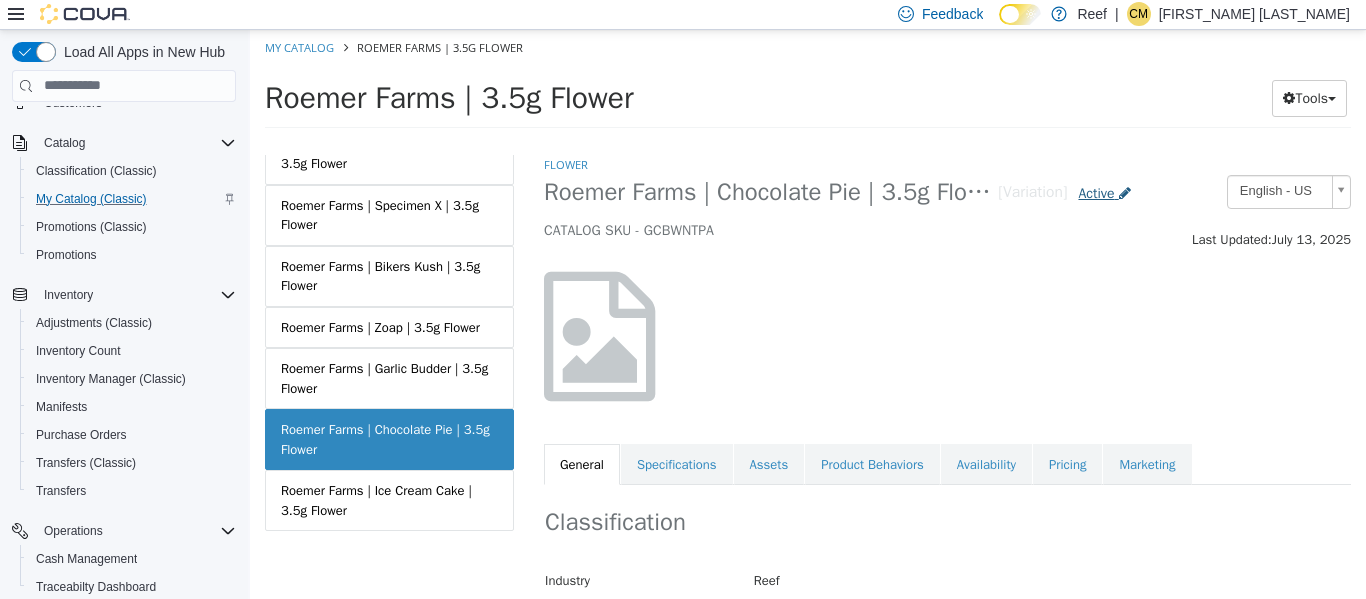 click at bounding box center [1125, 192] 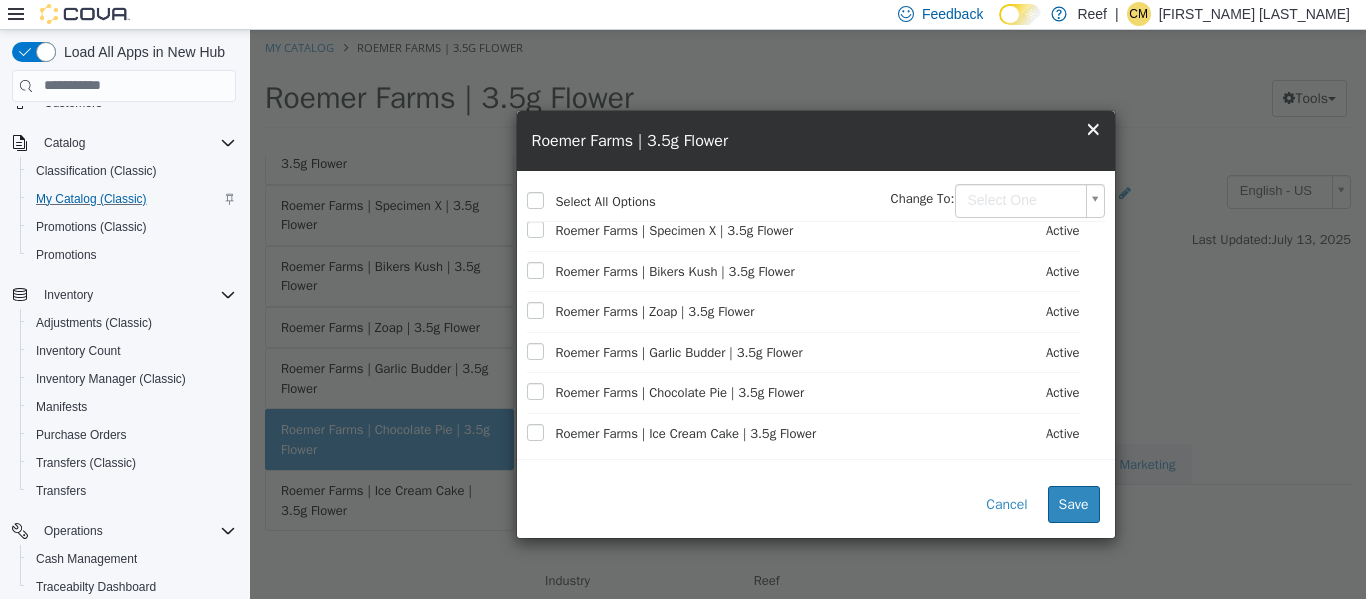 scroll, scrollTop: 97, scrollLeft: 0, axis: vertical 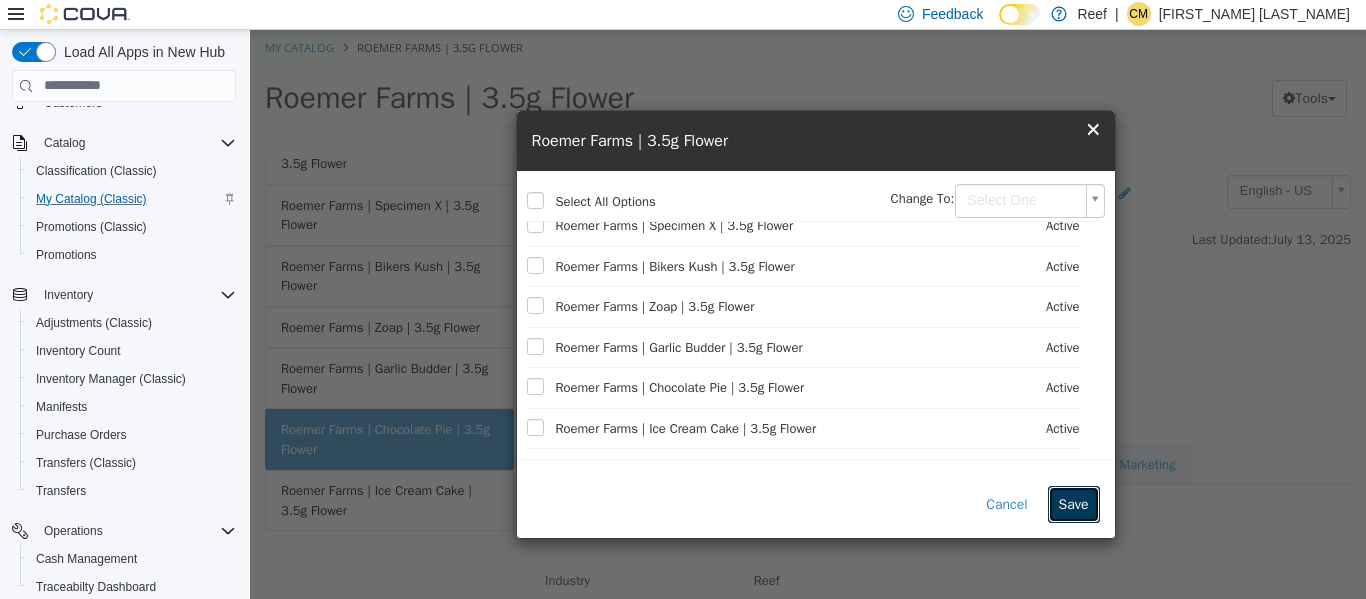 click on "Save" at bounding box center (1074, 503) 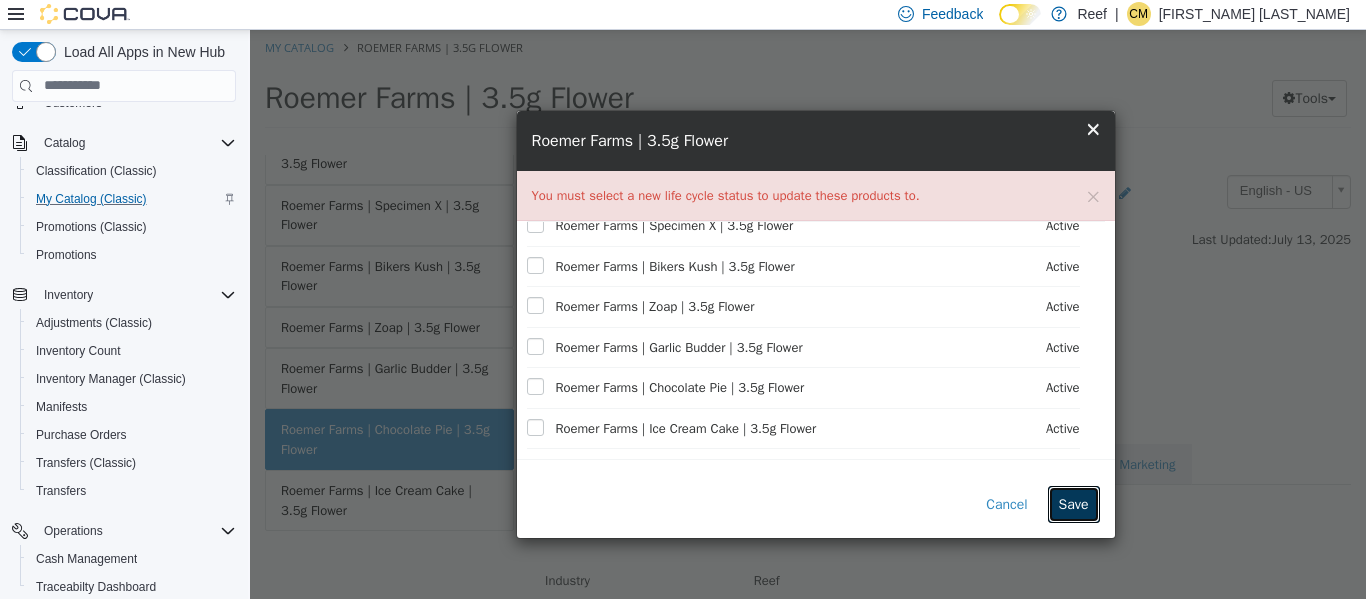 scroll, scrollTop: 0, scrollLeft: 0, axis: both 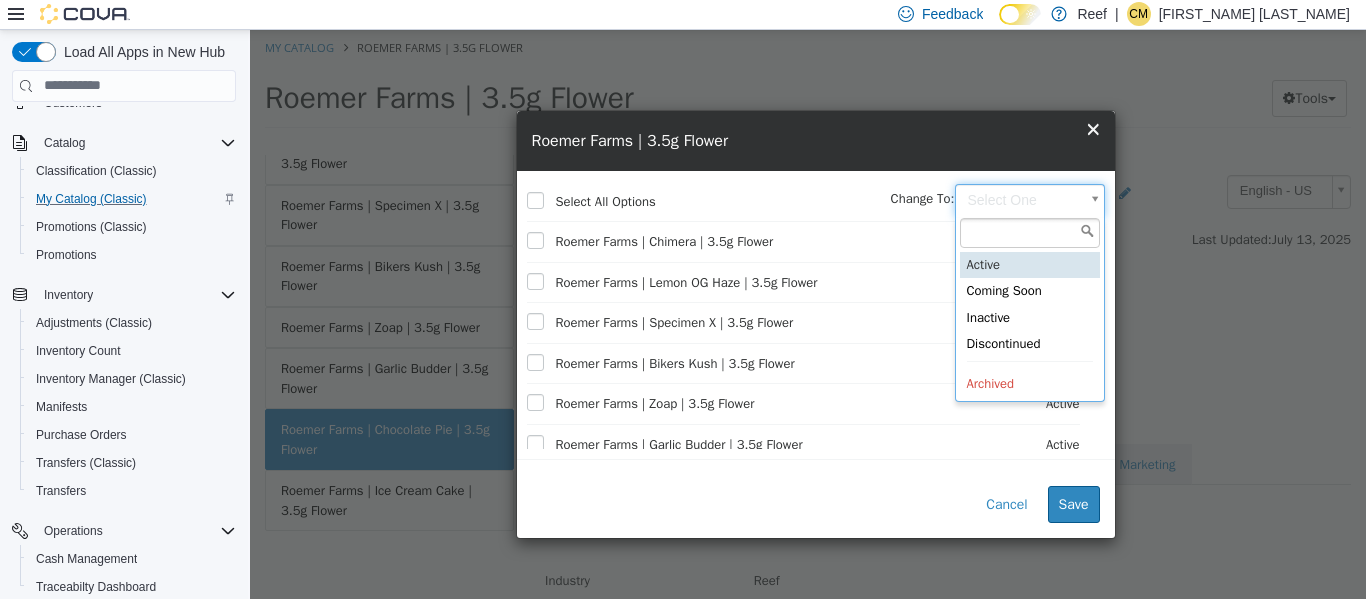 click on "Saving Bulk Changes...
×
My Catalog
Roemer Farms | 3.5g Flower
Roemer Farms | 3.5g Flower
Tools  Move Variations
Print Labels
MASTER PRODUCT
Roemer Farms | 3.5g Flower
VARIATIONS
Roemer Farms | Chimera | 3.5g Flower
Roemer Farms | Lemon OG Haze | 3.5g Flower
Roemer Farms | Specimen X | 3.5g Flower
Roemer Farms | Bikers Kush | 3.5g Flower
Roemer Farms | Zoap | 3.5g Flower
Roemer Farms | Garlic Budder | 3.5g Flower
Roemer Farms | Chocolate Pie | 3.5g Flower
Roemer Farms | Ice Cream Cake | 3.5g Flower
Flower
Roemer Farms | Chocolate Pie | 3.5g Flower
[Variation] Active   CATALOG SKU - GCBWNTPA     English - US                             Last Updated:  July 13, 2025
General Specifications Assets Product Behaviors Availability Pricing
Marketing Classification Industry
Reef
Classification
Flower
Cancel  Edit" at bounding box center [808, 84] 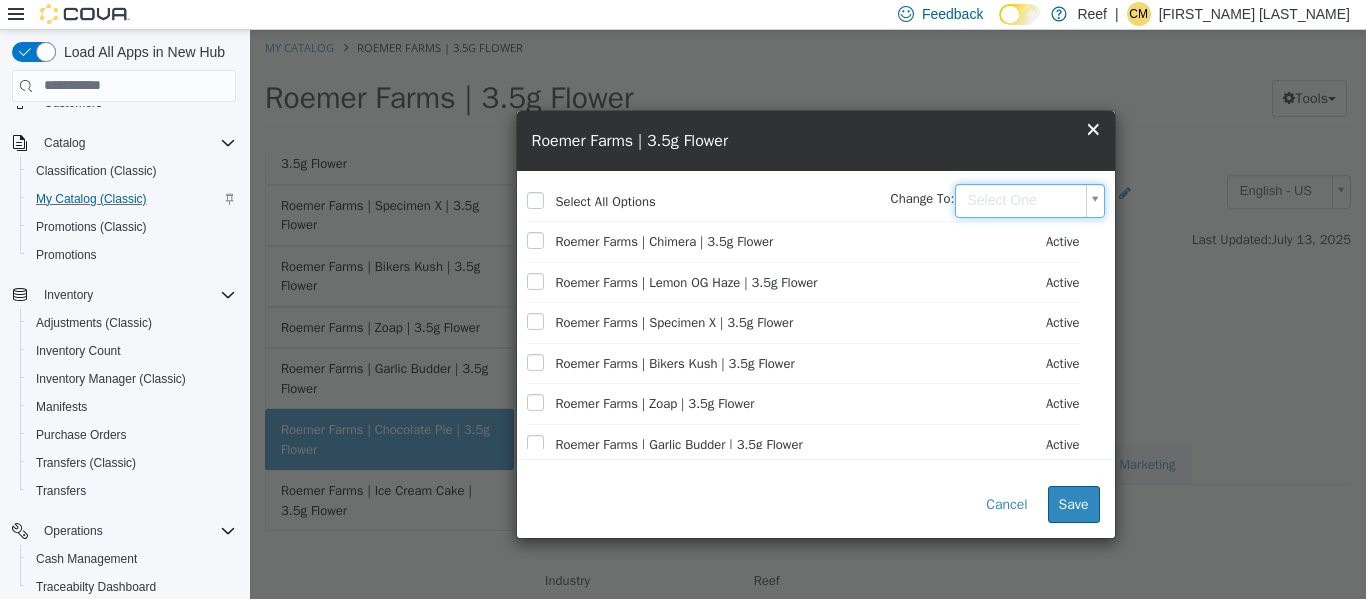 click on "Saving Bulk Changes...
×
My Catalog
Roemer Farms | 3.5g Flower
Roemer Farms | 3.5g Flower
Tools  Move Variations
Print Labels
MASTER PRODUCT
Roemer Farms | 3.5g Flower
VARIATIONS
Roemer Farms | Chimera | 3.5g Flower
Roemer Farms | Lemon OG Haze | 3.5g Flower
Roemer Farms | Specimen X | 3.5g Flower
Roemer Farms | Bikers Kush | 3.5g Flower
Roemer Farms | Zoap | 3.5g Flower
Roemer Farms | Garlic Budder | 3.5g Flower
Roemer Farms | Chocolate Pie | 3.5g Flower
Roemer Farms | Ice Cream Cake | 3.5g Flower
Flower
Roemer Farms | Chocolate Pie | 3.5g Flower
[Variation] Active   CATALOG SKU - GCBWNTPA     English - US                             Last Updated:  July 13, 2025
General Specifications Assets Product Behaviors Availability Pricing
Marketing Classification Industry
Reef
Classification
Flower
Cancel  Edit" at bounding box center [808, 84] 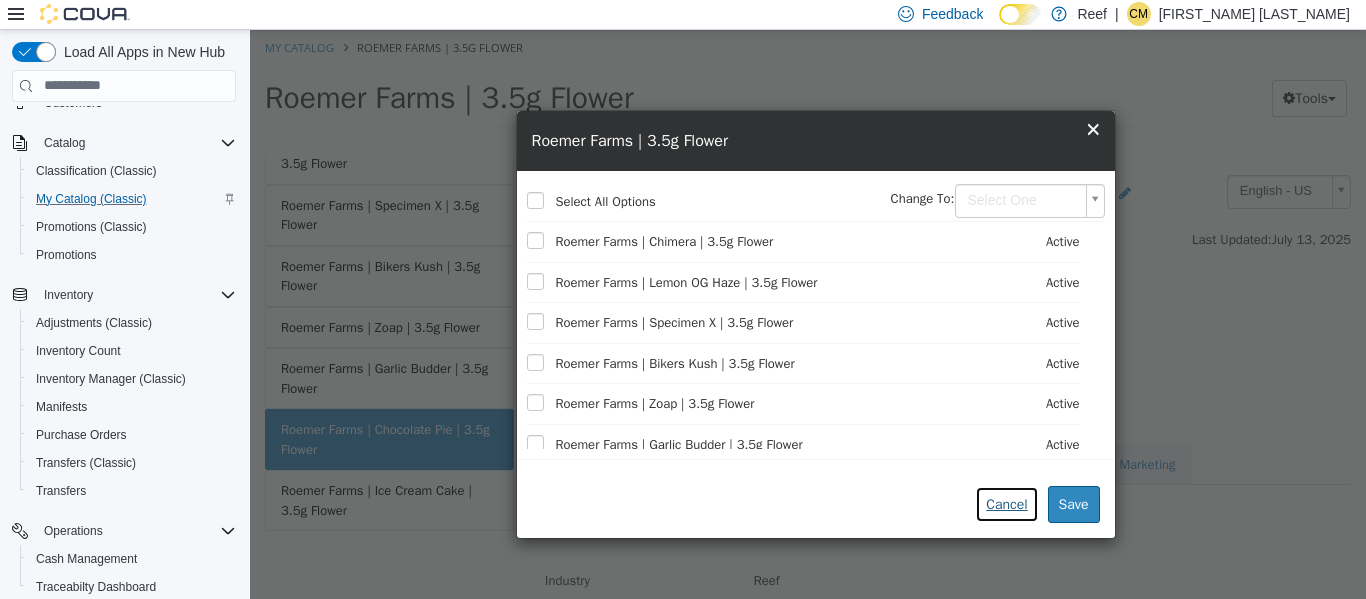 click on "Cancel" at bounding box center (1006, 503) 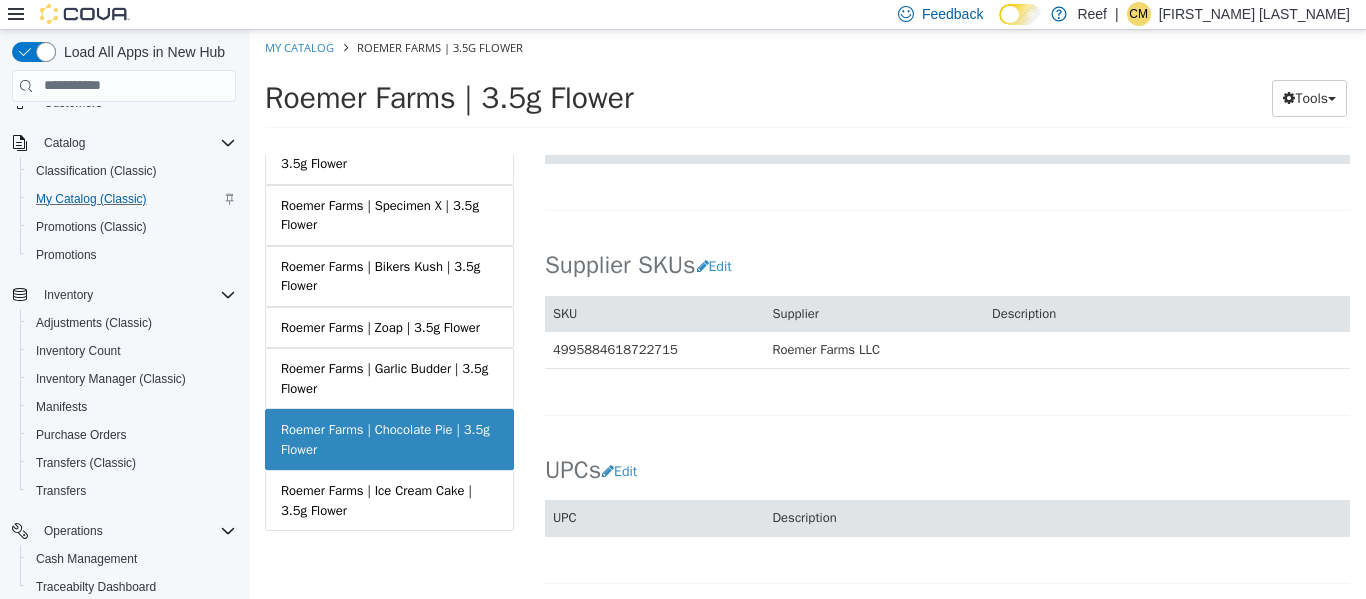 scroll, scrollTop: 1303, scrollLeft: 0, axis: vertical 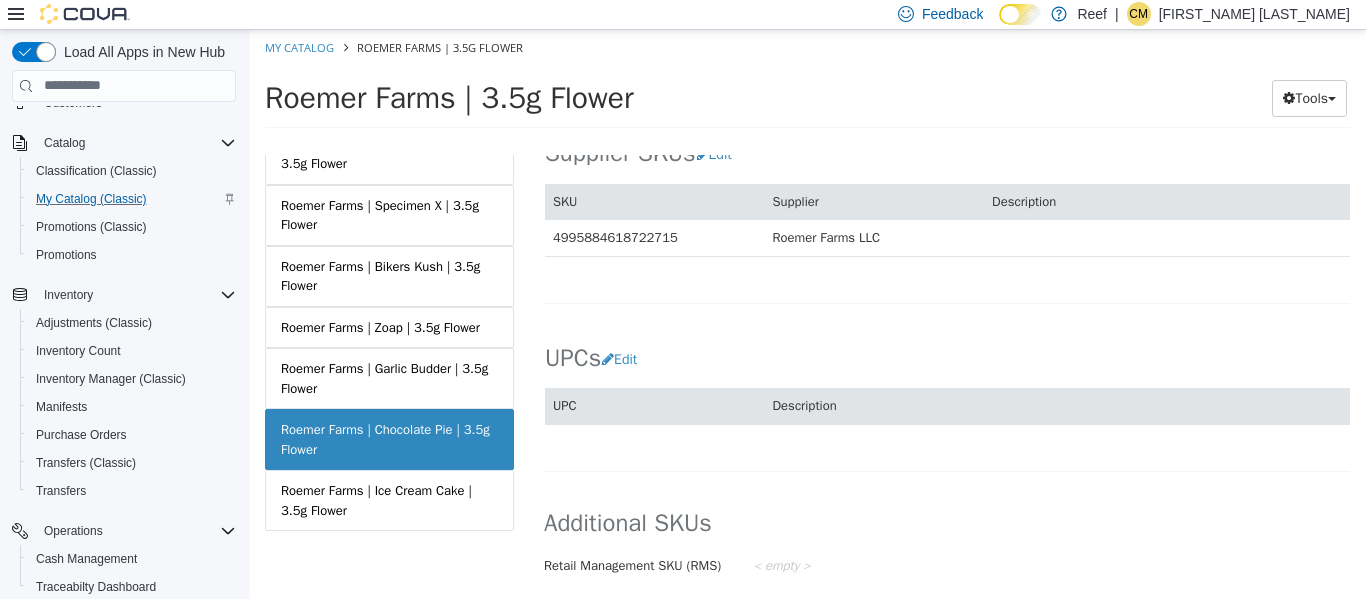 click on "Roemer Farms | Chocolate Pie | 3.5g Flower" at bounding box center (389, 438) 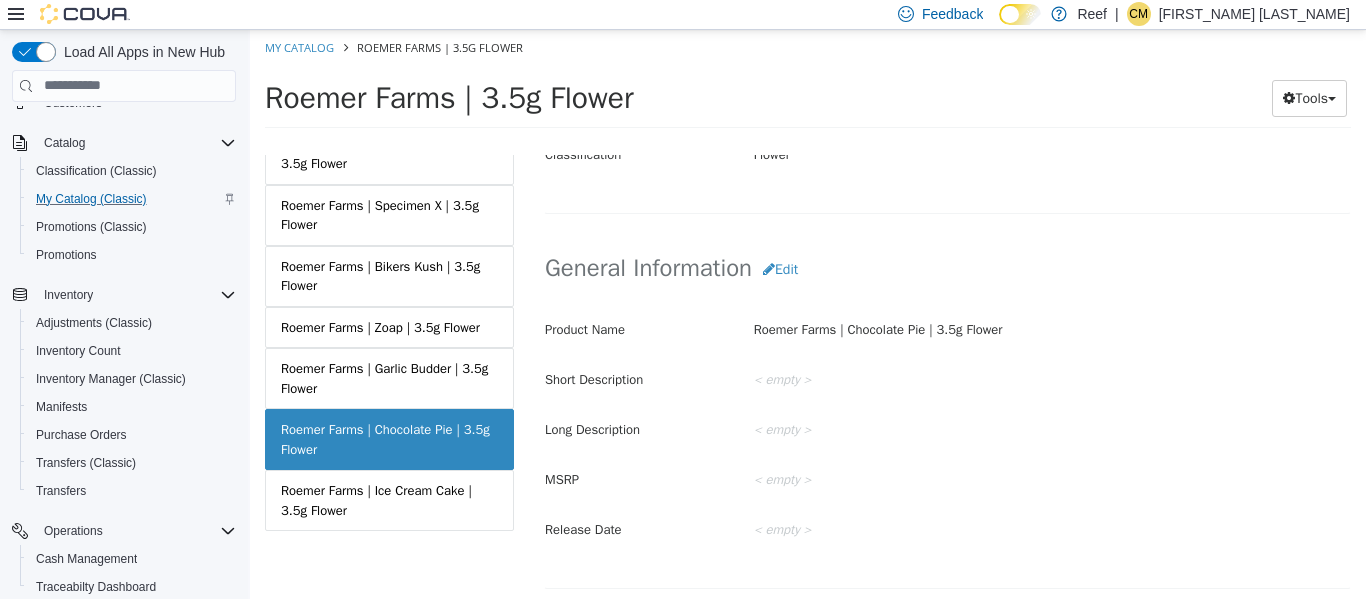 scroll, scrollTop: 475, scrollLeft: 0, axis: vertical 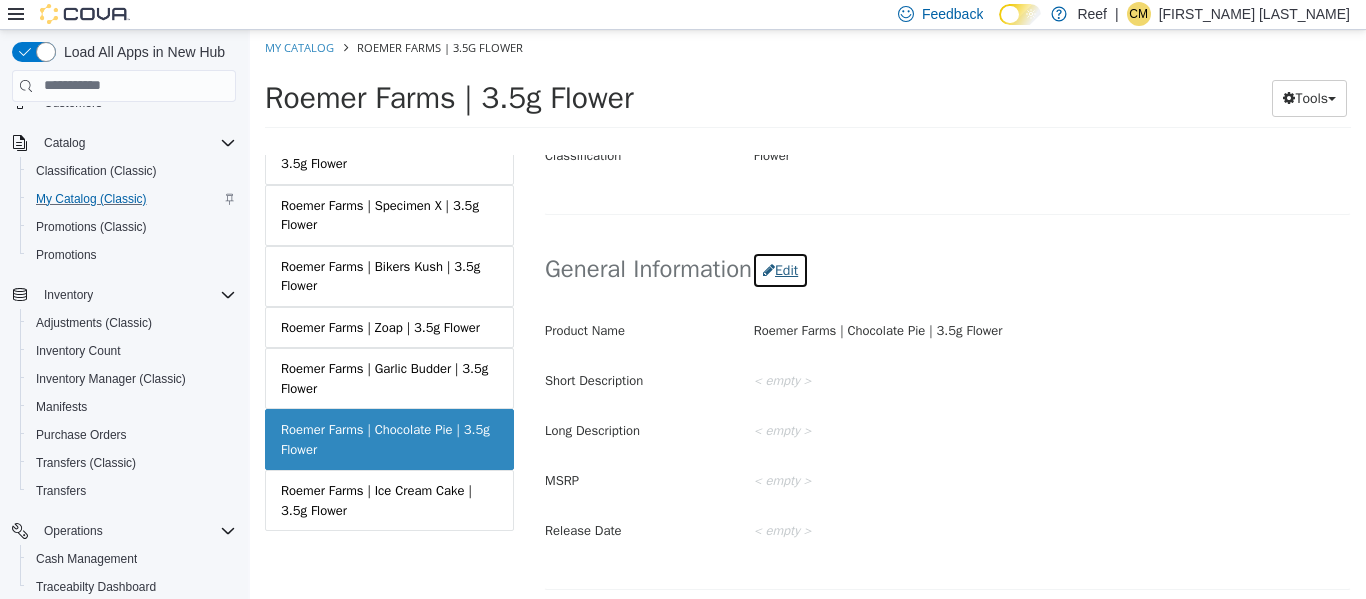 click on "Edit" at bounding box center (780, 269) 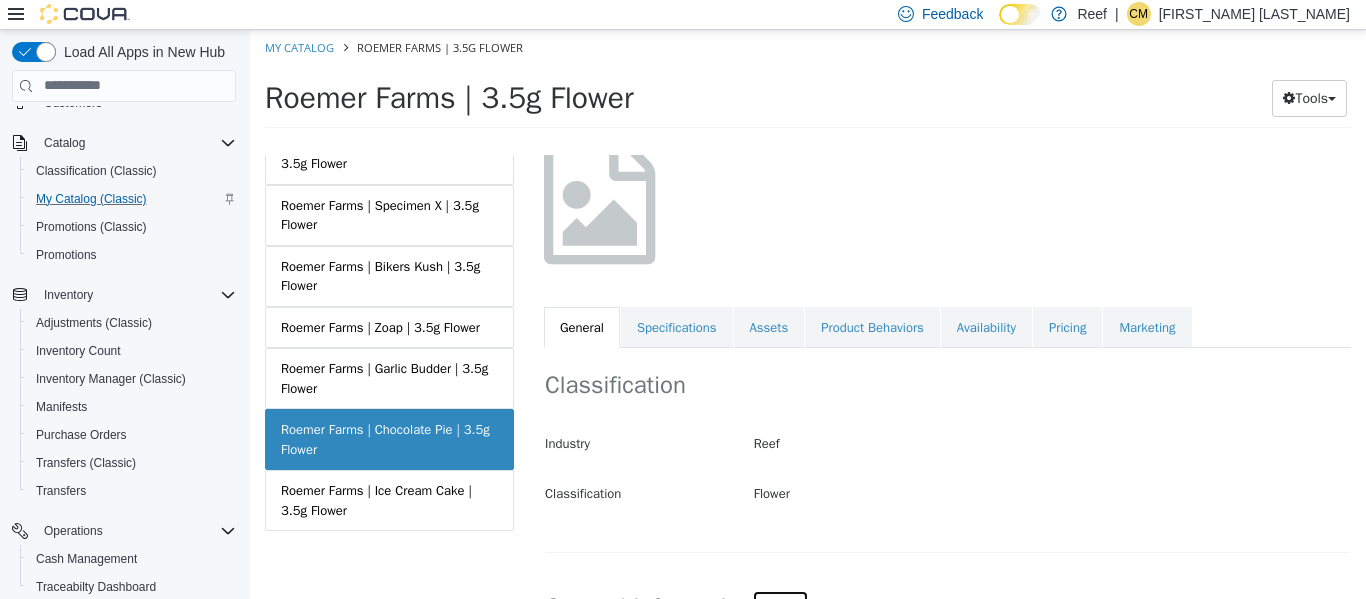 scroll, scrollTop: 0, scrollLeft: 0, axis: both 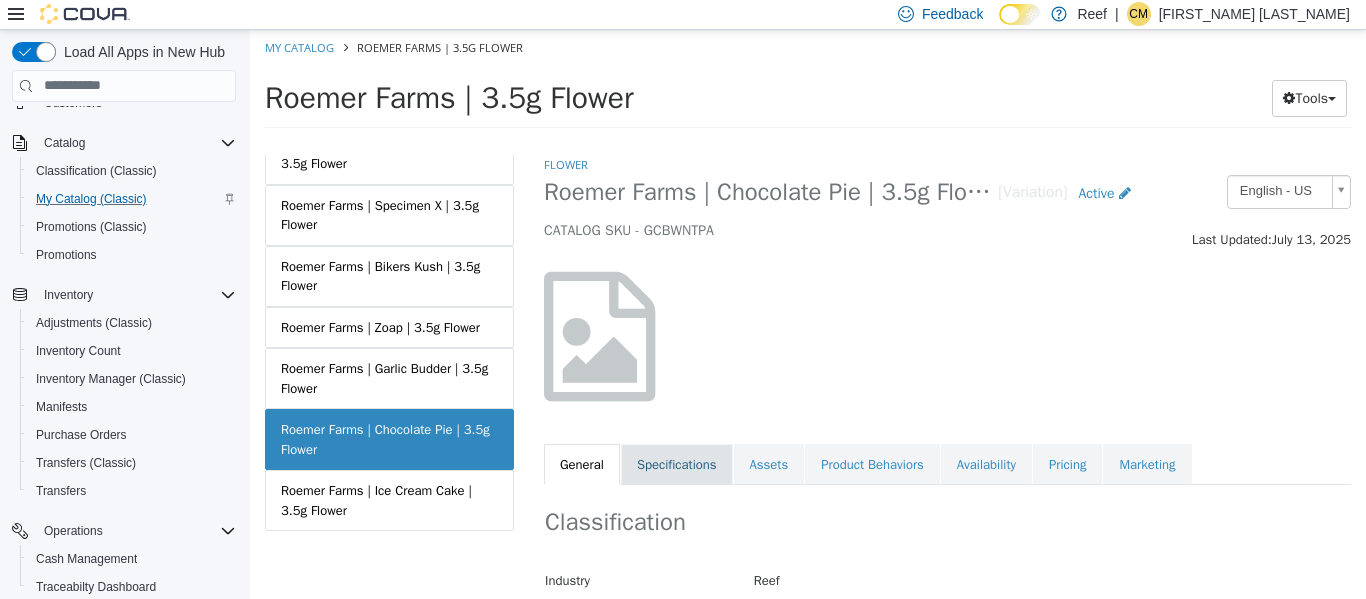 click on "Specifications" at bounding box center [677, 464] 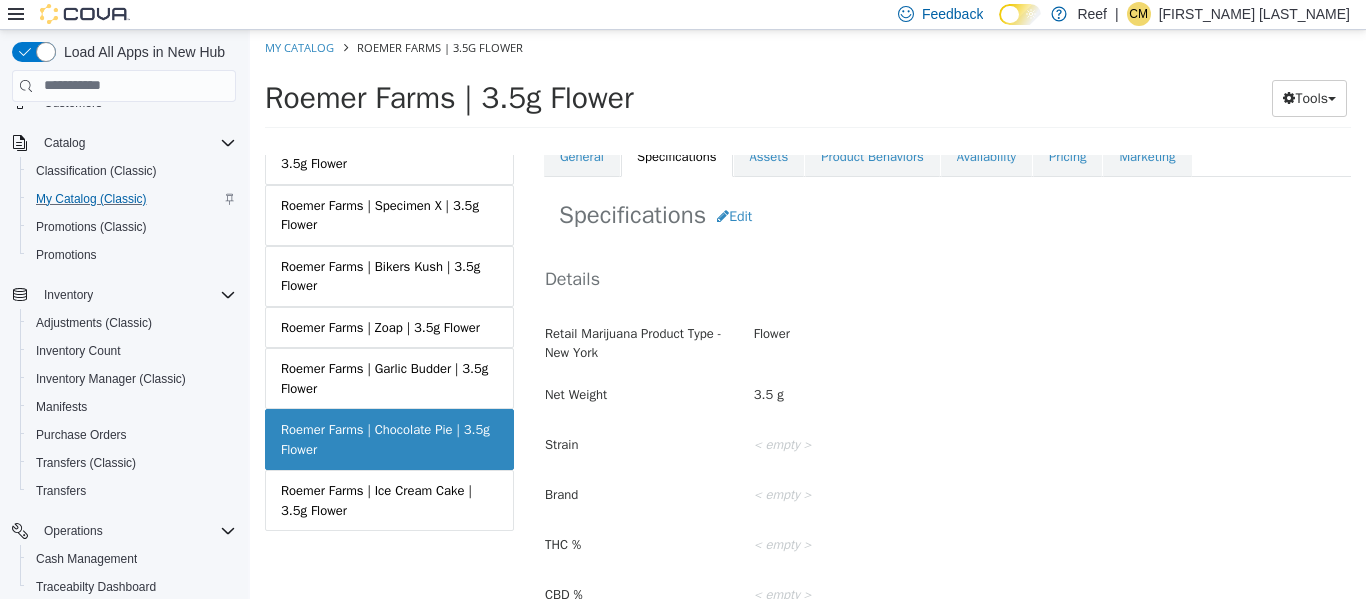 scroll, scrollTop: 310, scrollLeft: 0, axis: vertical 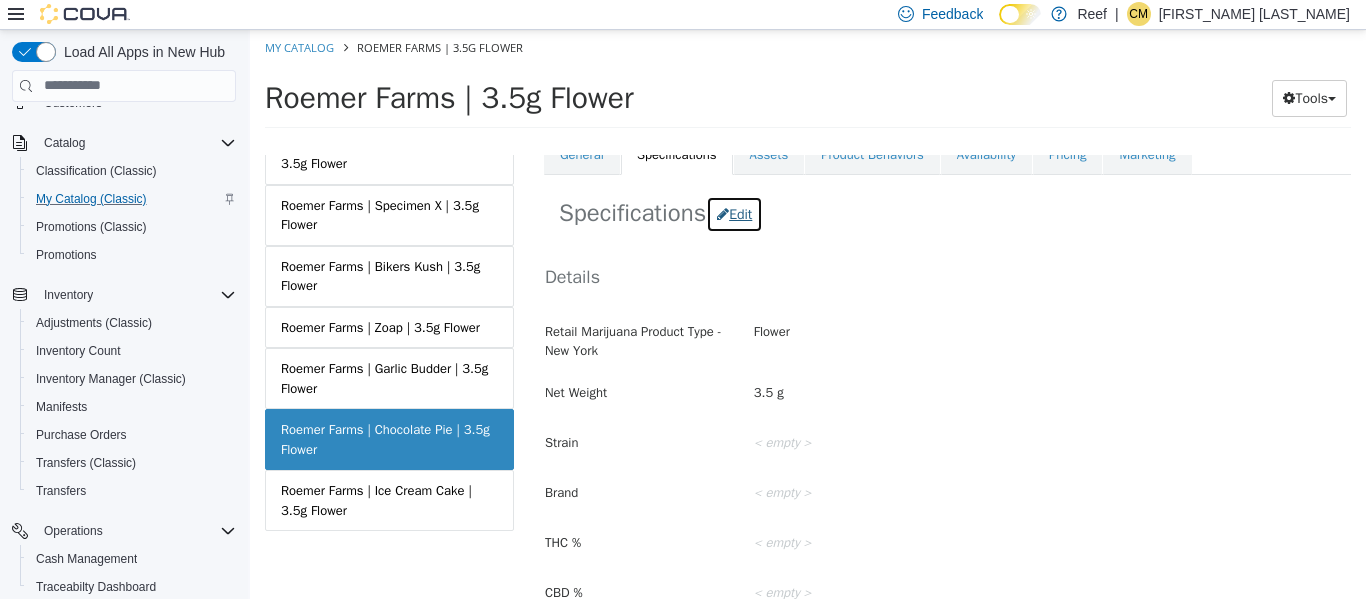 click on "Edit" at bounding box center (734, 213) 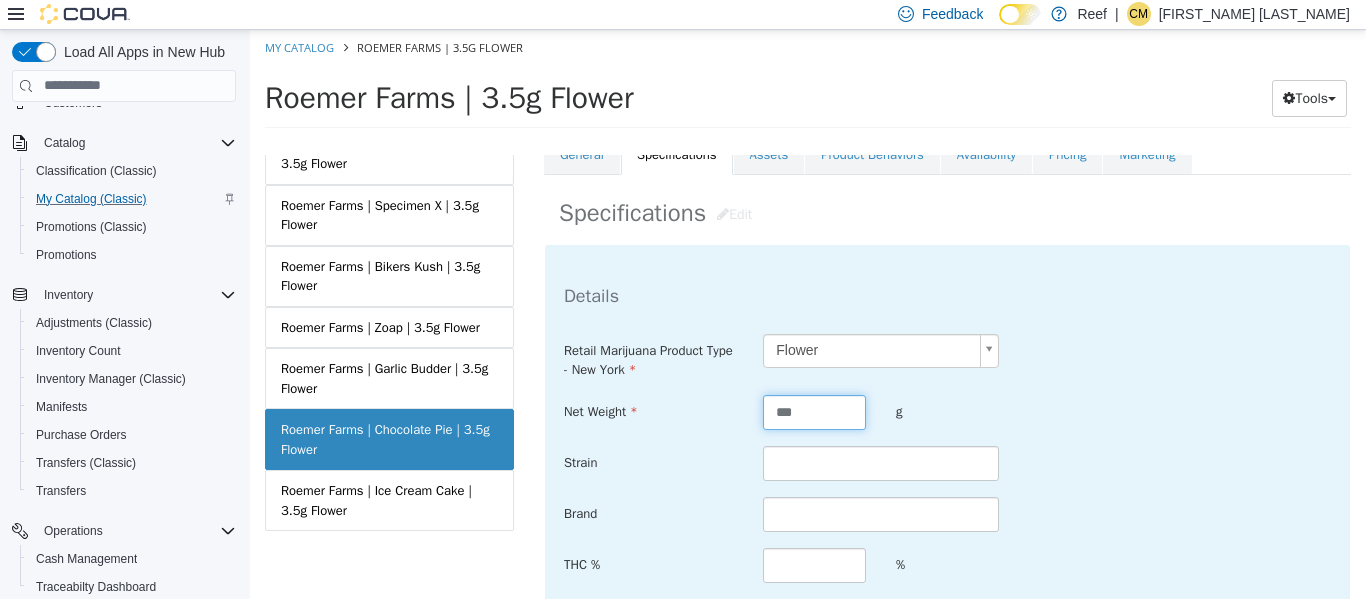 click on "***" at bounding box center [814, 411] 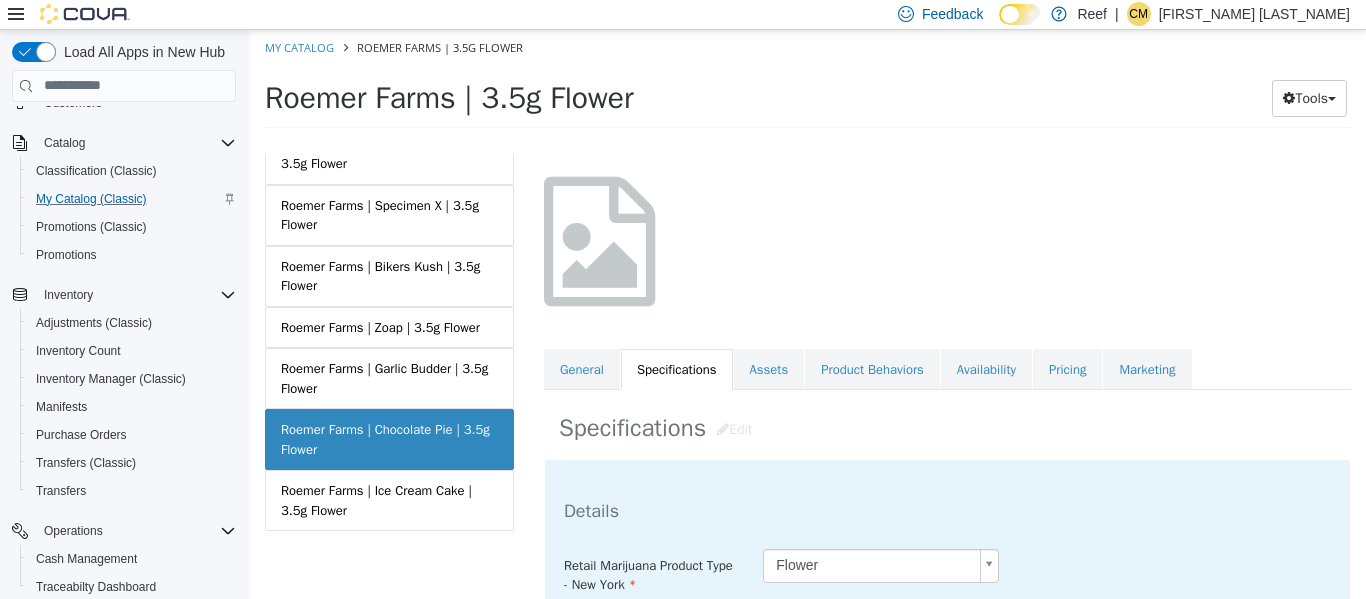 scroll, scrollTop: 0, scrollLeft: 0, axis: both 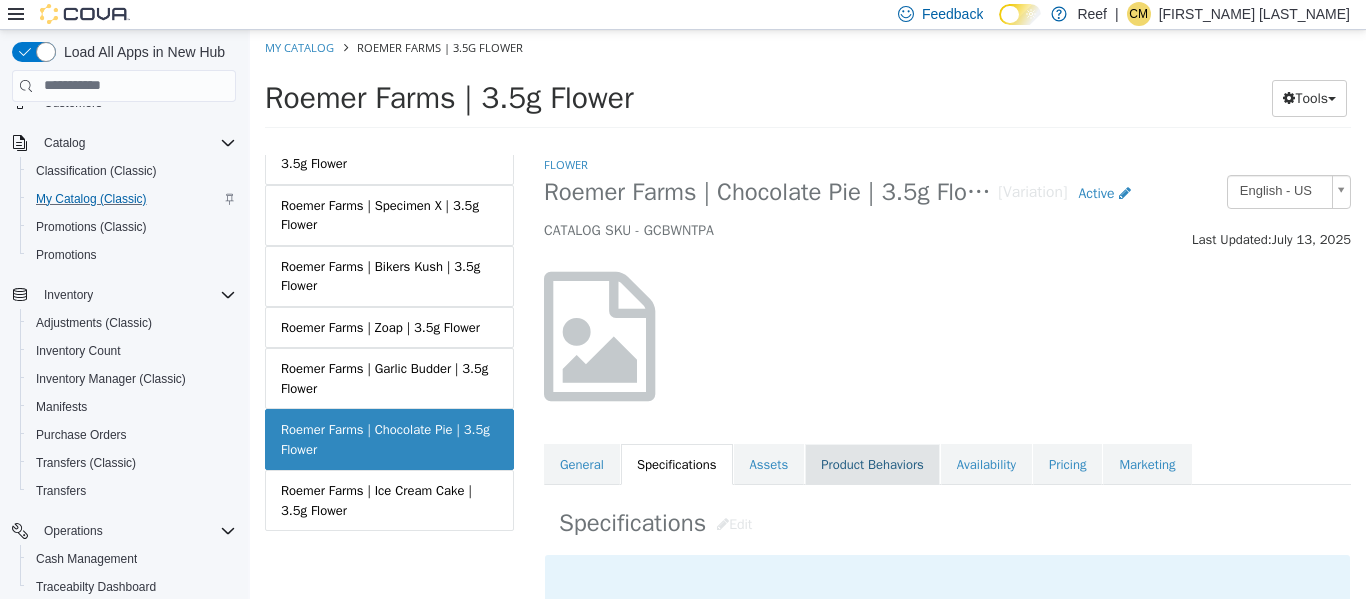 click on "Product Behaviors" at bounding box center [872, 464] 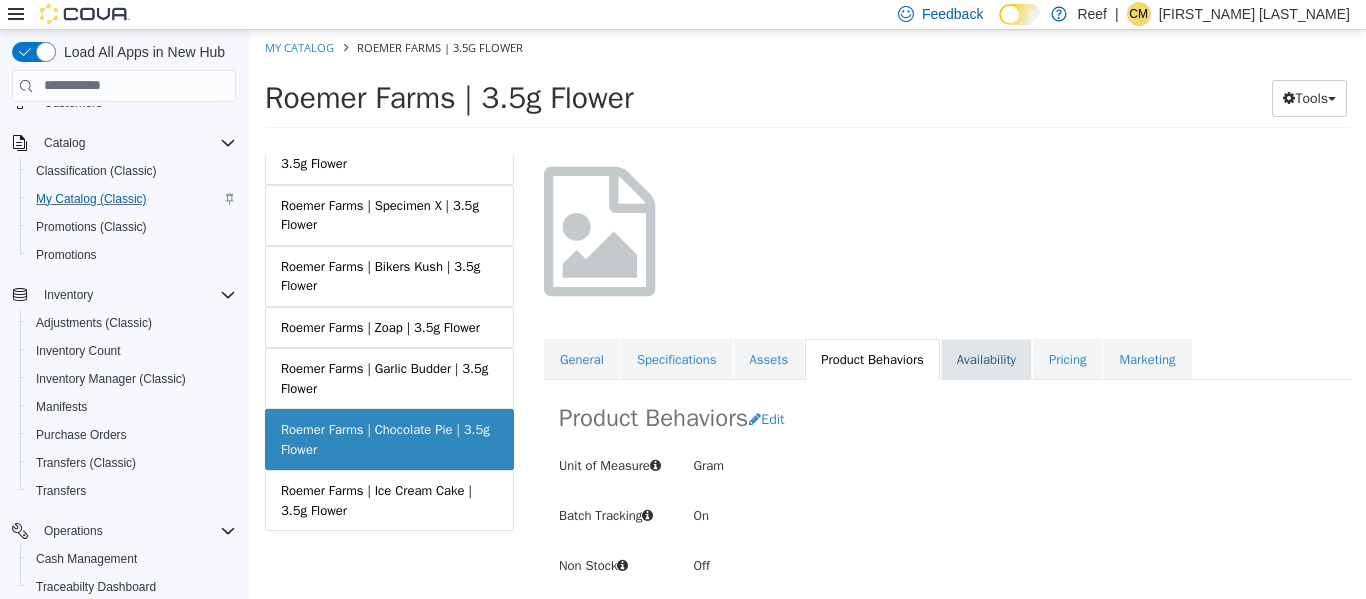 scroll, scrollTop: 128, scrollLeft: 0, axis: vertical 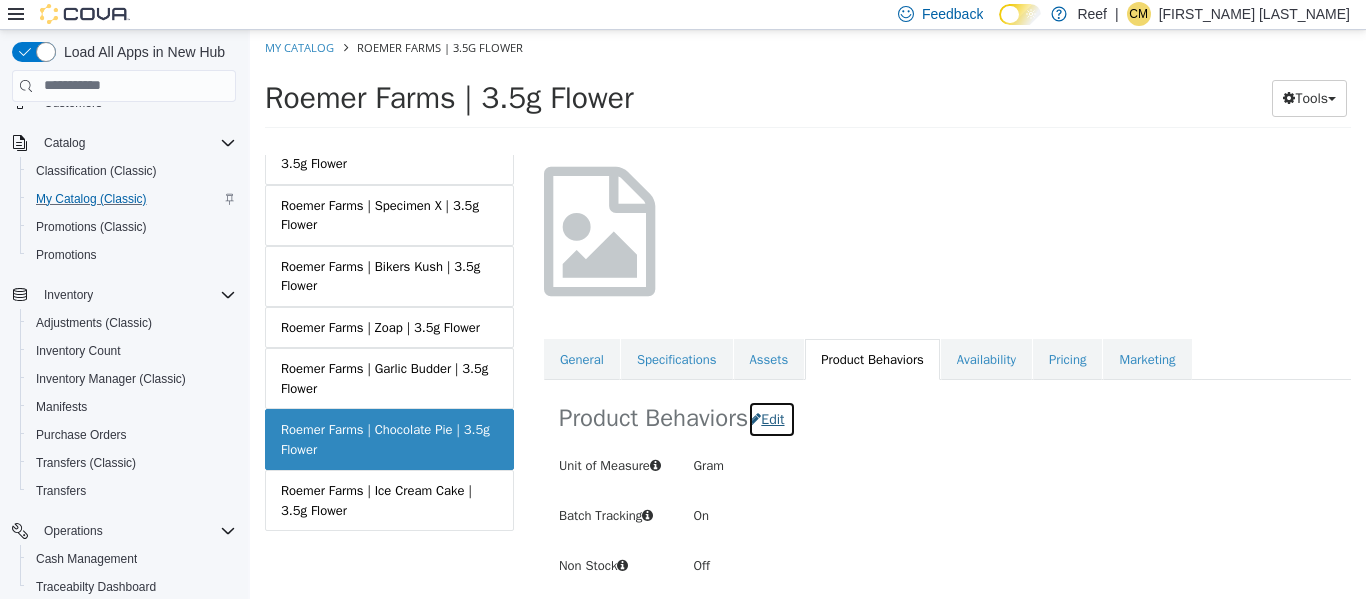 click on "Edit" at bounding box center [772, 418] 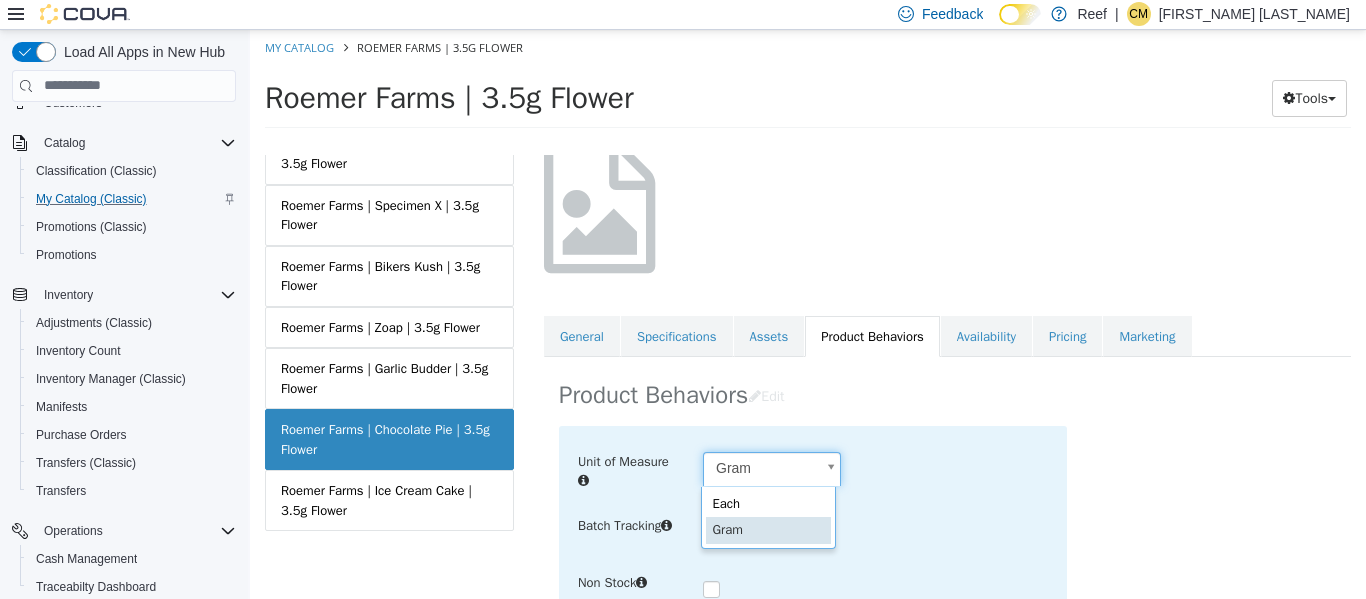 scroll, scrollTop: 0, scrollLeft: 6, axis: horizontal 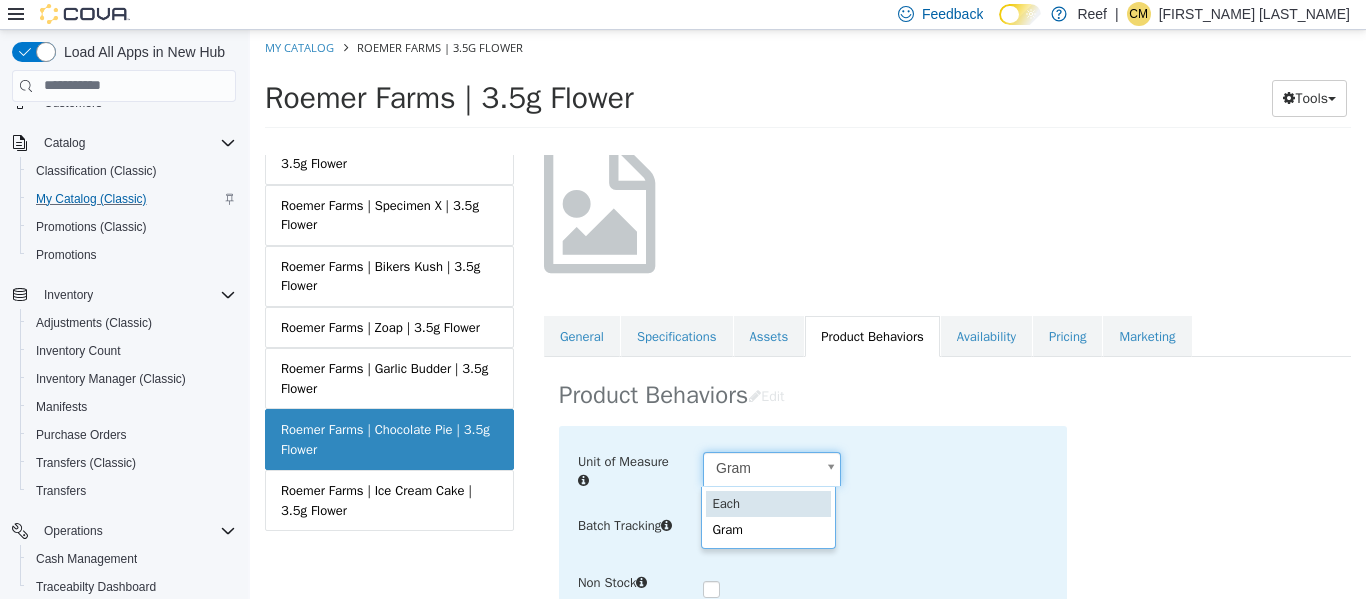 type on "**********" 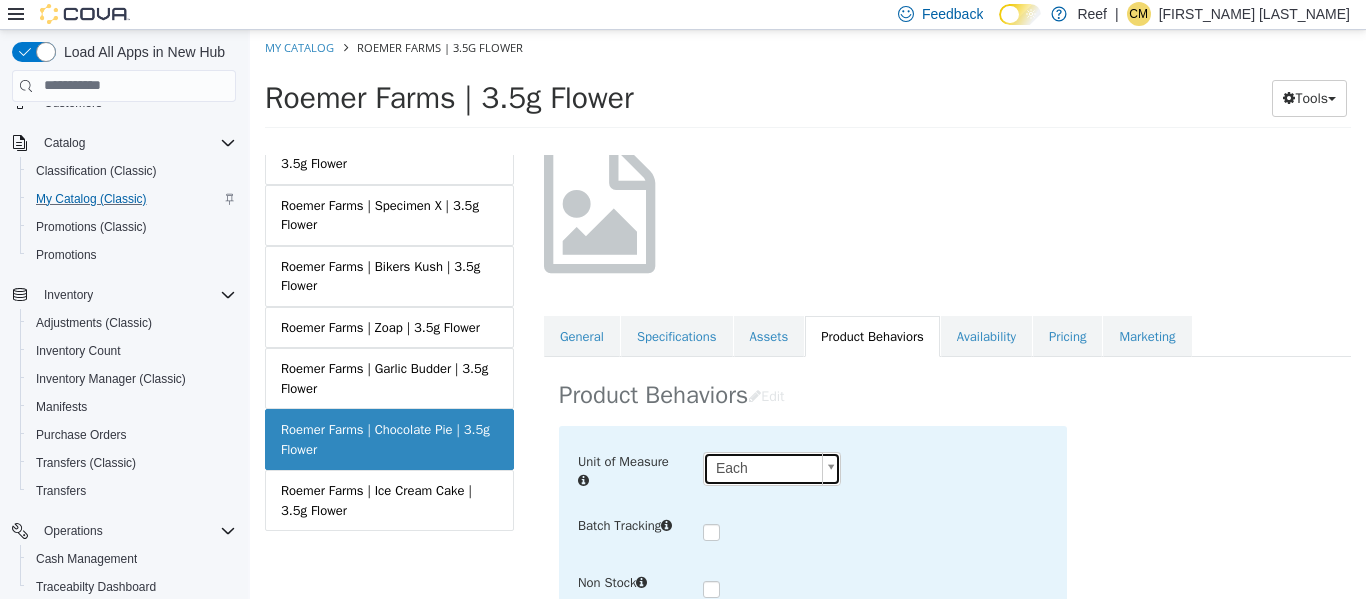 scroll, scrollTop: 233, scrollLeft: 0, axis: vertical 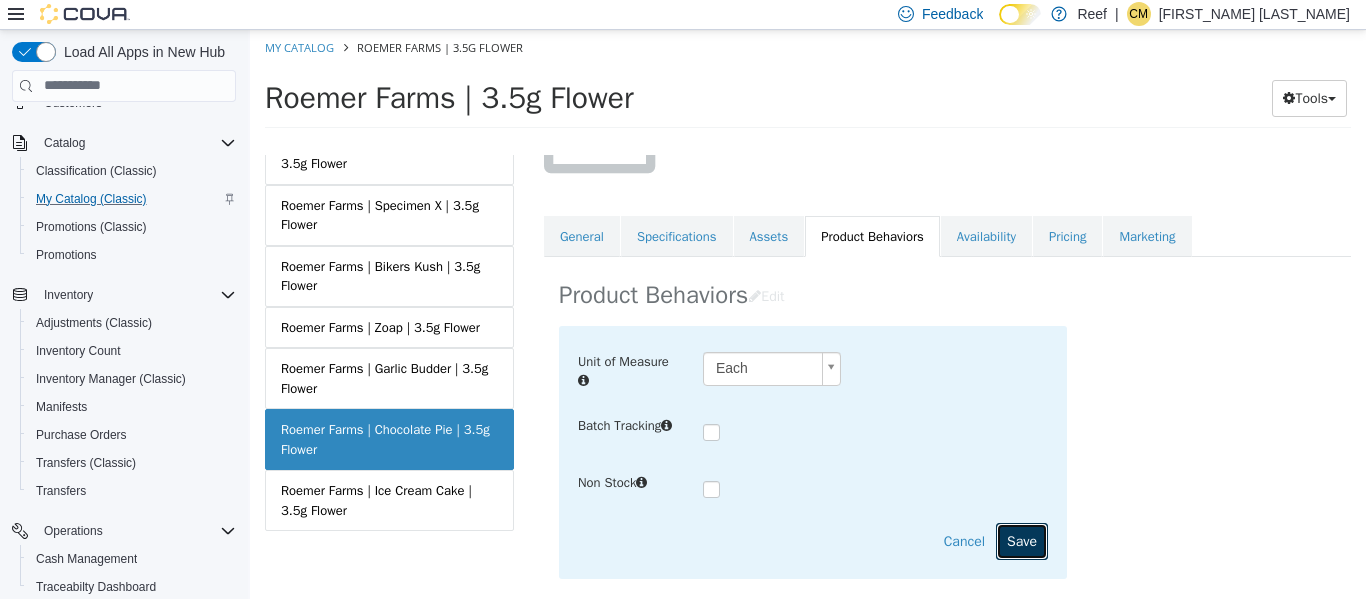 click on "Save" at bounding box center [1022, 540] 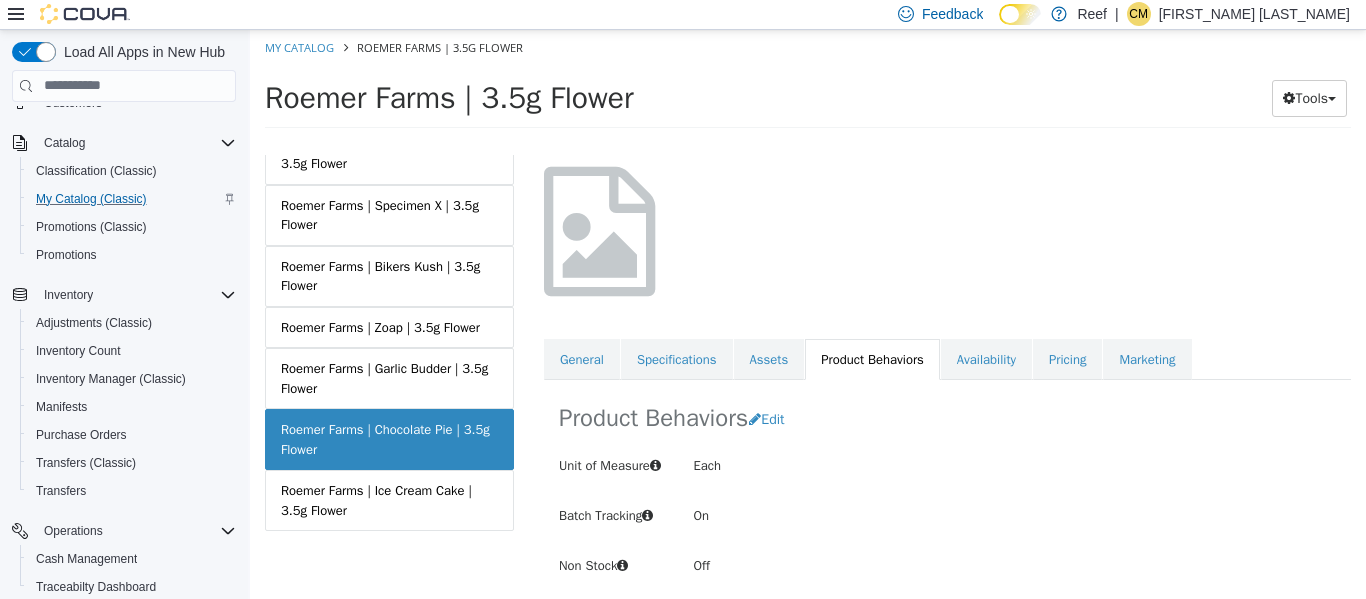 scroll, scrollTop: 128, scrollLeft: 0, axis: vertical 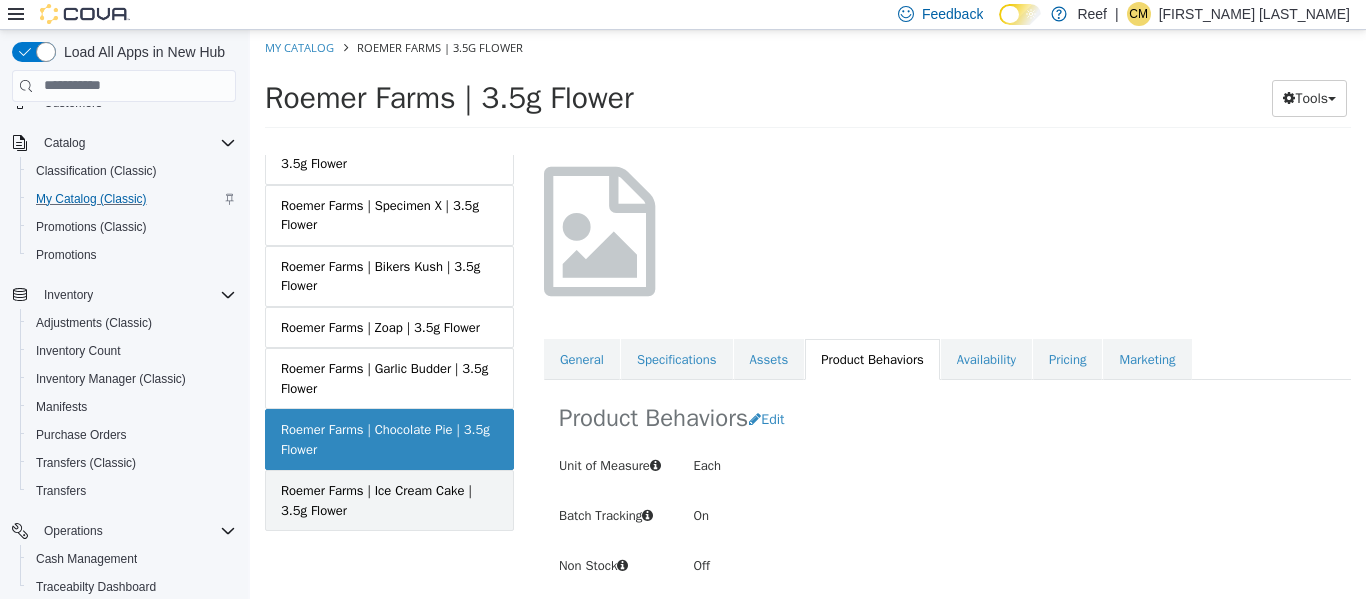 click on "Roemer Farms | Ice Cream Cake | 3.5g Flower" at bounding box center [389, 499] 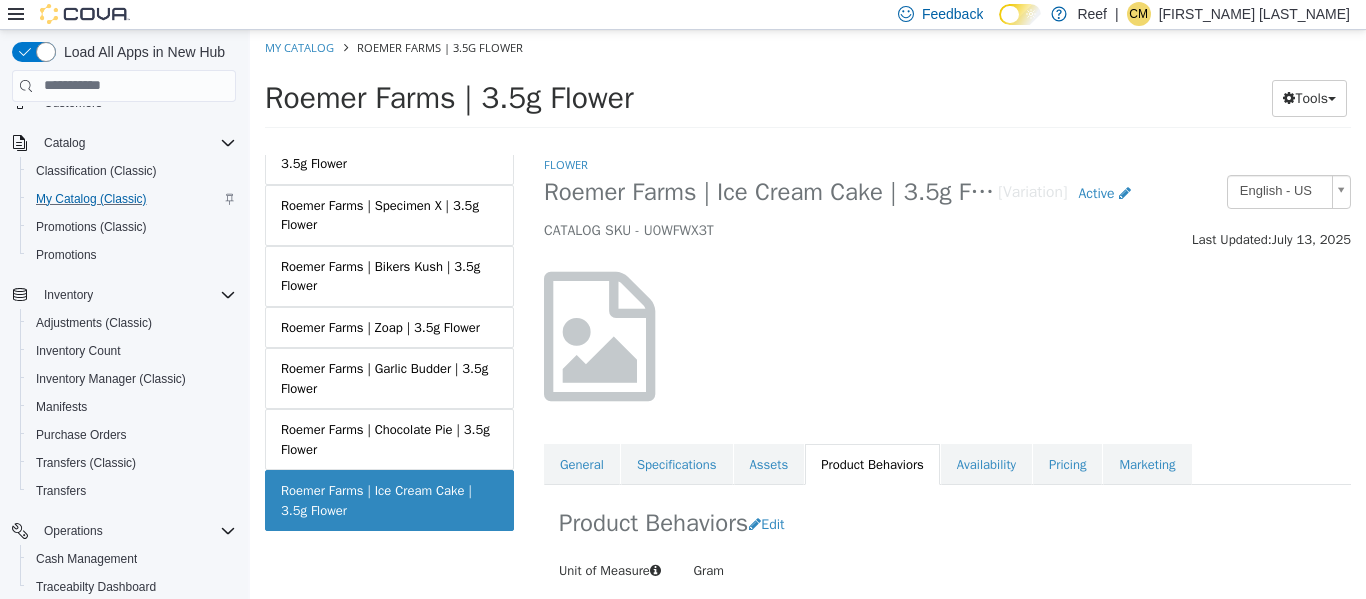 scroll, scrollTop: 128, scrollLeft: 0, axis: vertical 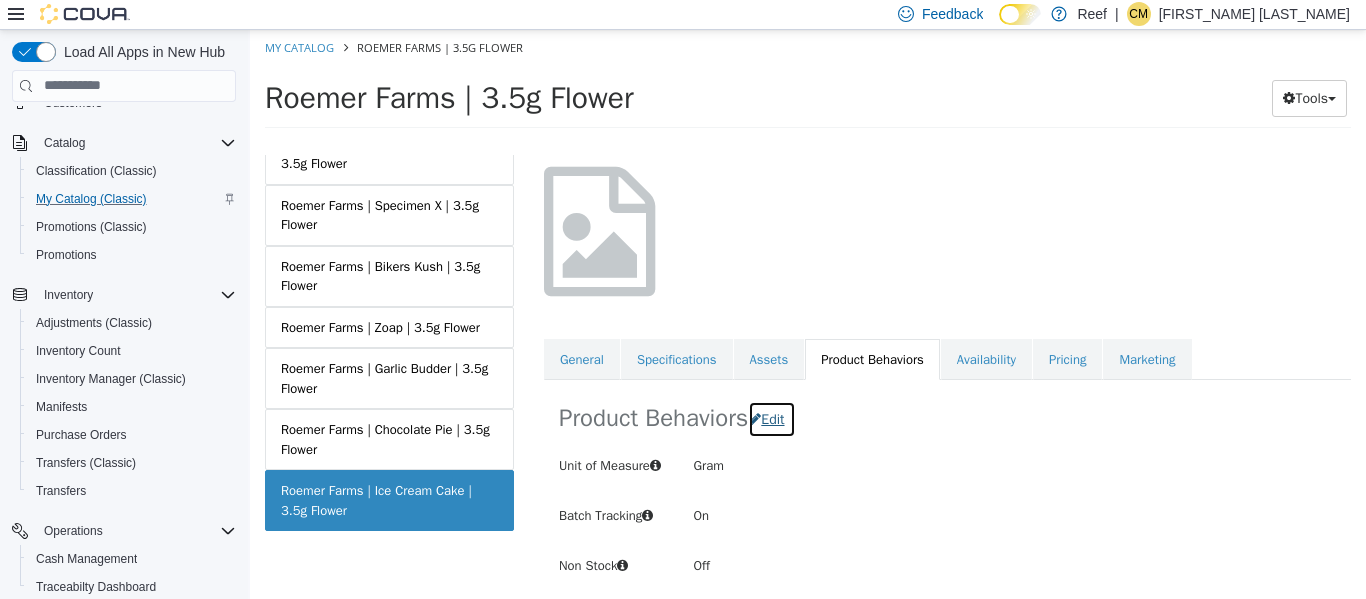 click on "Edit" at bounding box center (772, 418) 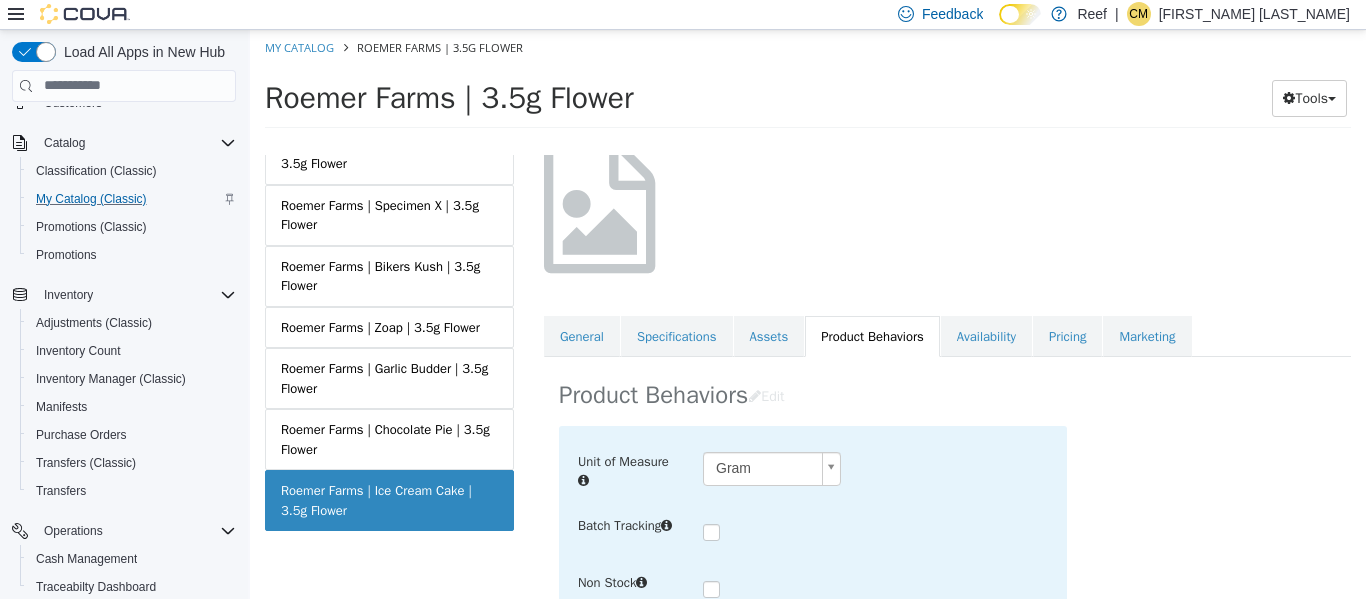 scroll, scrollTop: 0, scrollLeft: 6, axis: horizontal 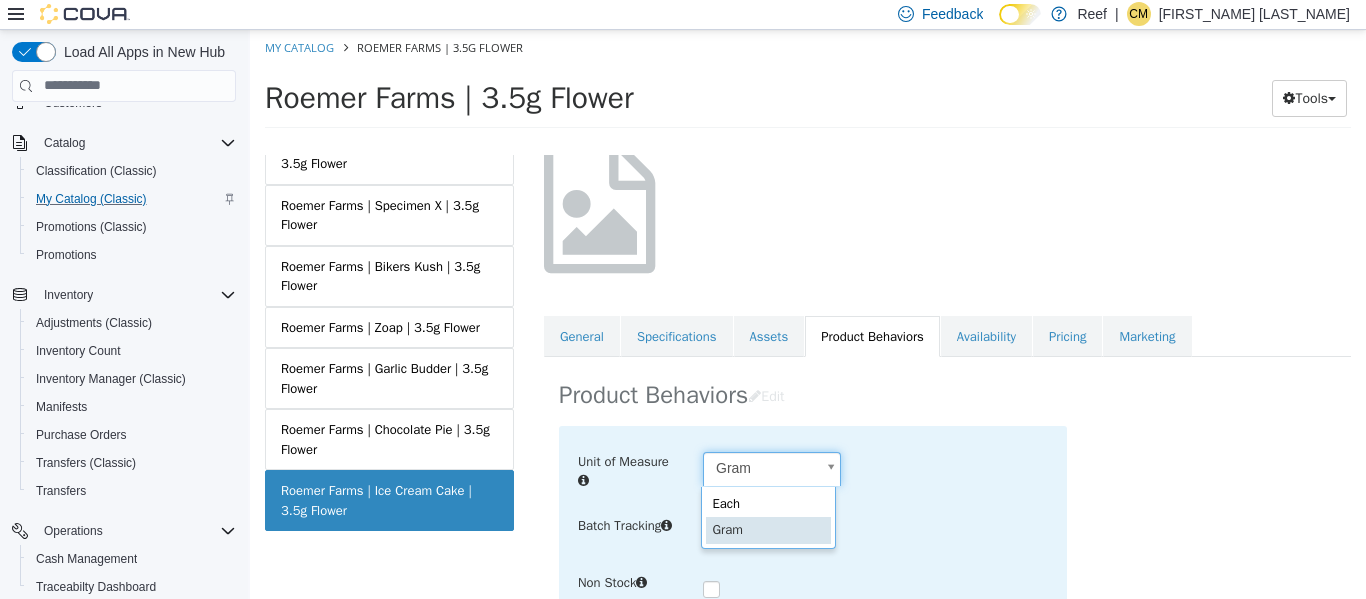 click on "Saving Bulk Changes...
×
My Catalog
Roemer Farms | 3.5g Flower
Roemer Farms | 3.5g Flower
Tools  Move Variations
Print Labels
MASTER PRODUCT
Roemer Farms | 3.5g Flower
VARIATIONS
Roemer Farms | Chimera | 3.5g Flower
Roemer Farms | Lemon OG Haze | 3.5g Flower
Roemer Farms | Specimen X | 3.5g Flower
Roemer Farms | Bikers Kush | 3.5g Flower
Roemer Farms | Zoap | 3.5g Flower
Roemer Farms | Garlic Budder | 3.5g Flower
Roemer Farms | Chocolate Pie | 3.5g Flower
Roemer Farms | Ice Cream Cake | 3.5g Flower
Flower
Roemer Farms | Ice Cream Cake | 3.5g Flower
[Variation] Active   CATALOG SKU - U0WFWX3T     English - US                             Last Updated:  July 13, 2025
General Specifications Assets Product Behaviors Availability Pricing
Marketing Product Behaviors
Edit  Unit of Measure       Gram     ****" at bounding box center (808, 84) 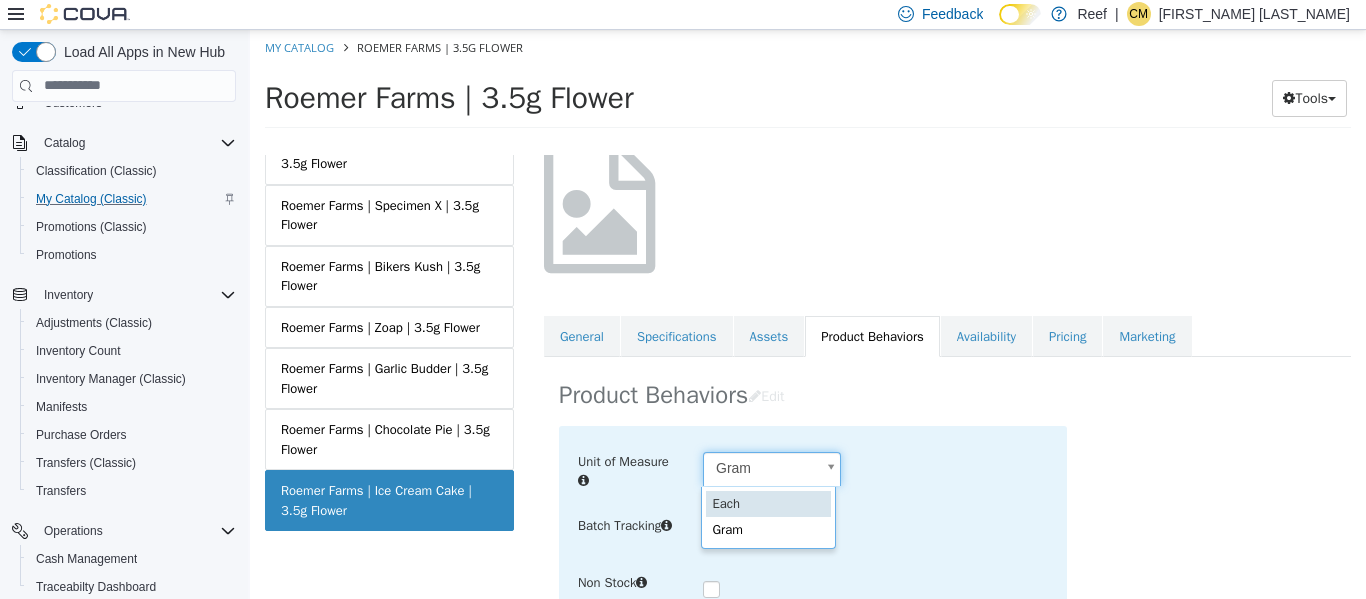 type on "**********" 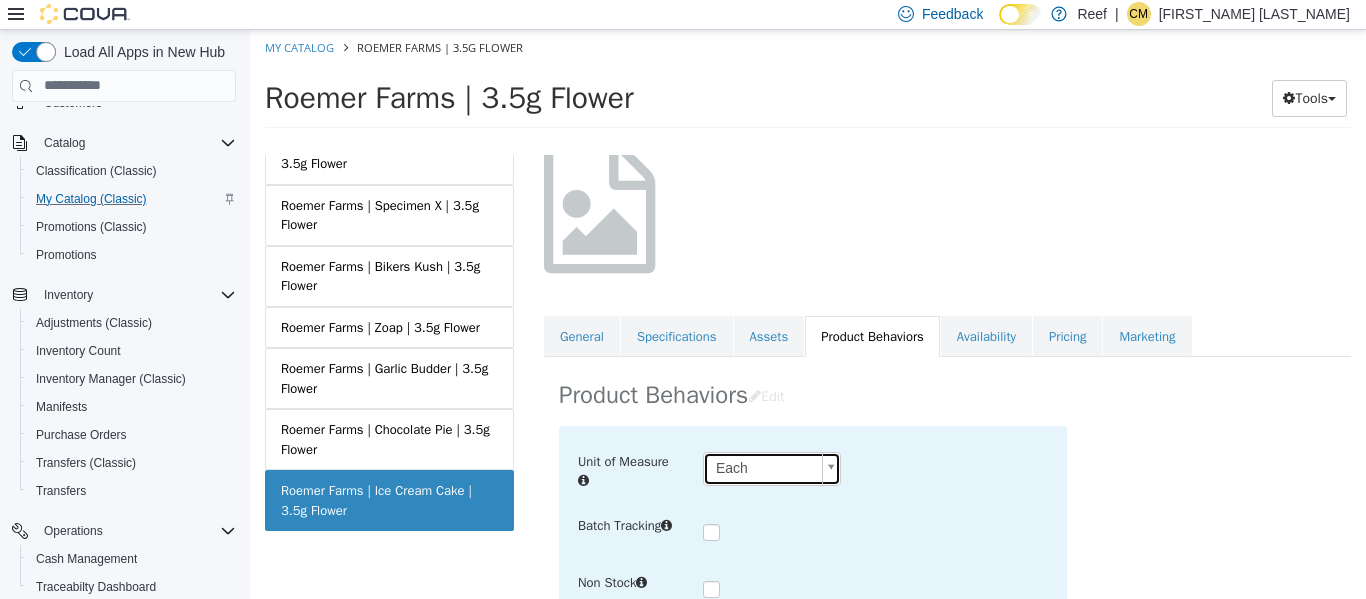scroll, scrollTop: 233, scrollLeft: 0, axis: vertical 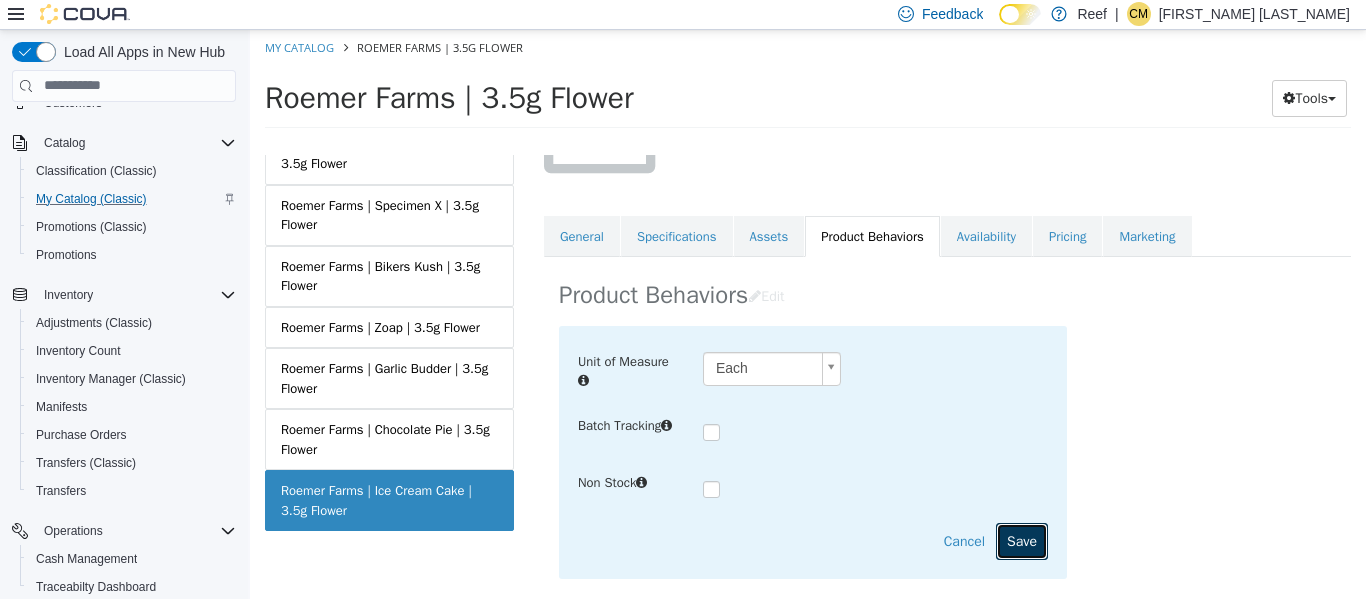 click on "Save" at bounding box center (1022, 540) 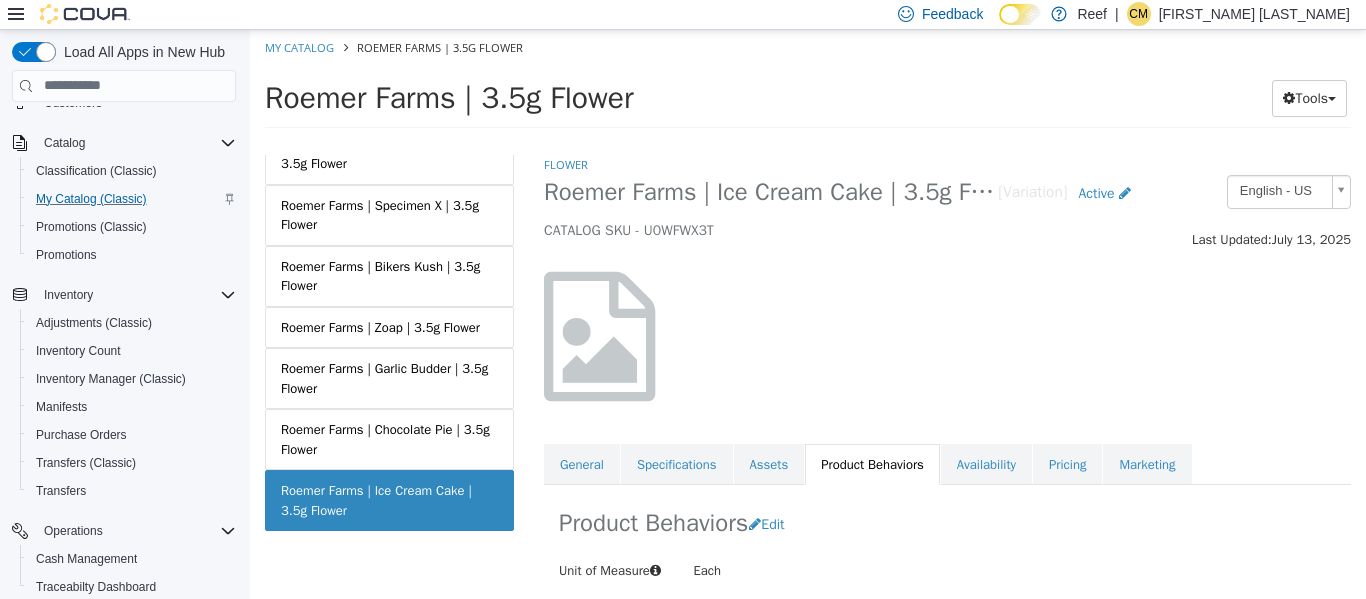 scroll, scrollTop: 128, scrollLeft: 0, axis: vertical 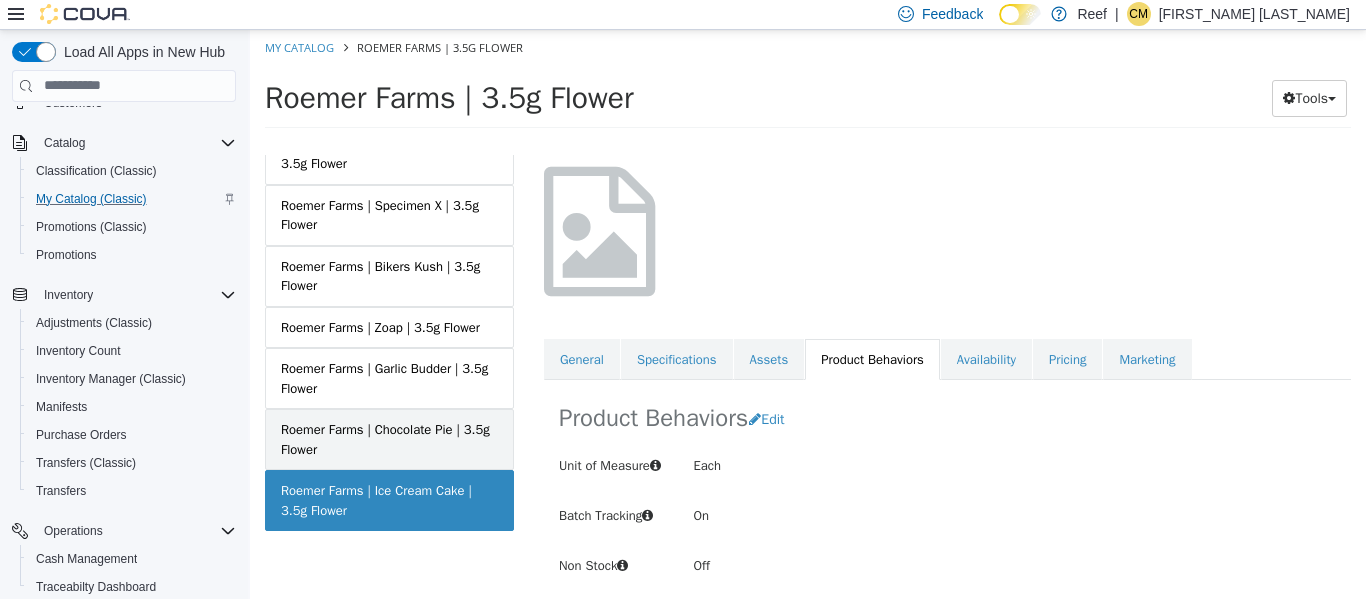 click on "Roemer Farms | Chocolate Pie | 3.5g Flower" at bounding box center [389, 438] 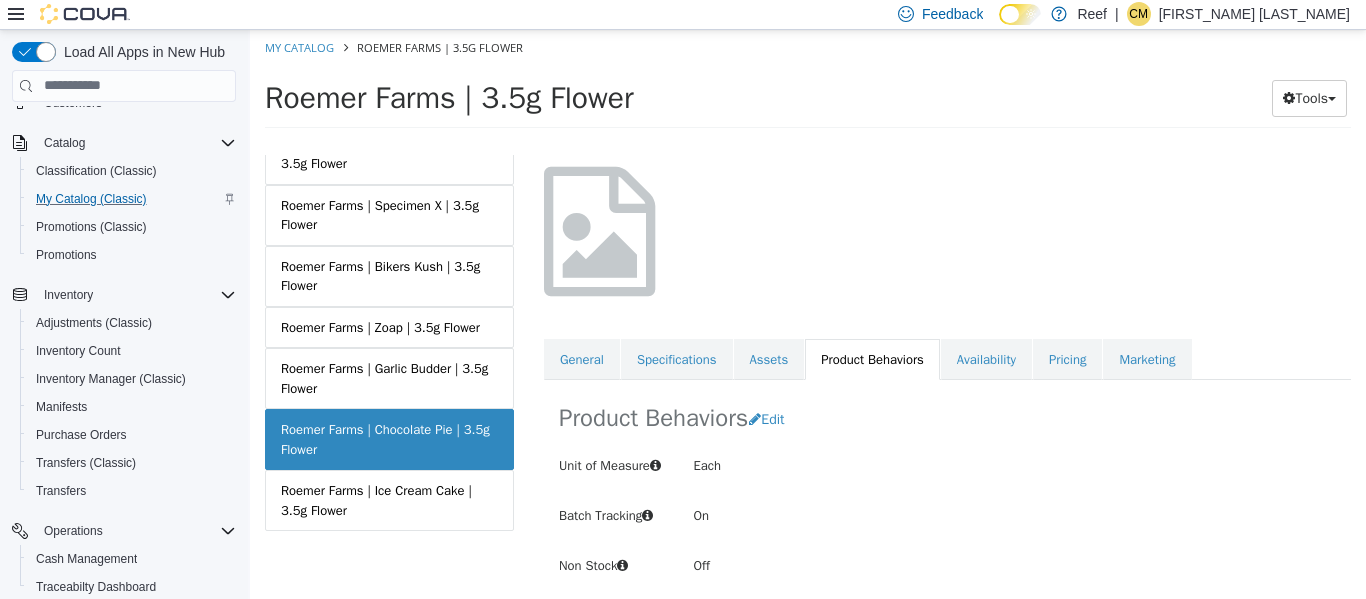 scroll, scrollTop: 0, scrollLeft: 0, axis: both 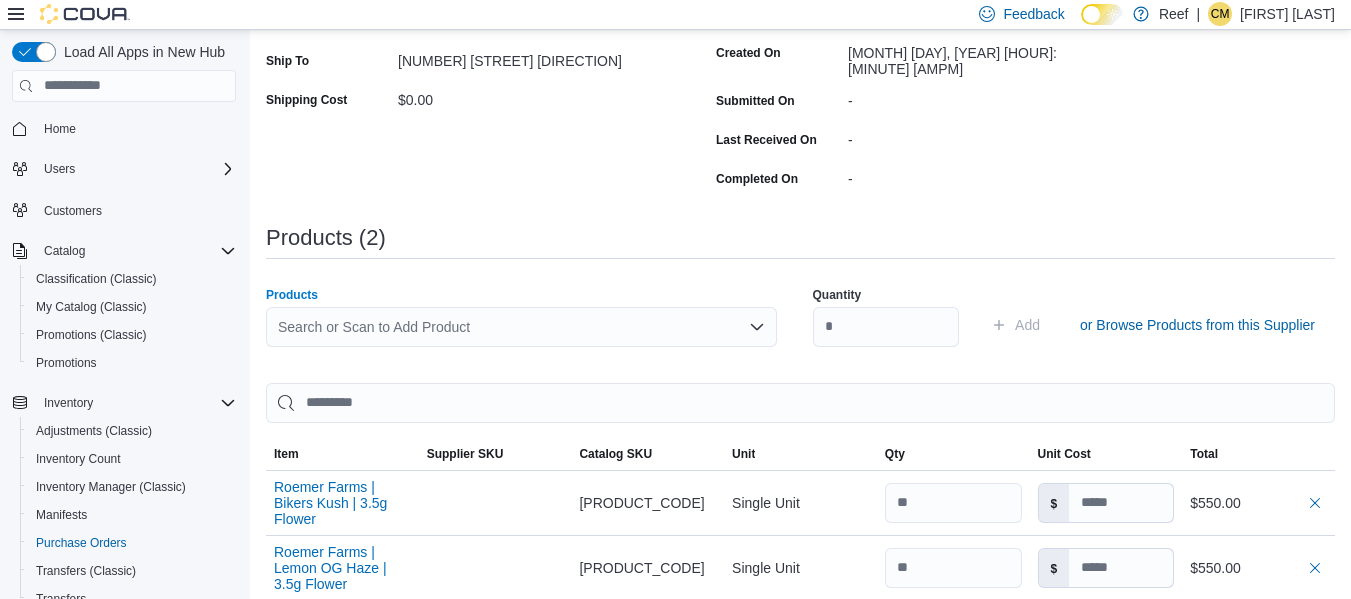 click on "Search or Scan to Add Product" at bounding box center (521, 327) 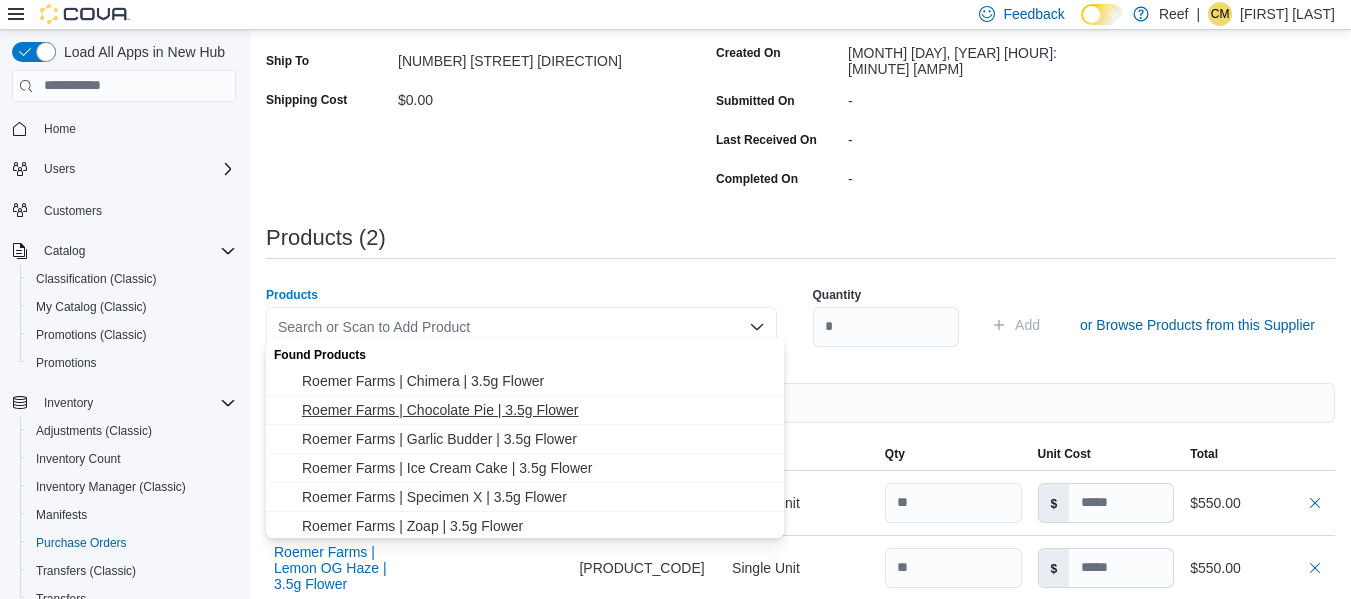 click on "Roemer Farms | Chocolate Pie | 3.5g Flower" at bounding box center [537, 410] 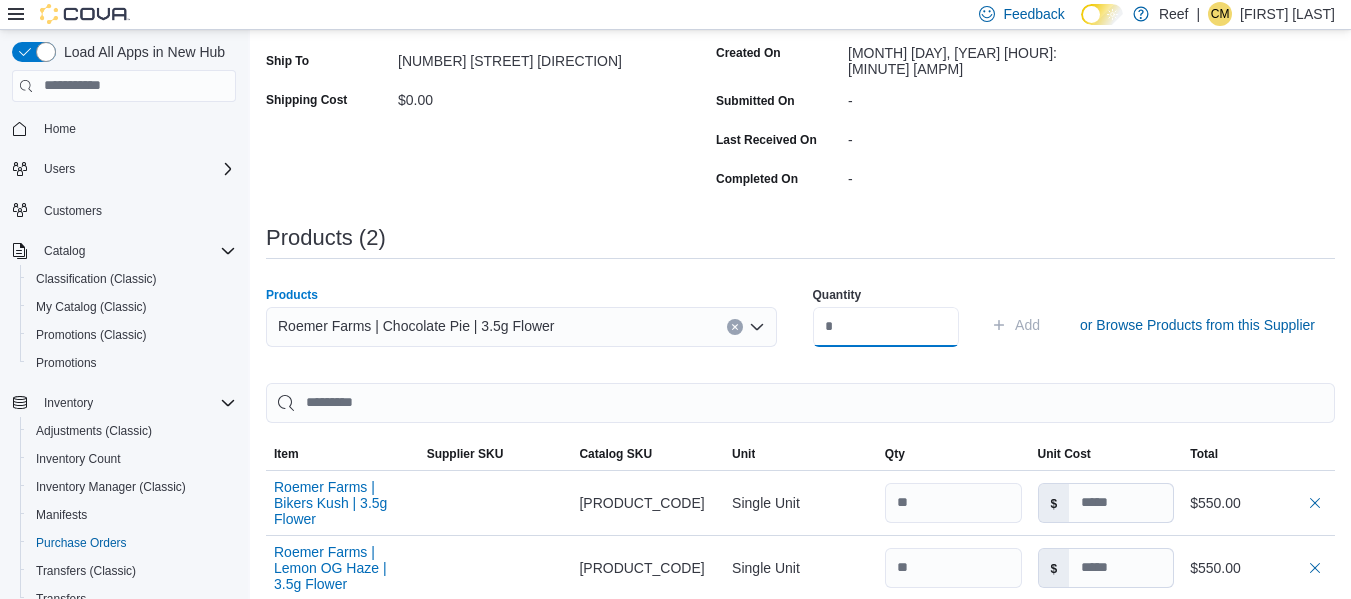 click at bounding box center (886, 327) 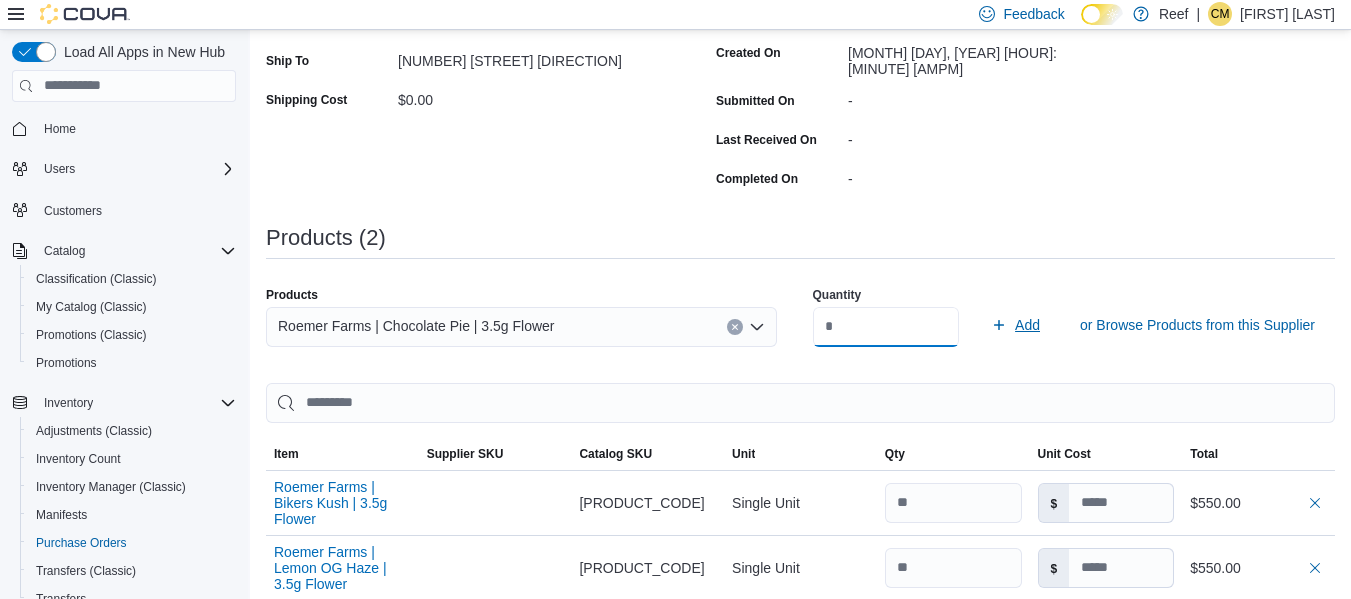 type on "**" 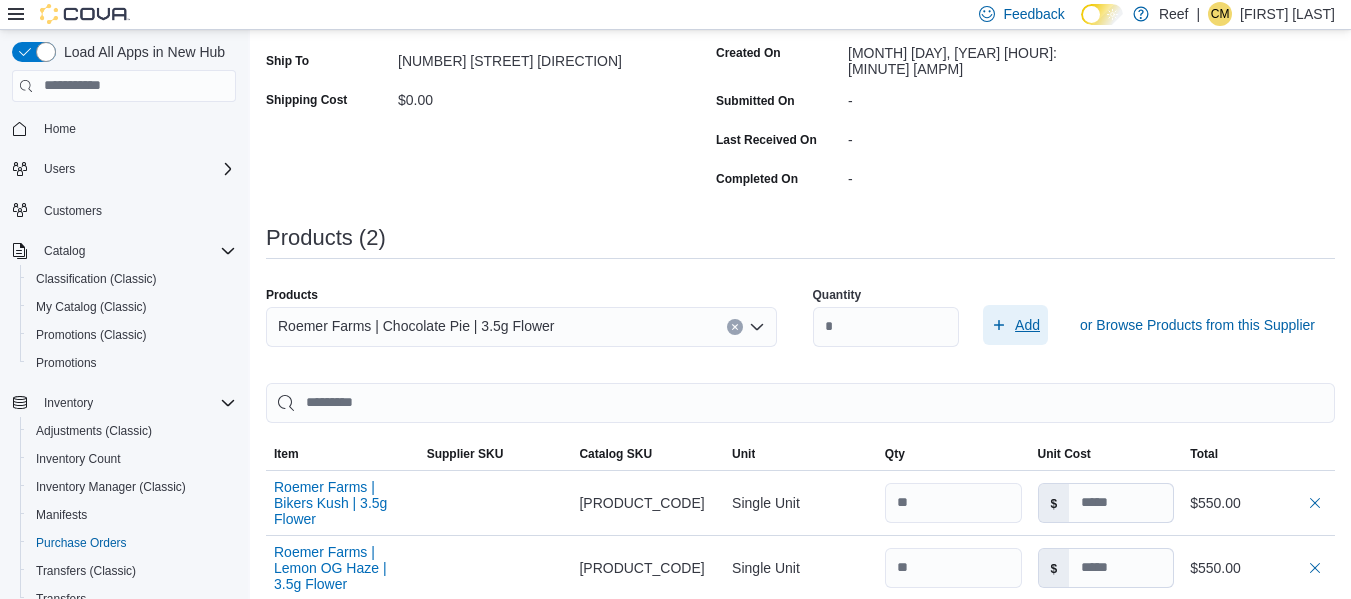 click on "Add" at bounding box center [1027, 325] 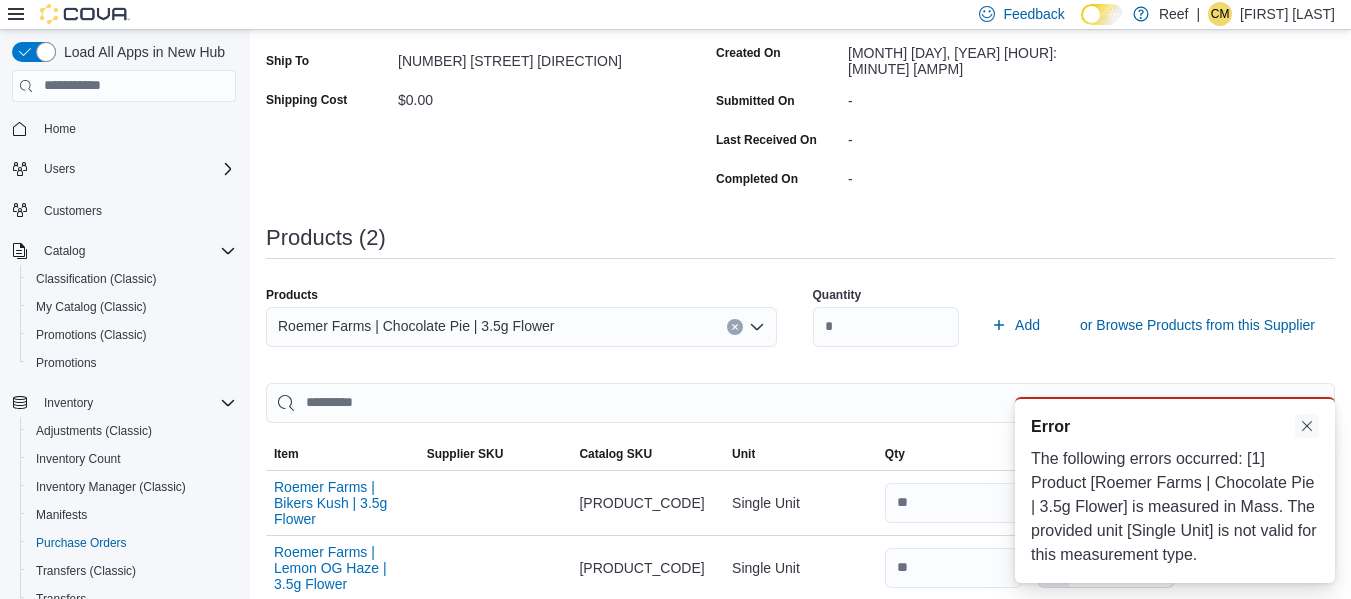 click at bounding box center (1307, 426) 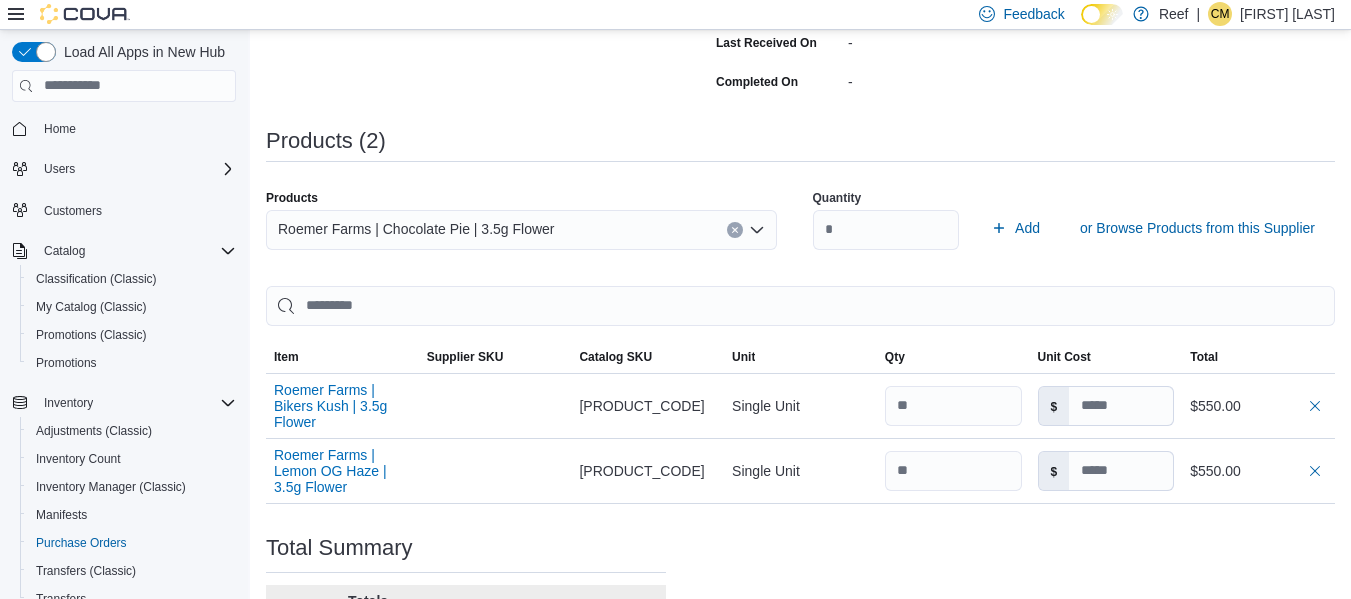 scroll, scrollTop: 437, scrollLeft: 0, axis: vertical 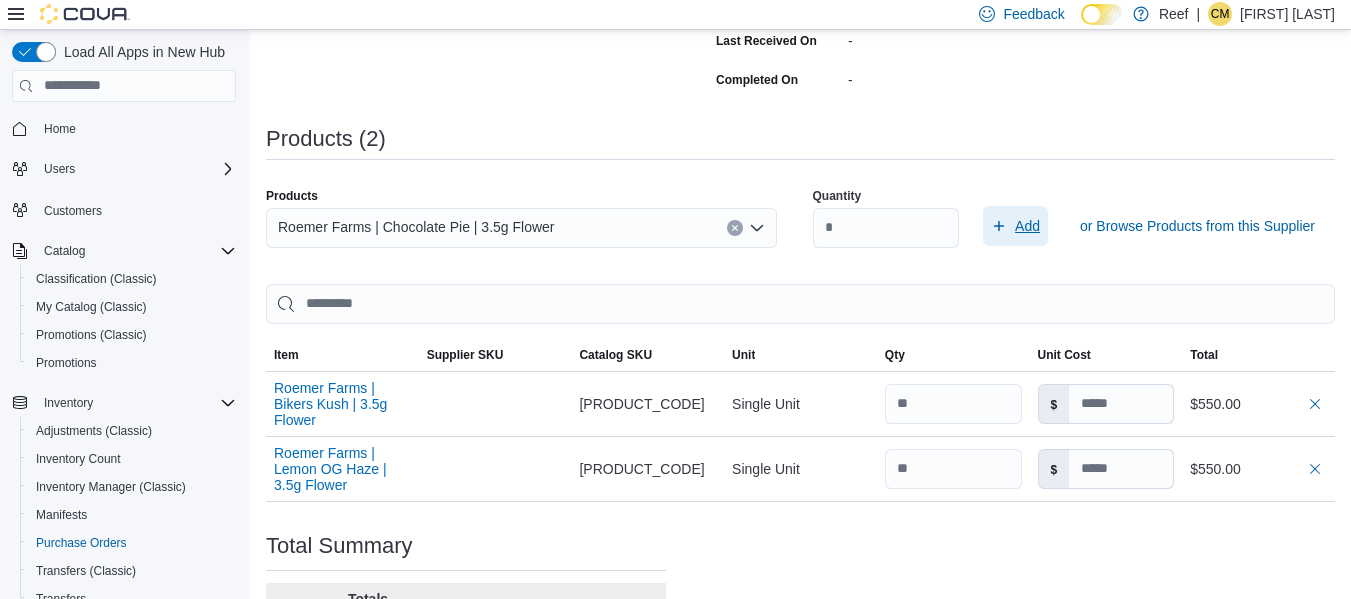 click on "Add" at bounding box center [1027, 226] 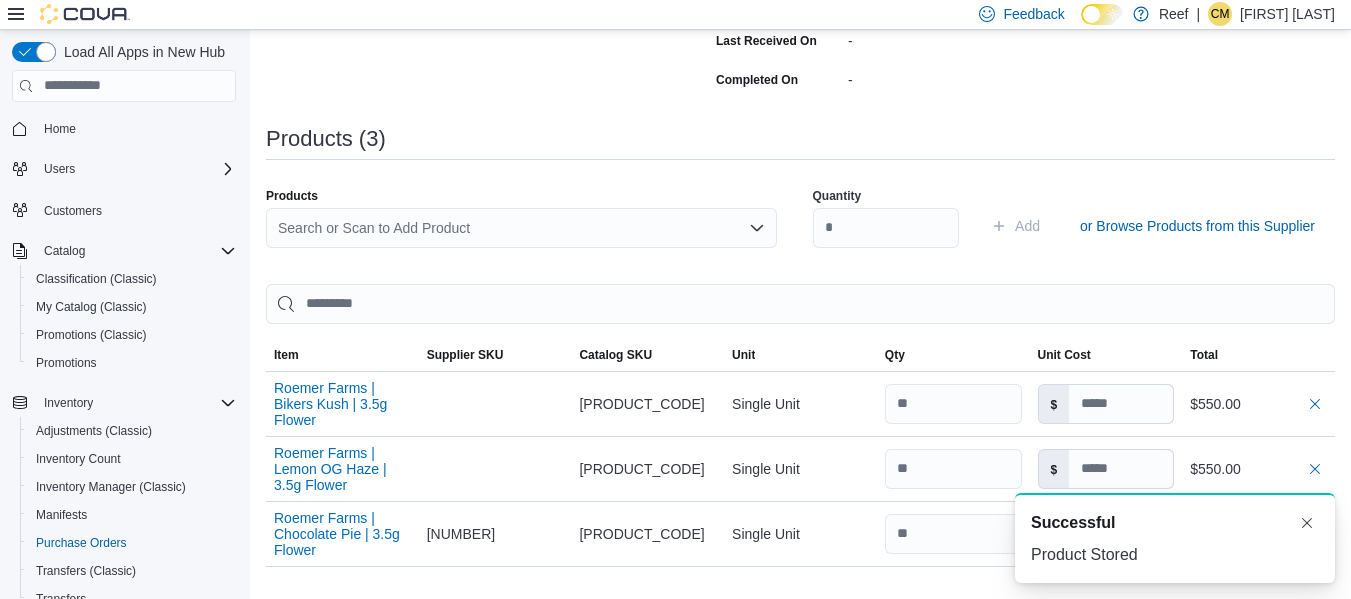 click on "Search or Scan to Add Product" at bounding box center (521, 228) 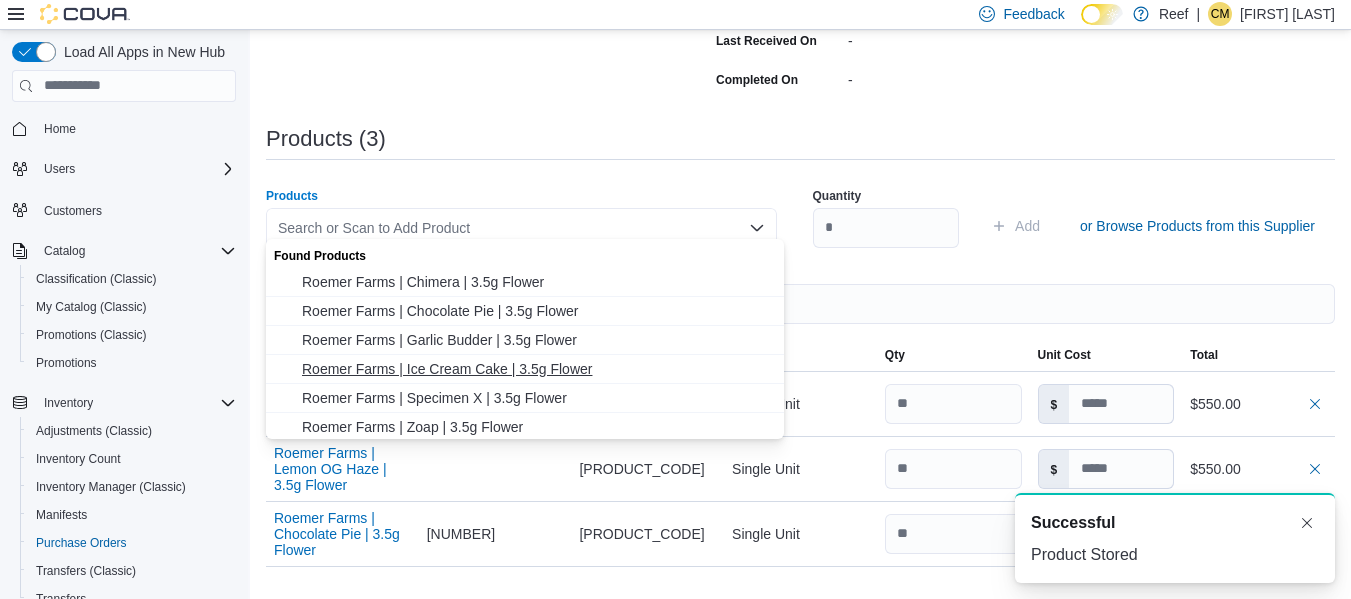 click on "[COMPANY_NAME] | [PRODUCT_NAME] | [WEIGHT] Flower" at bounding box center [537, 369] 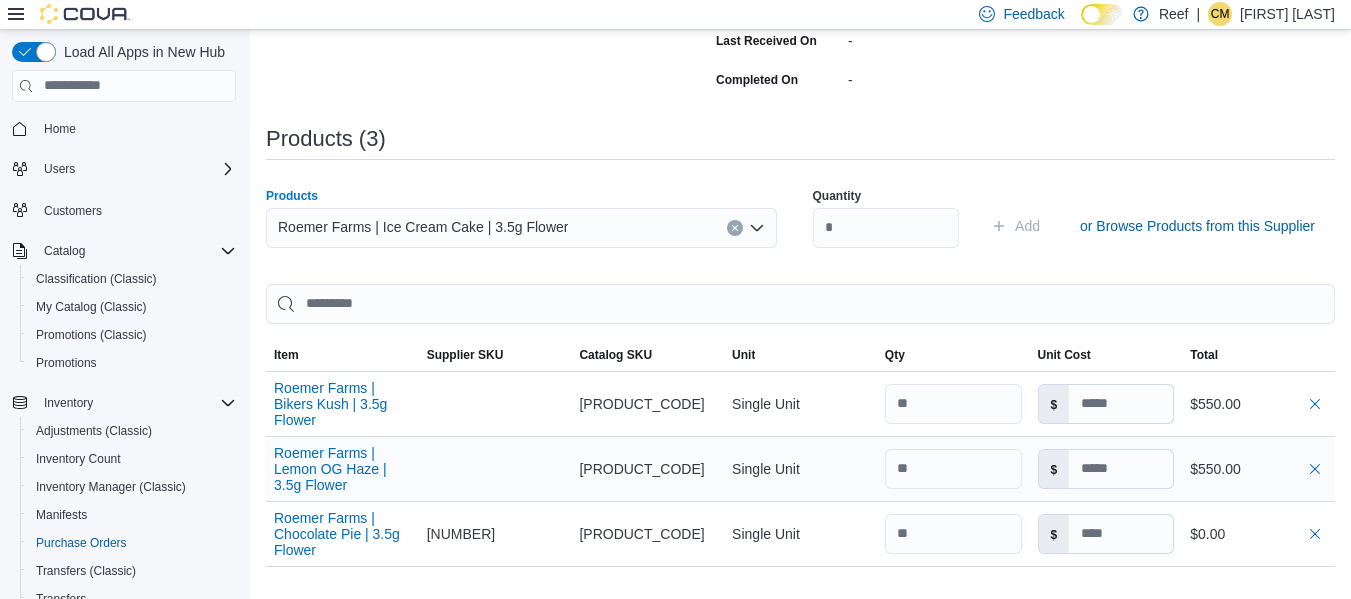 scroll, scrollTop: 556, scrollLeft: 0, axis: vertical 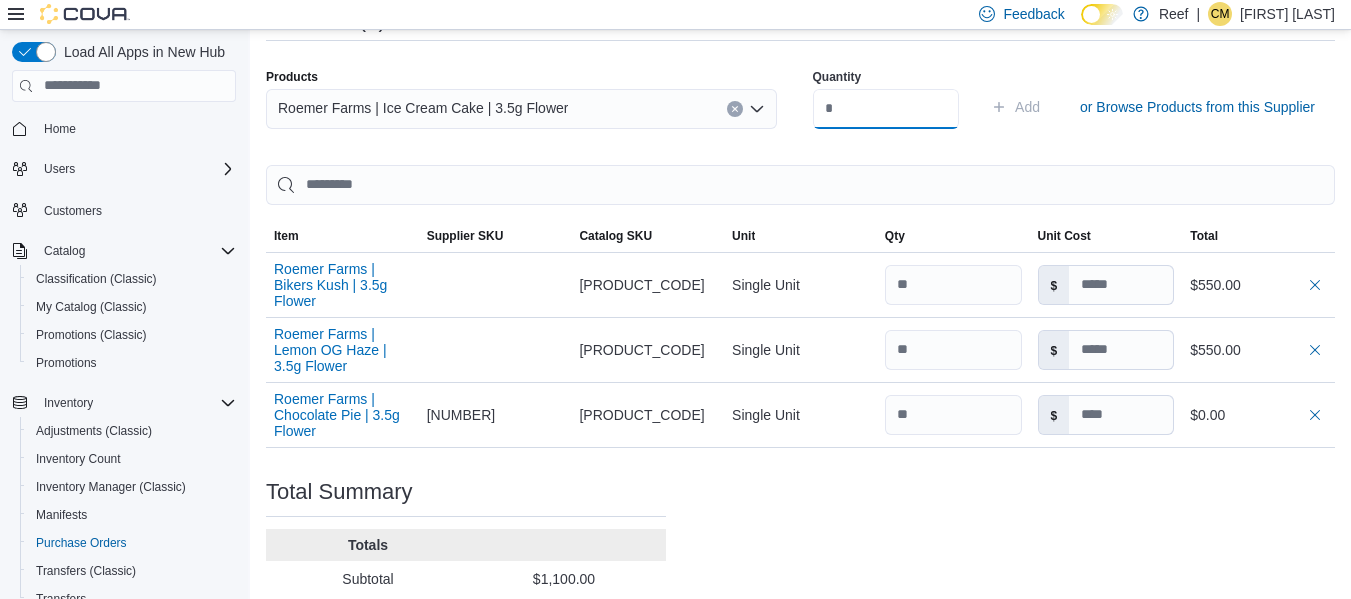 click at bounding box center [886, 109] 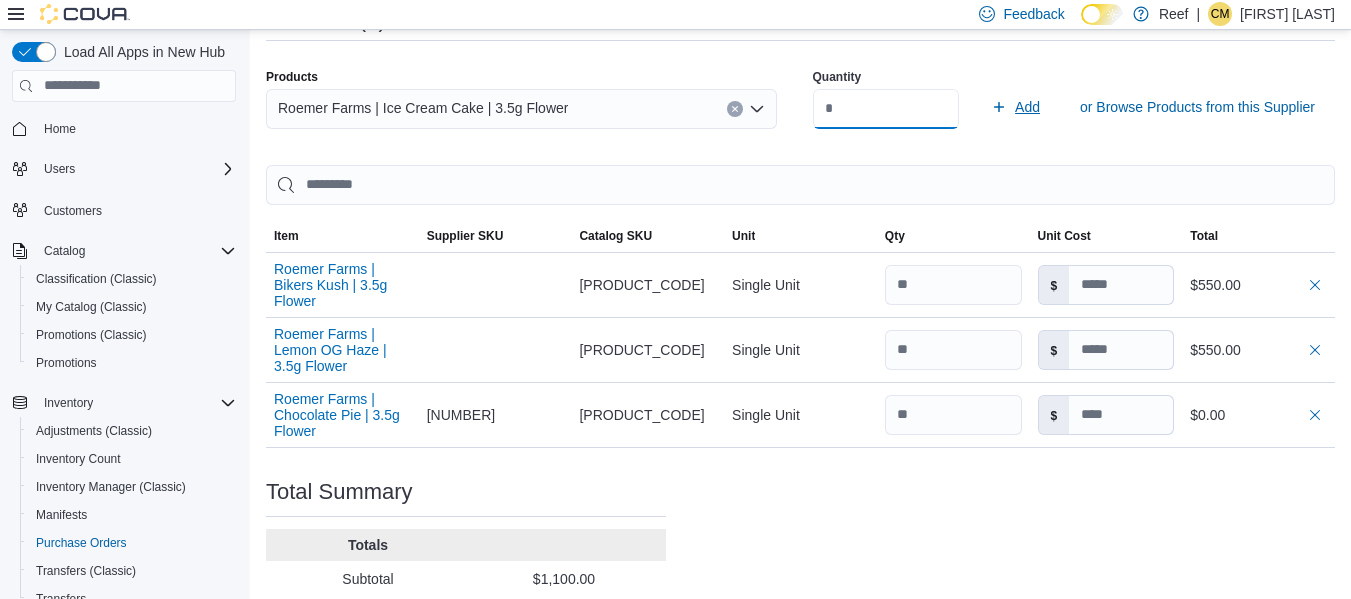 type on "**" 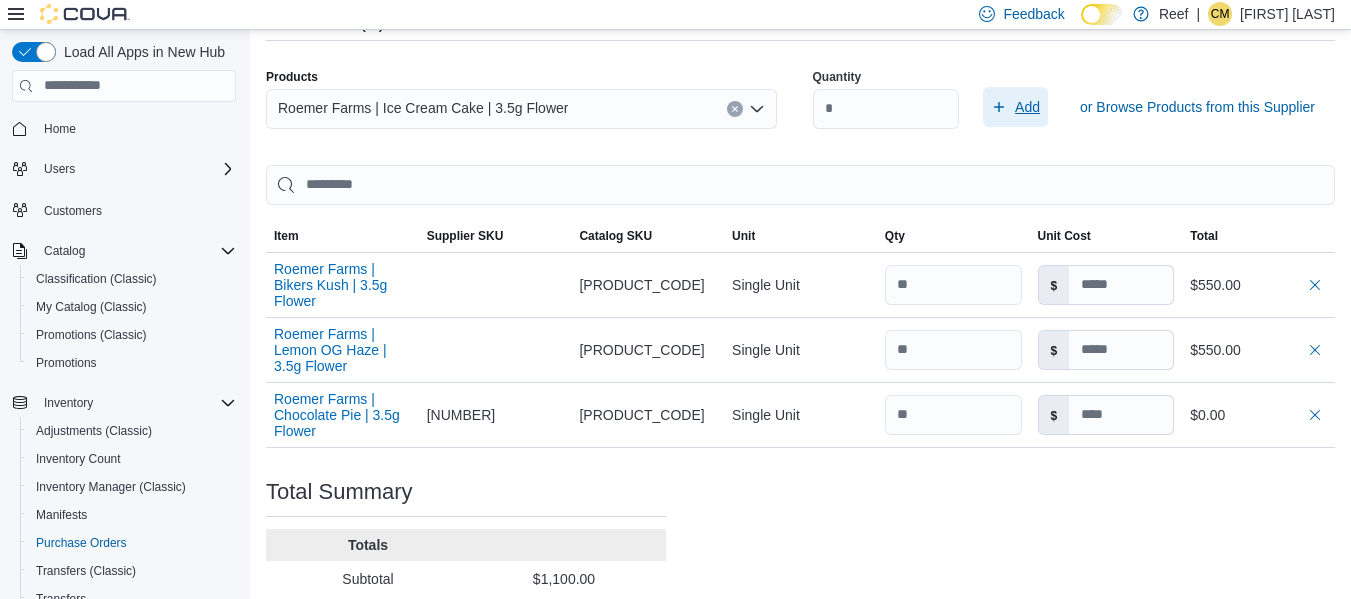 click on "Add" at bounding box center [1027, 107] 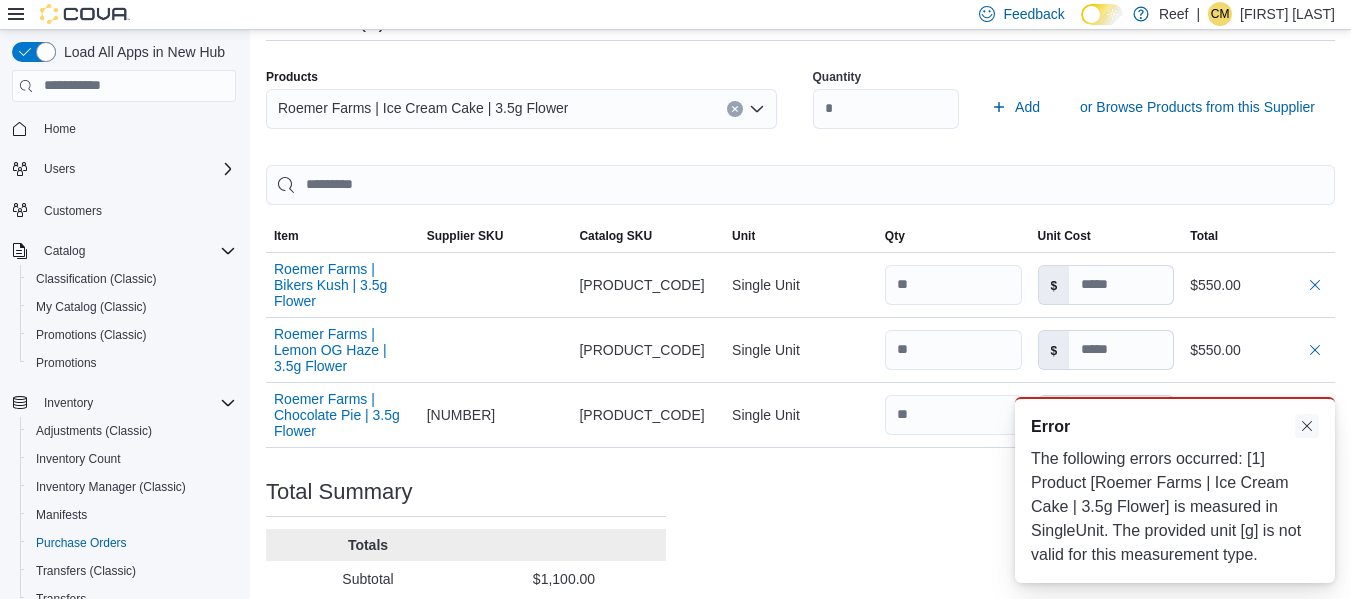 click at bounding box center (1307, 426) 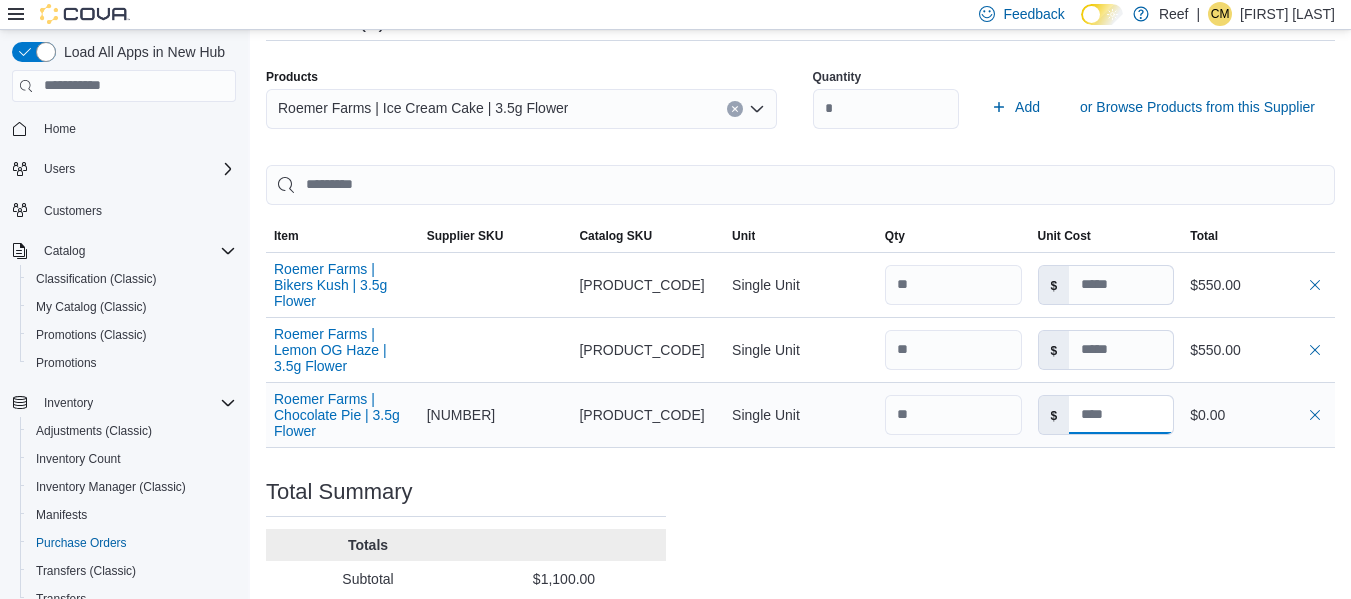 click at bounding box center (1121, 415) 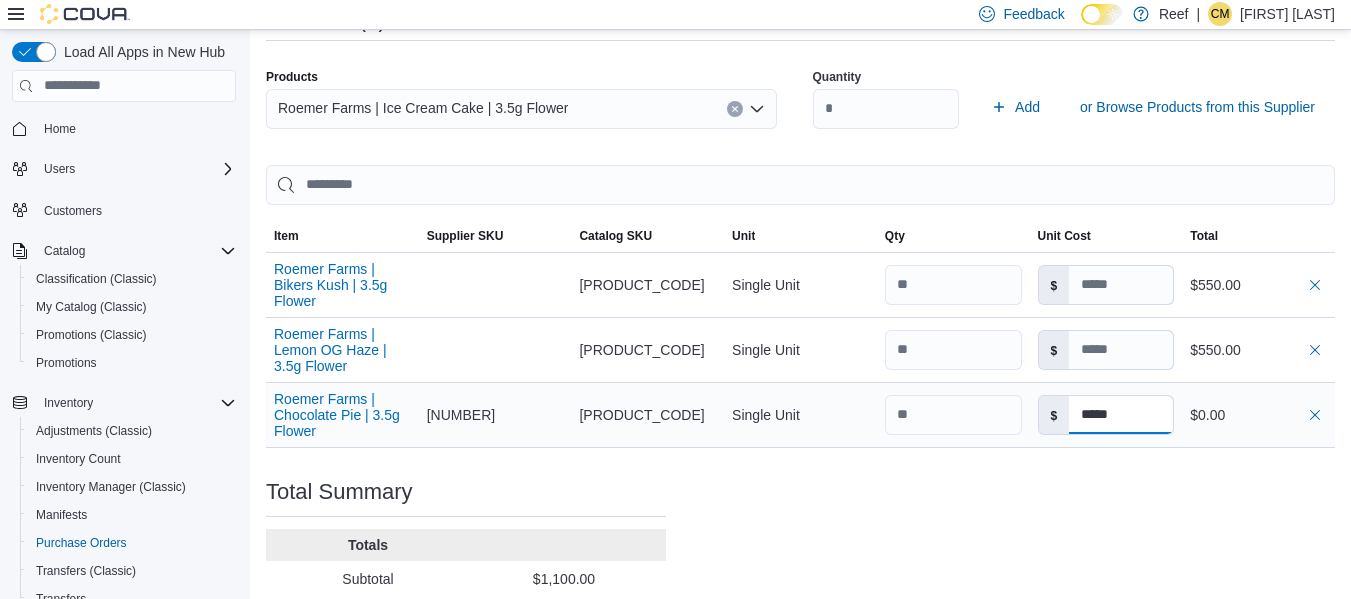 type on "*****" 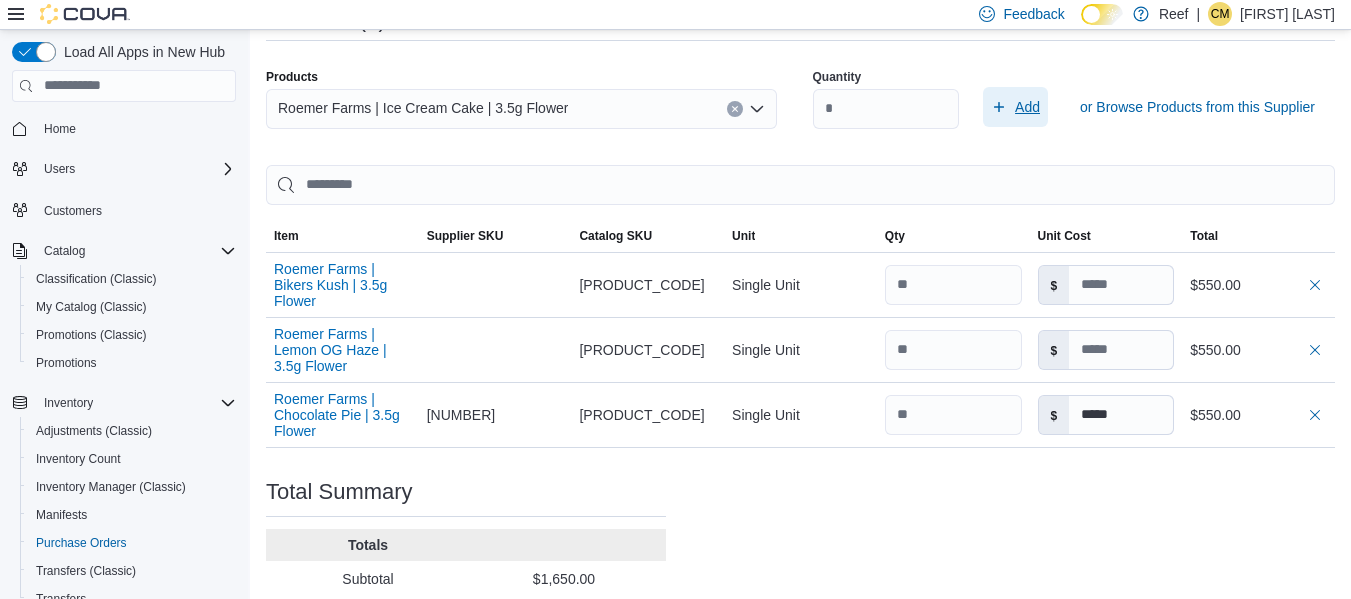 click on "Add" at bounding box center (1027, 107) 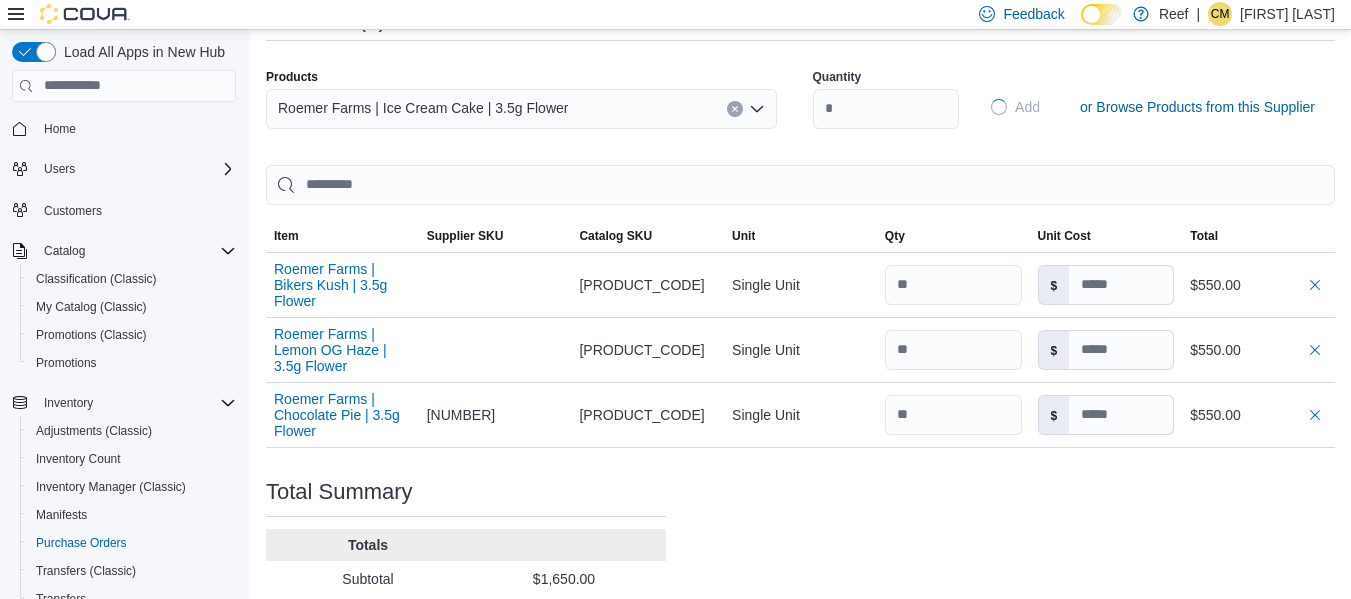 type on "*****" 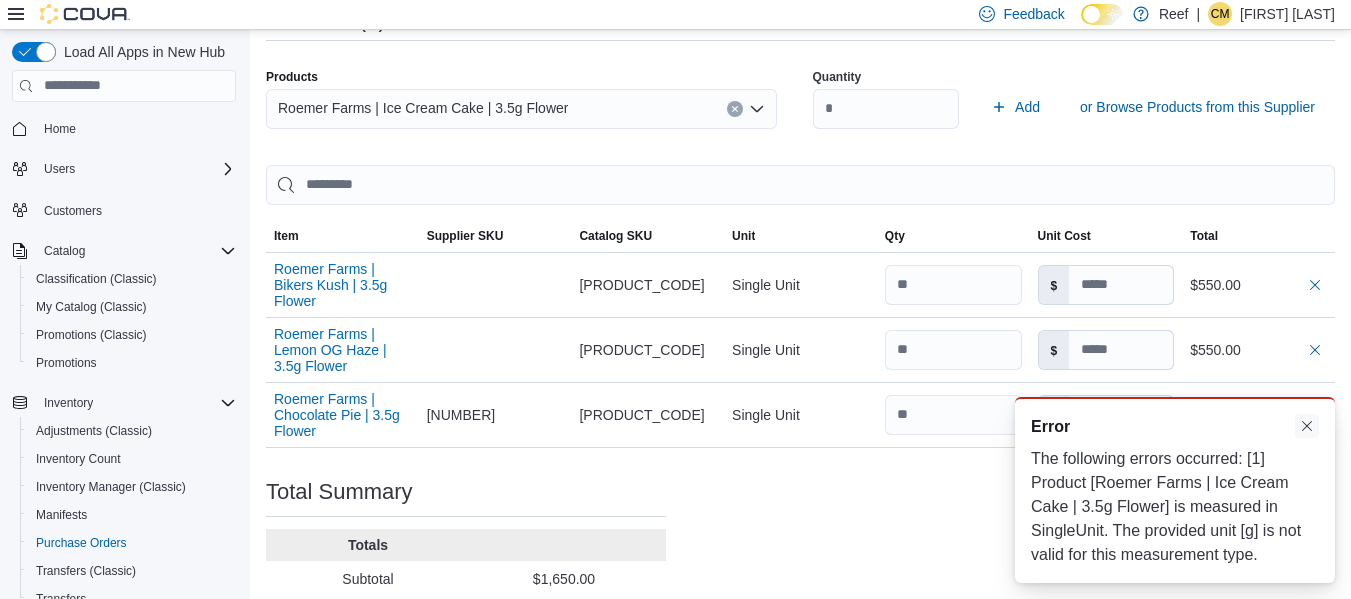 click at bounding box center [1307, 426] 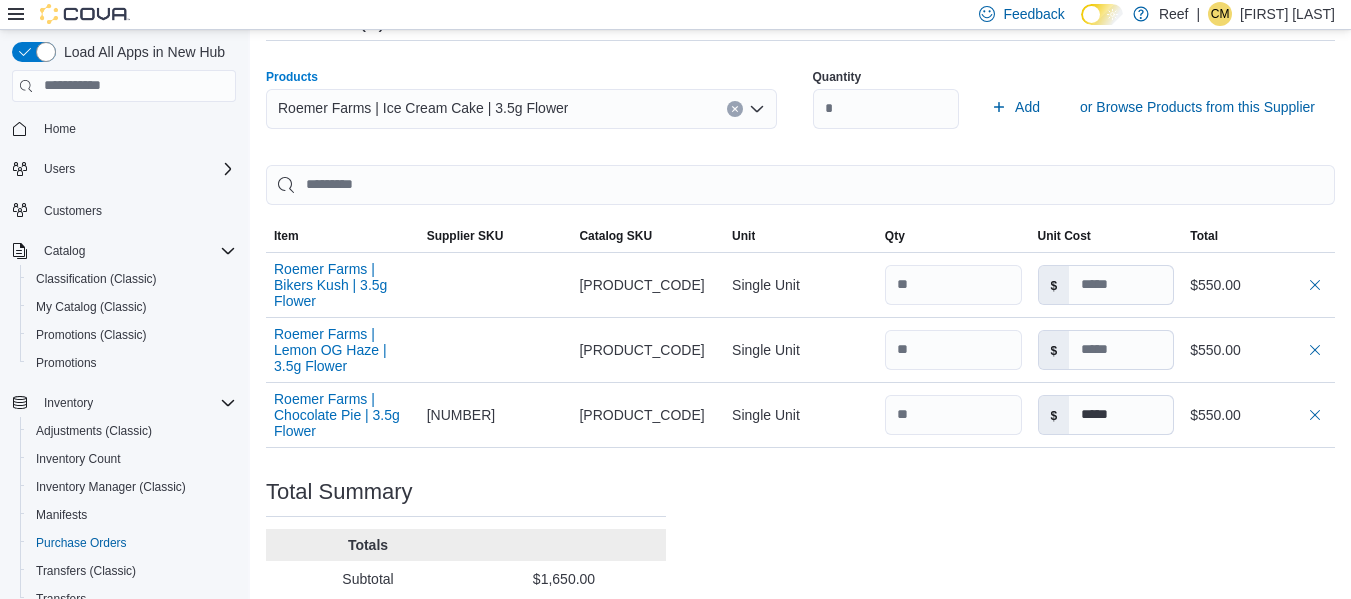 click on "[COMPANY_NAME] | [PRODUCT_NAME] | [WEIGHT] Flower" at bounding box center (423, 108) 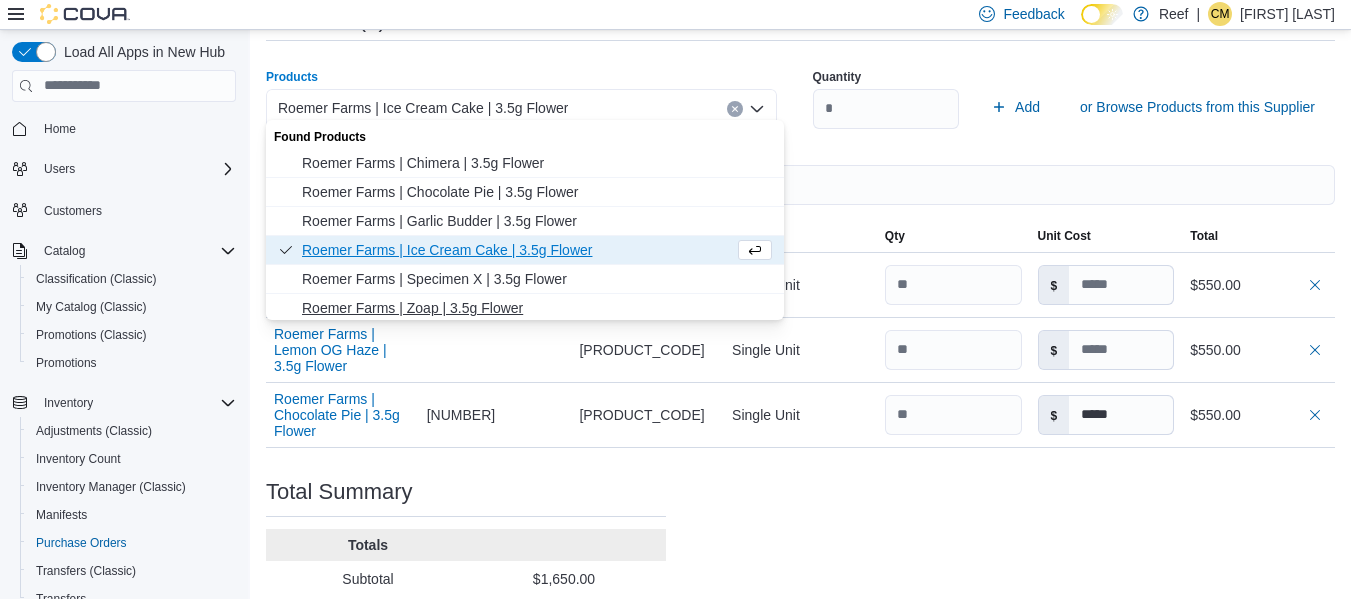 scroll, scrollTop: 3, scrollLeft: 0, axis: vertical 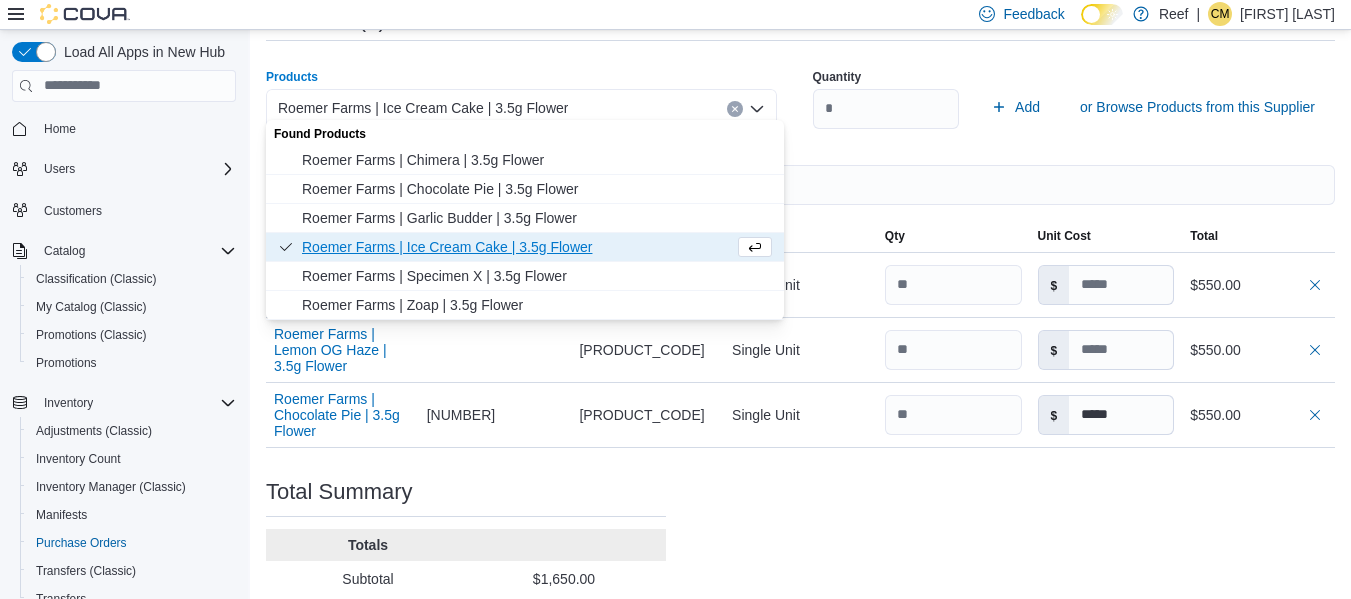 click on "[COMPANY_NAME] | [PRODUCT_NAME] | [WEIGHT] Flower" at bounding box center [518, 247] 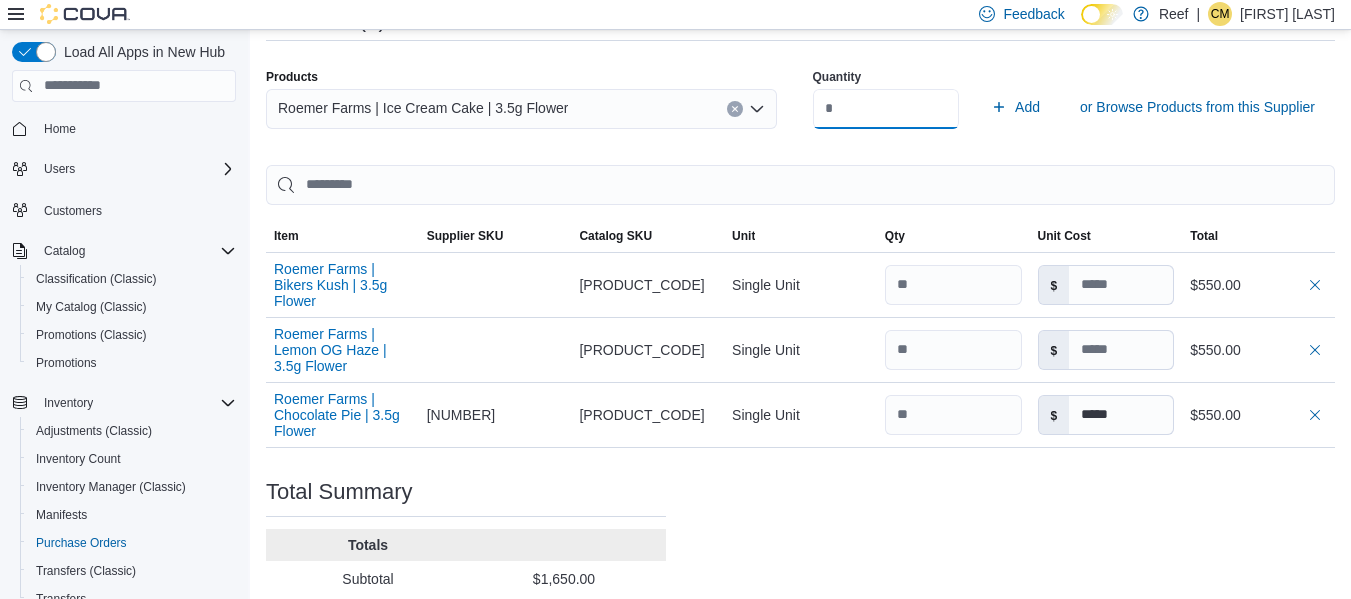 click on "**" at bounding box center (886, 109) 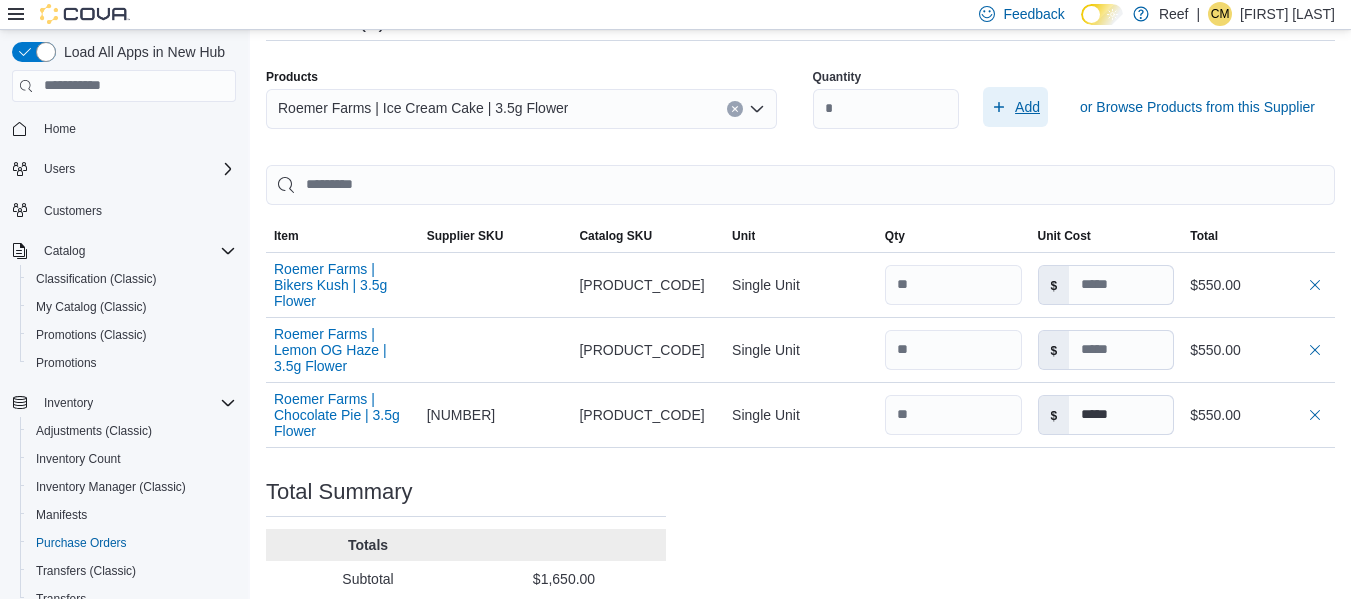 click on "Add" at bounding box center (1027, 107) 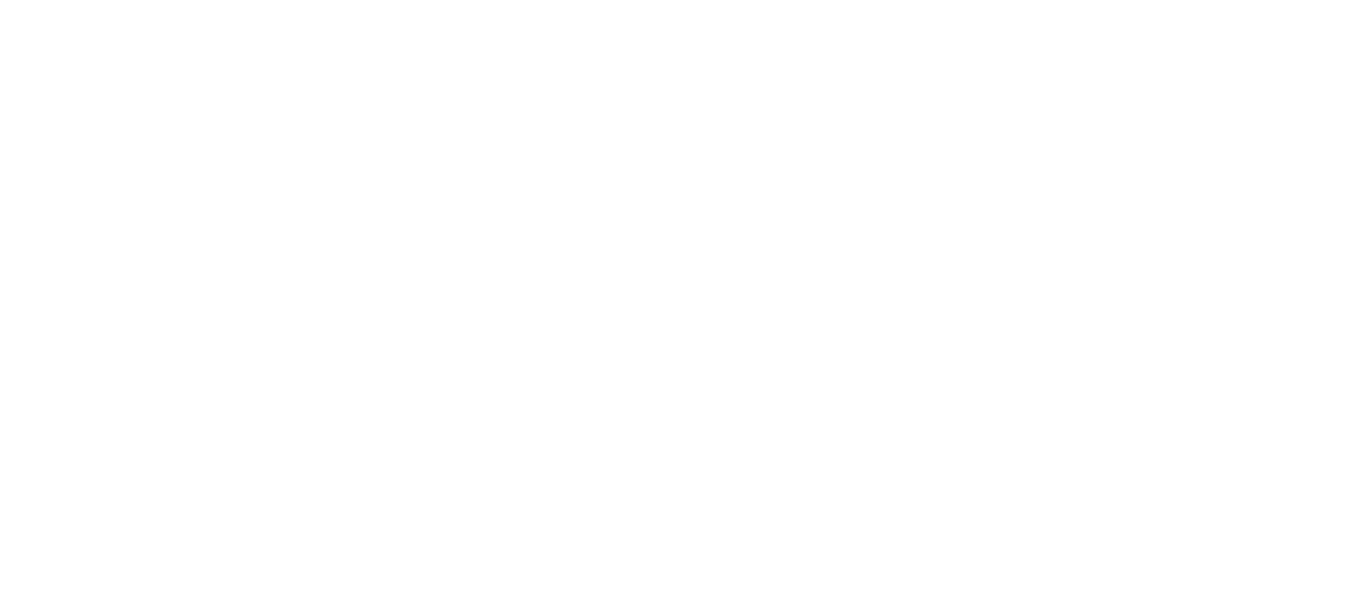 scroll, scrollTop: 0, scrollLeft: 0, axis: both 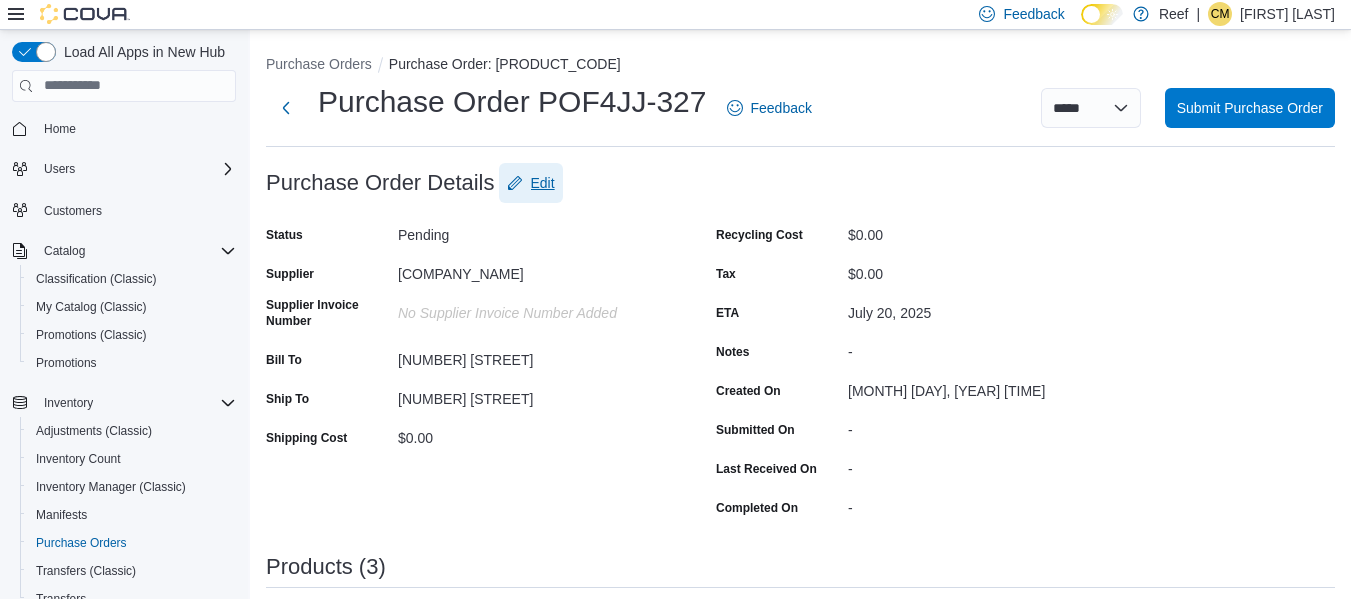 click on "Edit" at bounding box center [543, 183] 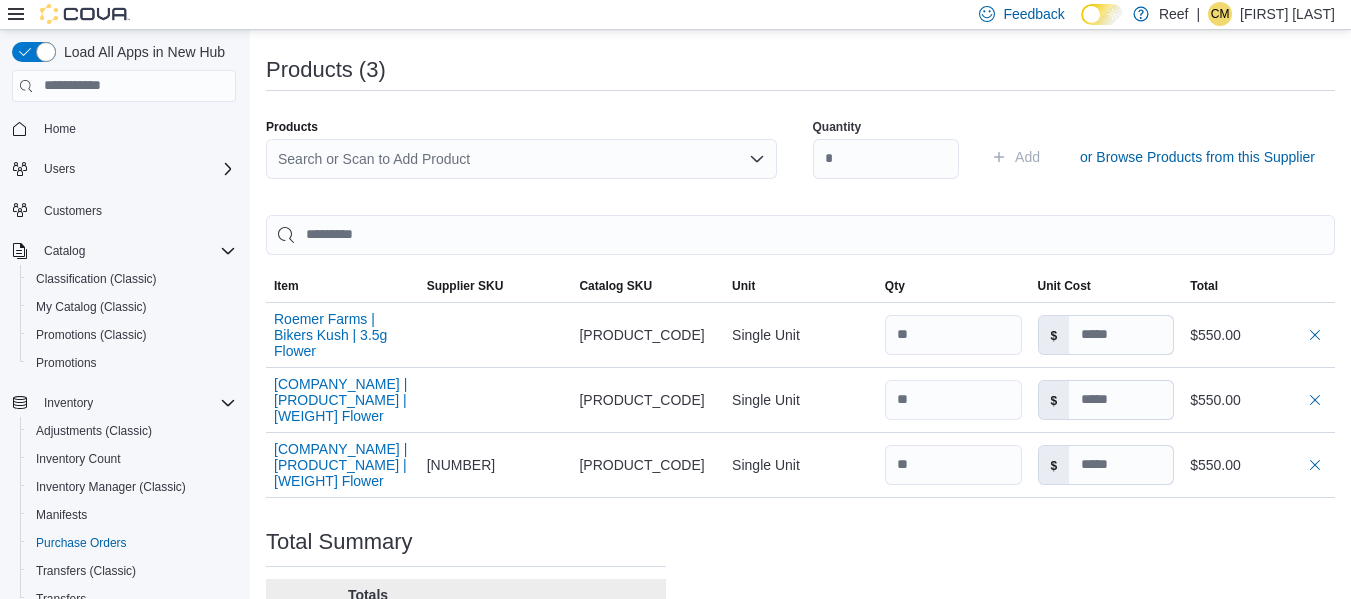 scroll, scrollTop: 687, scrollLeft: 0, axis: vertical 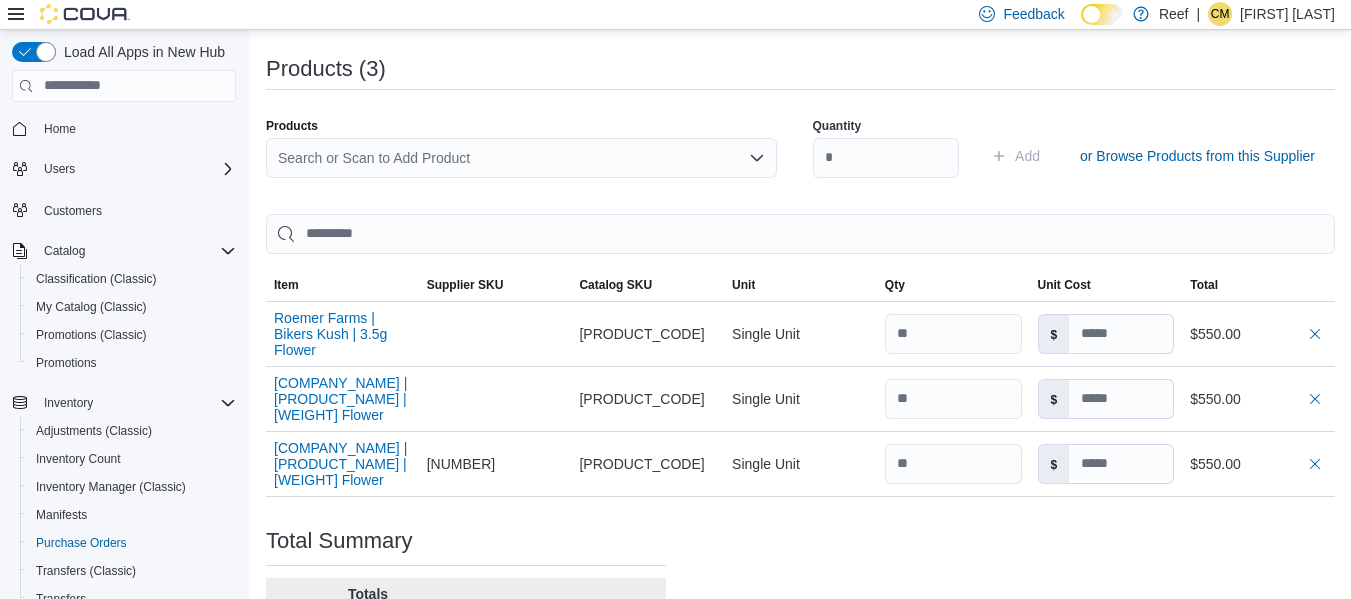 click on "Search or Scan to Add Product" at bounding box center [521, 158] 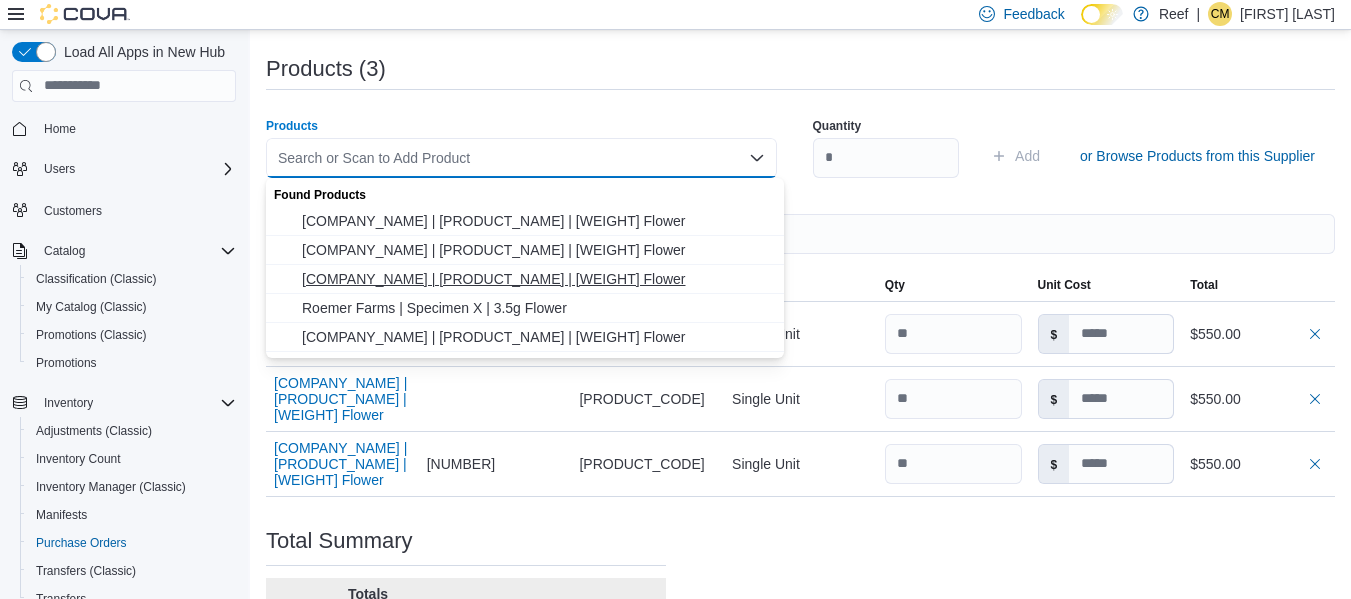 click on "Roemer Farms | Ice Cream Cake | 3.5g Flower" at bounding box center [537, 279] 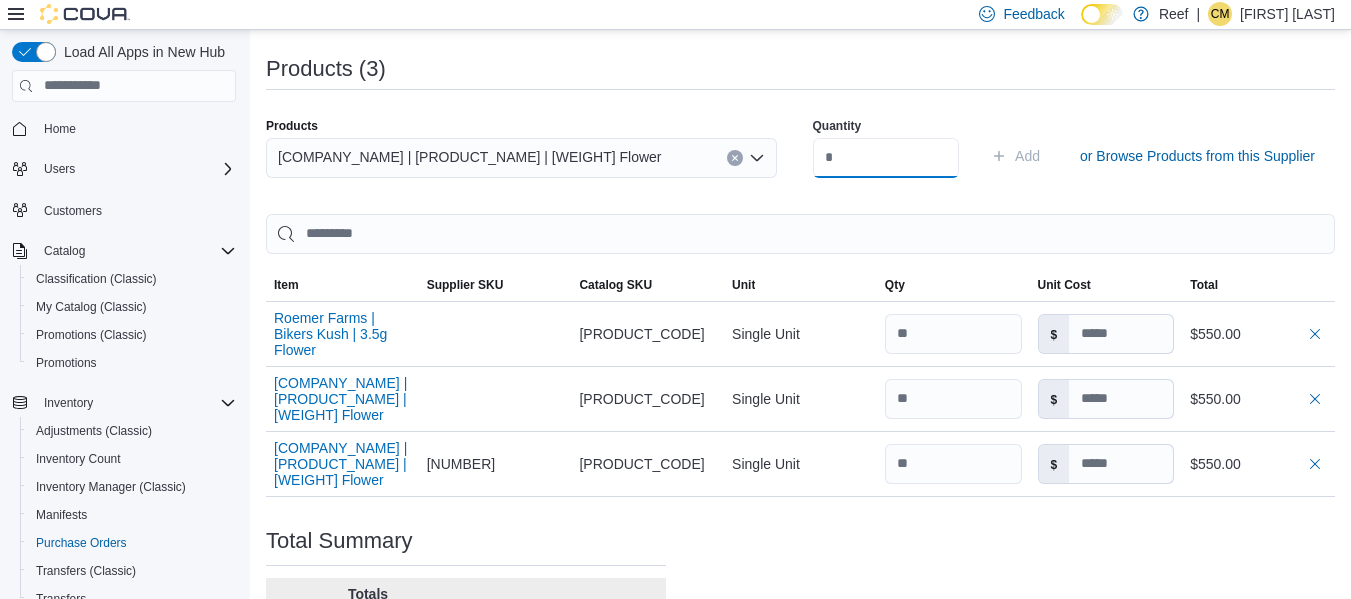 click at bounding box center (886, 158) 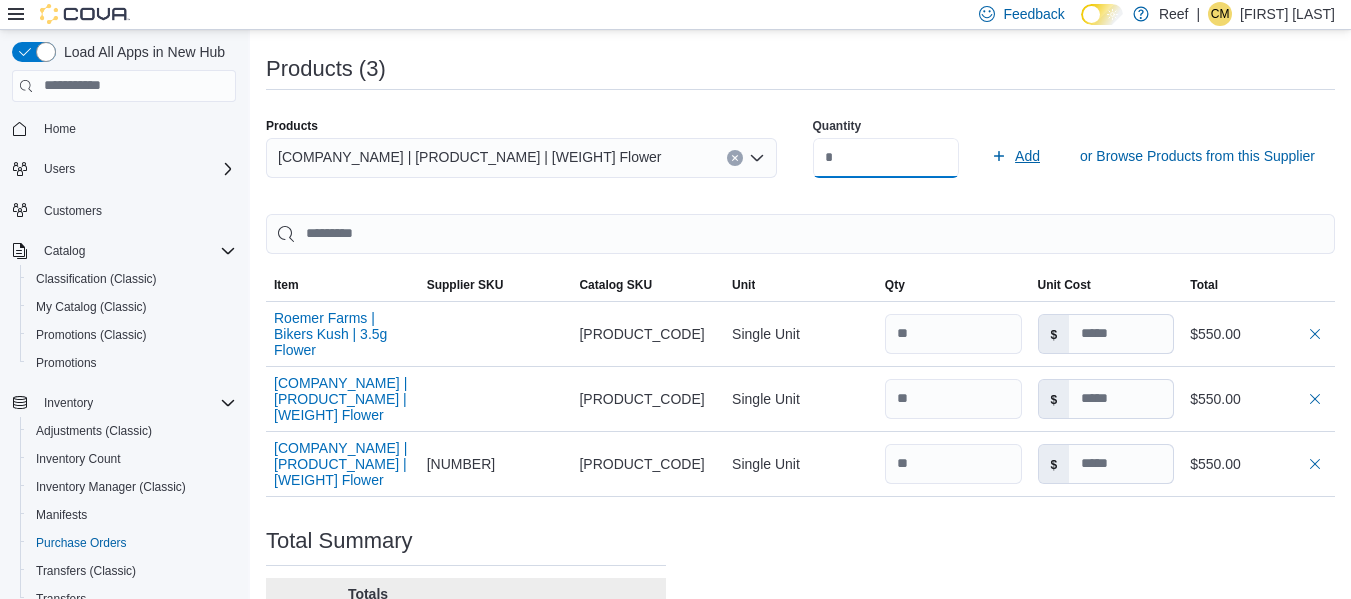 type on "**" 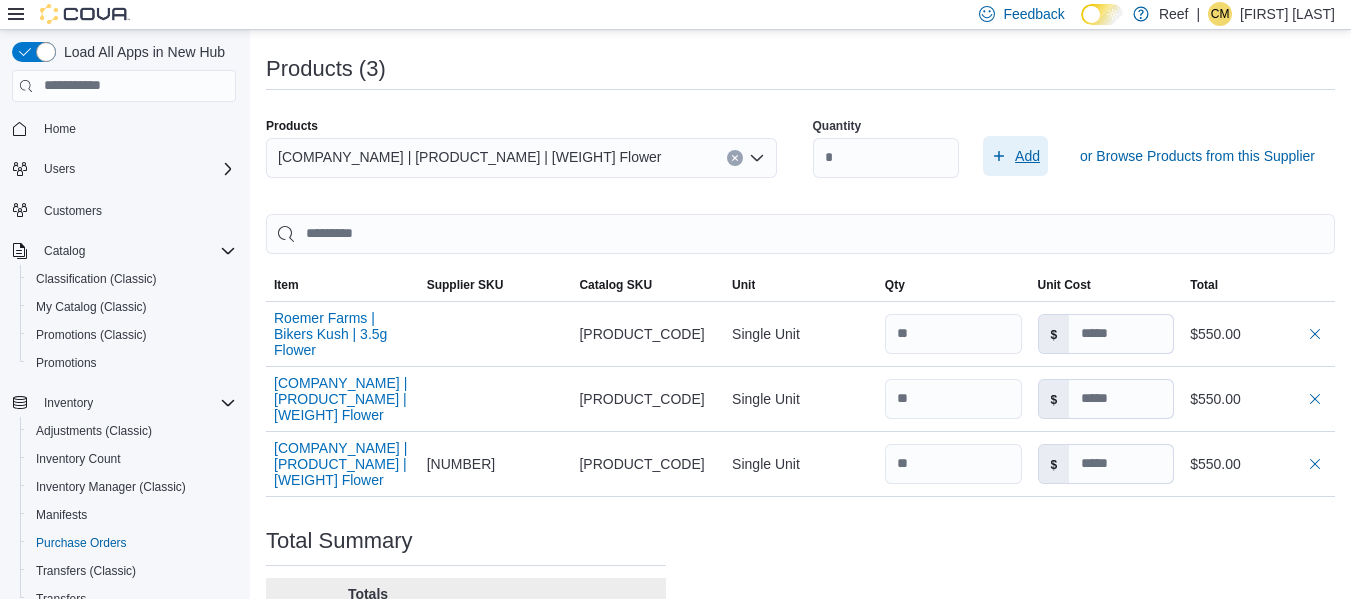 click on "Add" at bounding box center (1027, 156) 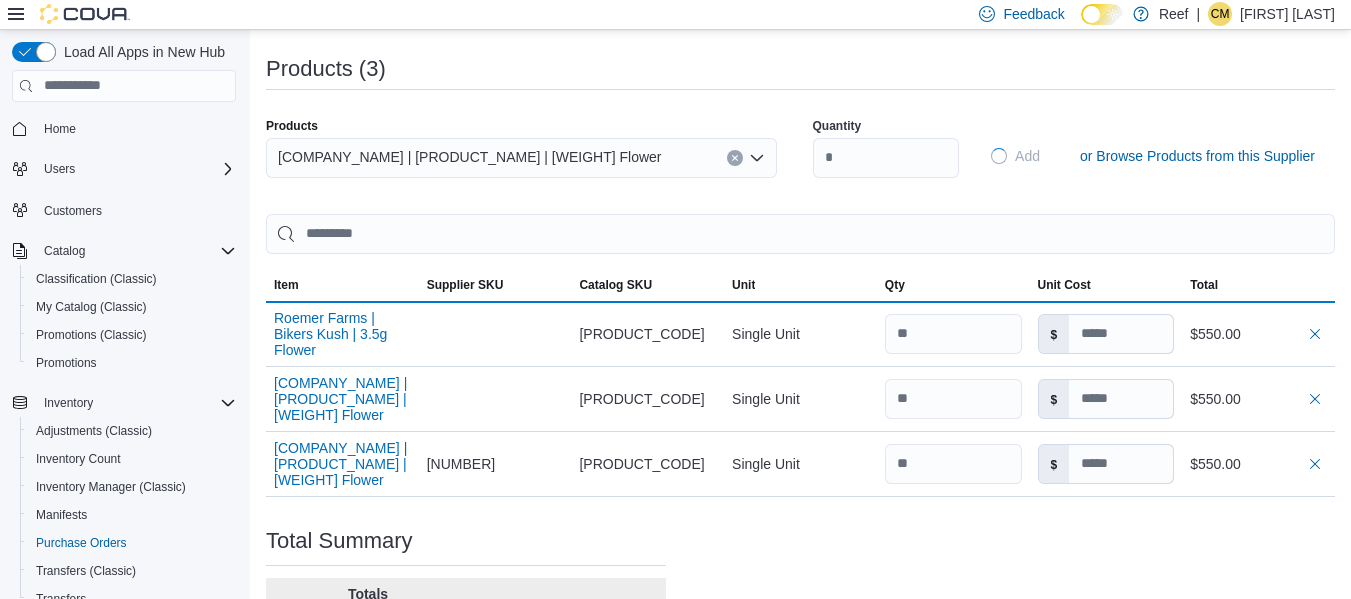 type 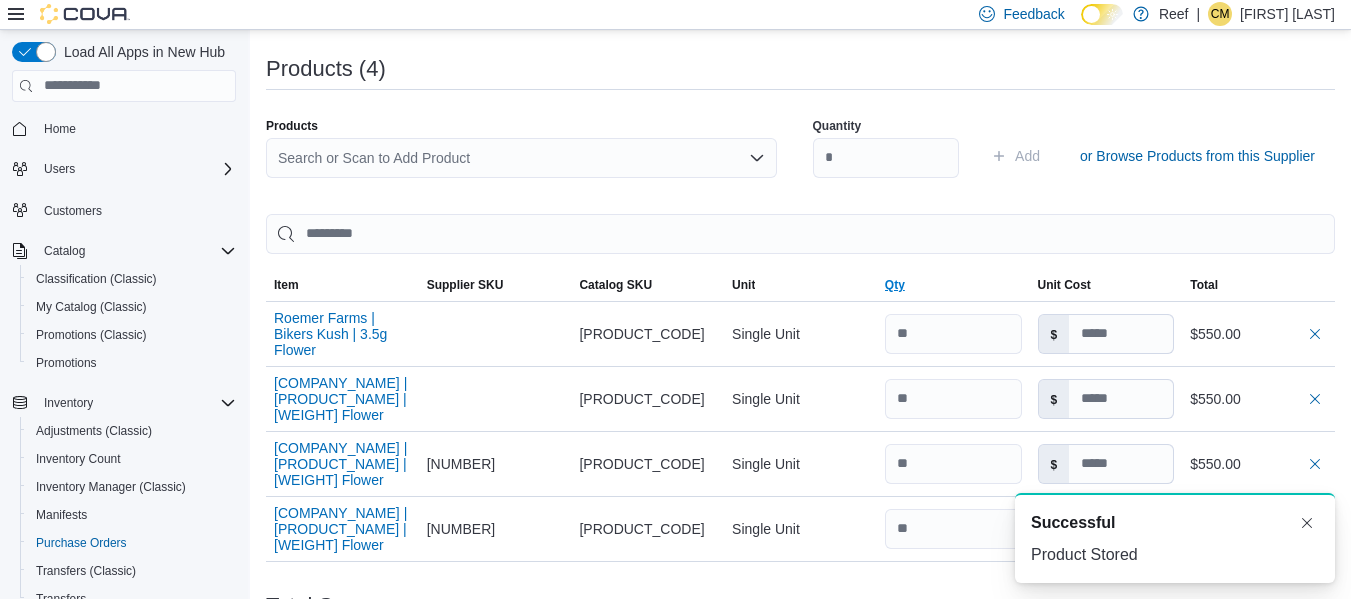 scroll, scrollTop: 0, scrollLeft: 0, axis: both 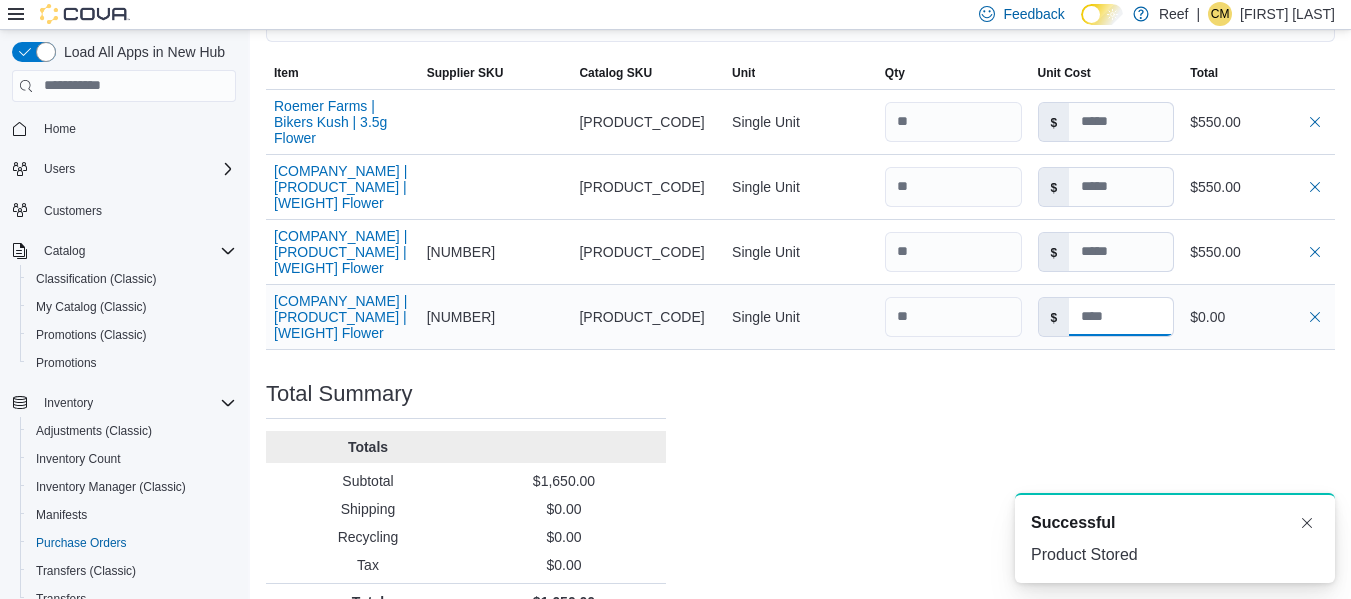 click at bounding box center [1121, 317] 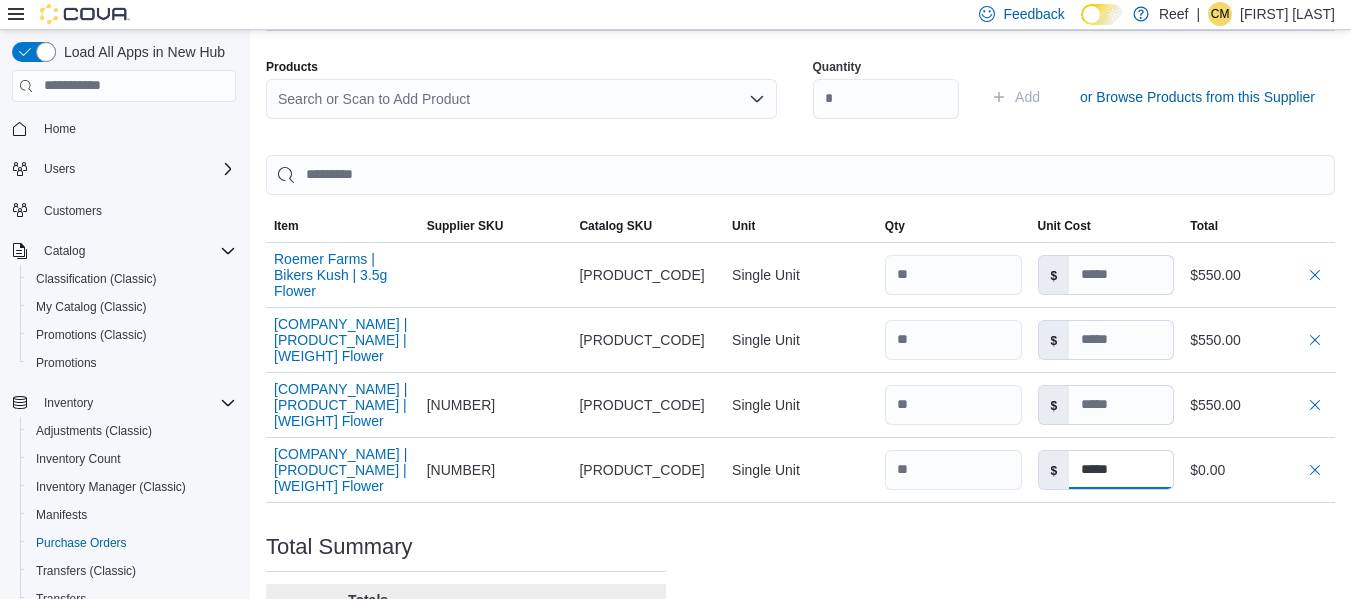 scroll, scrollTop: 745, scrollLeft: 0, axis: vertical 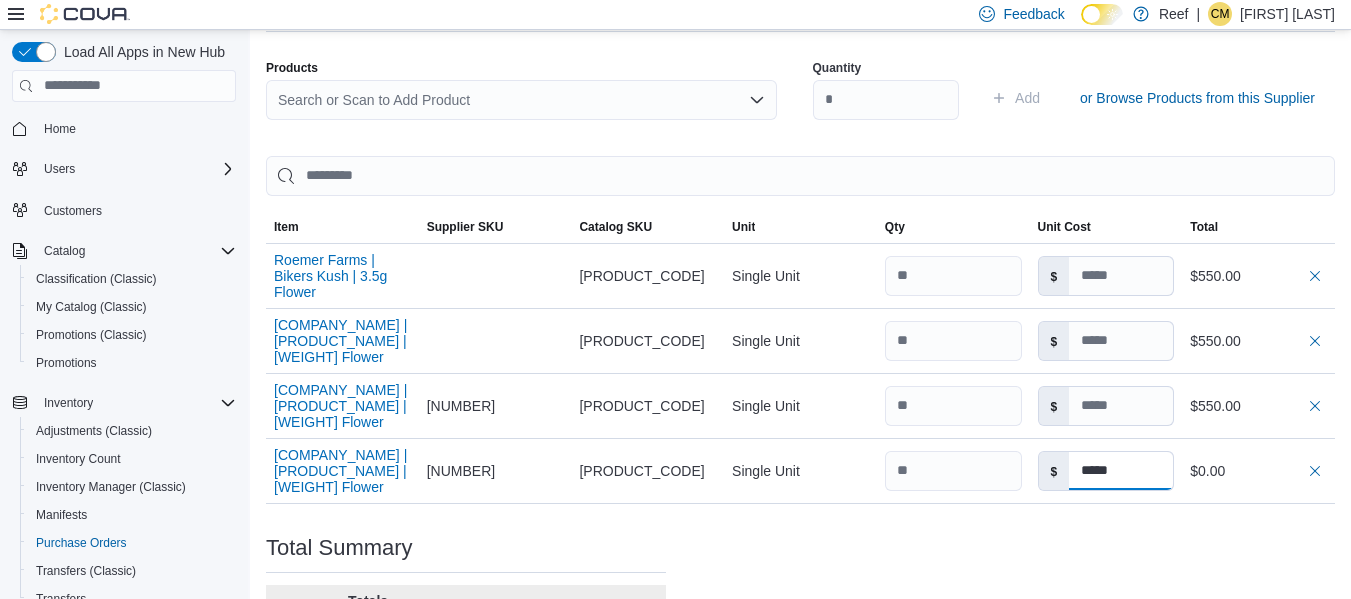 type on "*****" 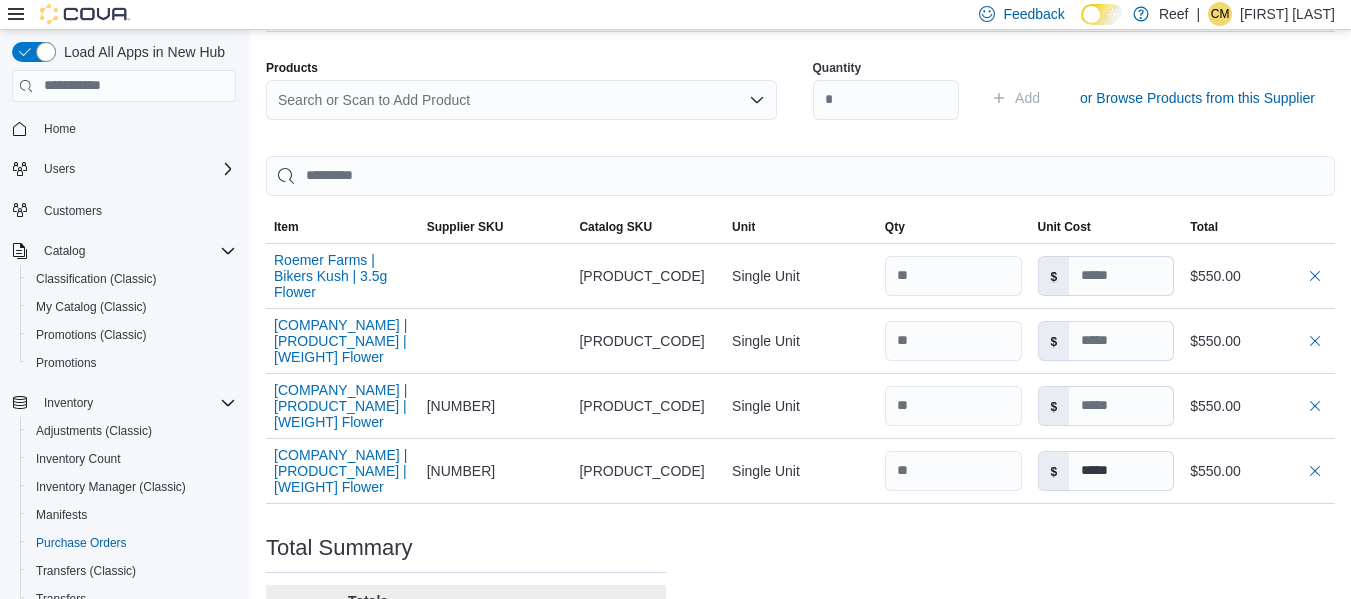 click on "**********" at bounding box center [800, 96] 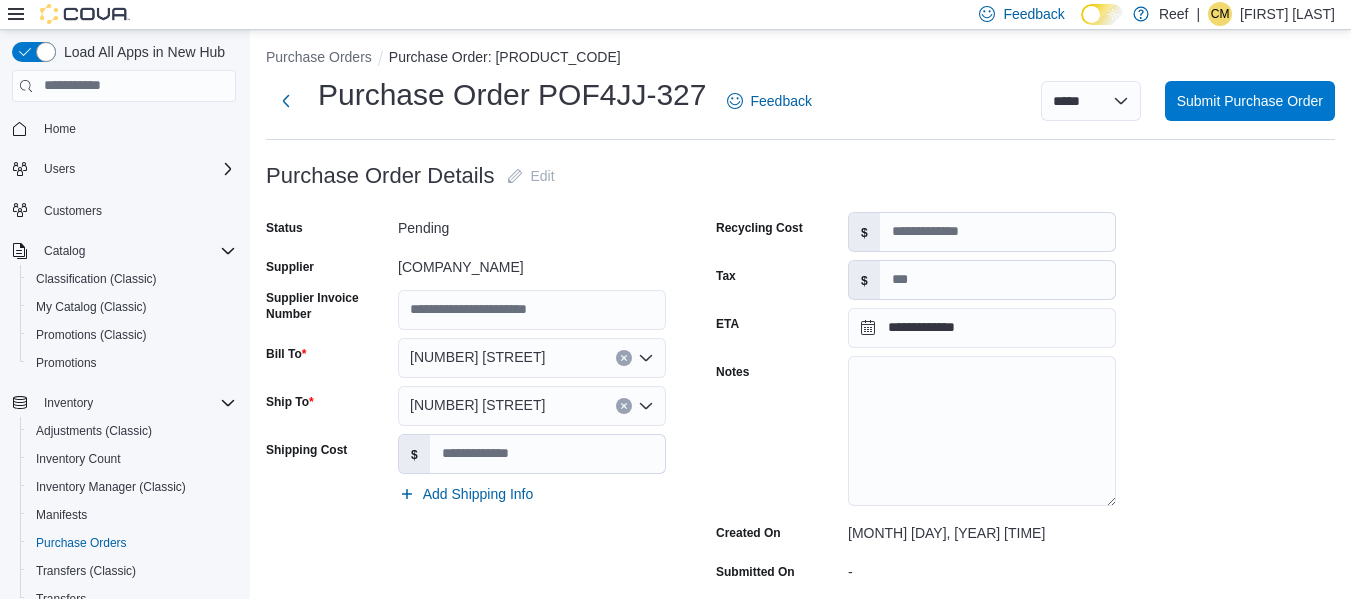 scroll, scrollTop: 2, scrollLeft: 0, axis: vertical 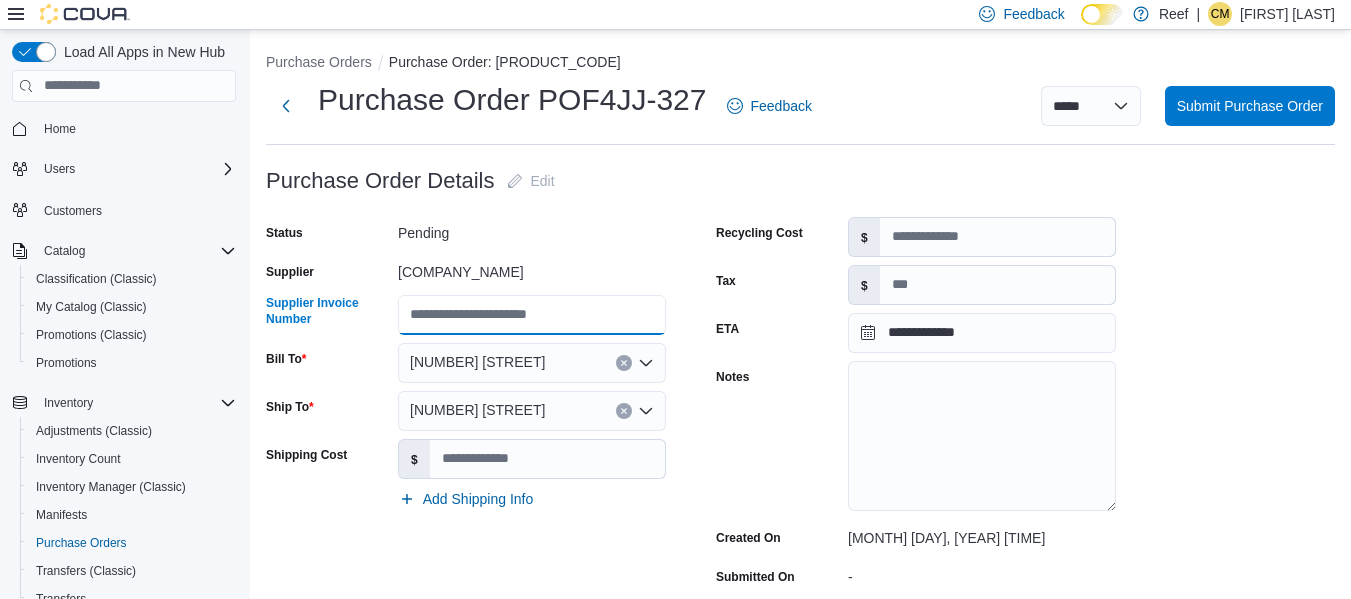 click on "Supplier Invoice Number" at bounding box center [532, 315] 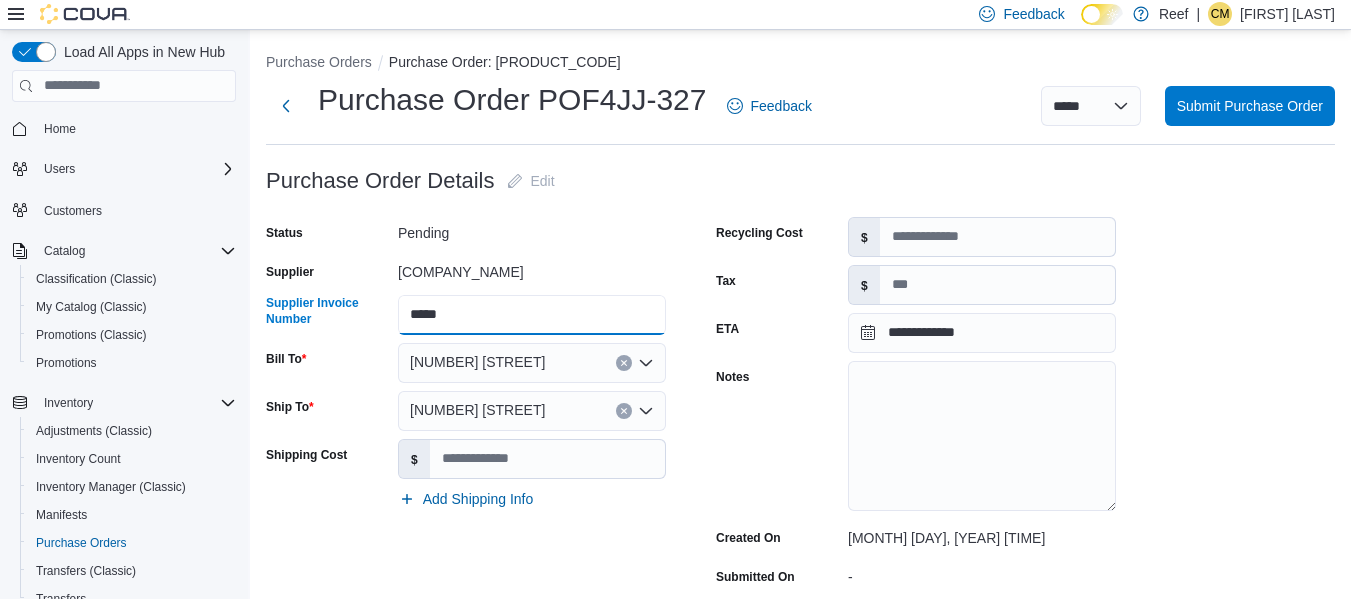 type on "*****" 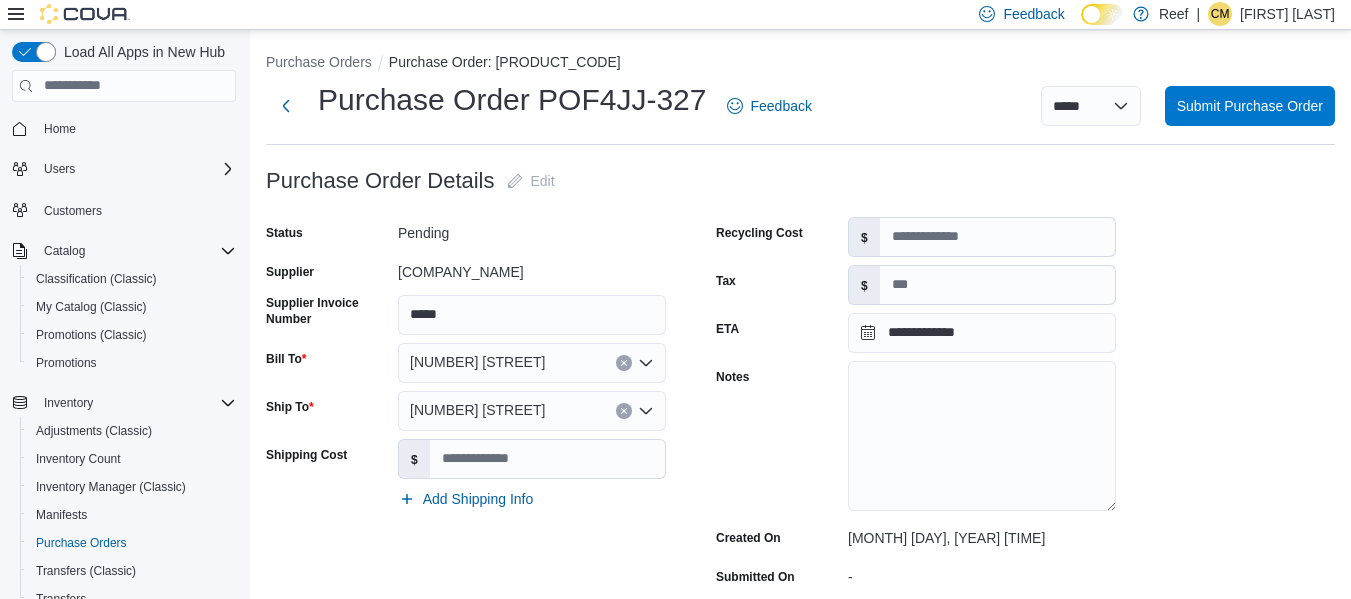 click on "**********" at bounding box center [691, 443] 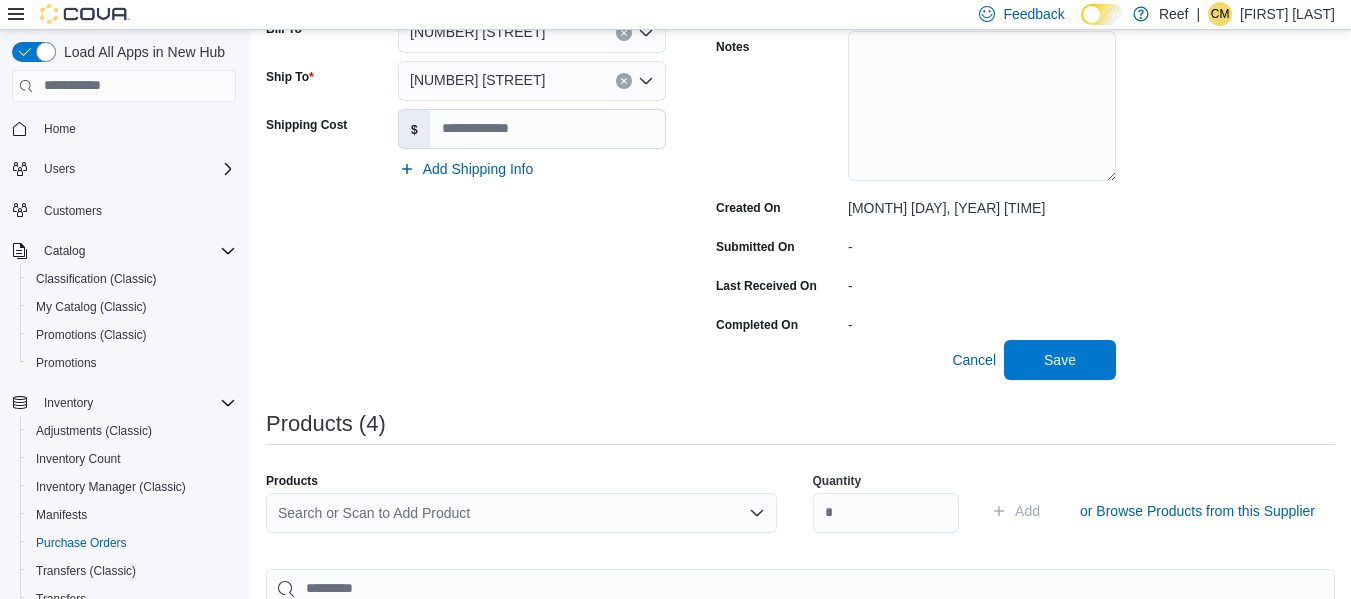 scroll, scrollTop: 333, scrollLeft: 0, axis: vertical 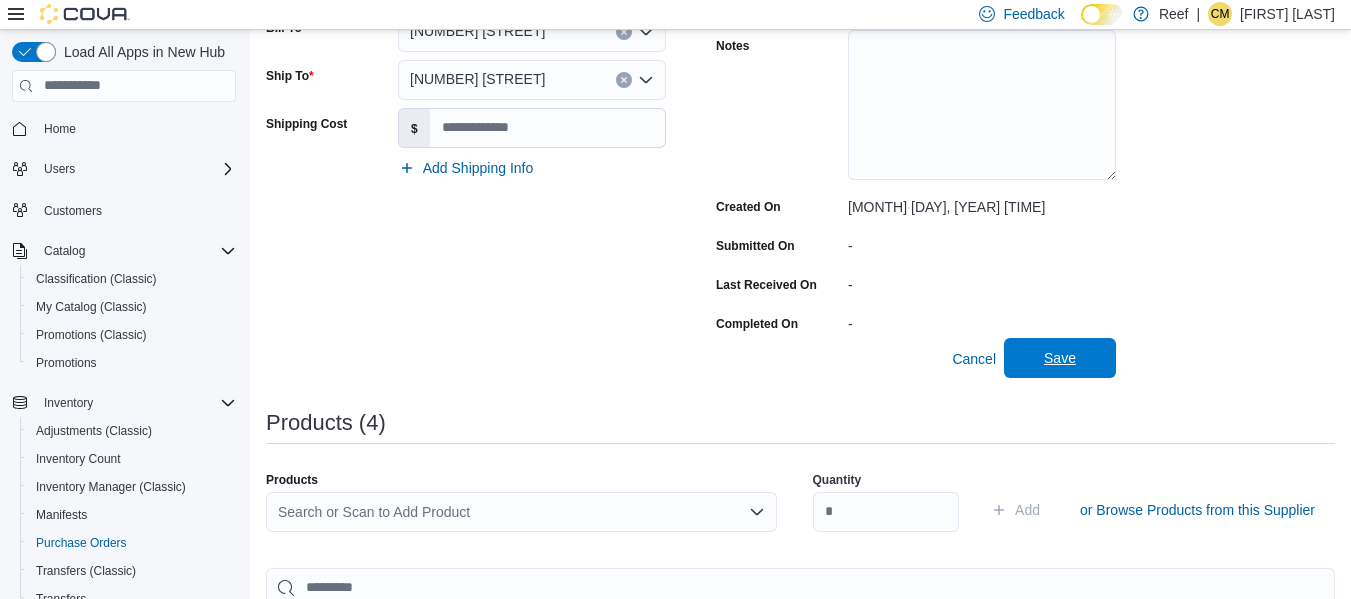 click on "Save" at bounding box center (1060, 358) 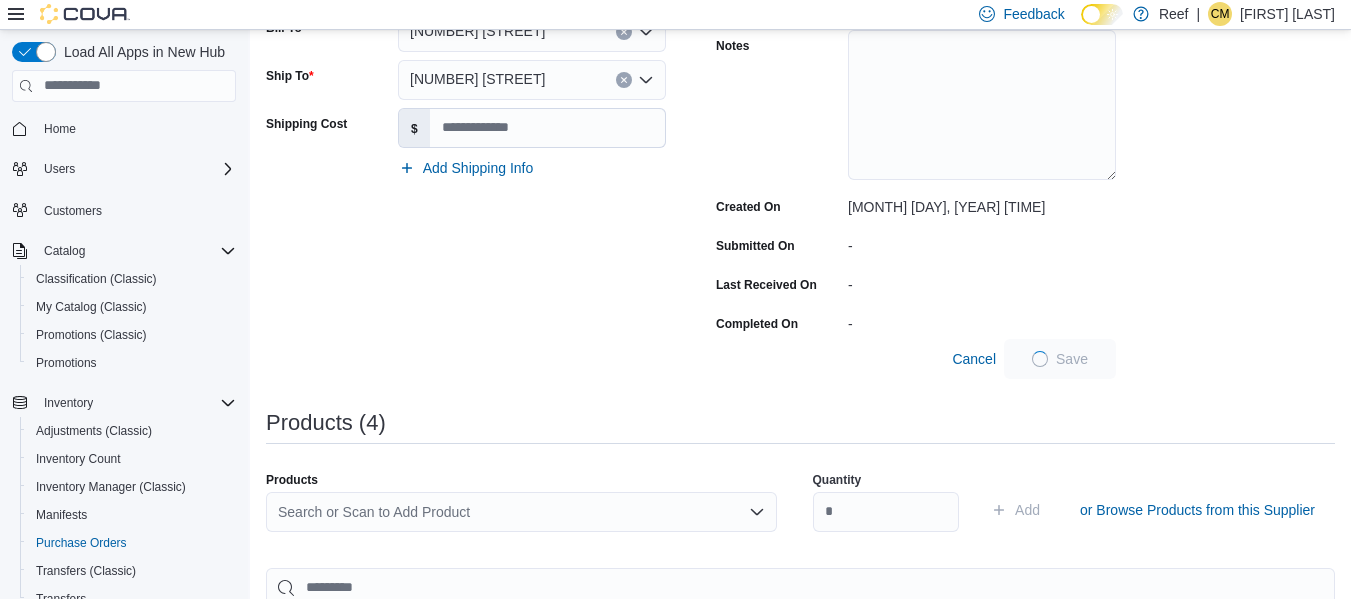 type on "*****" 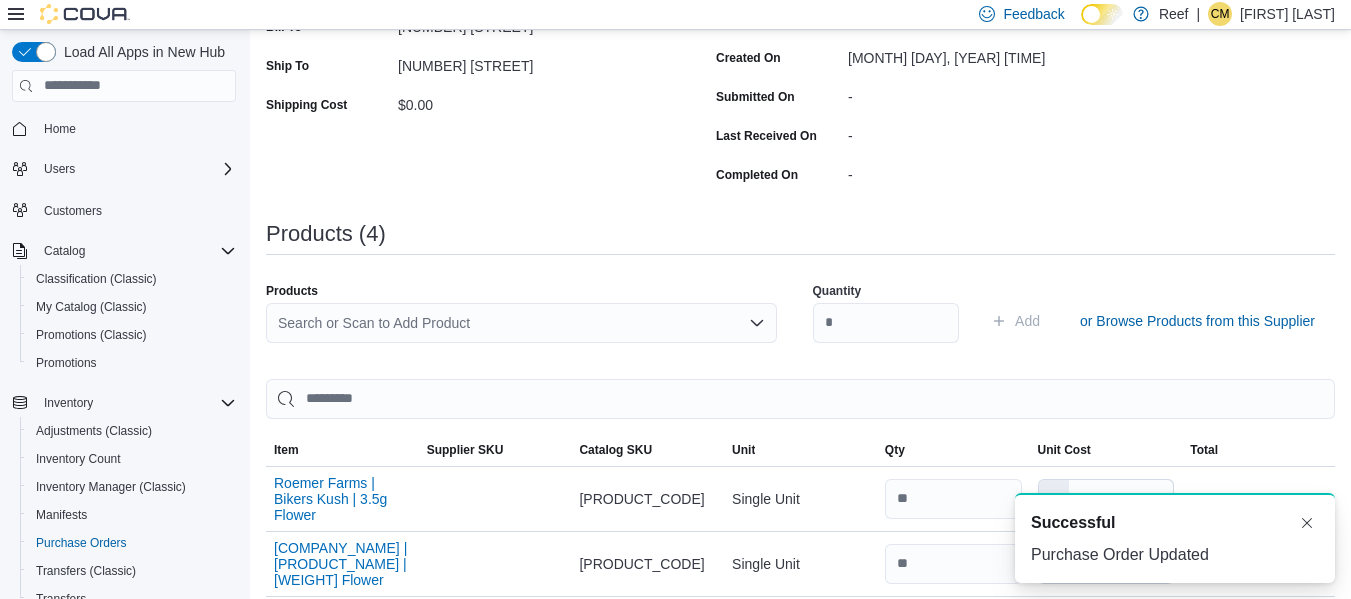scroll, scrollTop: 0, scrollLeft: 0, axis: both 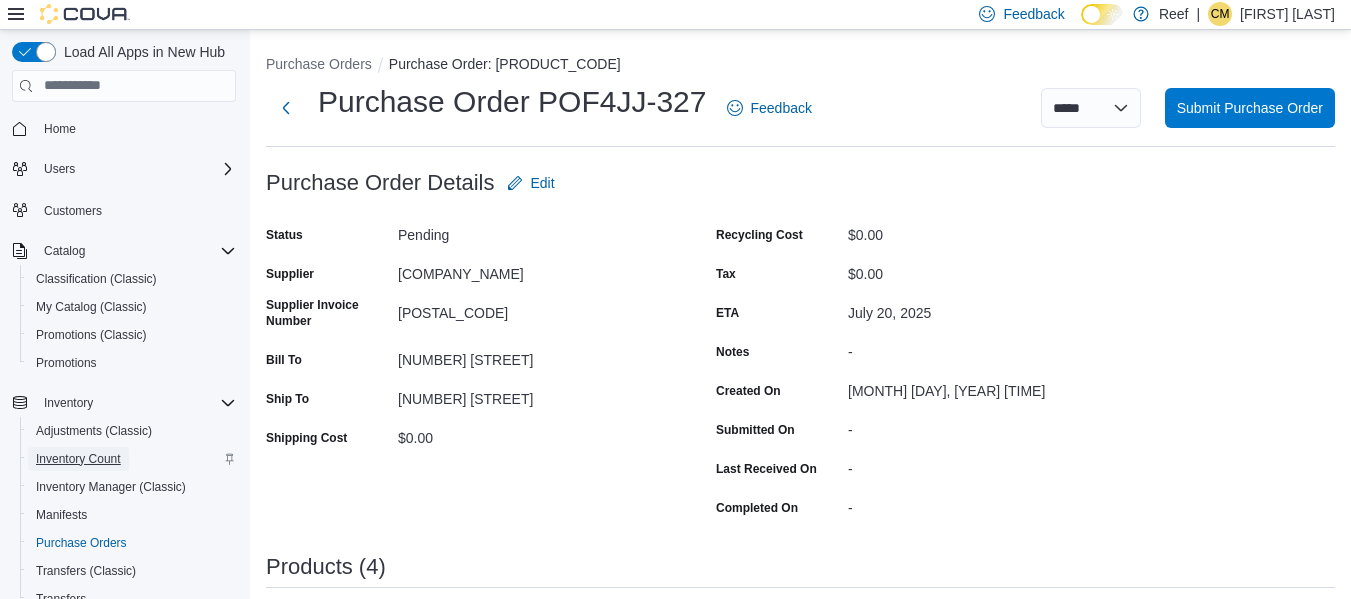 click on "Inventory Count" at bounding box center [78, 459] 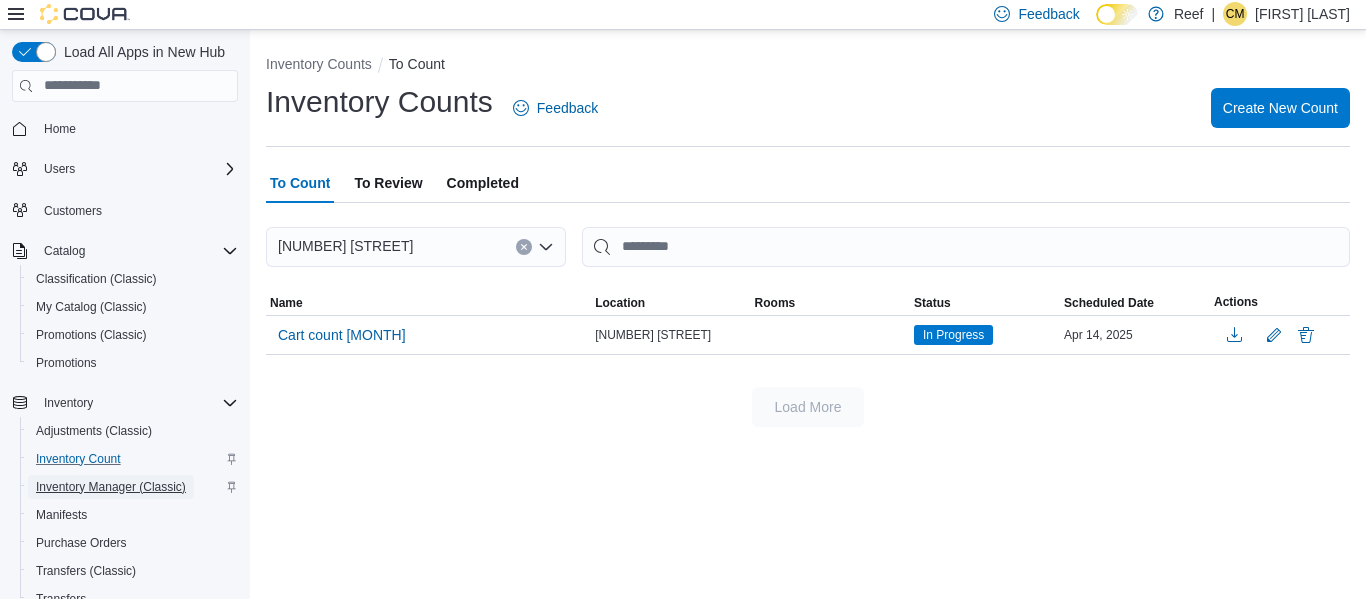 click on "Inventory Manager (Classic)" at bounding box center [111, 487] 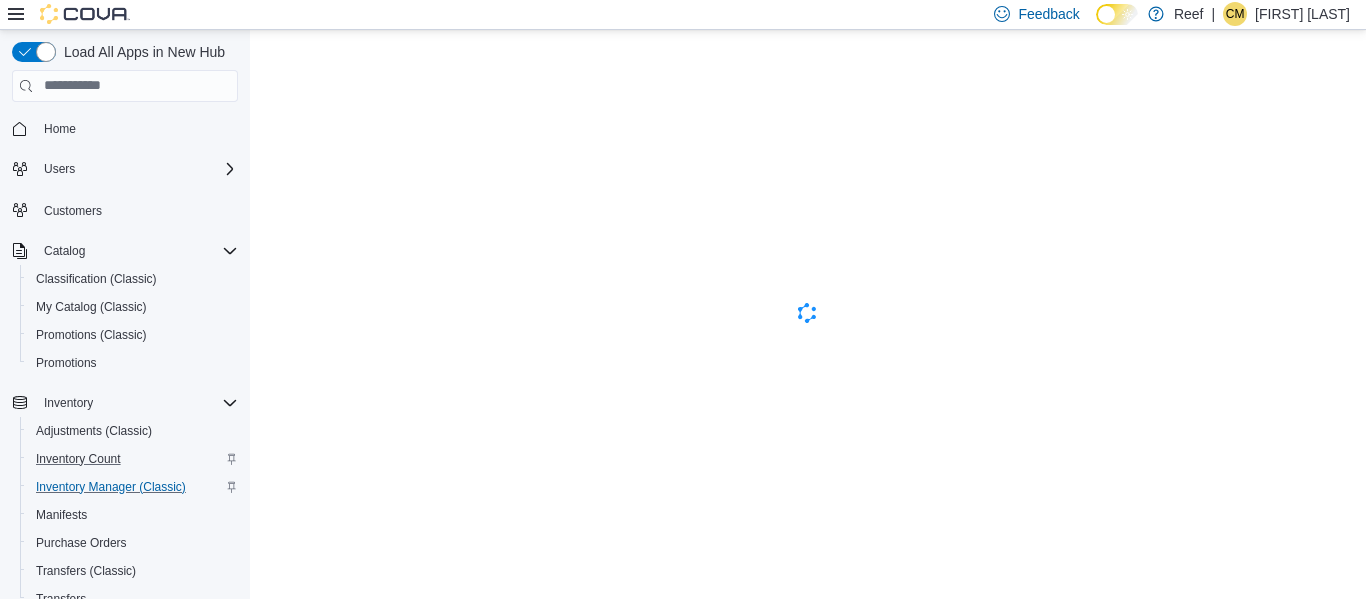 scroll, scrollTop: 0, scrollLeft: 0, axis: both 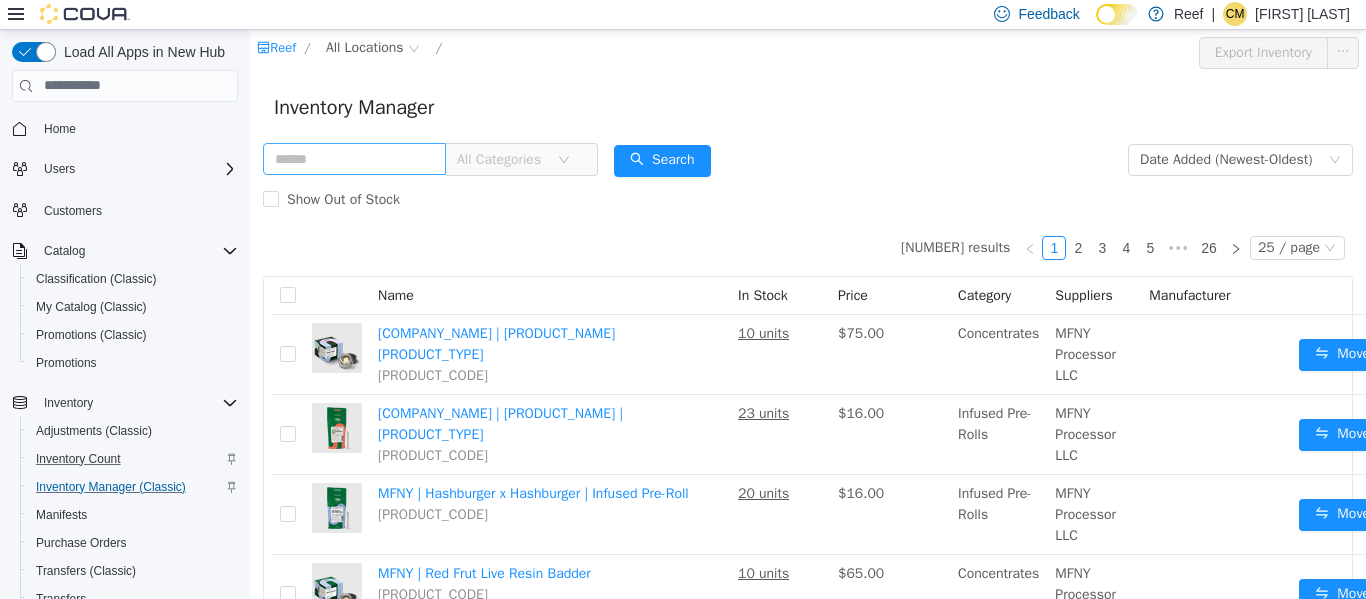 click at bounding box center [354, 158] 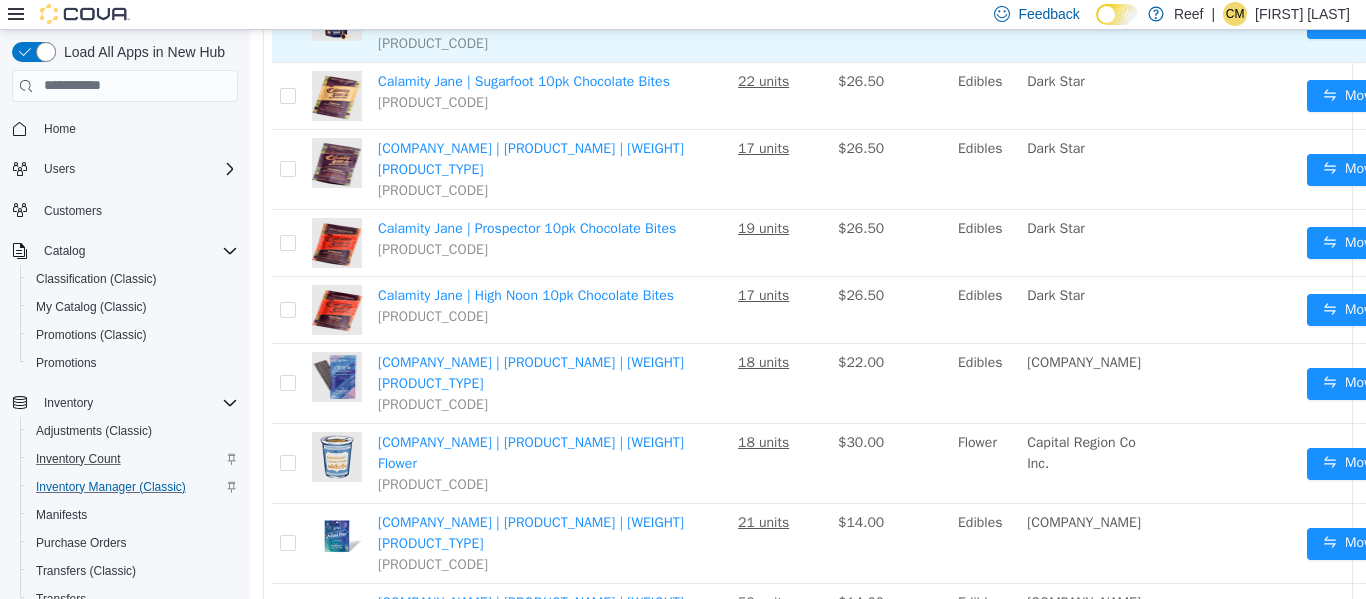 scroll, scrollTop: 0, scrollLeft: 0, axis: both 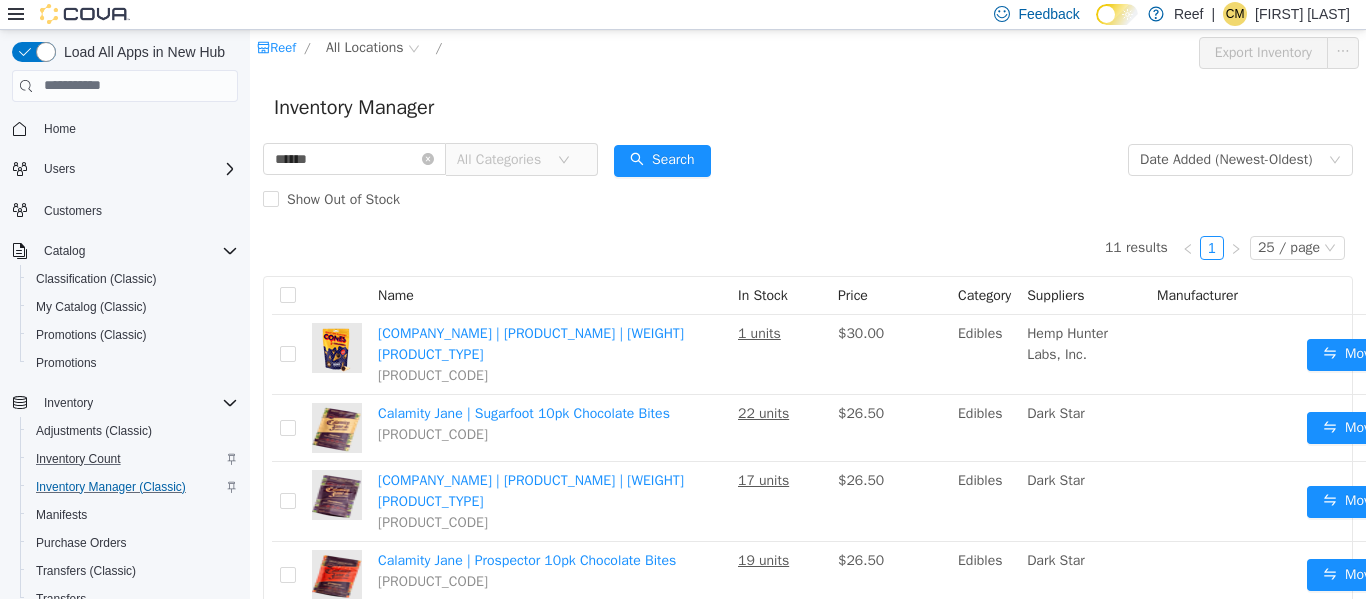 click on "All Categories" at bounding box center [502, 159] 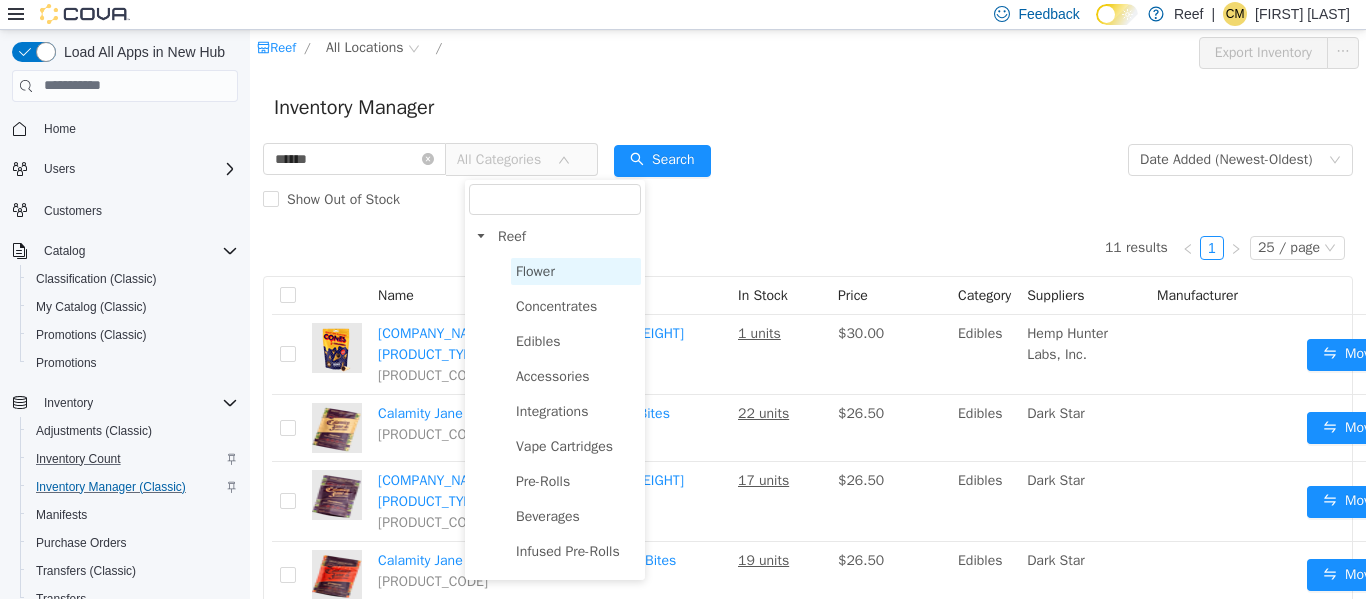 click on "Flower" at bounding box center (535, 270) 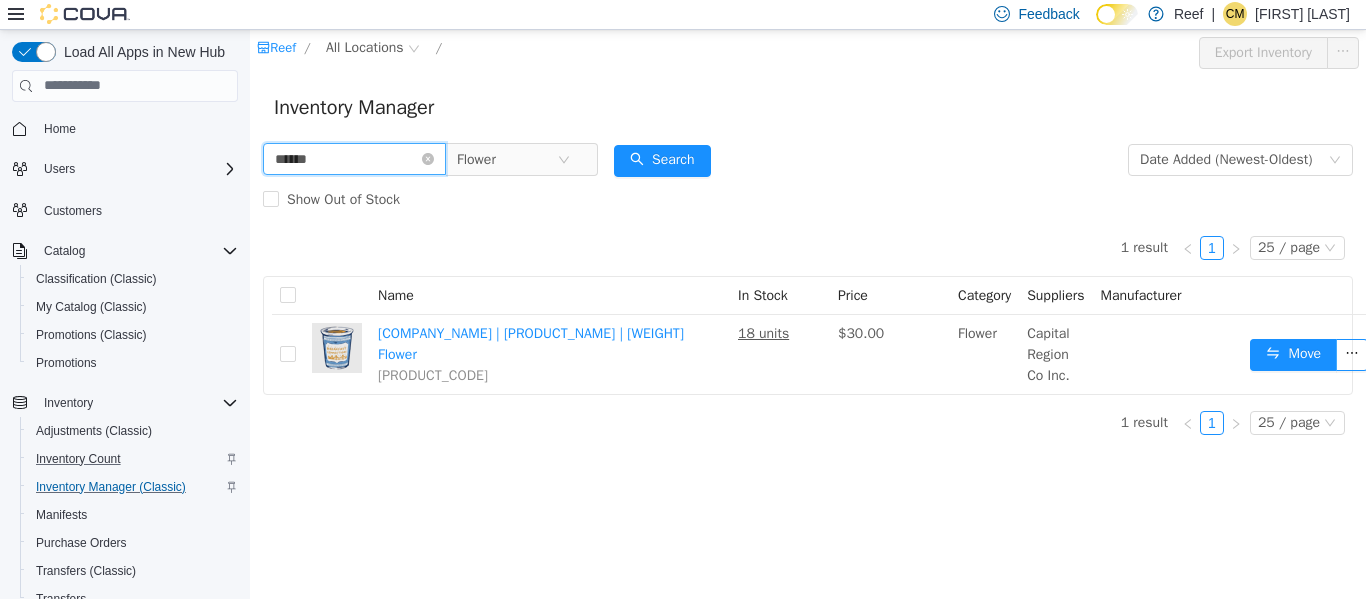 click on "******" at bounding box center (354, 158) 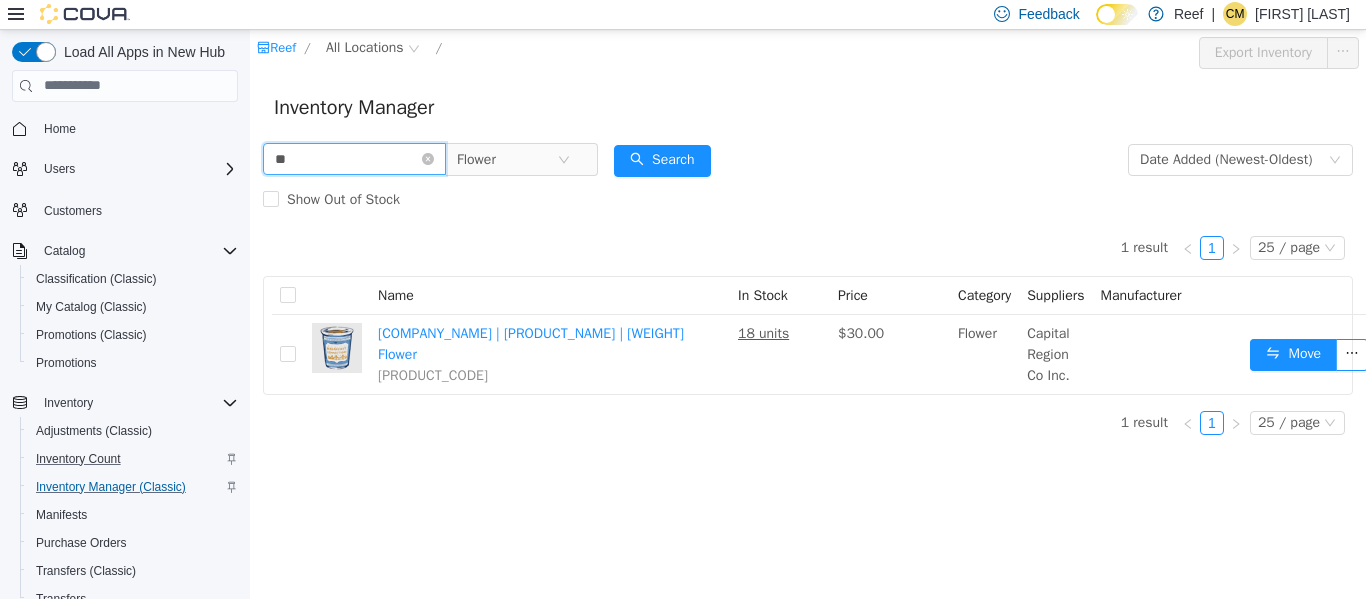 type on "*" 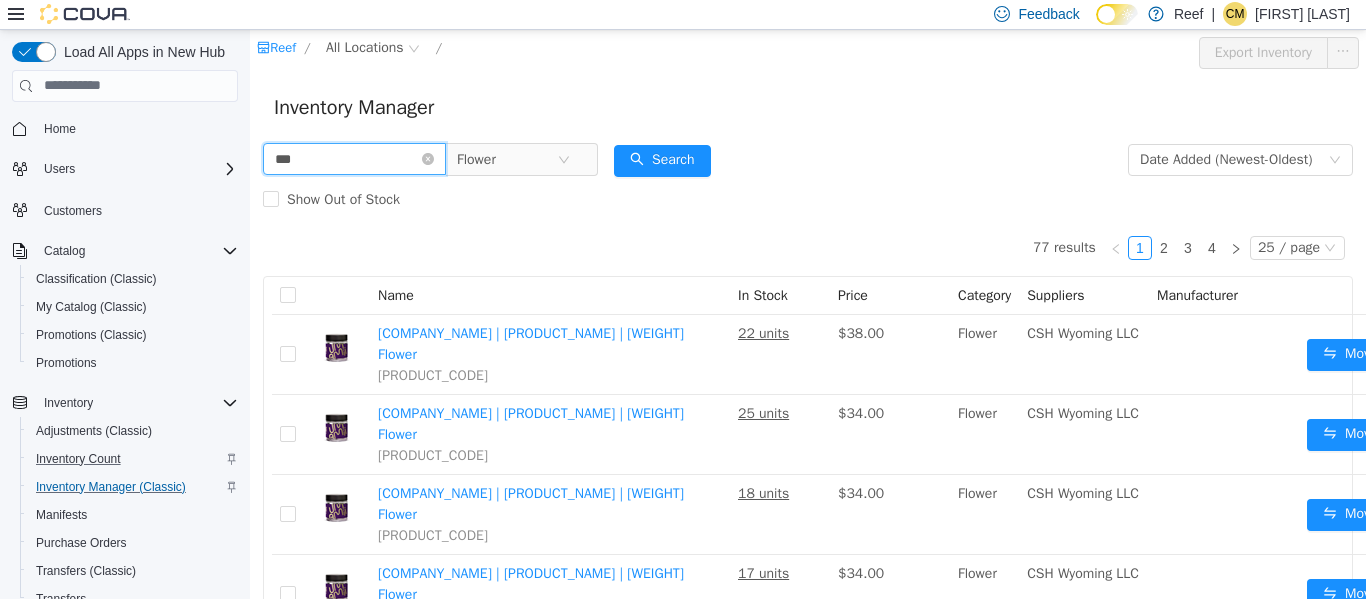type on "***" 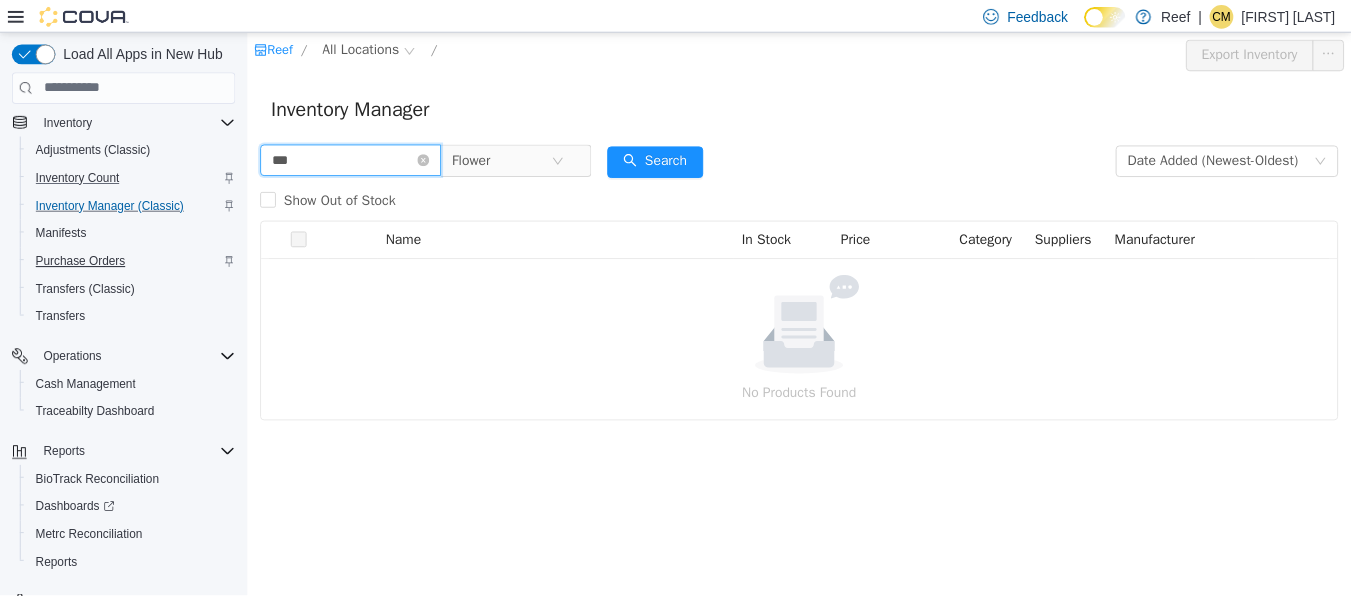 scroll, scrollTop: 315, scrollLeft: 0, axis: vertical 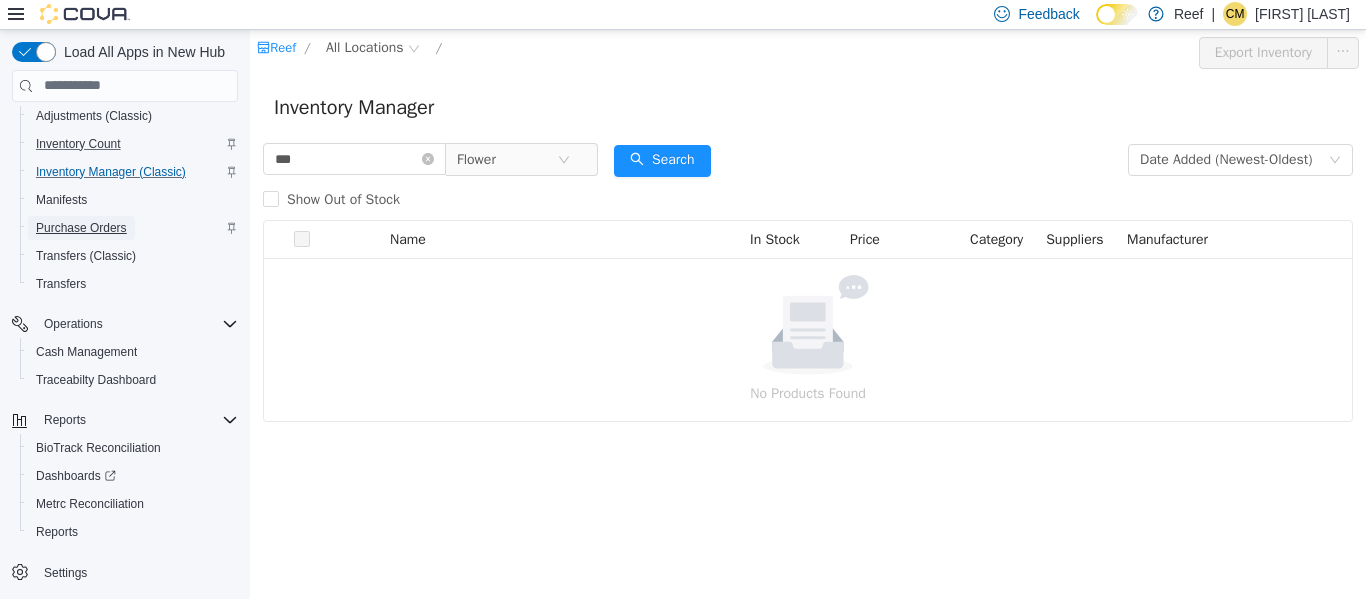 click on "Purchase Orders" at bounding box center [81, 228] 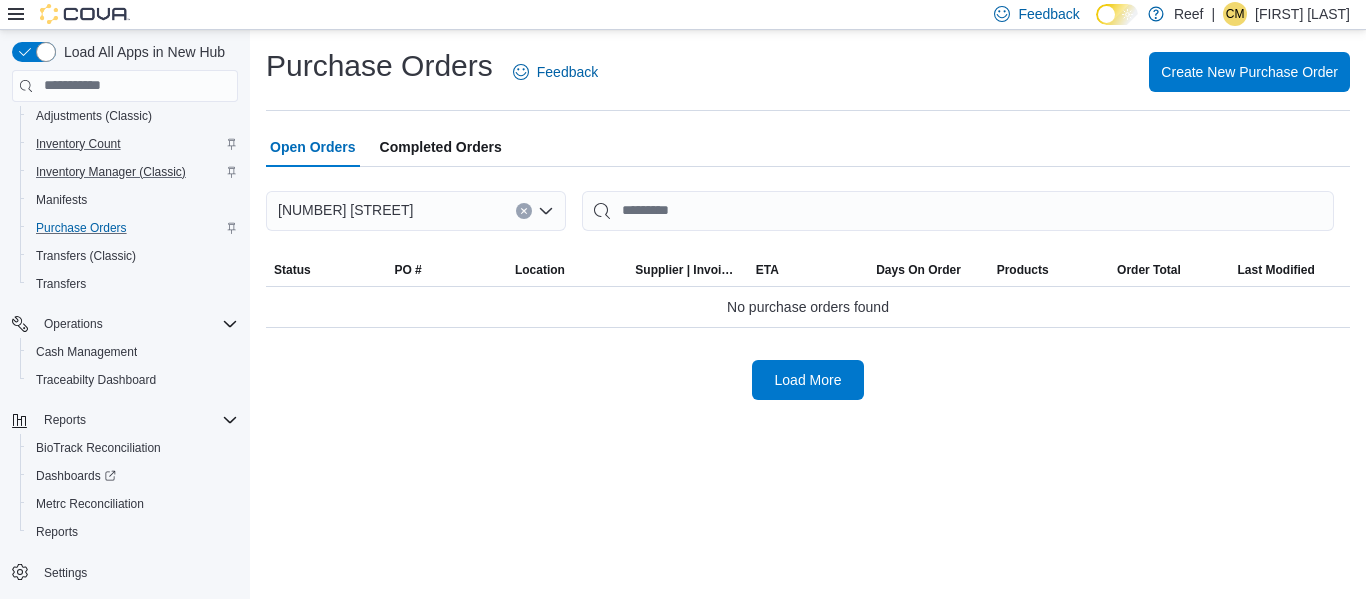 click on "Completed Orders" at bounding box center [441, 147] 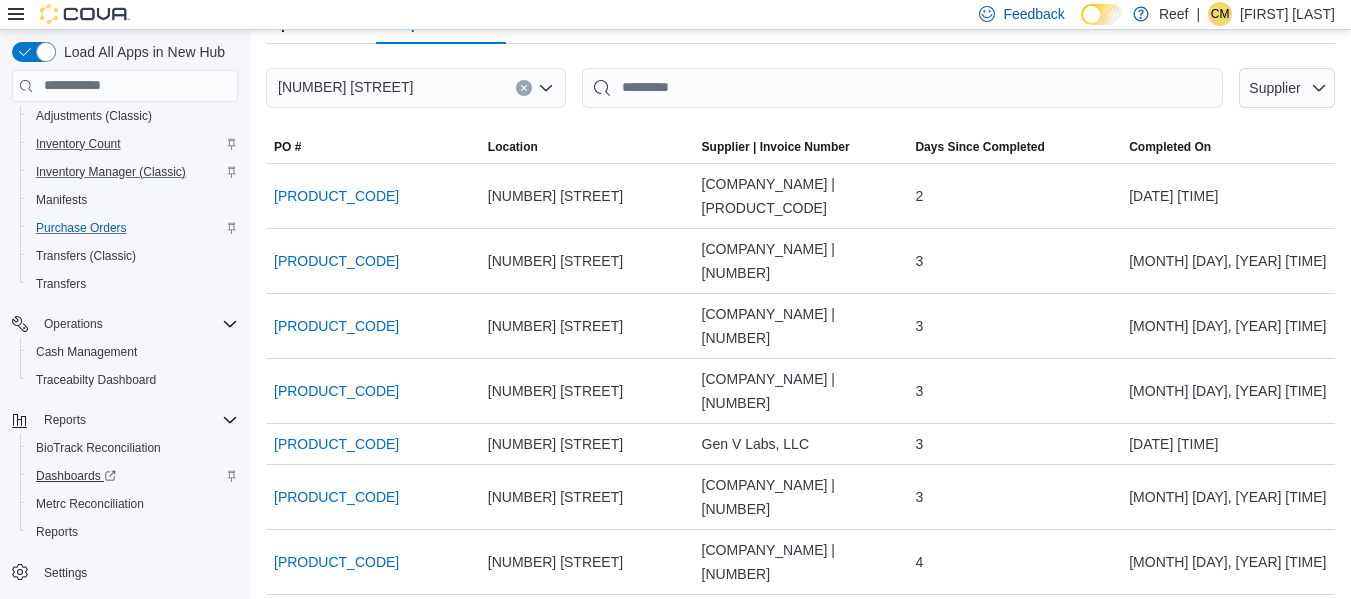scroll, scrollTop: 145, scrollLeft: 0, axis: vertical 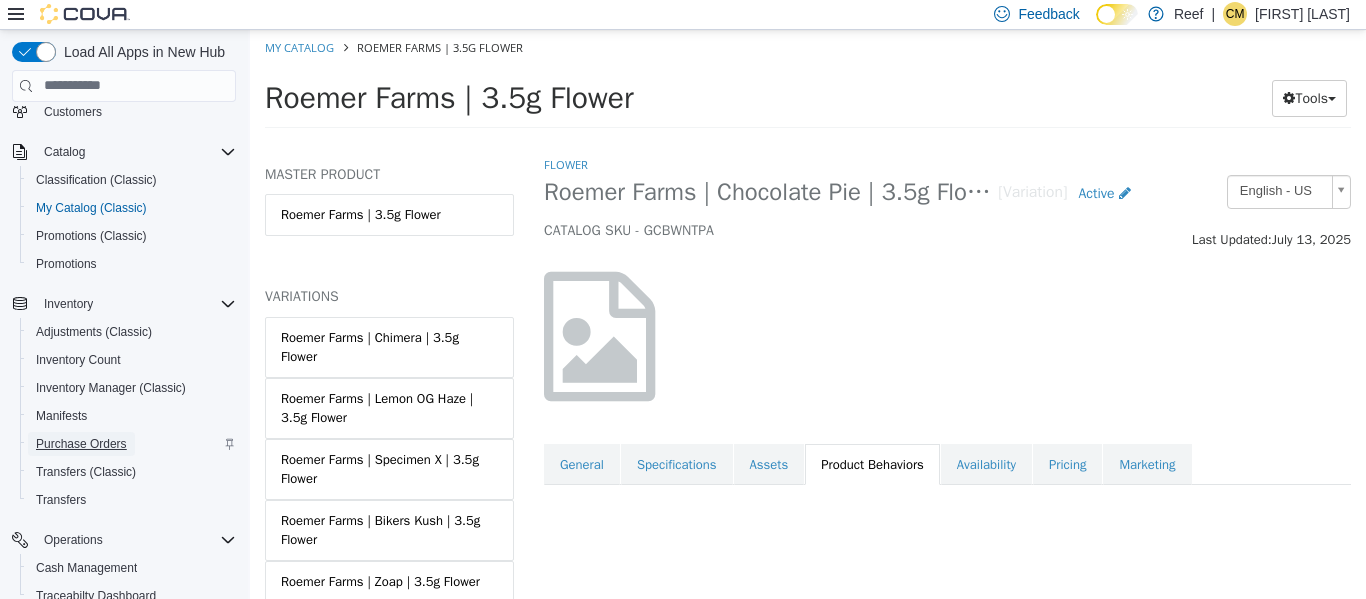 click on "Purchase Orders" at bounding box center (81, 444) 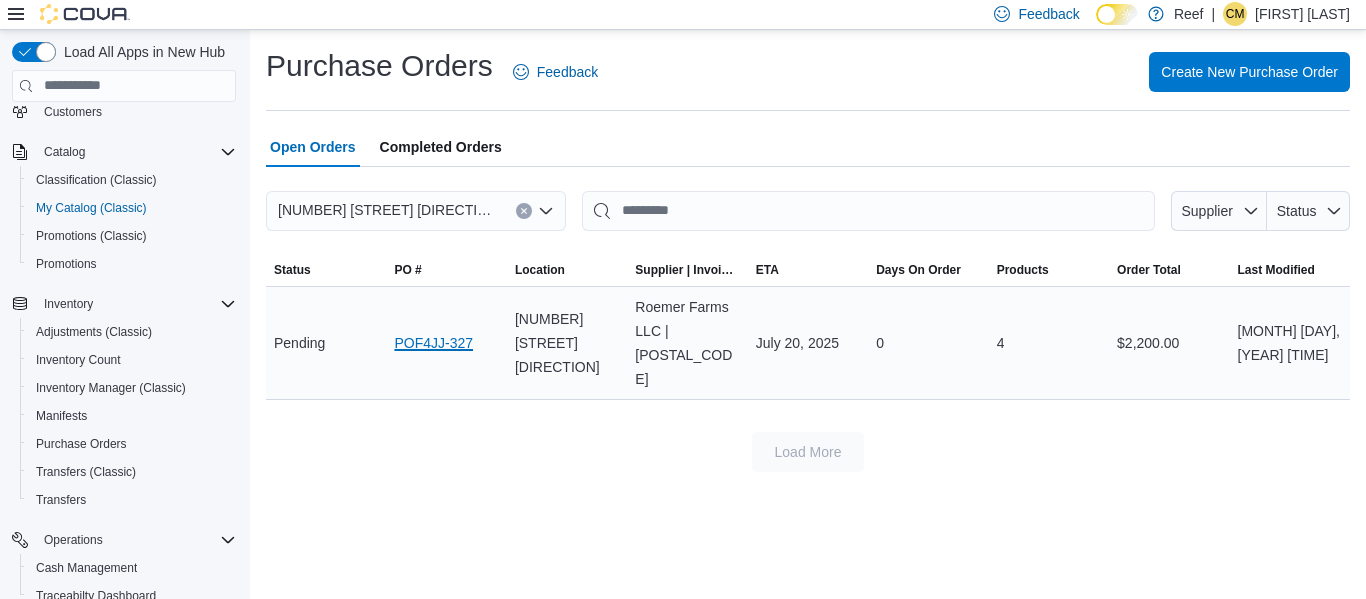 click on "POF4JJ-327" at bounding box center [433, 343] 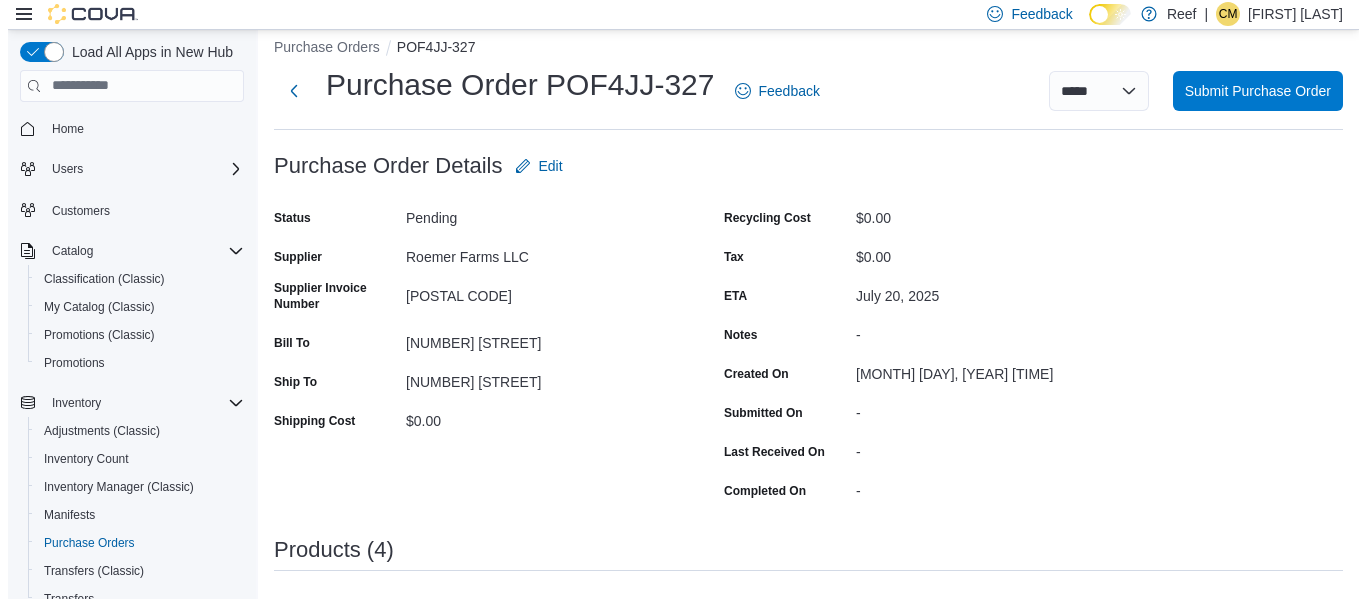 scroll, scrollTop: 0, scrollLeft: 0, axis: both 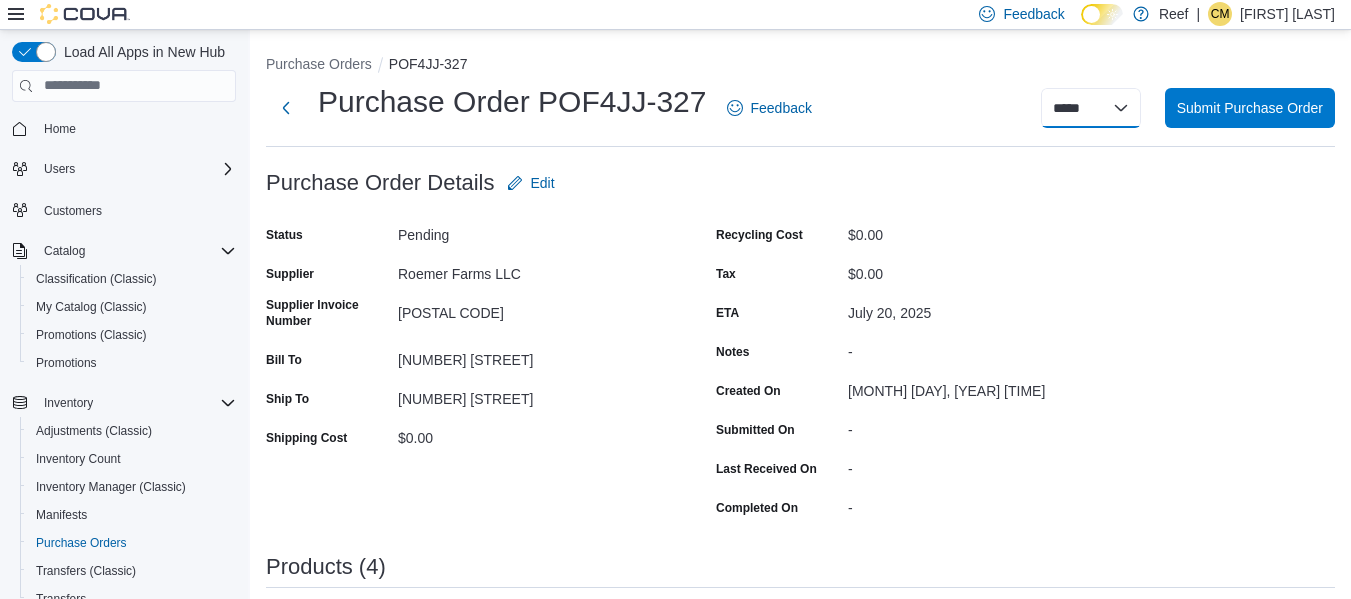 click on "***** ***** ******" at bounding box center (1091, 108) 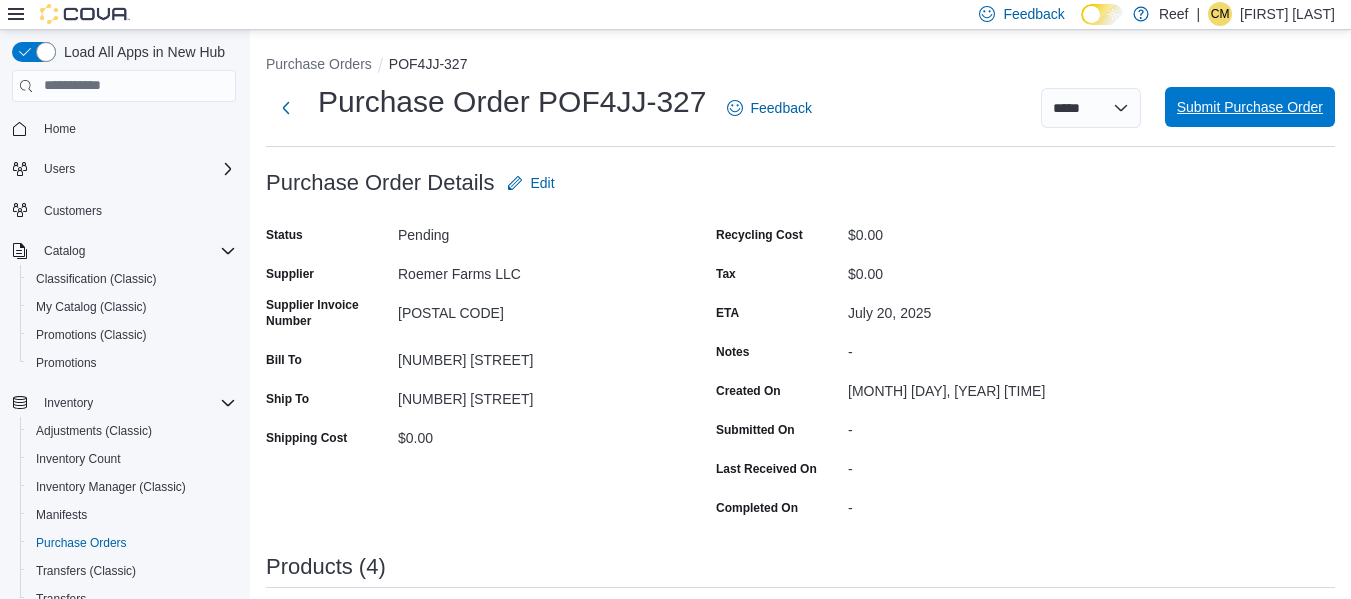 click on "Submit Purchase Order" at bounding box center (1250, 107) 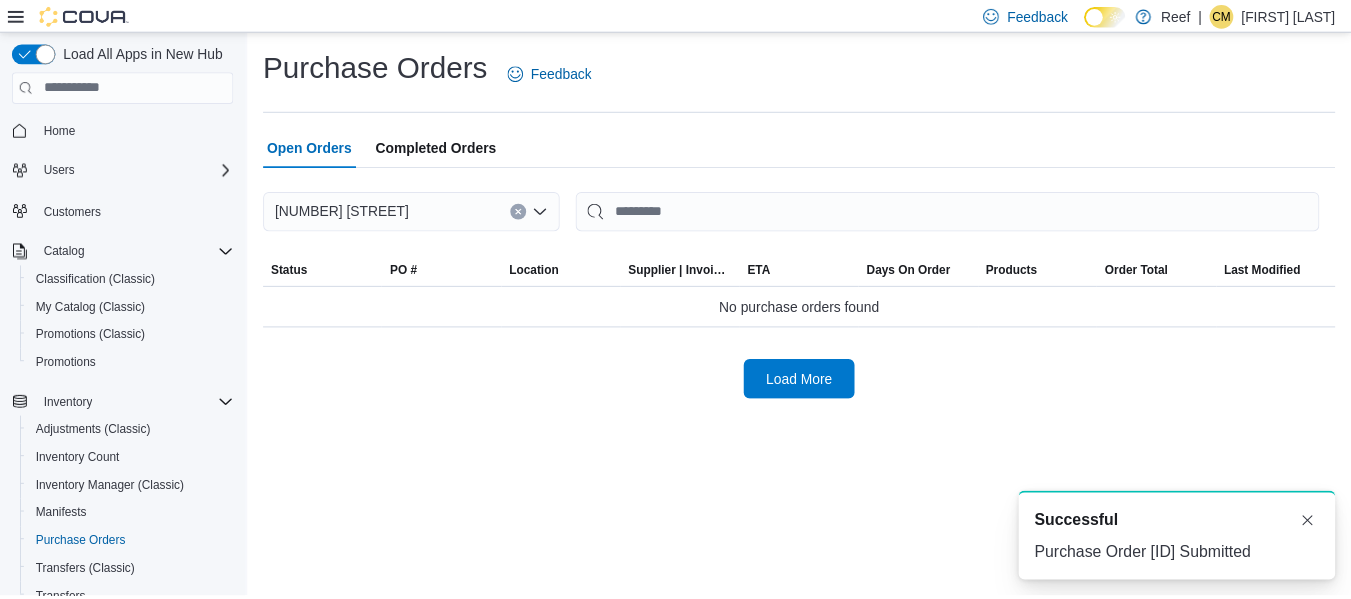 scroll, scrollTop: 0, scrollLeft: 0, axis: both 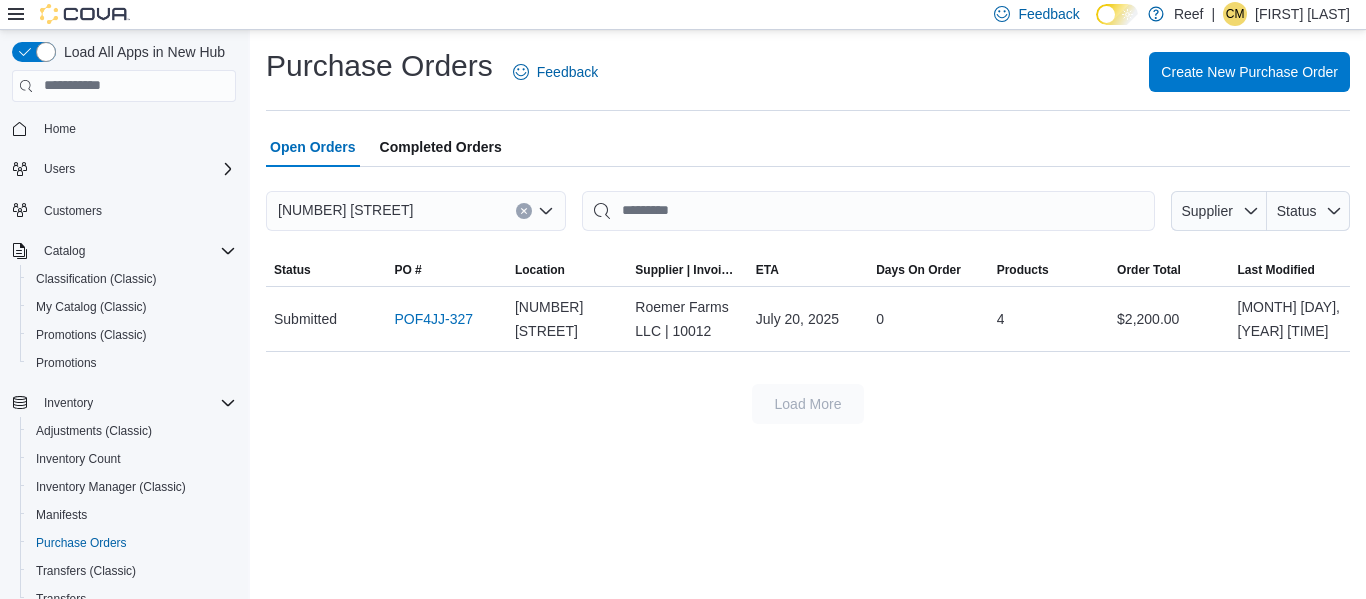 click on "Completed Orders" at bounding box center (441, 147) 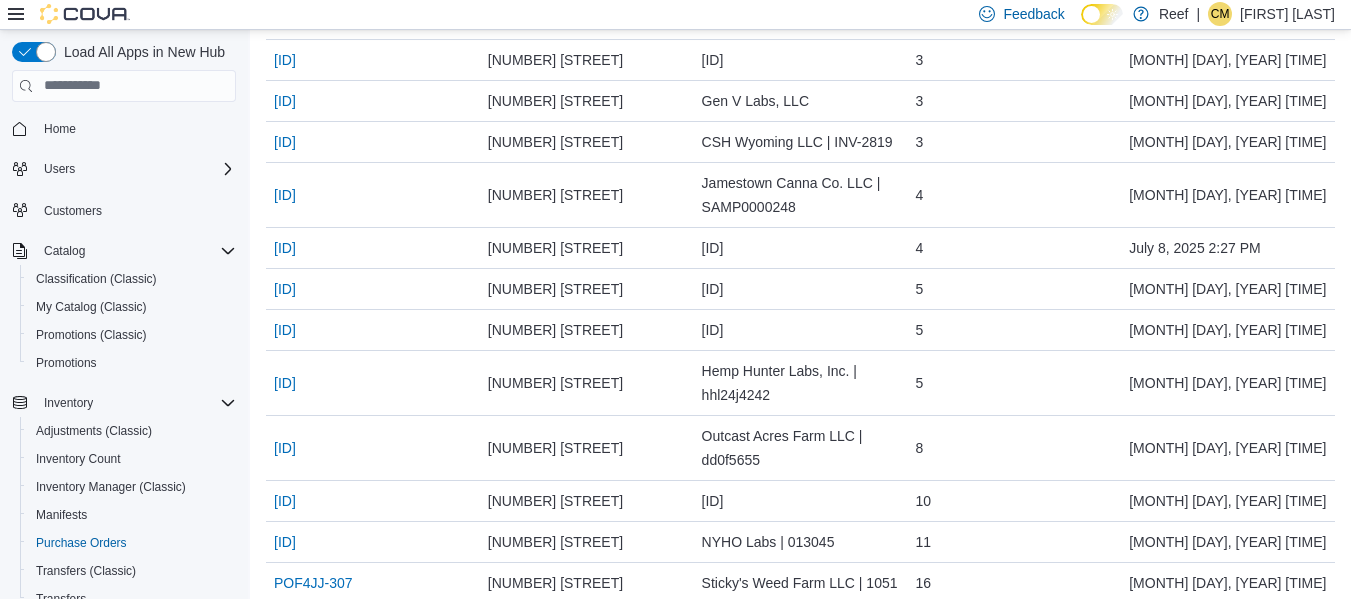 scroll, scrollTop: 0, scrollLeft: 0, axis: both 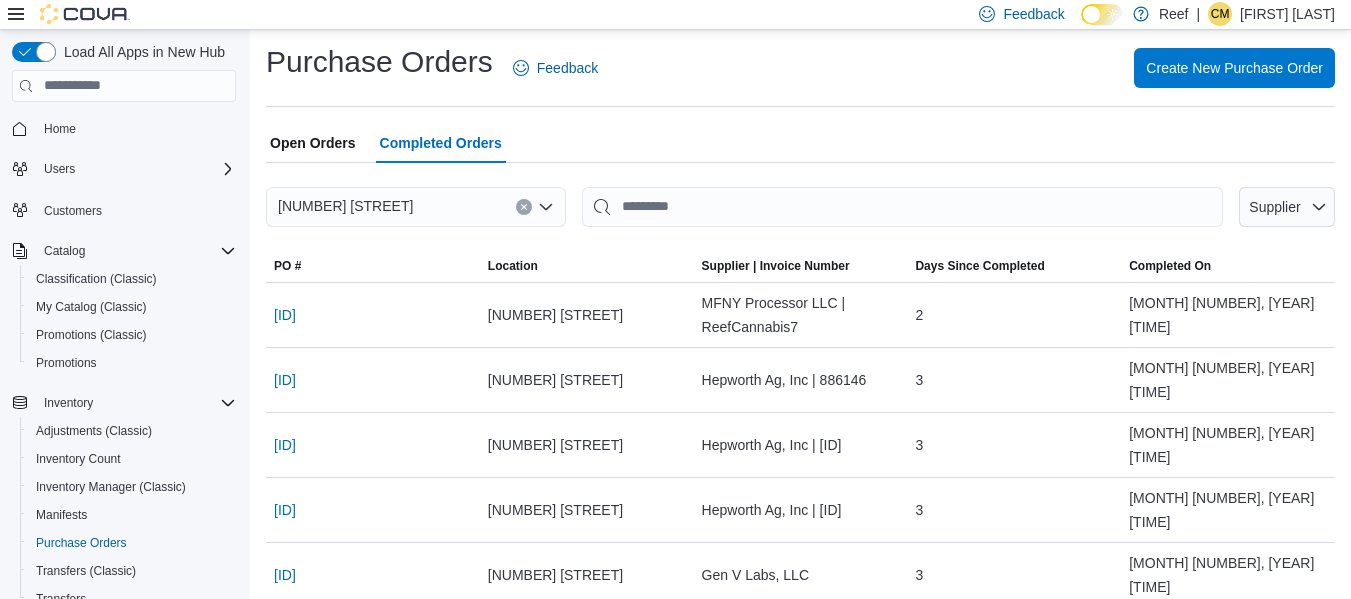 click on "Open Orders" at bounding box center [313, 143] 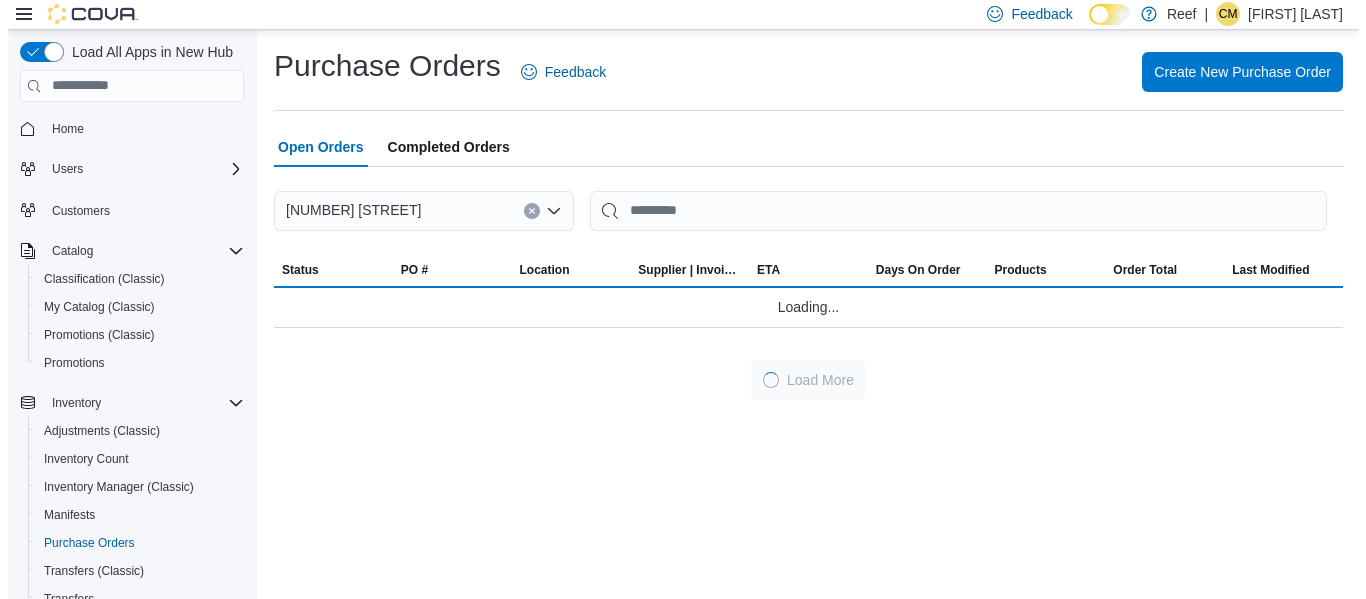 scroll, scrollTop: 0, scrollLeft: 0, axis: both 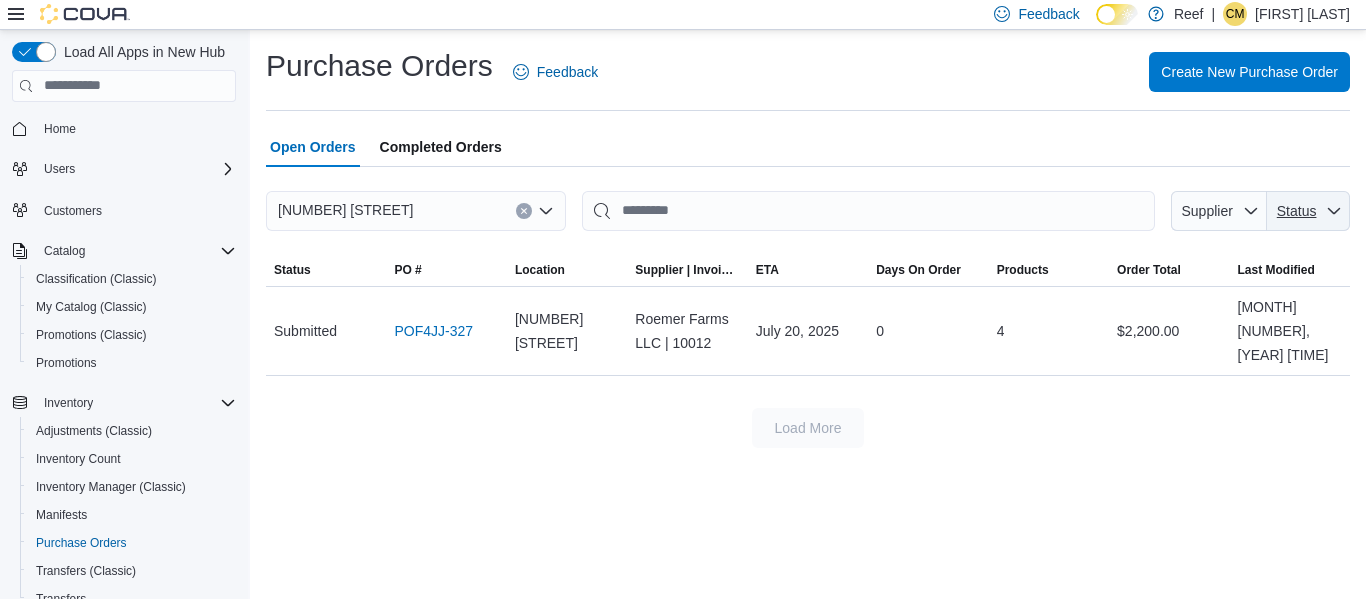 click on "Status" at bounding box center [1297, 211] 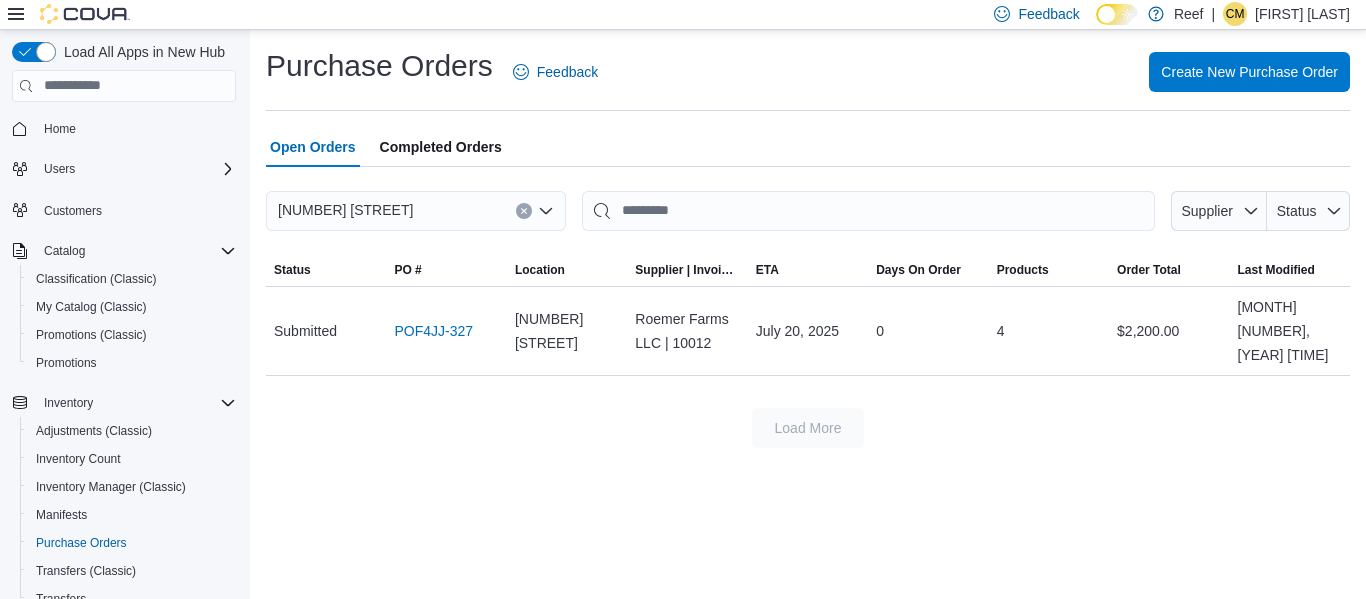click on "Open Orders Completed Orders" at bounding box center (808, 147) 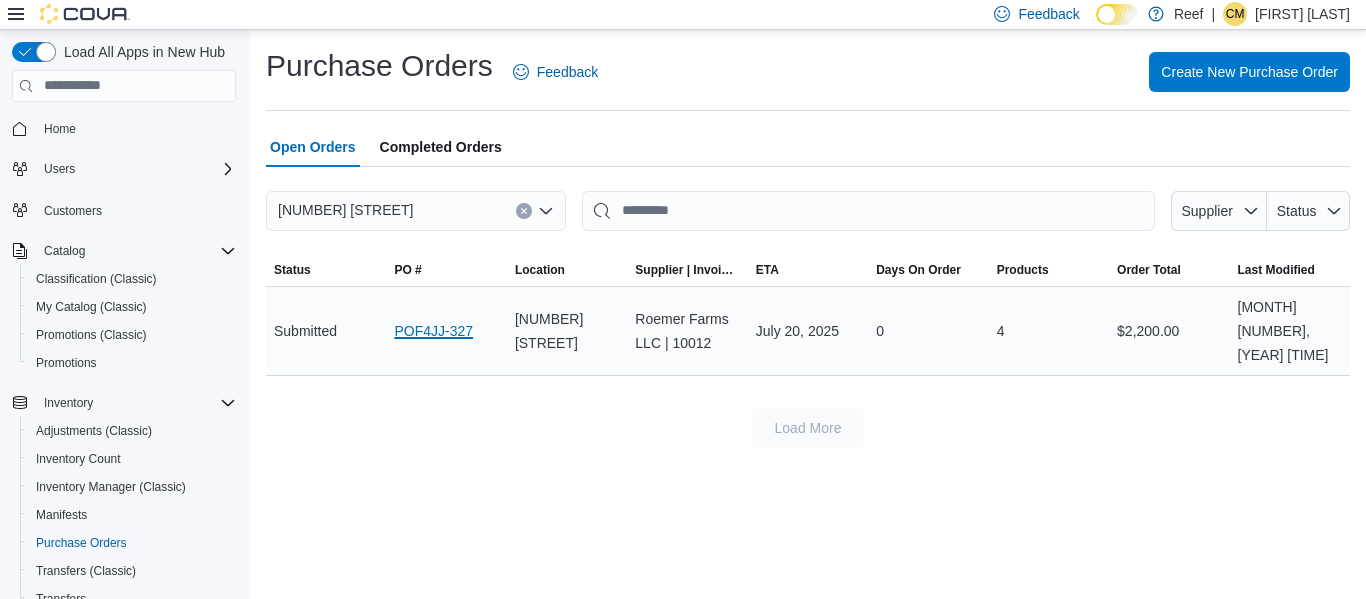 click on "POF4JJ-327" at bounding box center [433, 331] 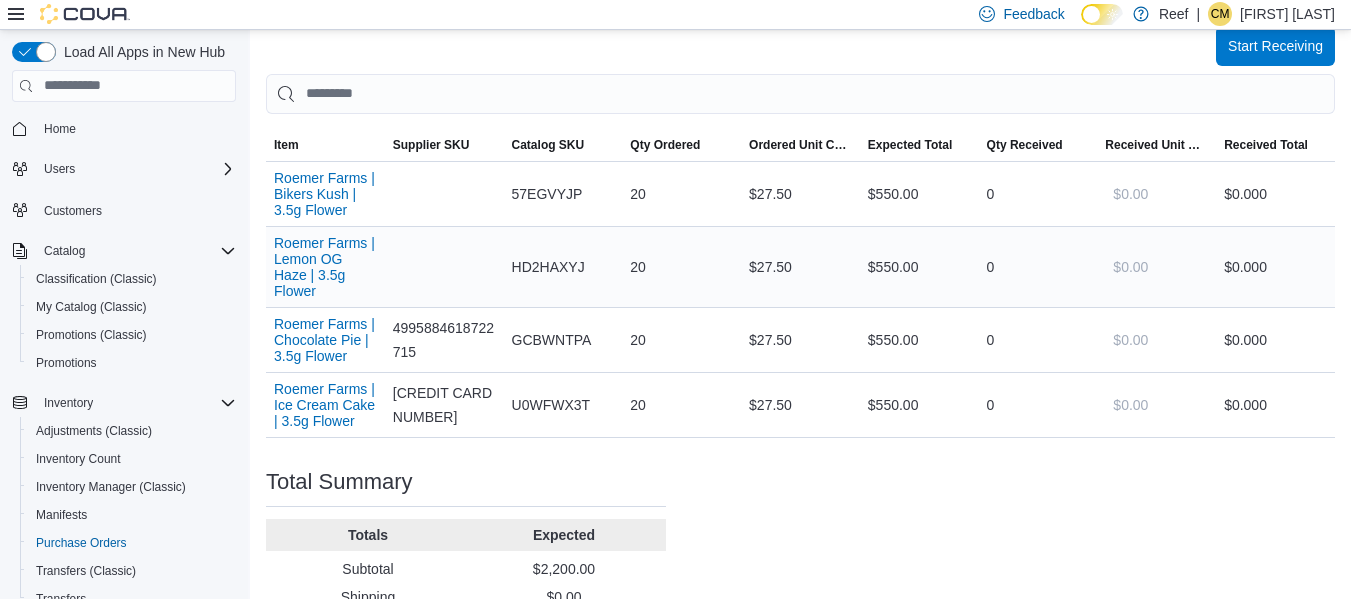 scroll, scrollTop: 561, scrollLeft: 0, axis: vertical 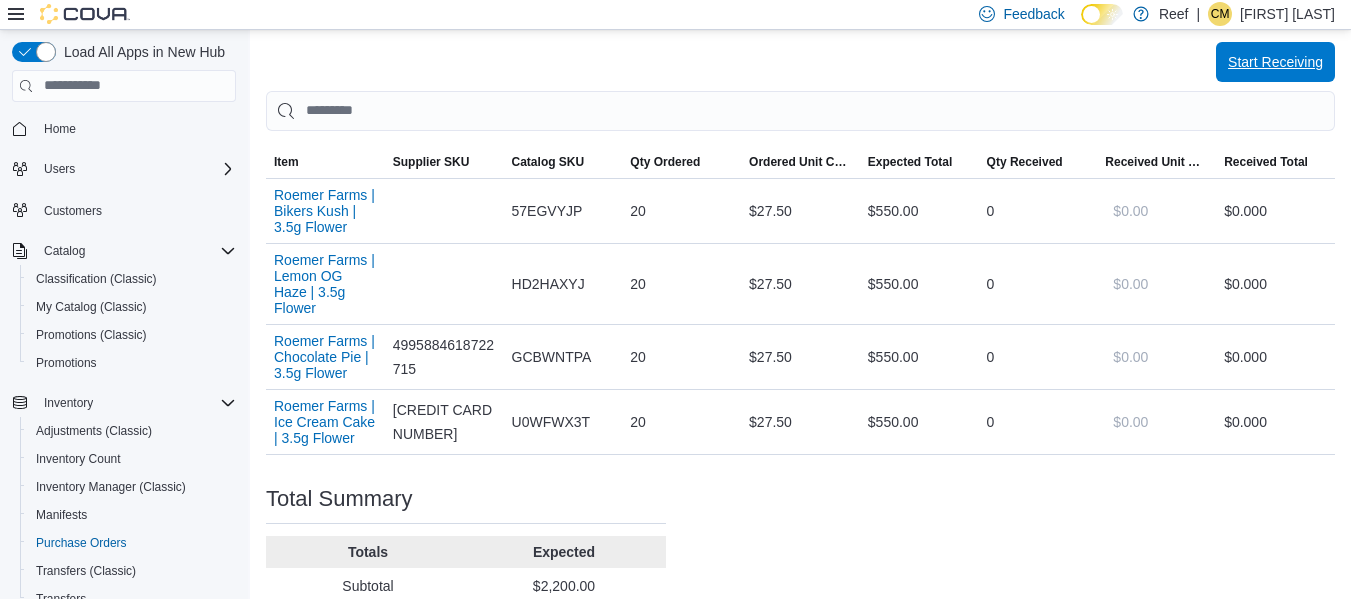 click on "Start Receiving" at bounding box center [1275, 62] 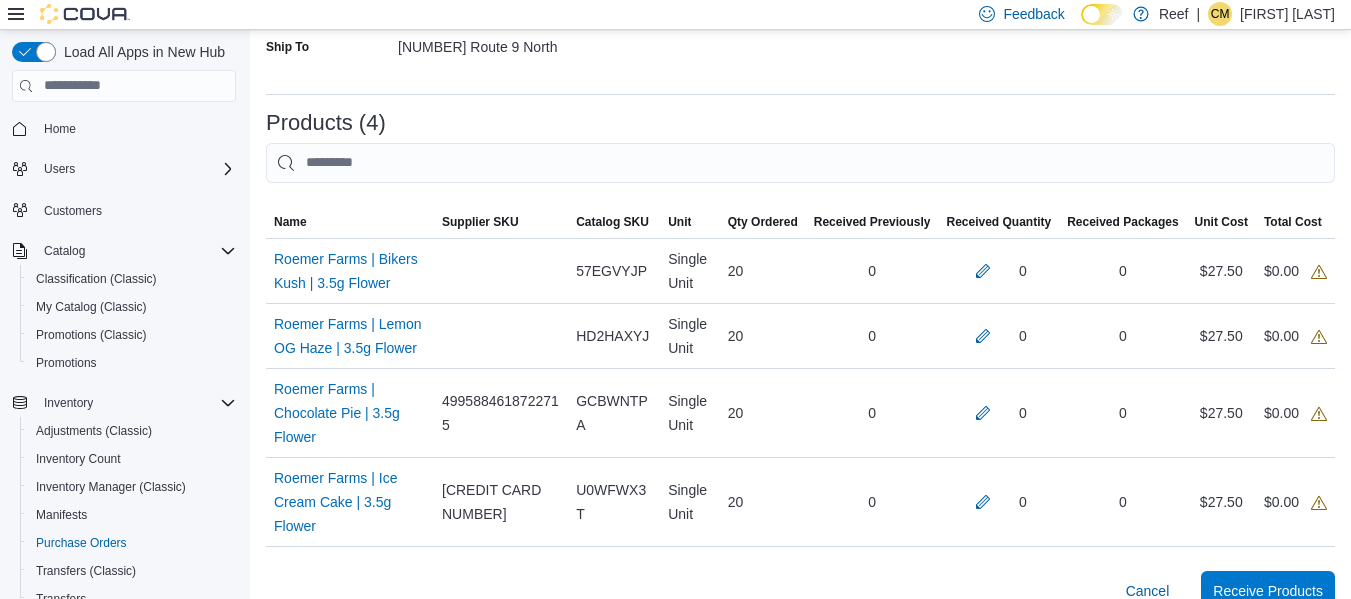 scroll, scrollTop: 384, scrollLeft: 0, axis: vertical 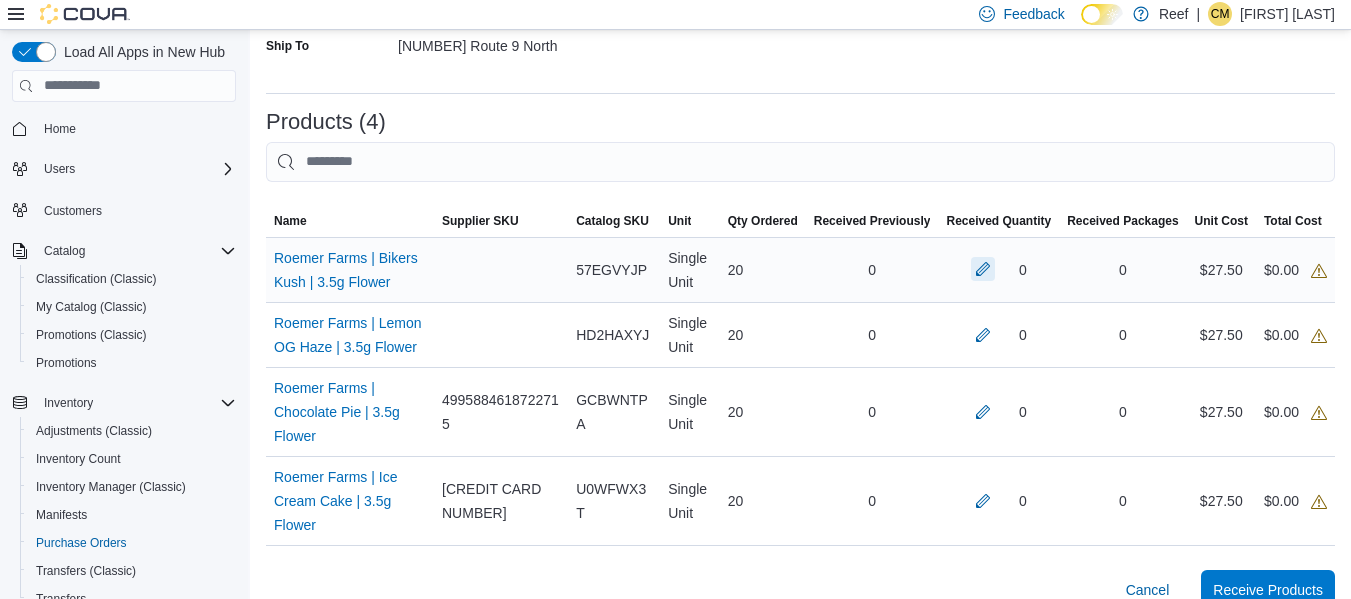 click at bounding box center (983, 269) 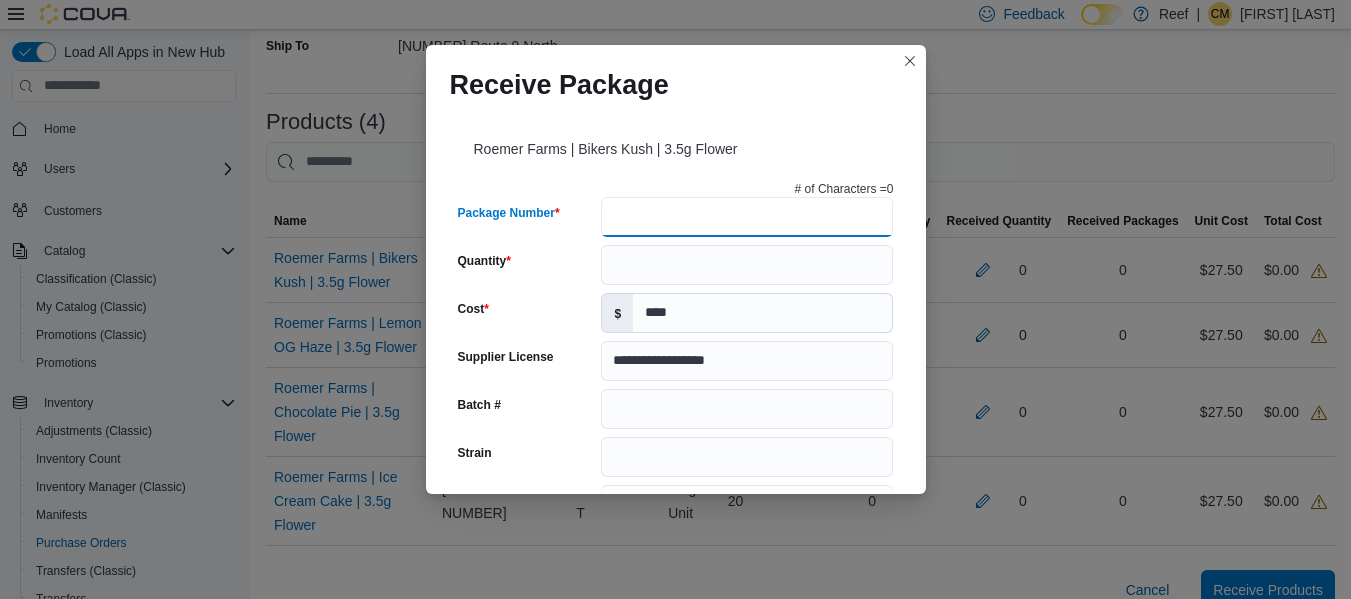 click on "Package Number" at bounding box center [747, 217] 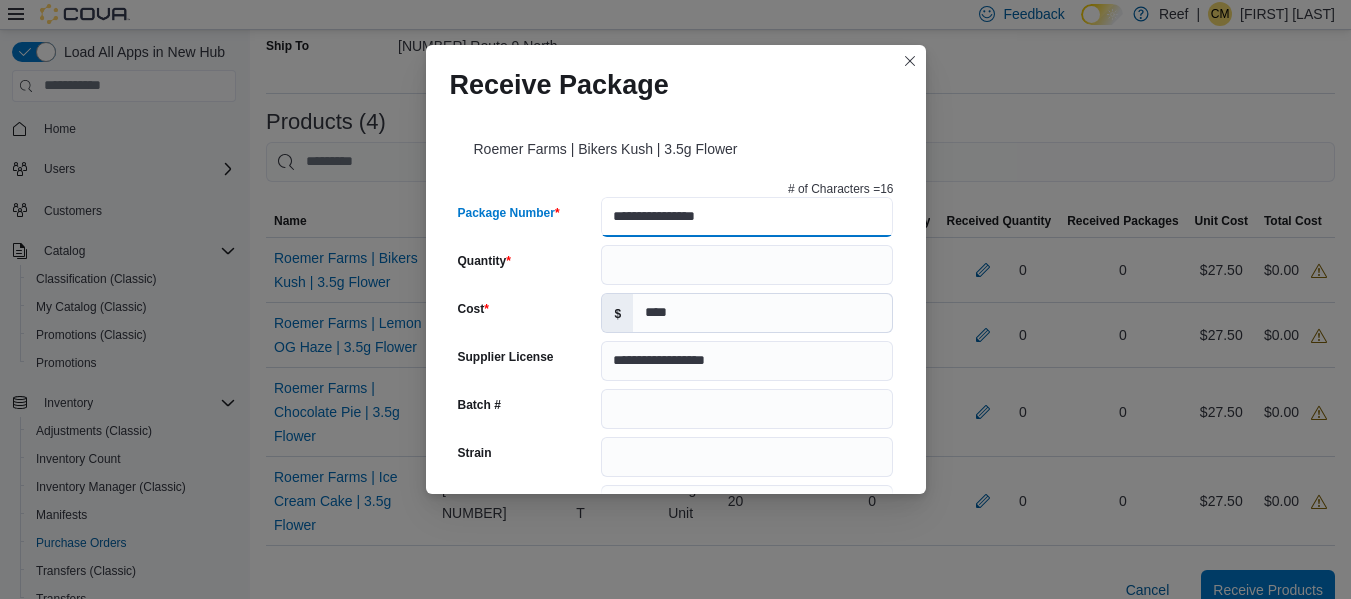 type on "**********" 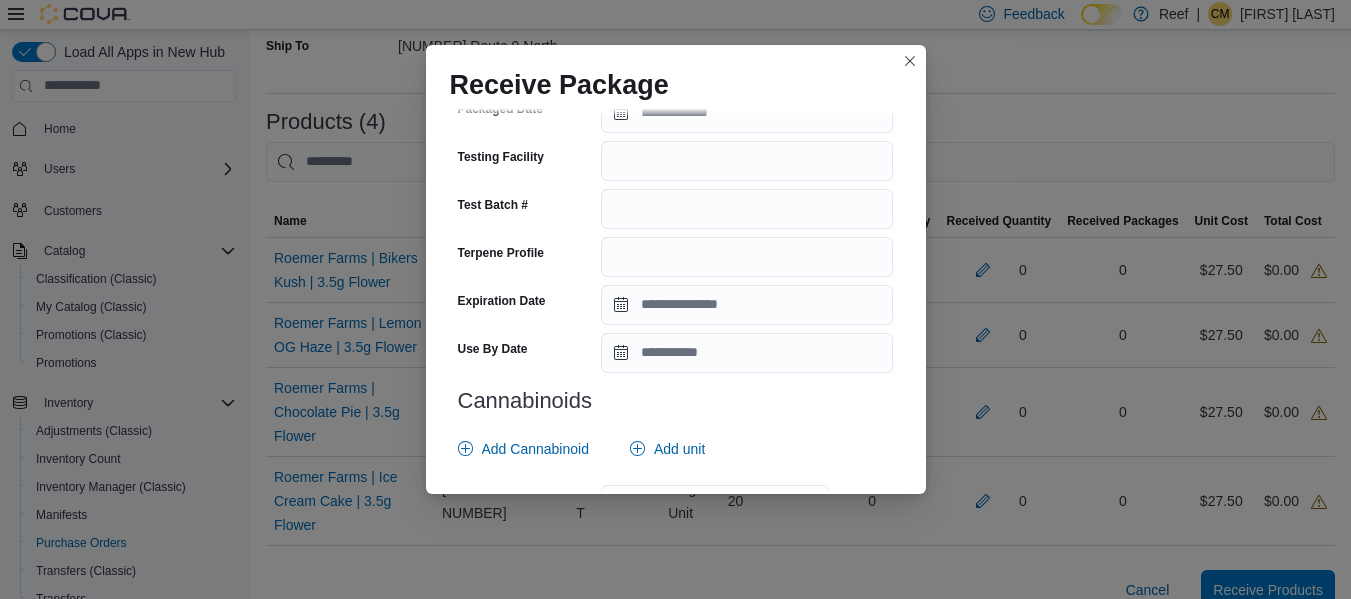 scroll, scrollTop: 585, scrollLeft: 0, axis: vertical 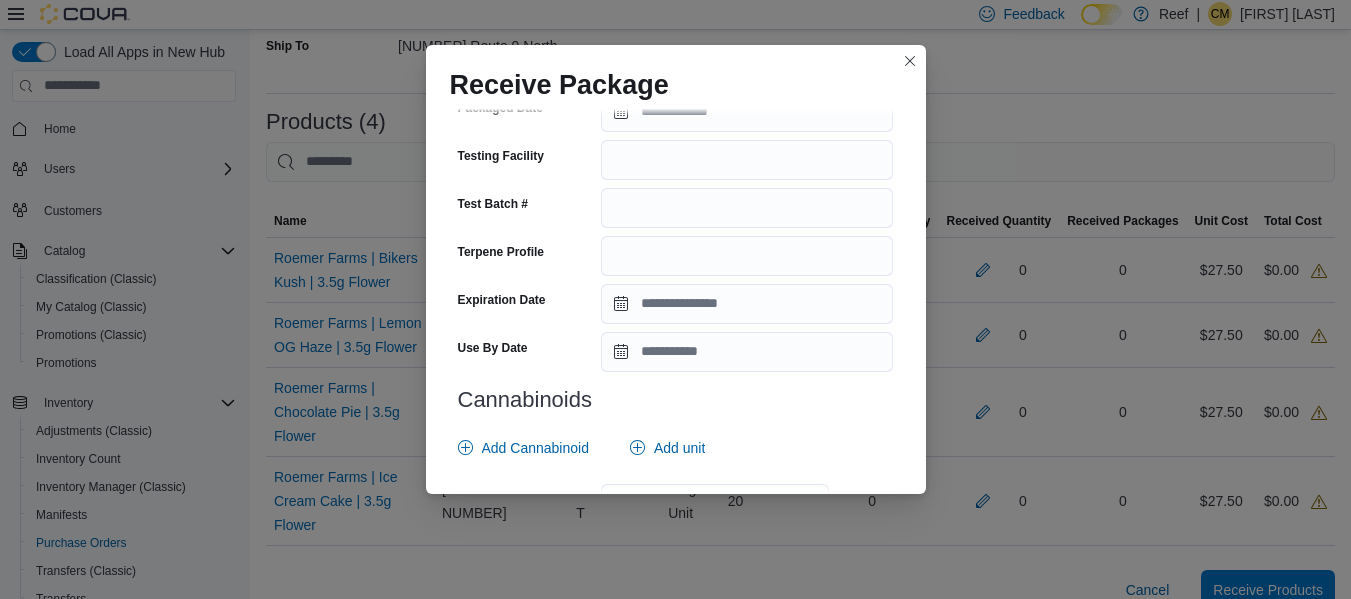 type on "**" 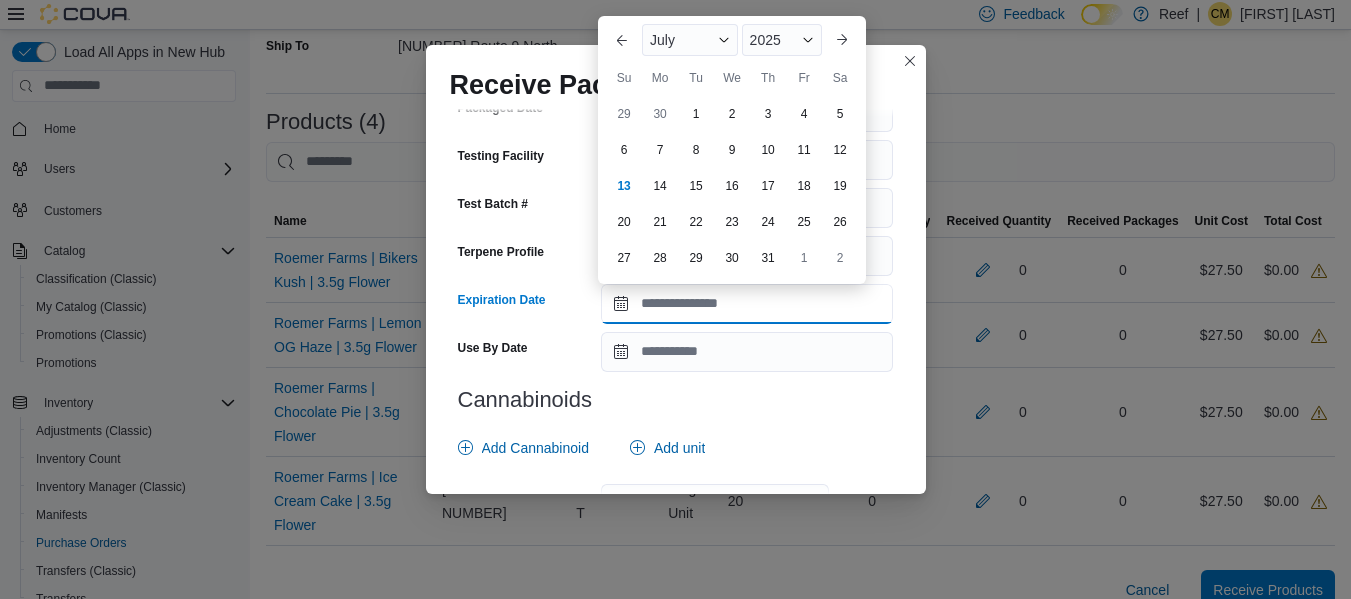 click on "Expiration Date" at bounding box center (747, 304) 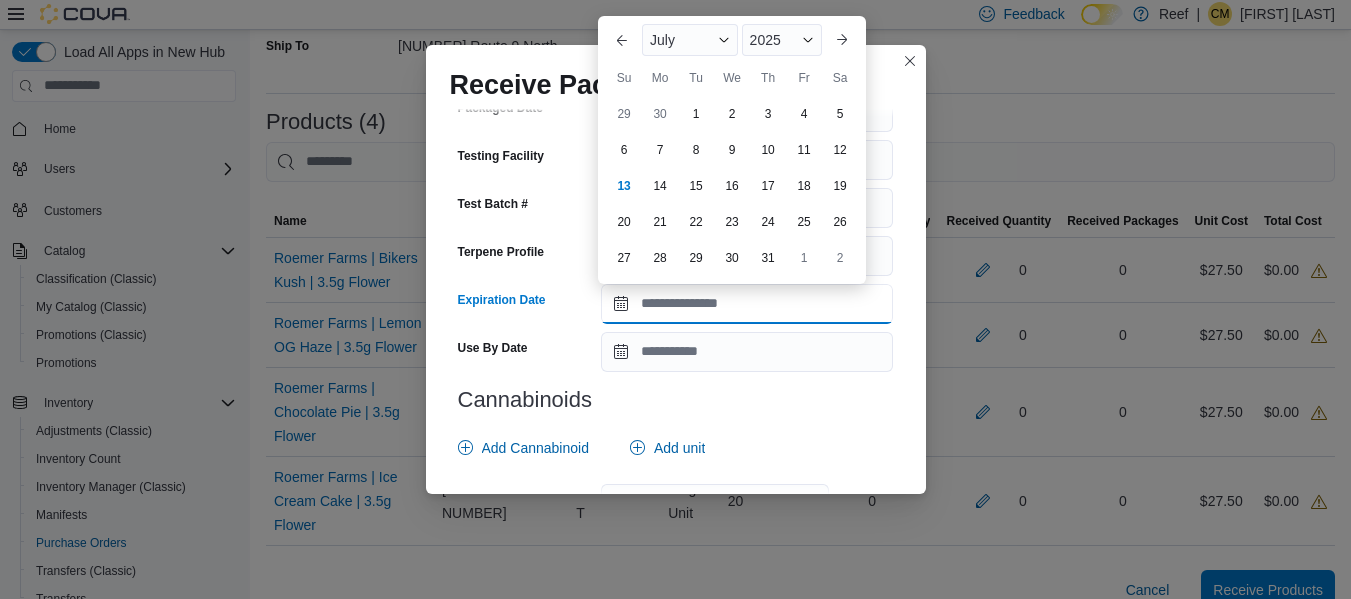 click on "Expiration Date" at bounding box center (747, 304) 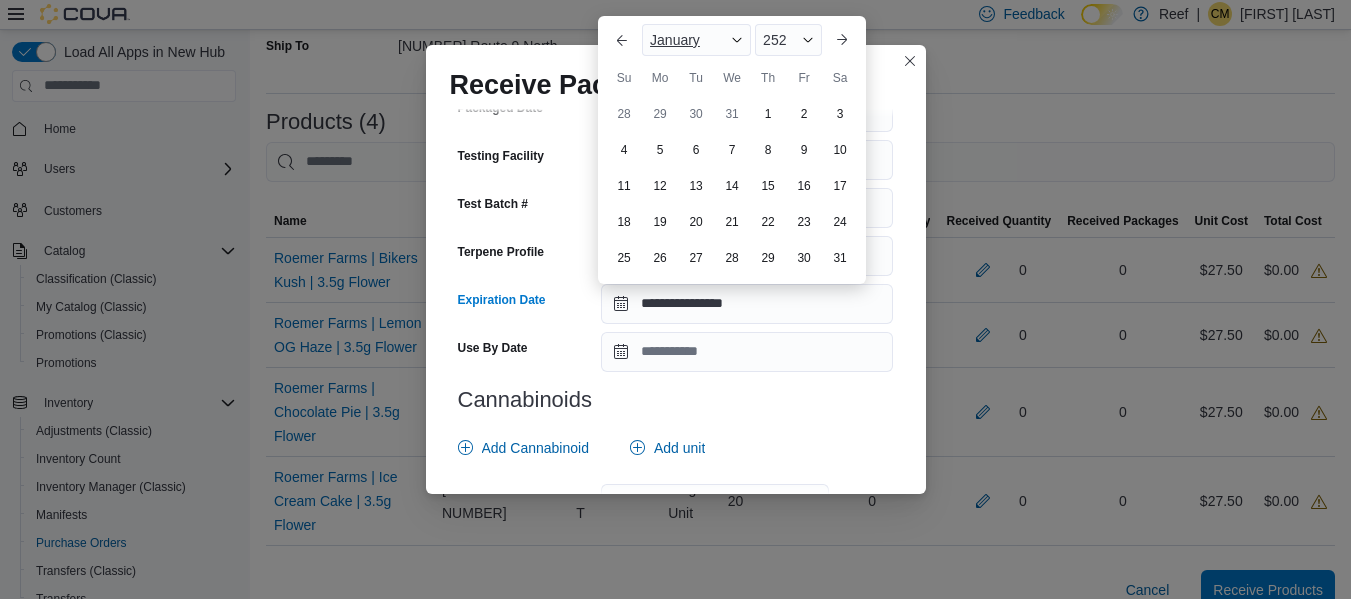 click on "January" at bounding box center [696, 40] 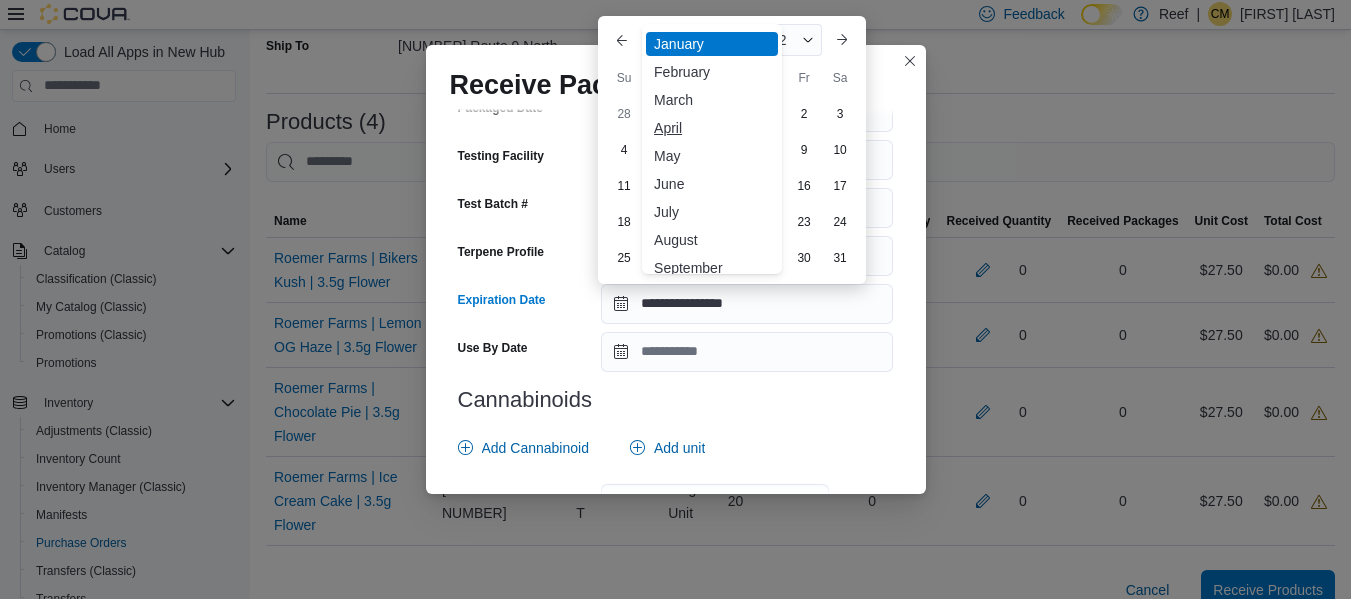 click on "April" at bounding box center (712, 128) 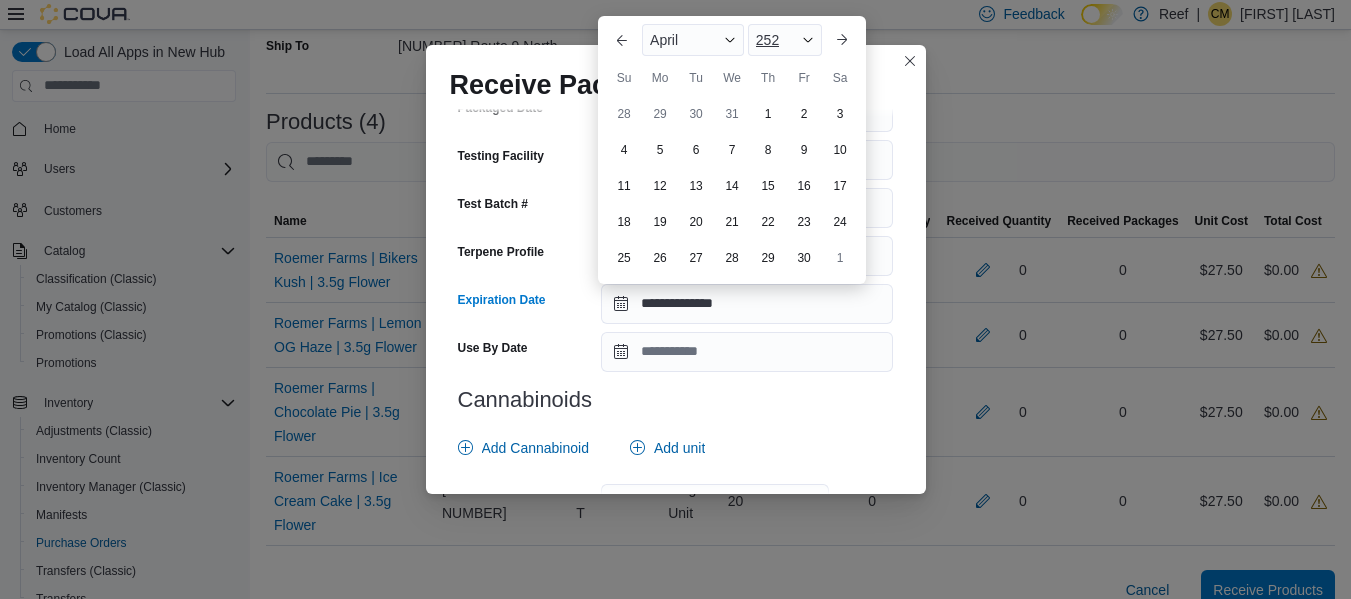 click on "252" at bounding box center (785, 40) 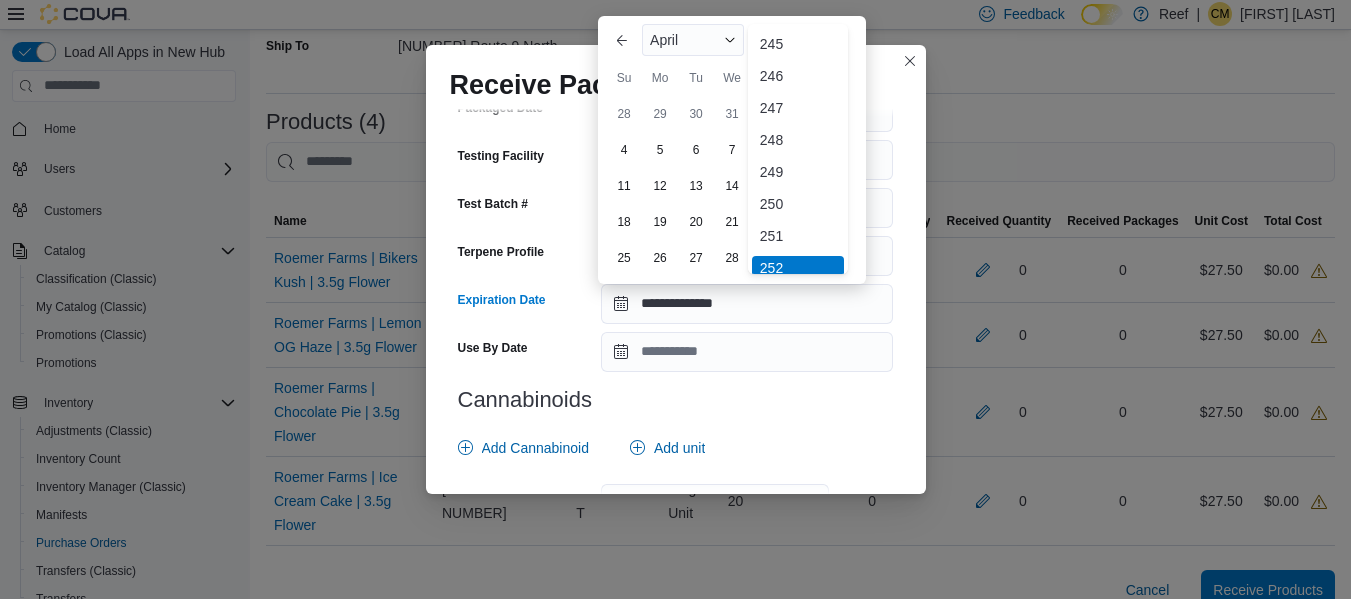 scroll, scrollTop: 6, scrollLeft: 0, axis: vertical 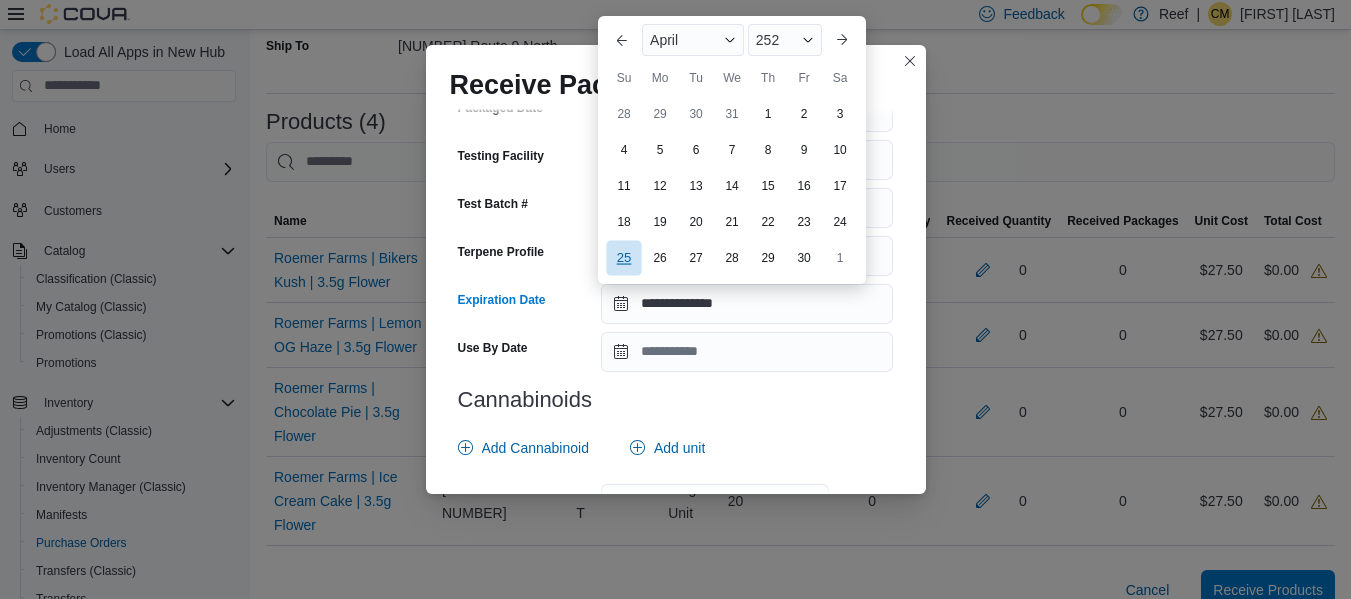 click on "25" at bounding box center (623, 257) 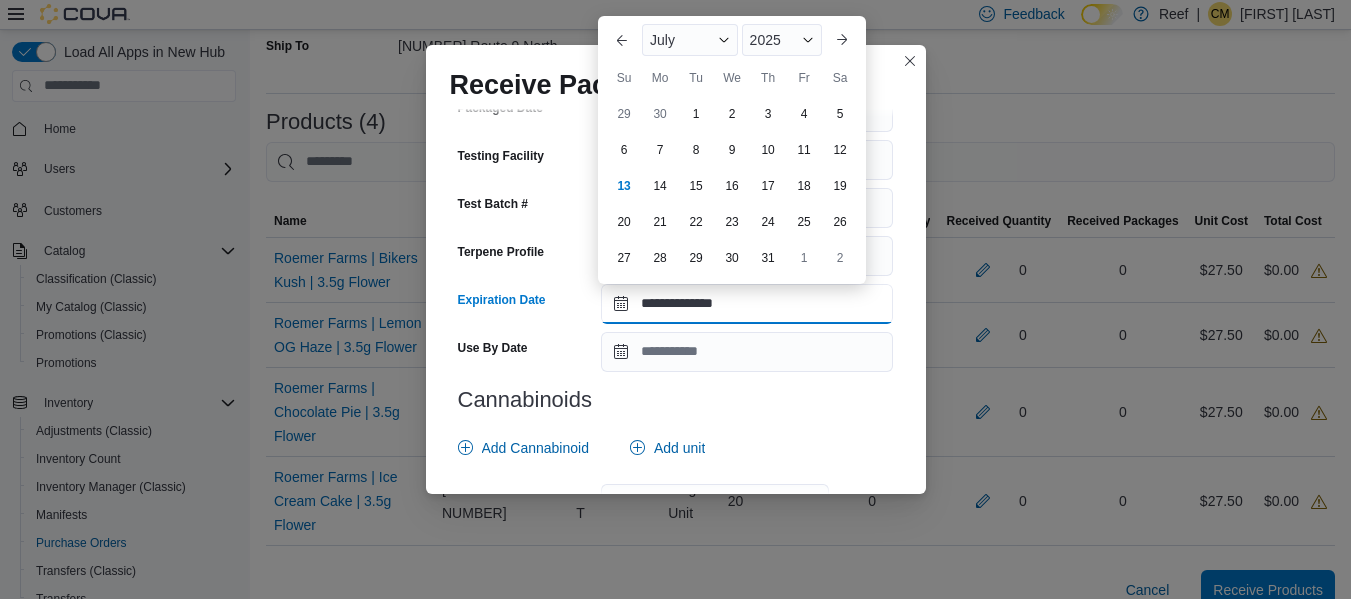 click on "**********" at bounding box center (747, 304) 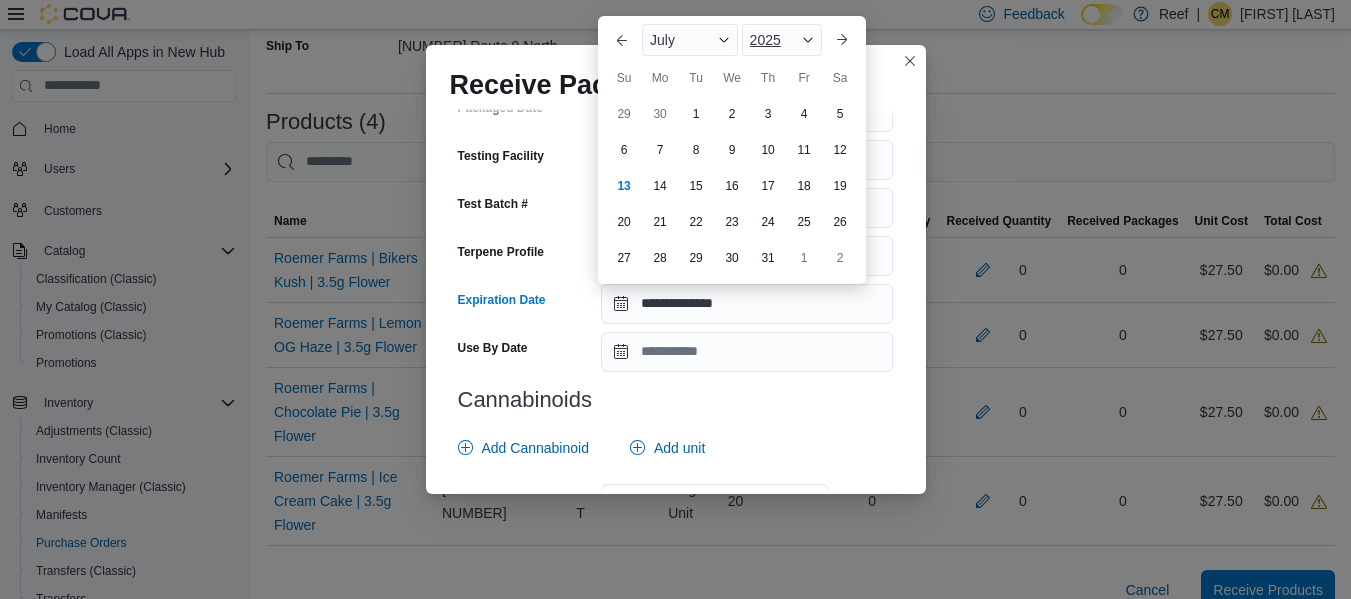 click on "2025" at bounding box center (782, 40) 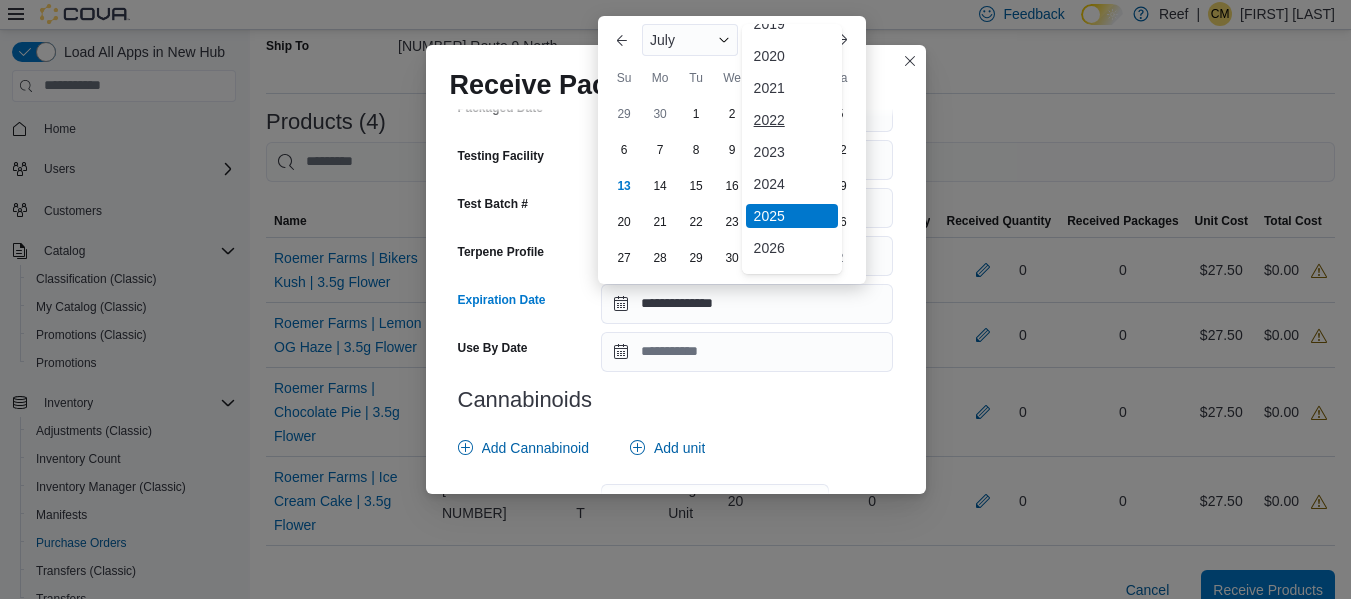 scroll, scrollTop: 59, scrollLeft: 0, axis: vertical 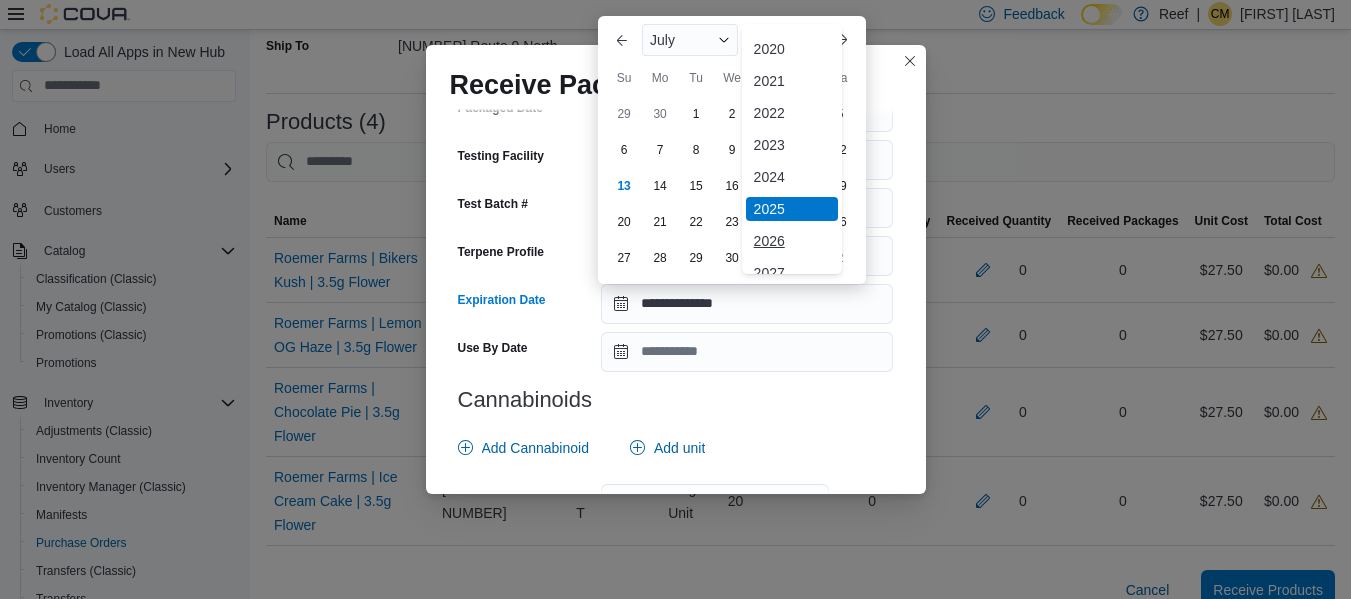 click on "2026" at bounding box center (792, 241) 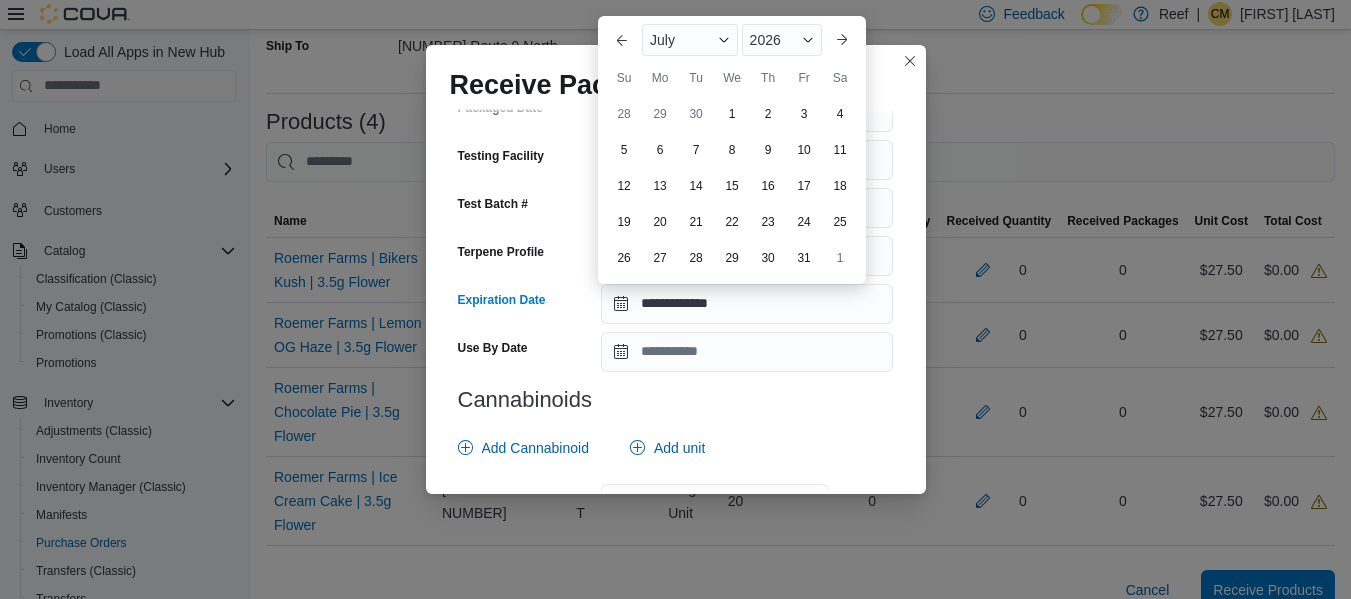 click on "Add Cannabinoid Add unit" at bounding box center (672, 448) 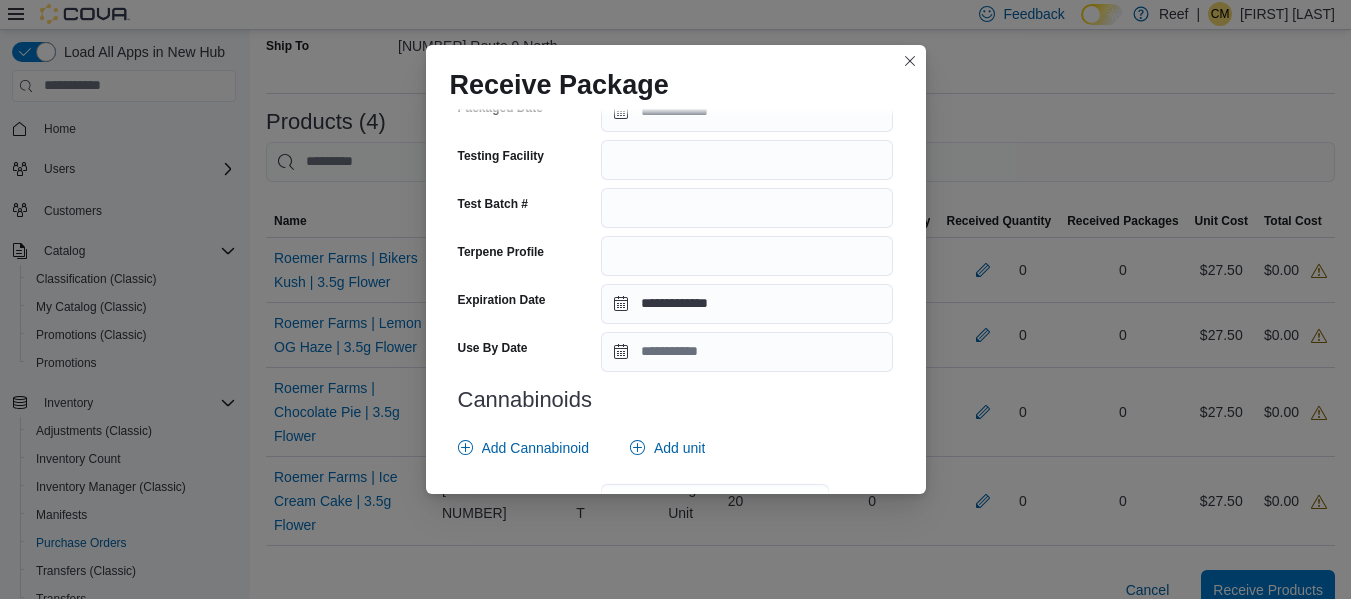 scroll, scrollTop: 799, scrollLeft: 0, axis: vertical 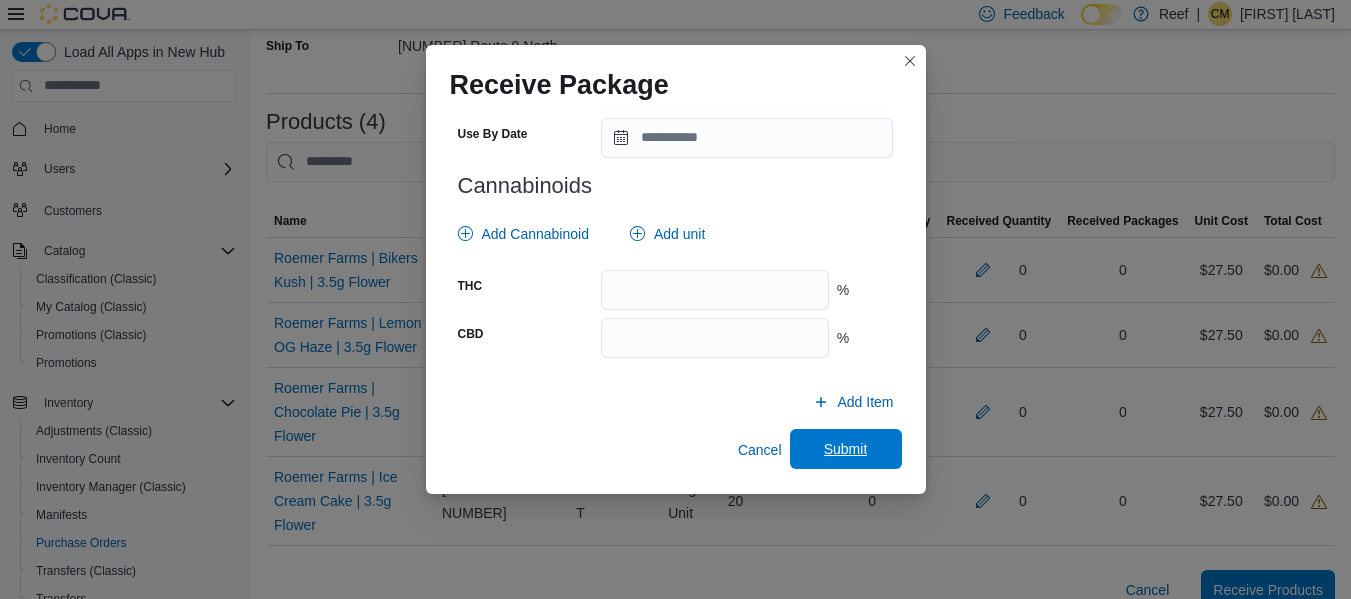 click on "Submit" at bounding box center [846, 449] 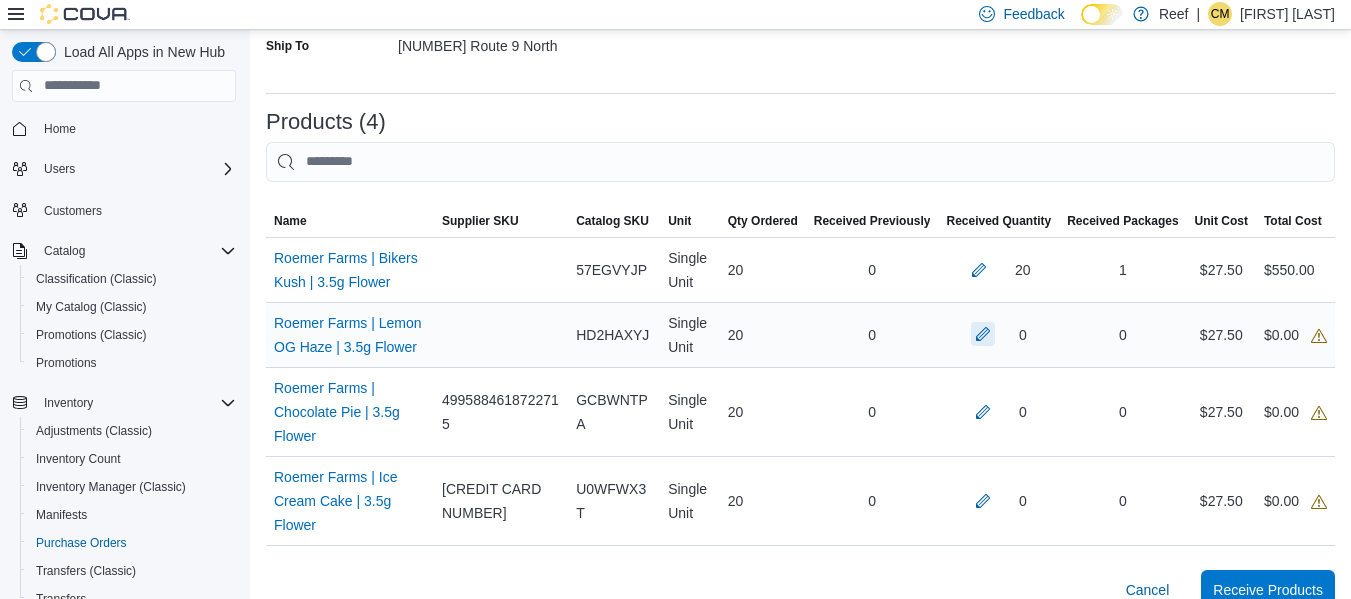 click at bounding box center (983, 334) 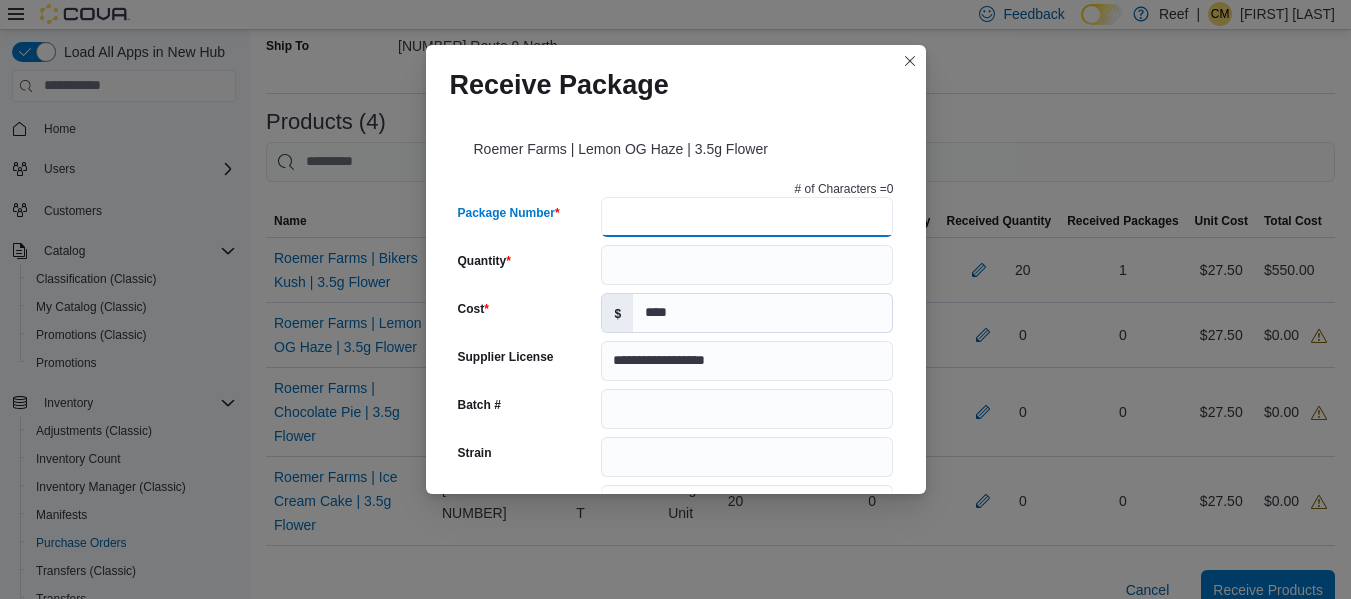 click on "Package Number" at bounding box center [747, 217] 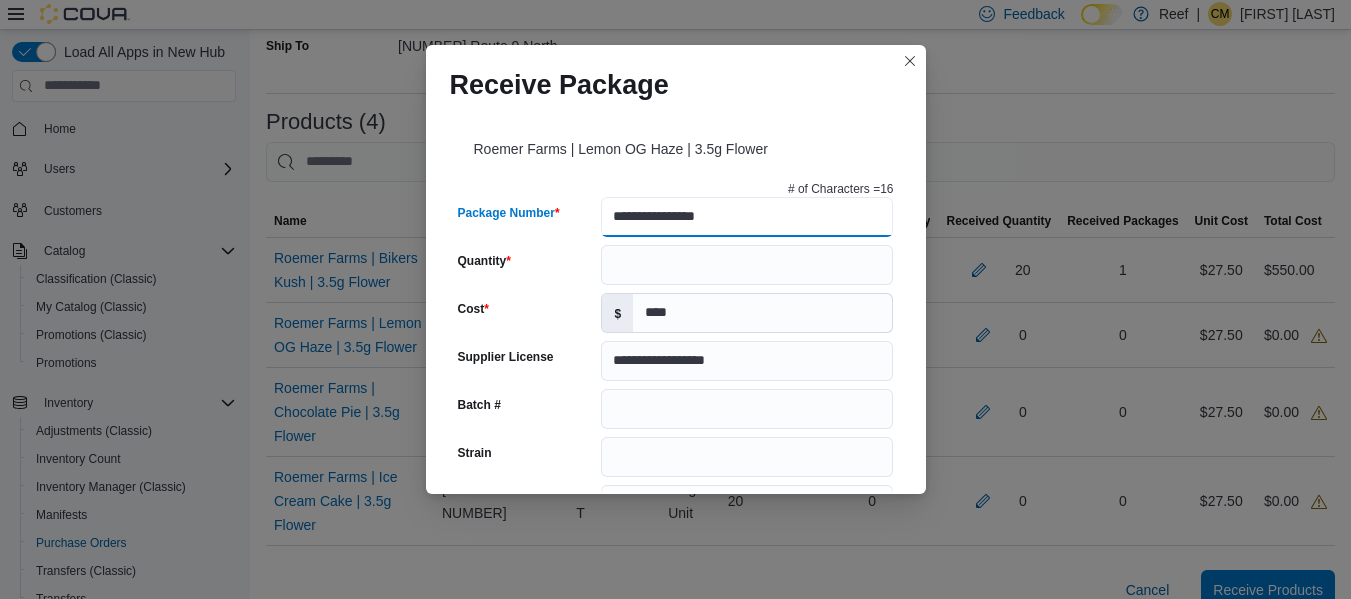 type on "**********" 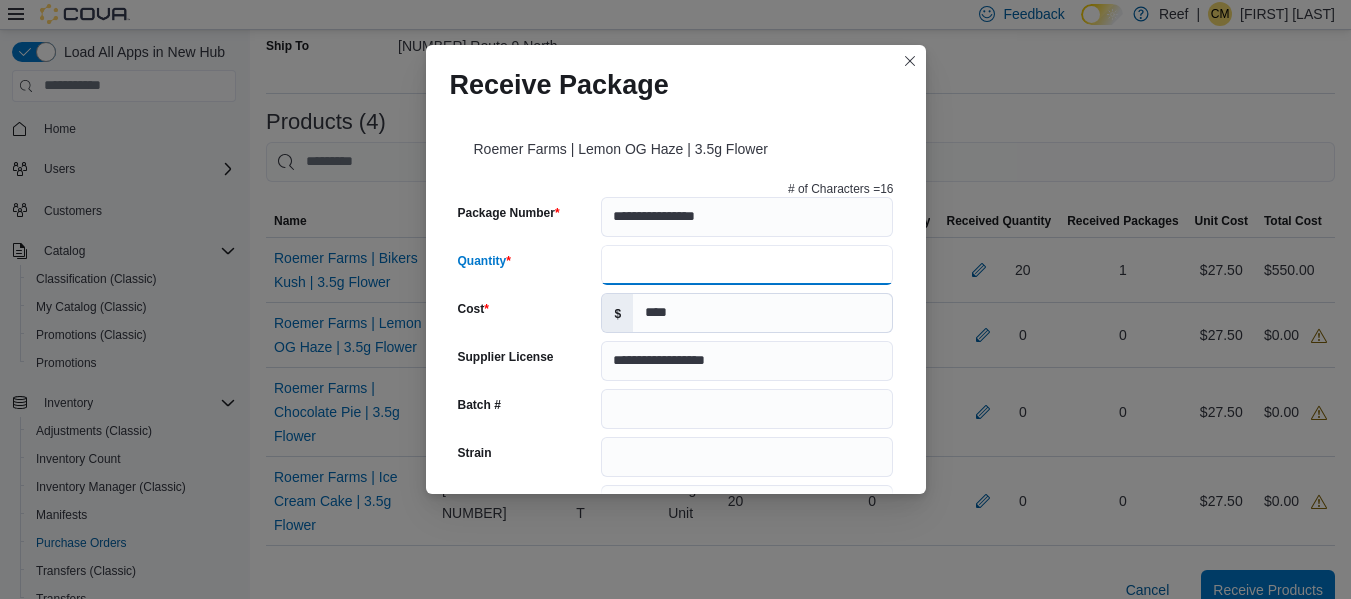 click on "Quantity" at bounding box center [747, 265] 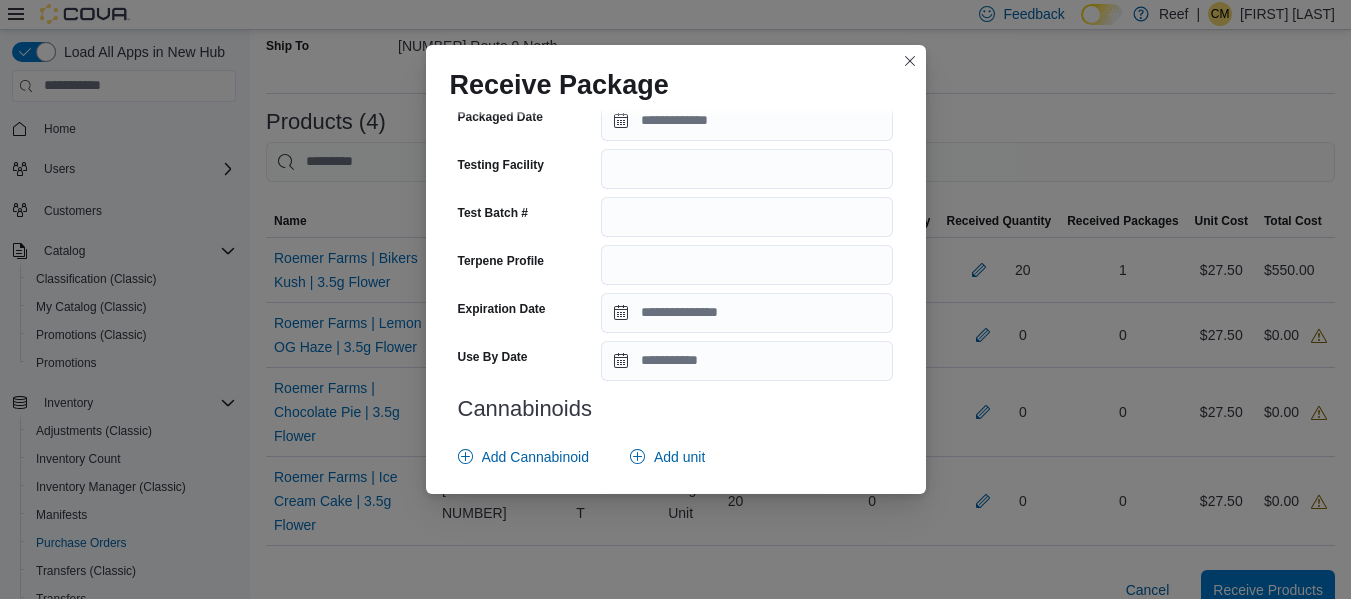scroll, scrollTop: 588, scrollLeft: 0, axis: vertical 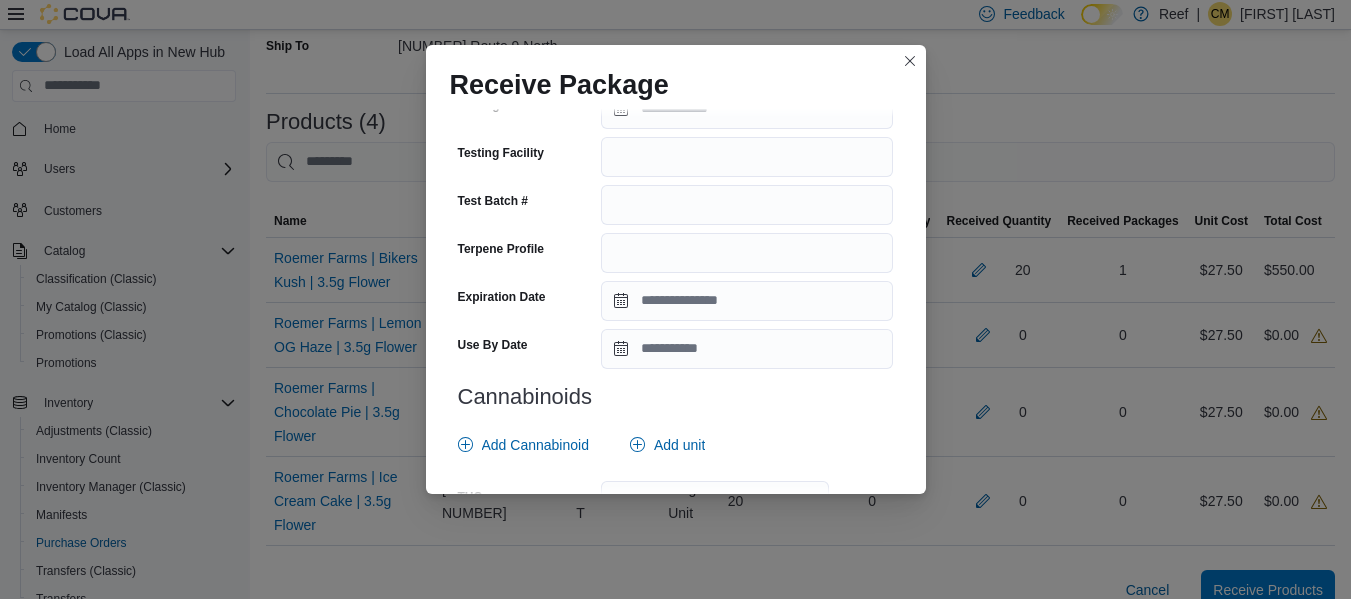type on "**" 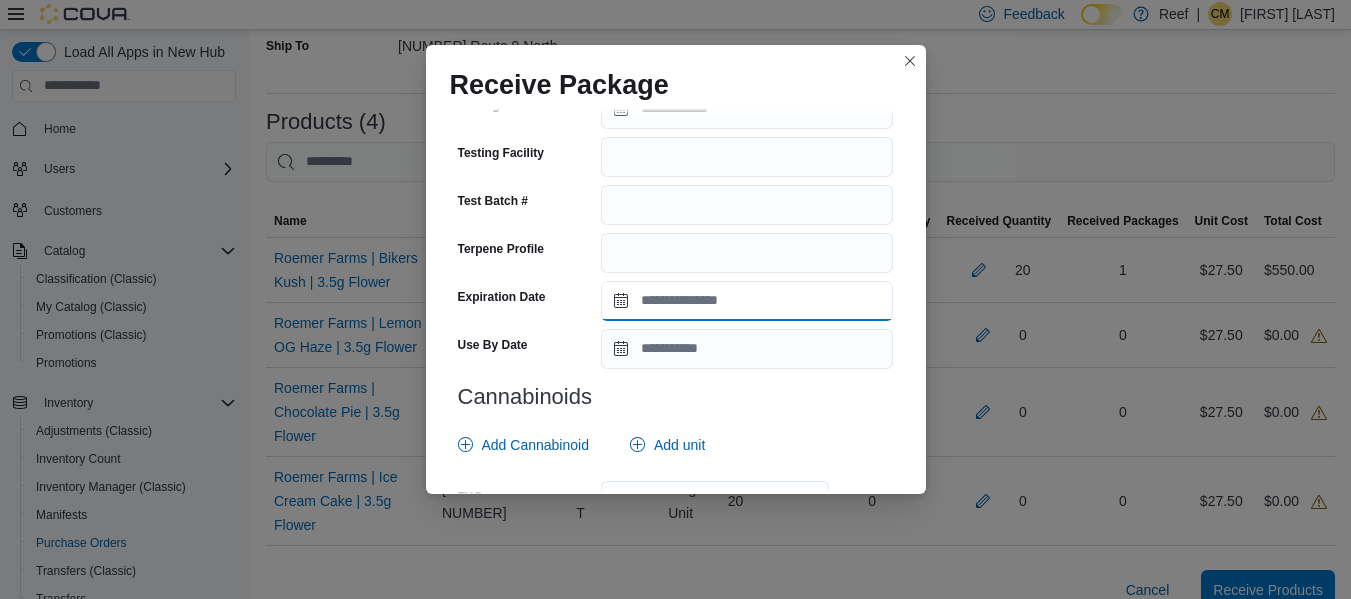 click on "Expiration Date" at bounding box center (747, 301) 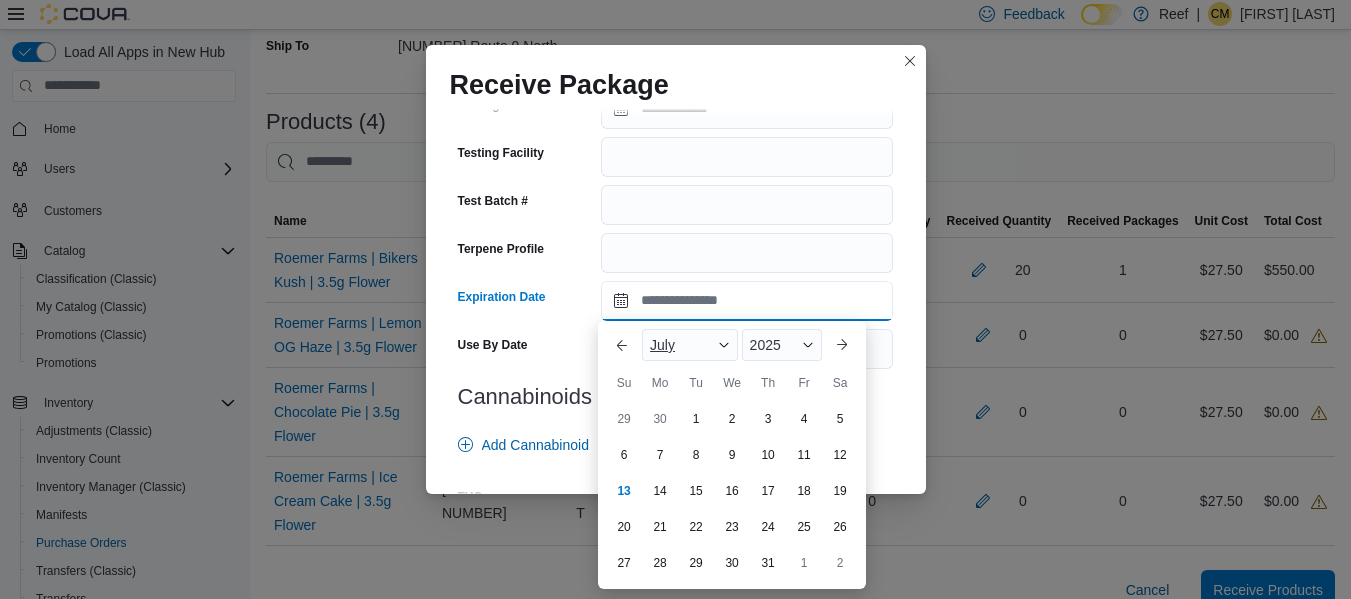 drag, startPoint x: 693, startPoint y: 299, endPoint x: 660, endPoint y: 350, distance: 60.74537 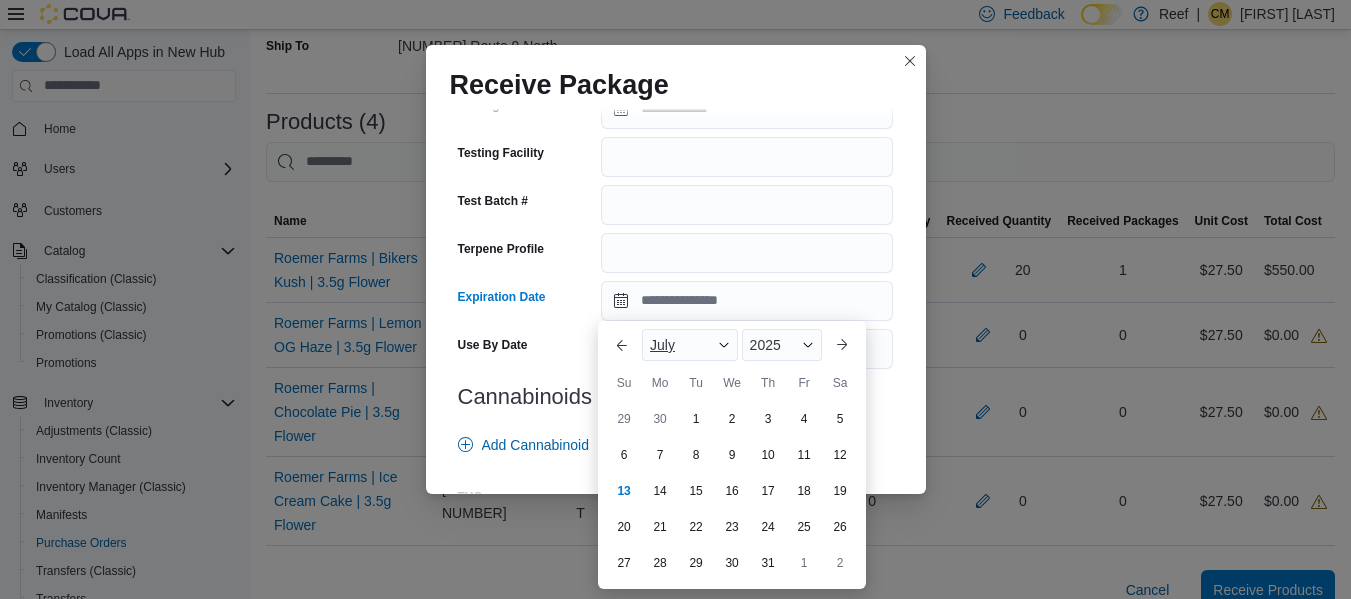 click on "July" at bounding box center [662, 345] 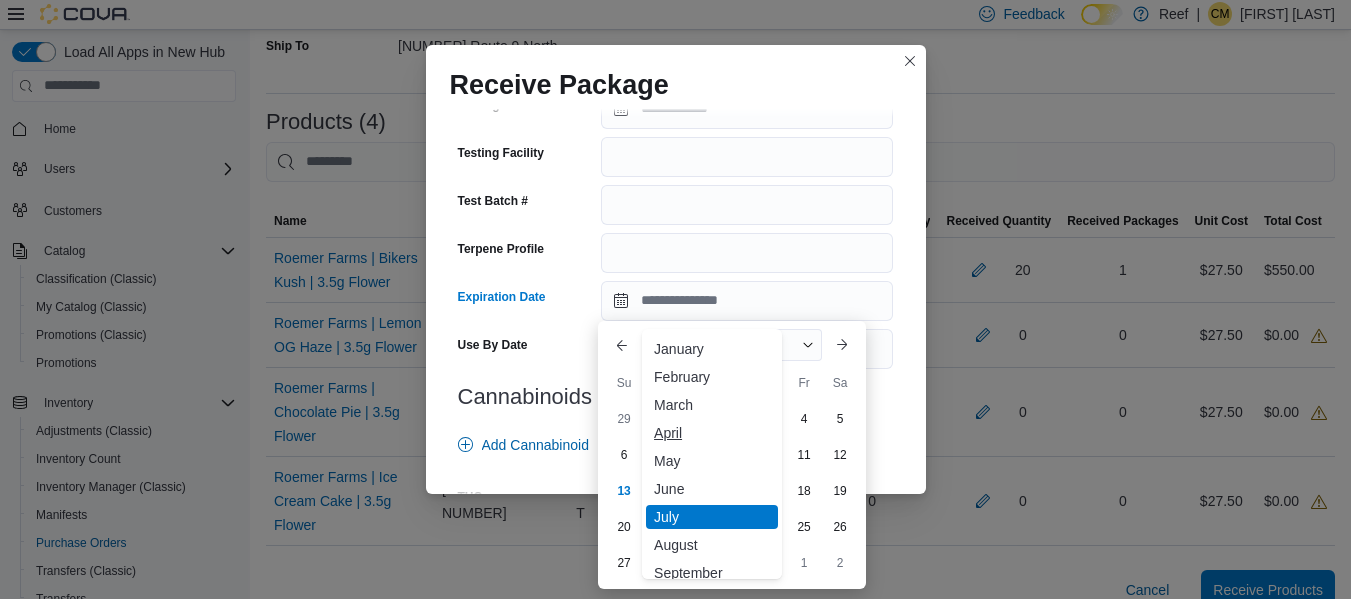 click on "April" at bounding box center [712, 433] 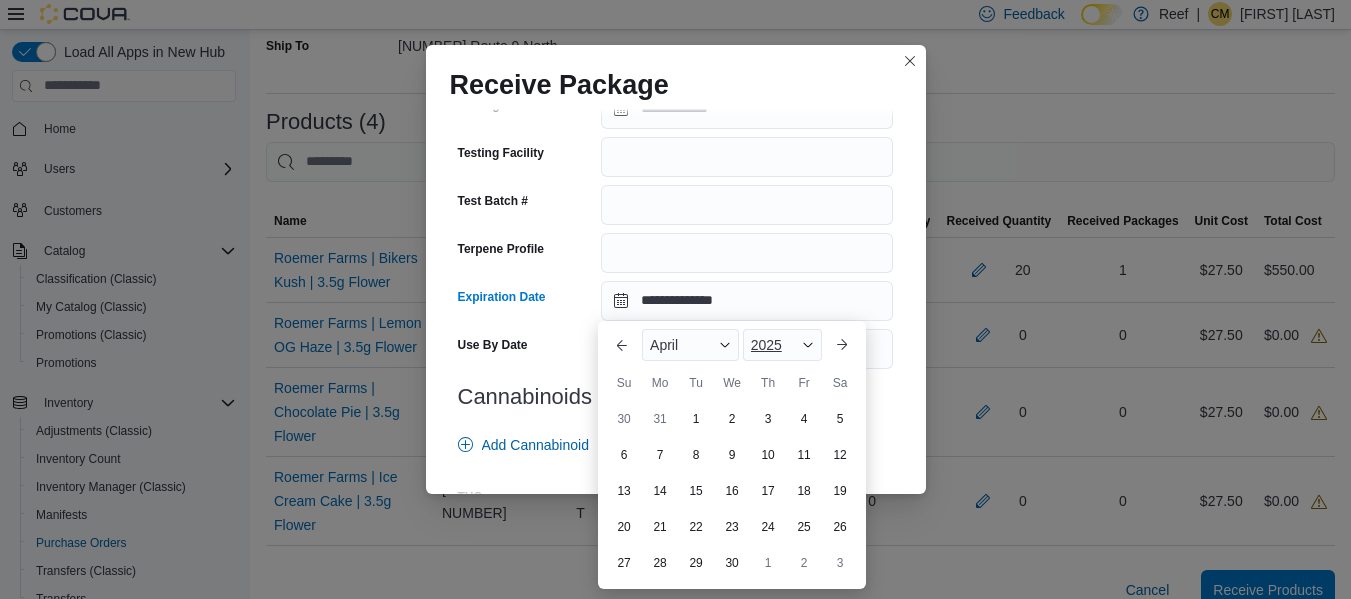 click on "2025" at bounding box center (782, 345) 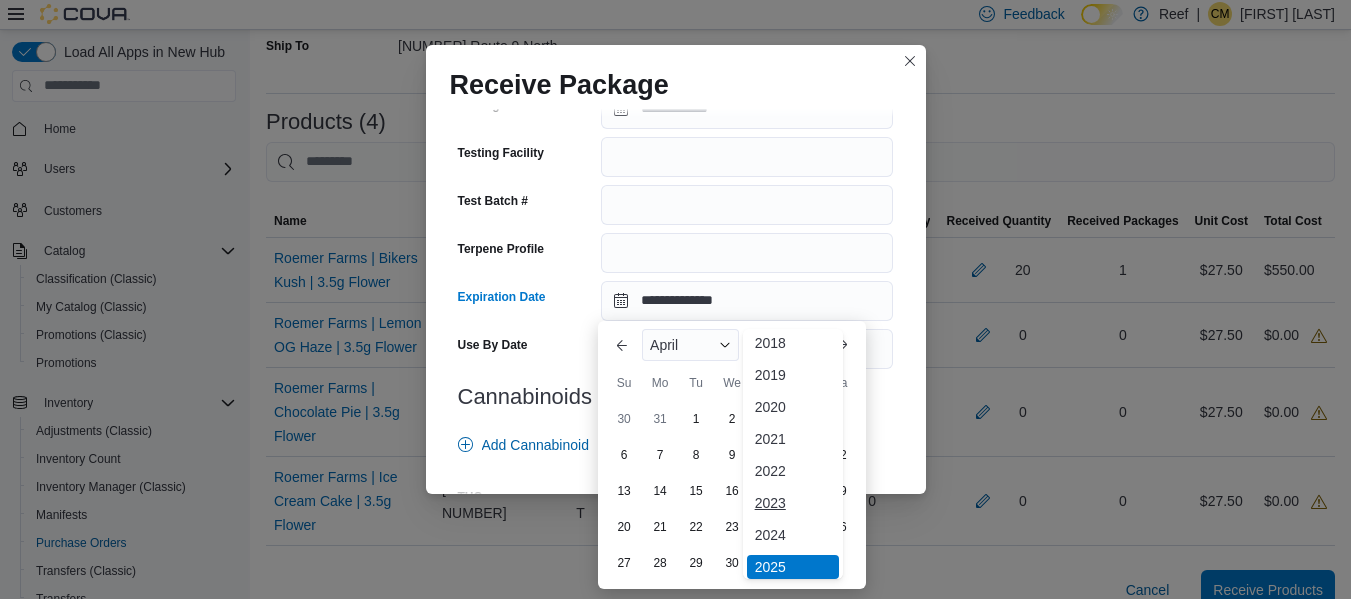 scroll, scrollTop: 68, scrollLeft: 0, axis: vertical 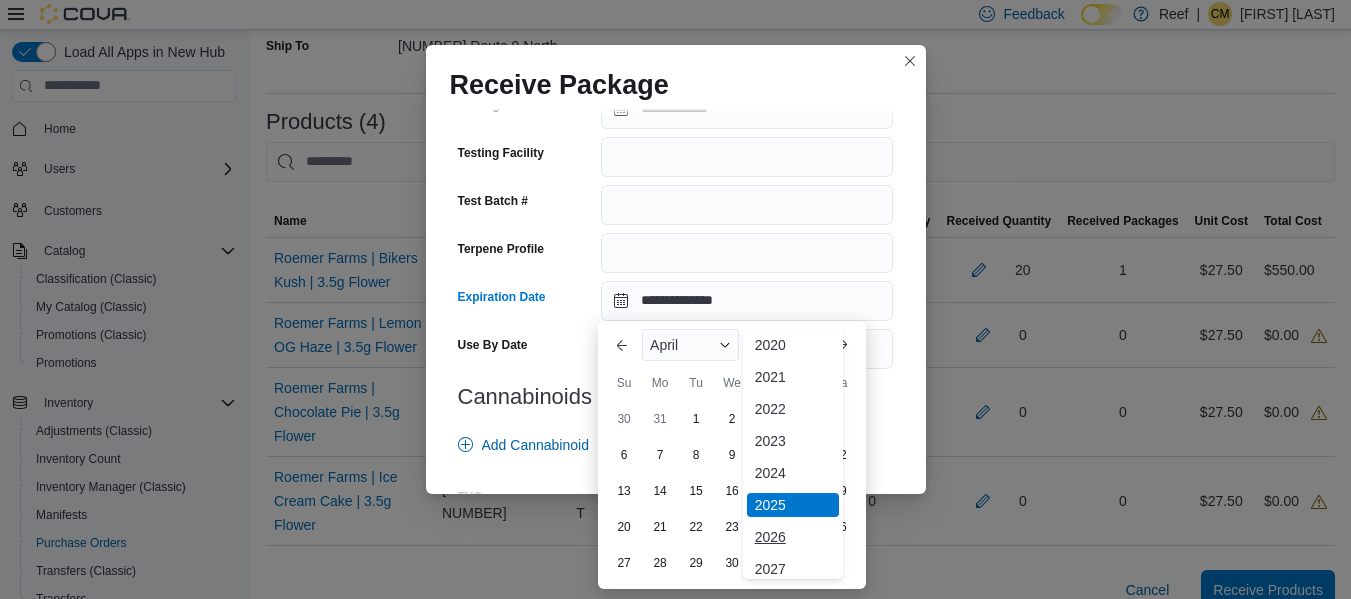 click on "2026" at bounding box center [793, 537] 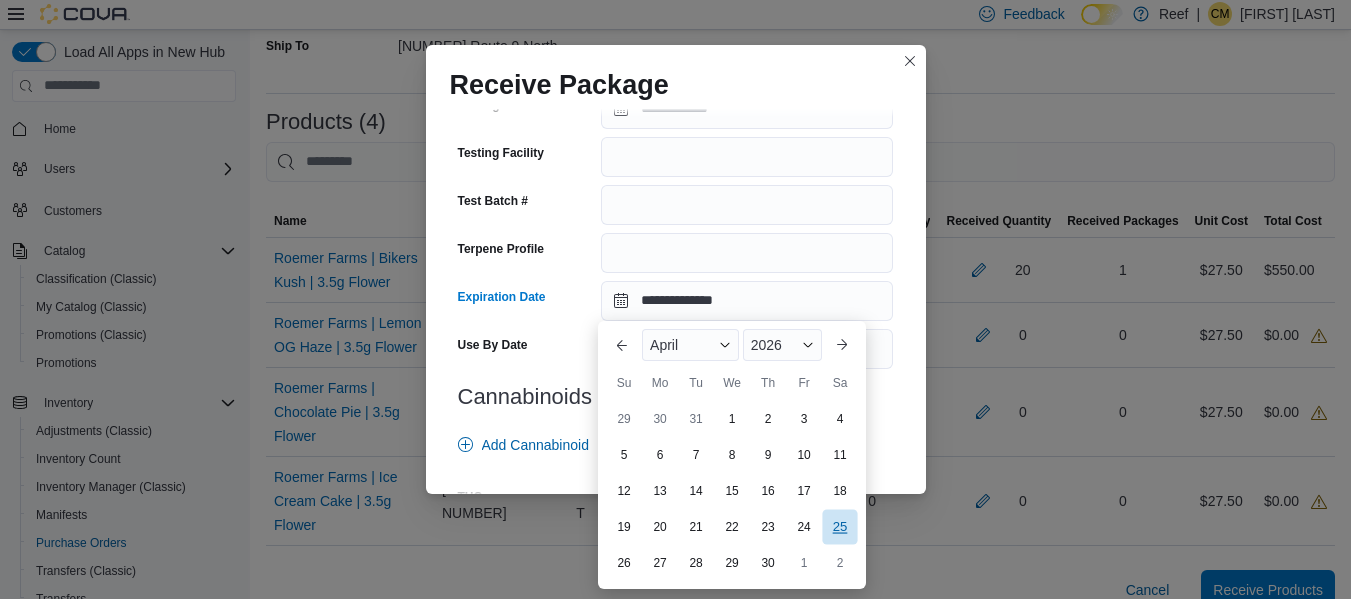 click on "25" at bounding box center (839, 526) 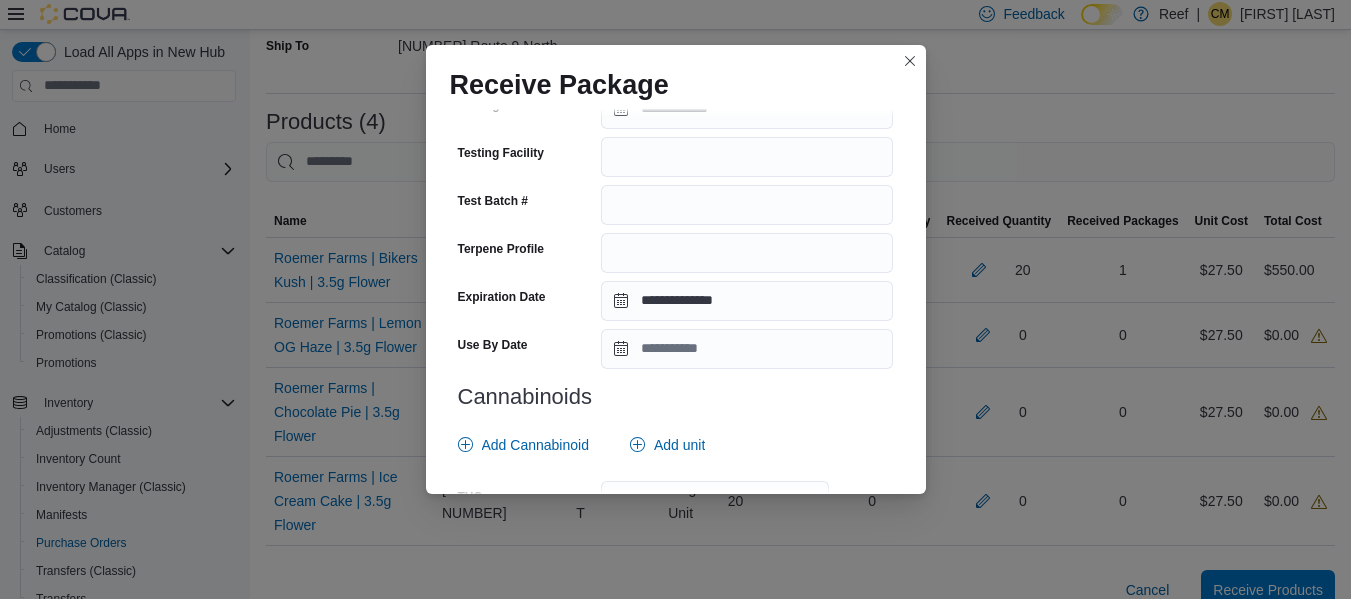 scroll, scrollTop: 799, scrollLeft: 0, axis: vertical 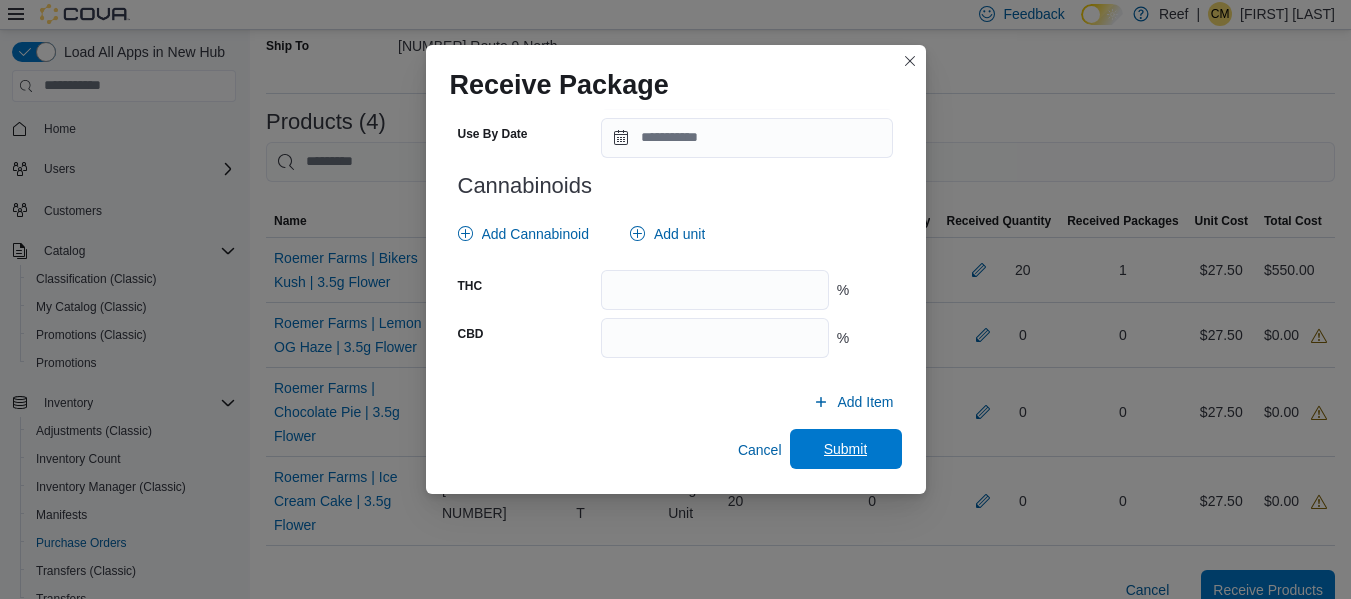 click on "Submit" at bounding box center (846, 449) 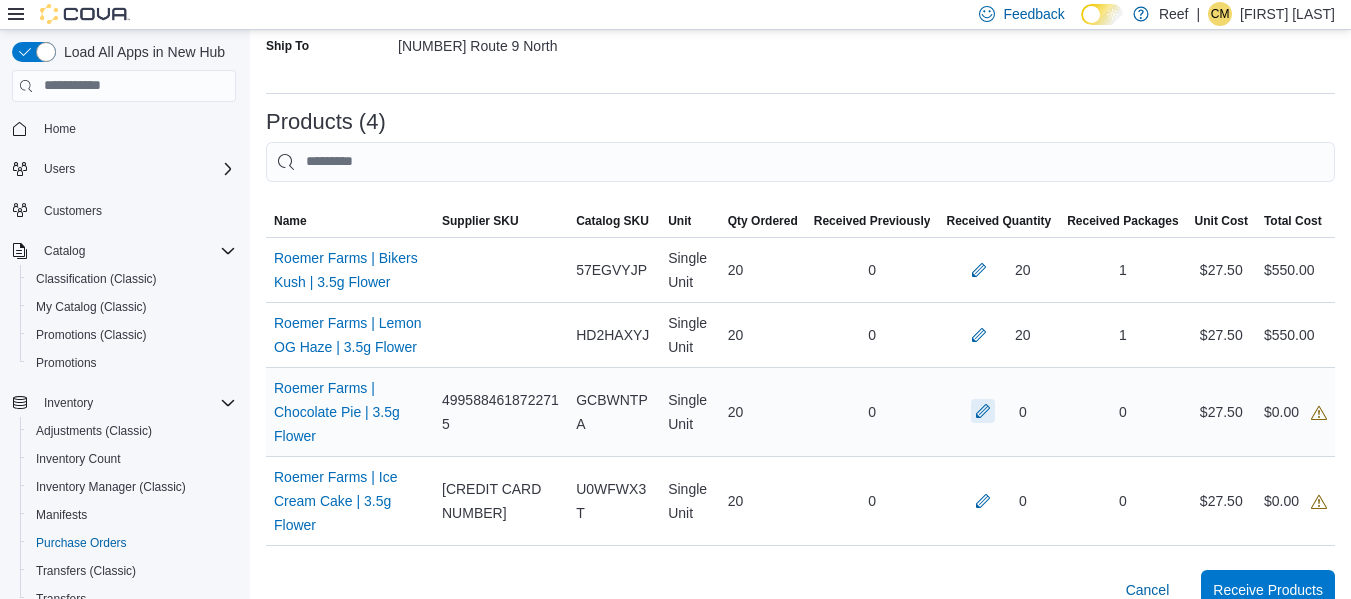 click at bounding box center (983, 411) 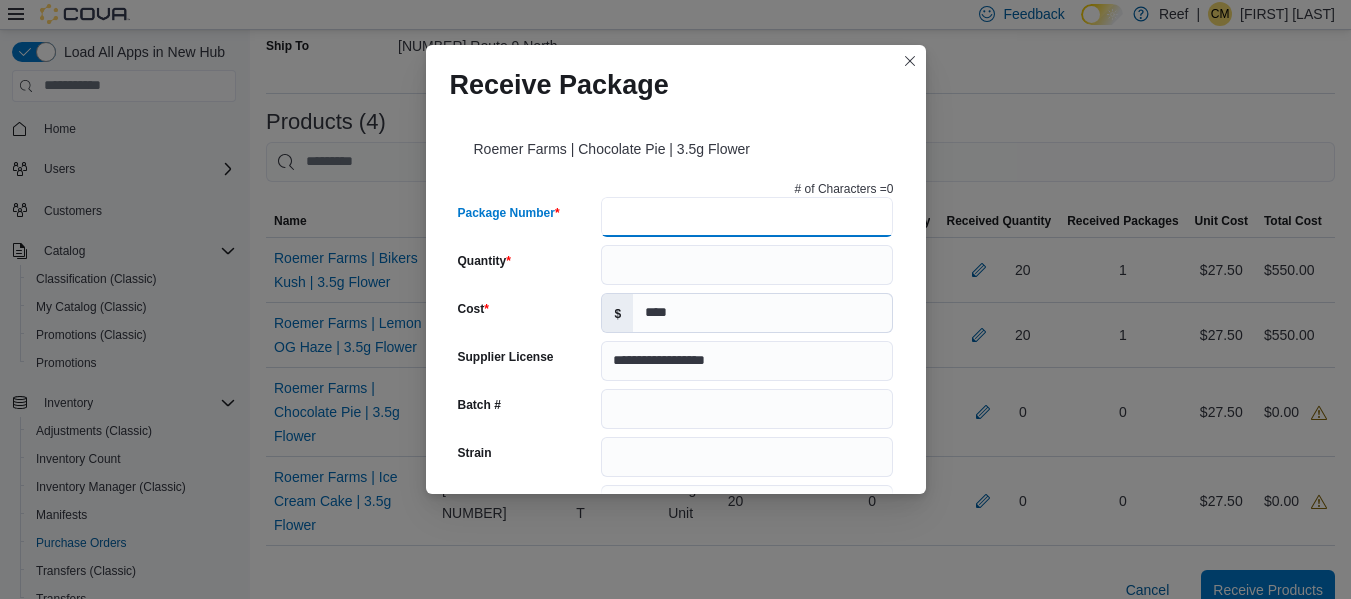 click on "Package Number" at bounding box center [747, 217] 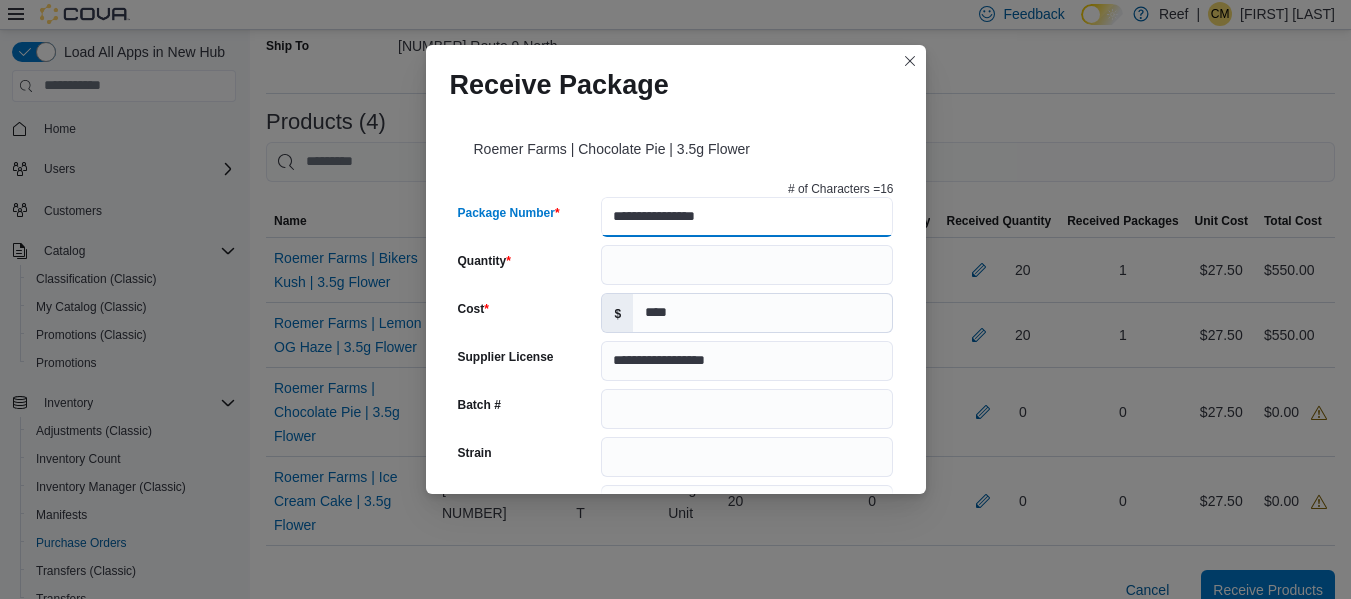 type on "**********" 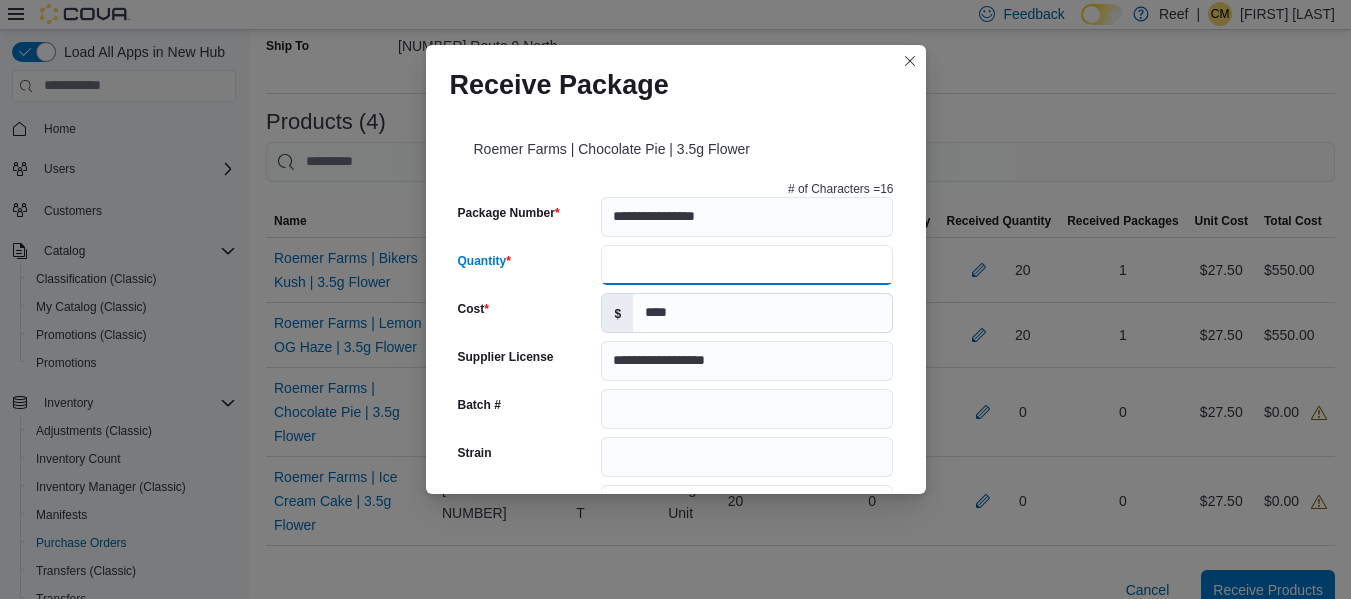 click on "Quantity" at bounding box center [747, 265] 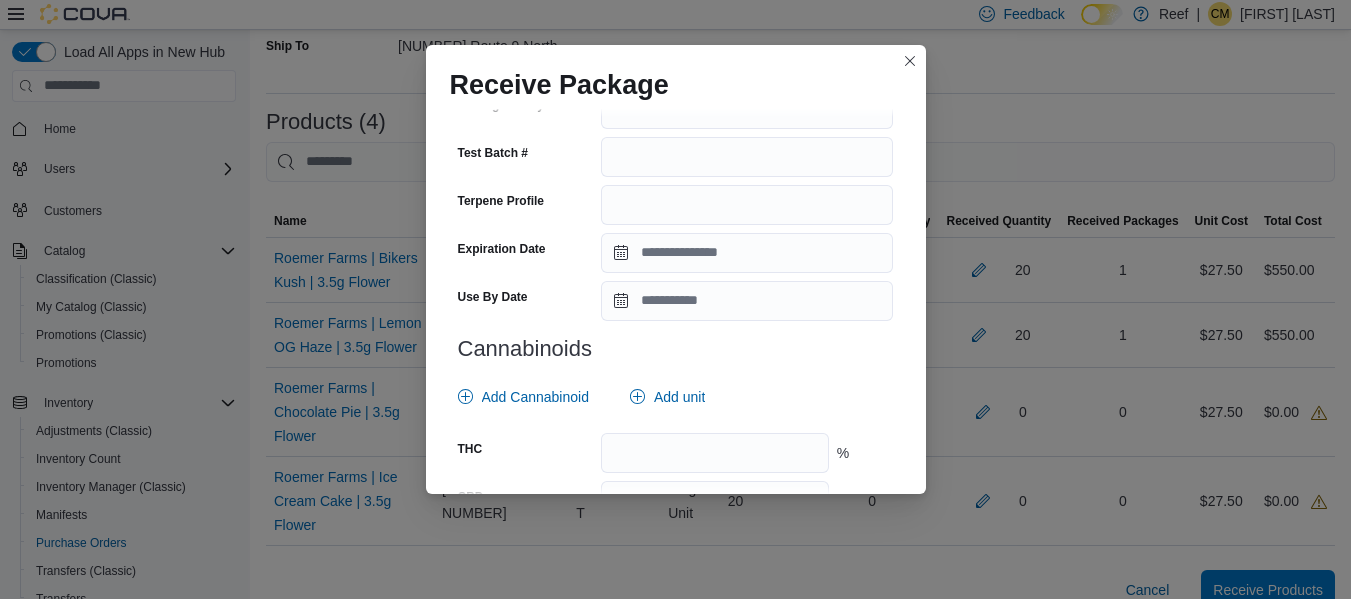 scroll, scrollTop: 635, scrollLeft: 0, axis: vertical 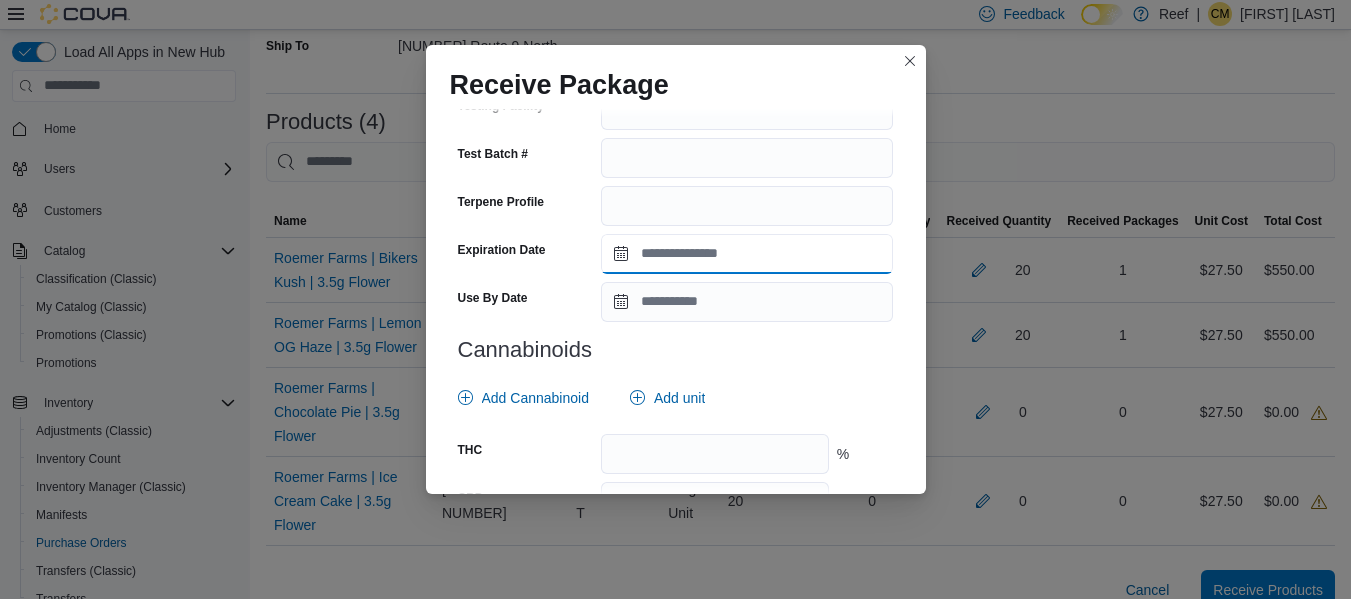 click on "Expiration Date" at bounding box center [747, 254] 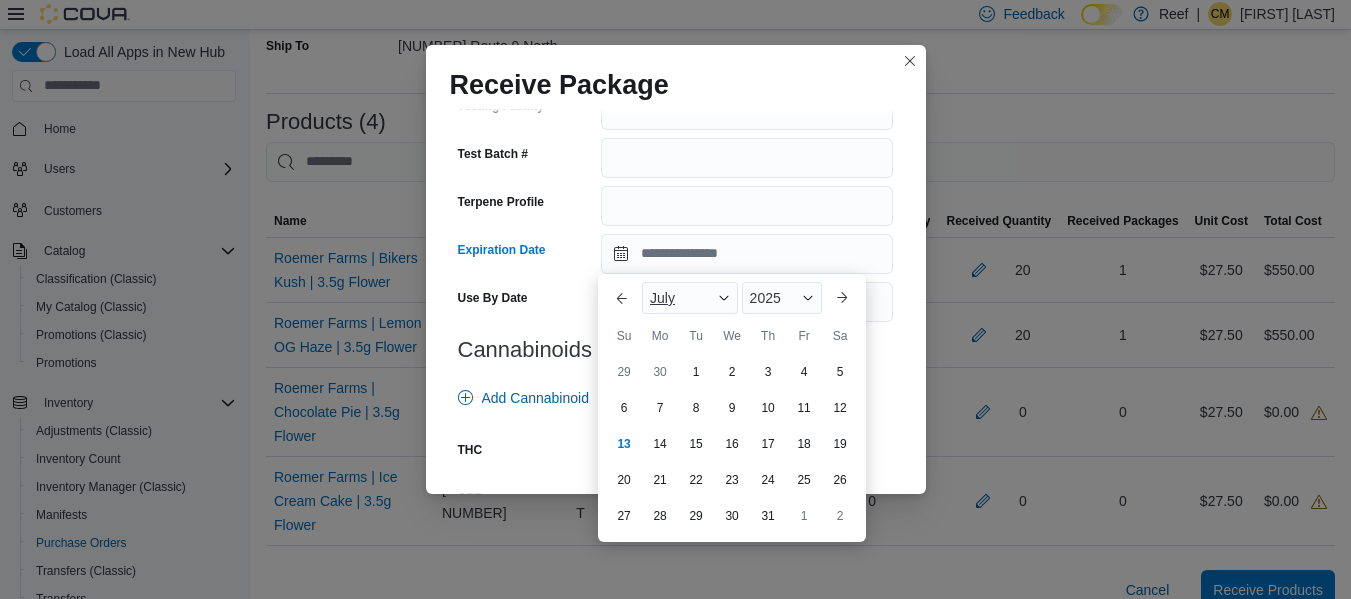 click on "July" at bounding box center (662, 298) 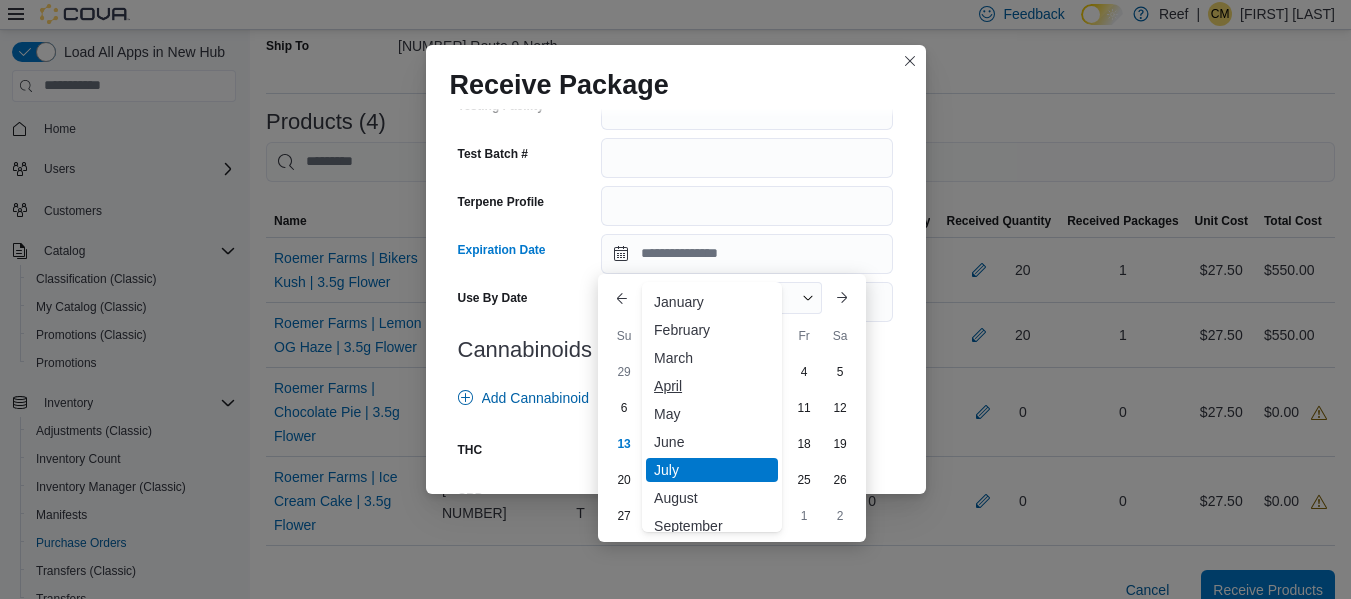 click on "April" at bounding box center (712, 386) 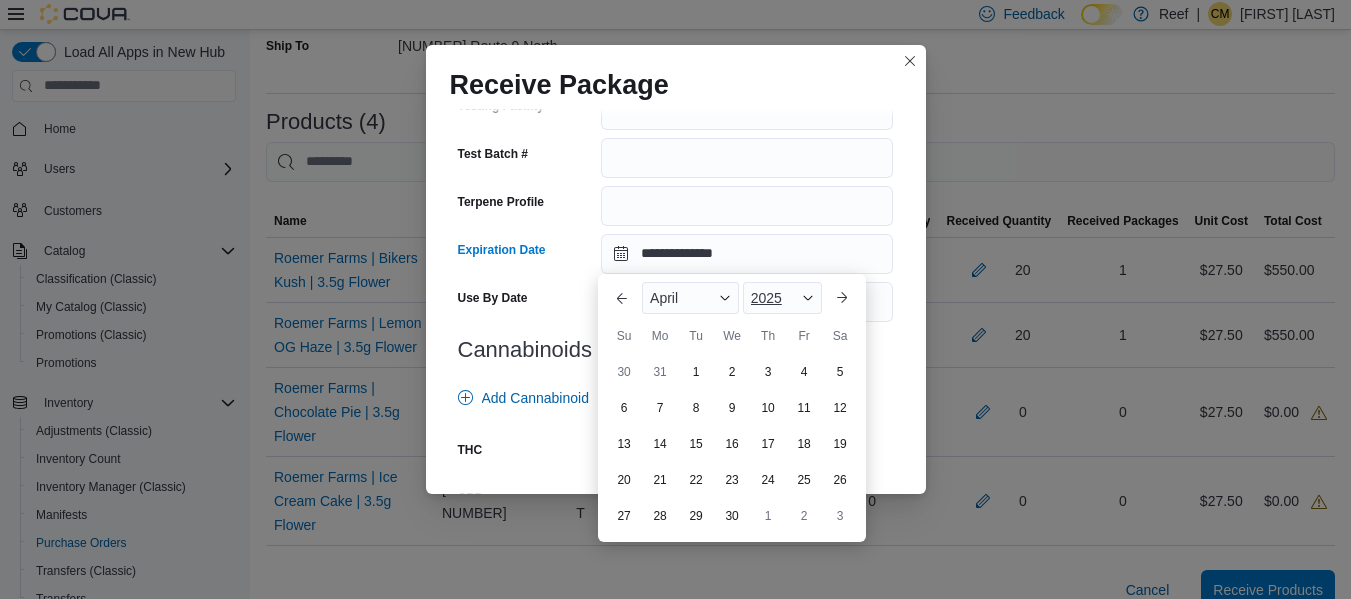 click on "2025" at bounding box center (782, 298) 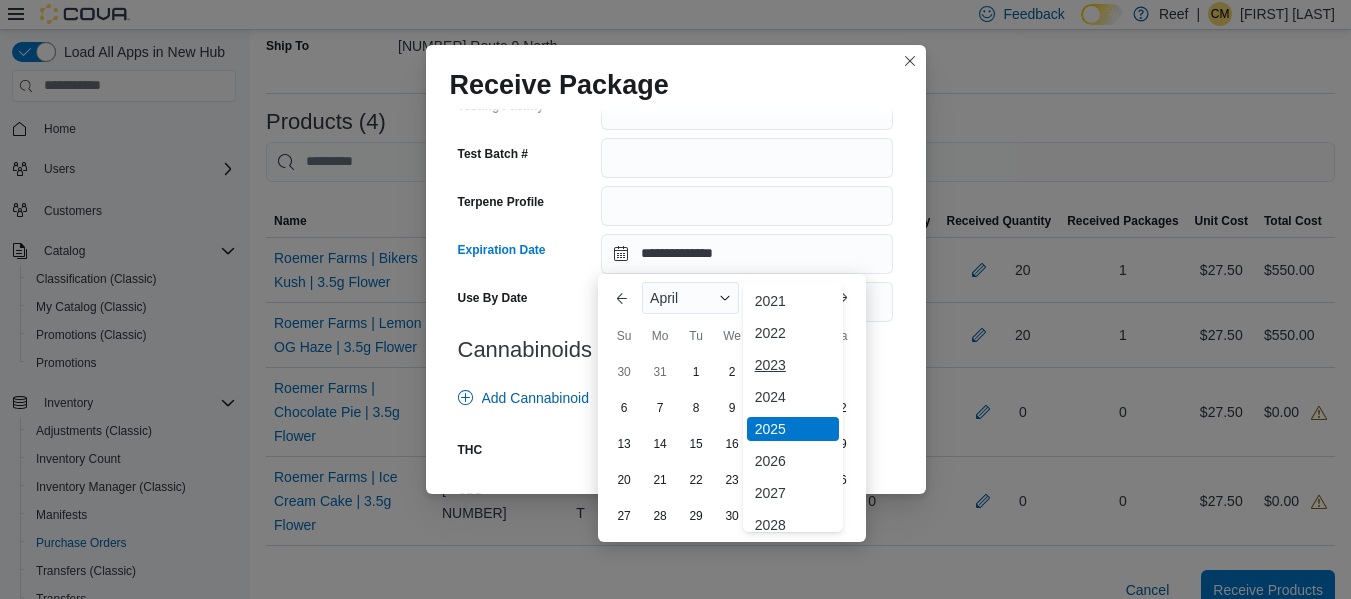 scroll, scrollTop: 98, scrollLeft: 0, axis: vertical 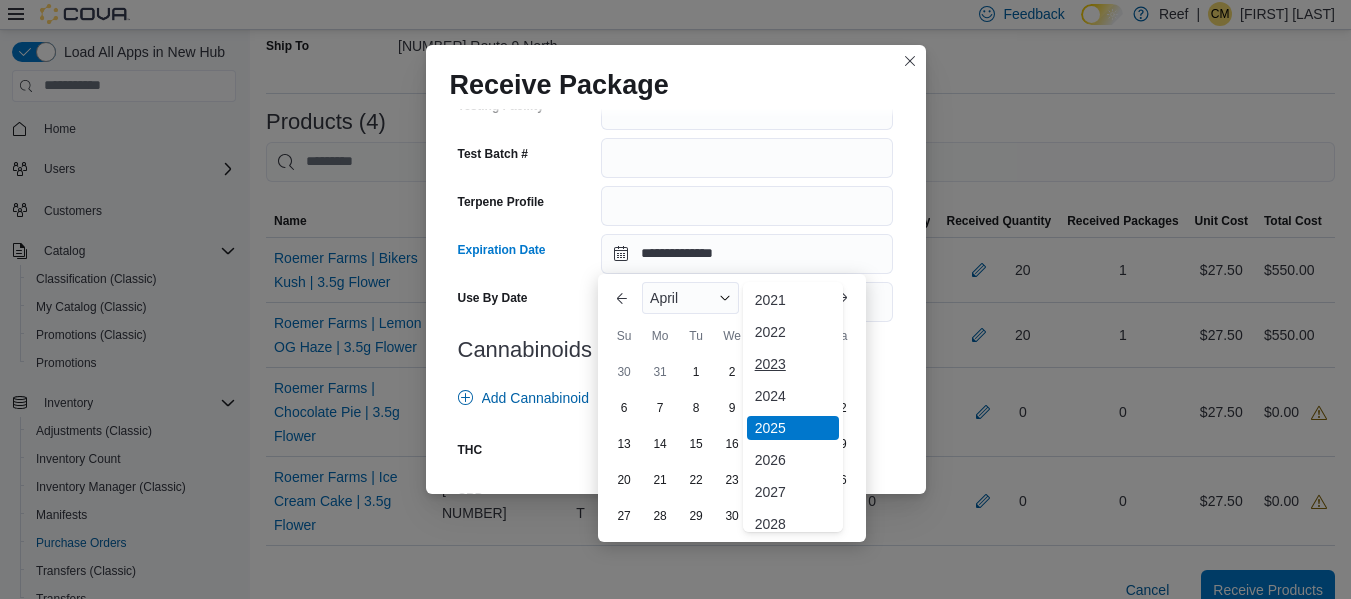 click on "2026" at bounding box center [793, 460] 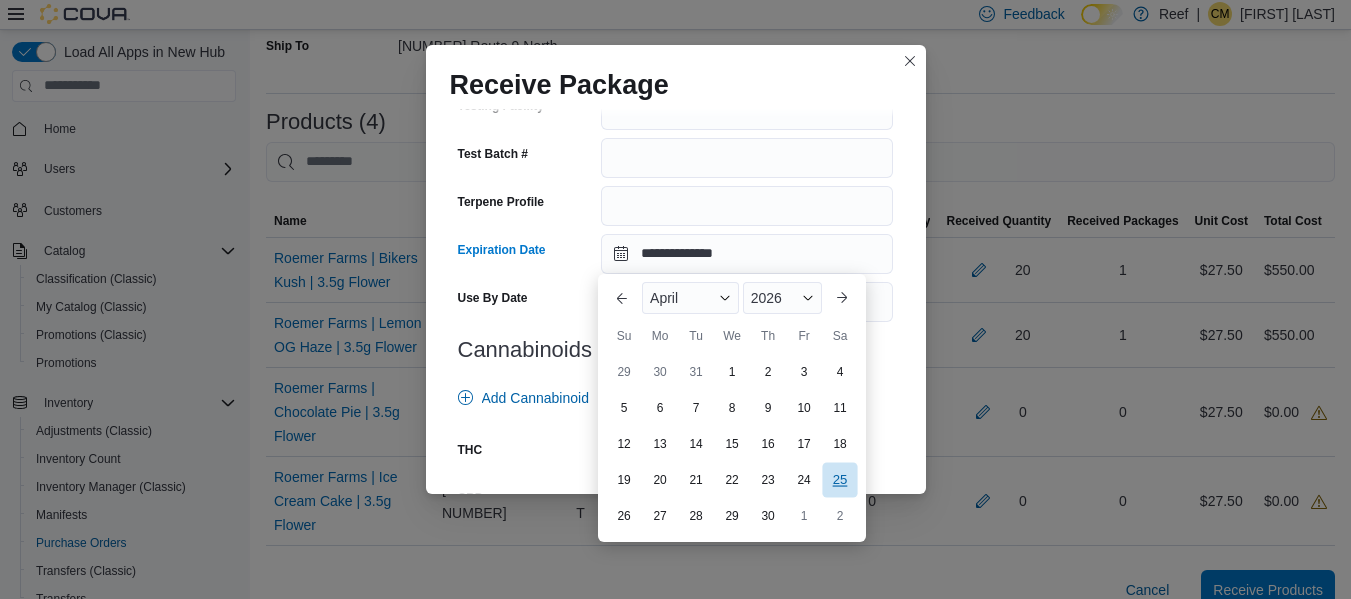 click on "25" at bounding box center [839, 479] 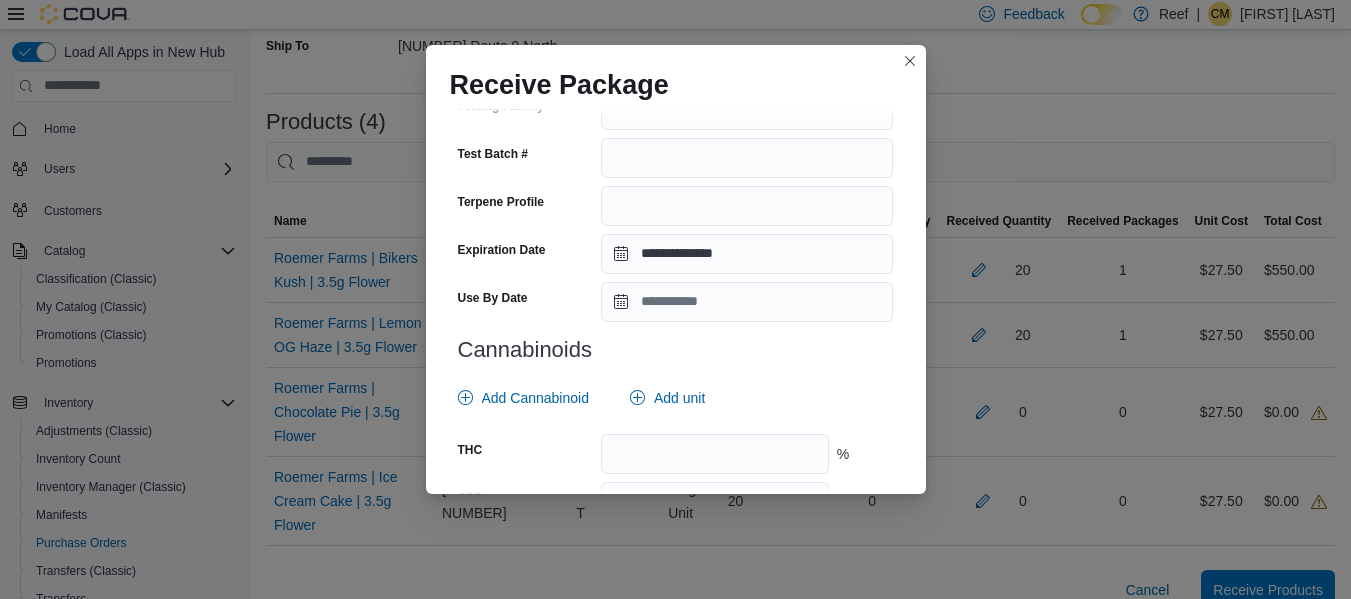 scroll, scrollTop: 799, scrollLeft: 0, axis: vertical 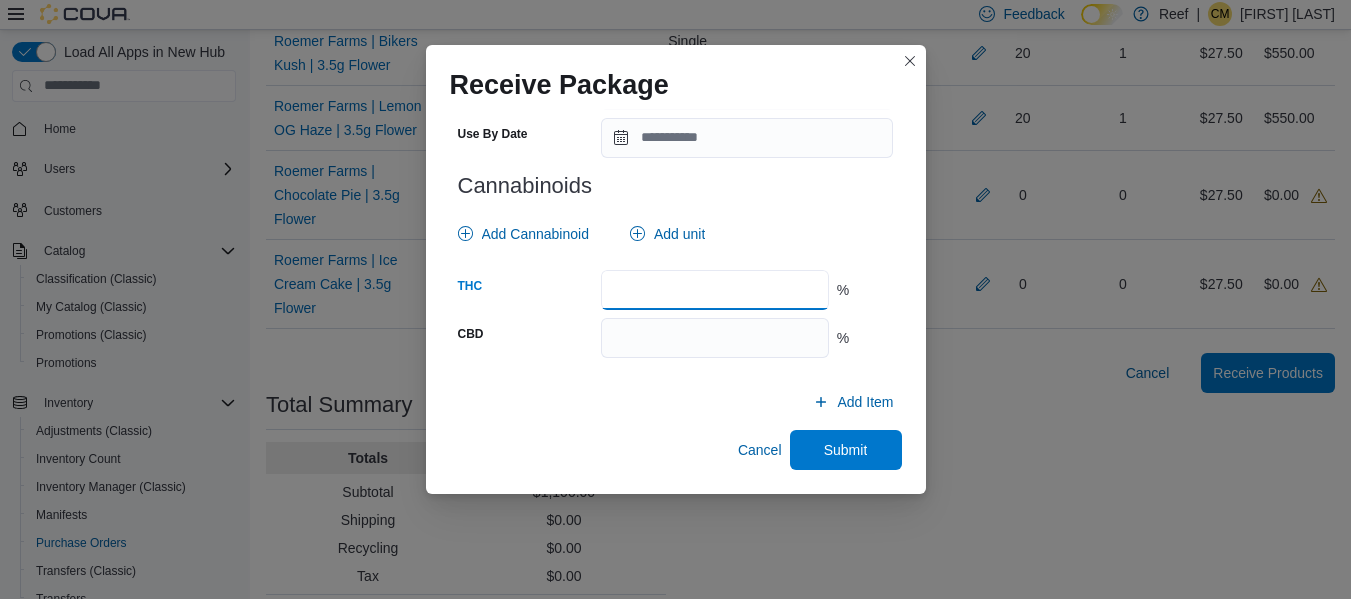 click at bounding box center (714, 290) 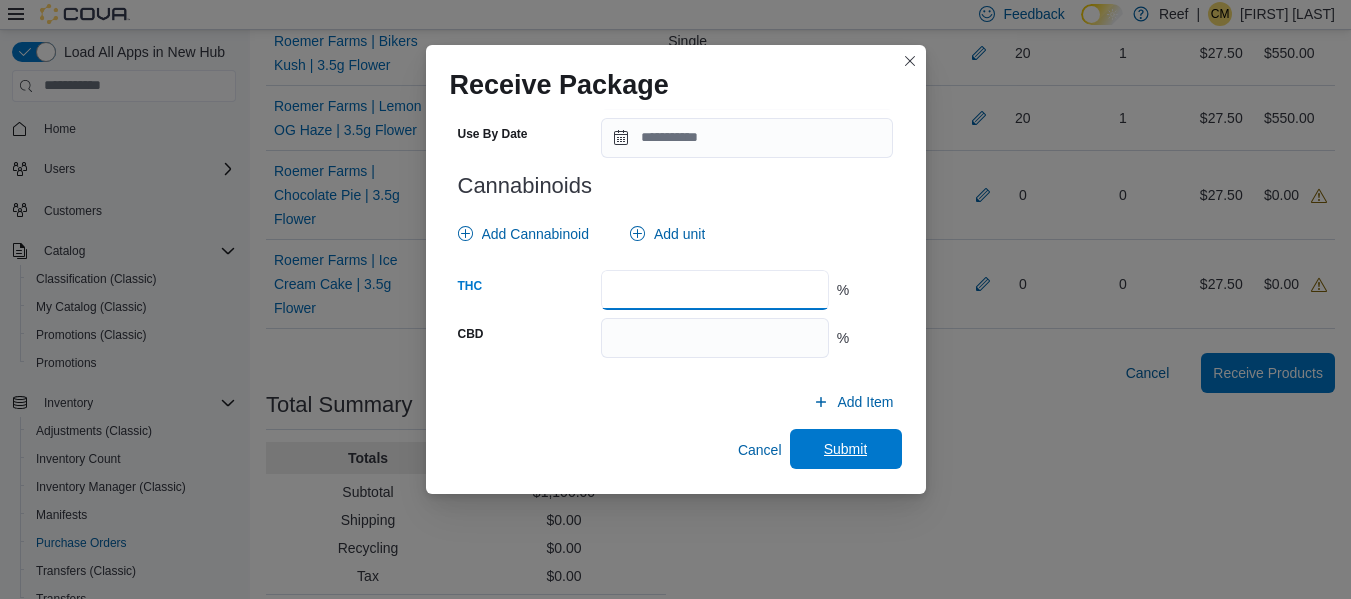 type on "**" 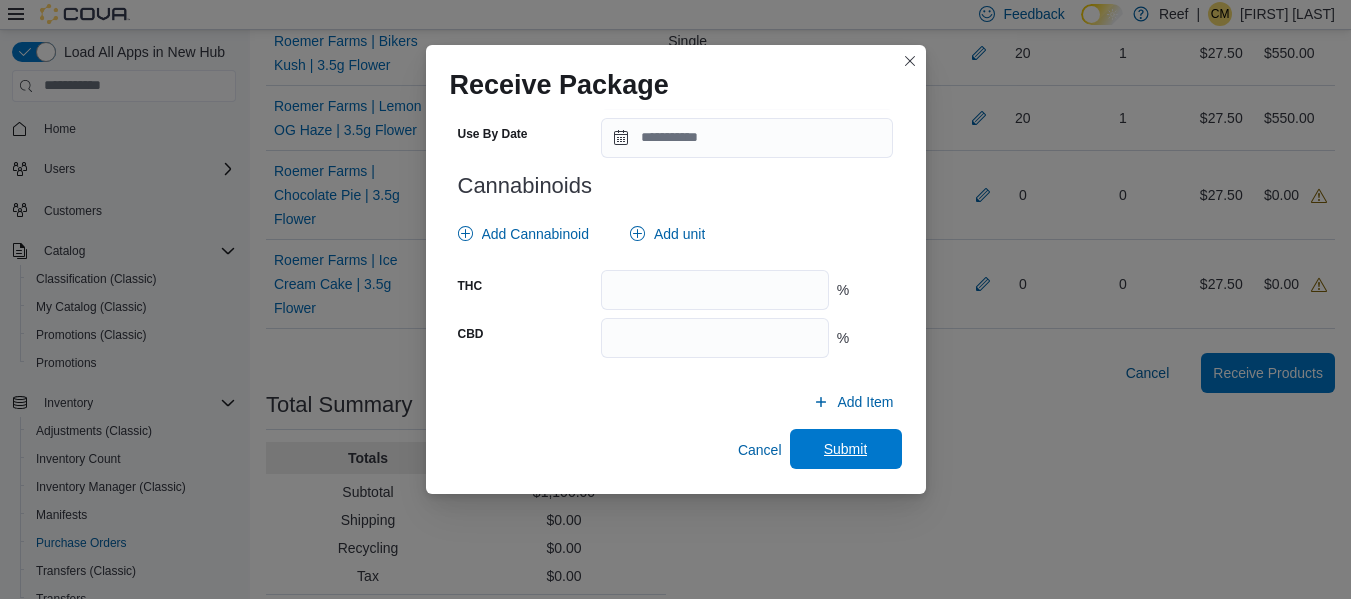 click on "Submit" at bounding box center (846, 449) 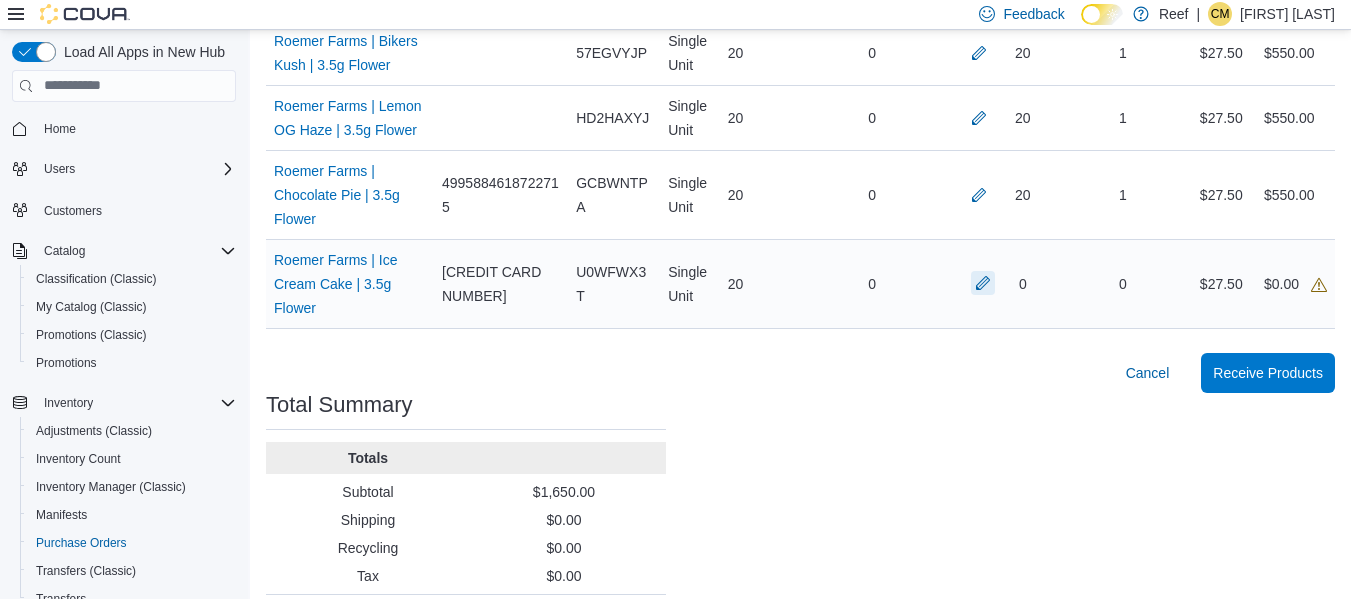 click at bounding box center (983, 283) 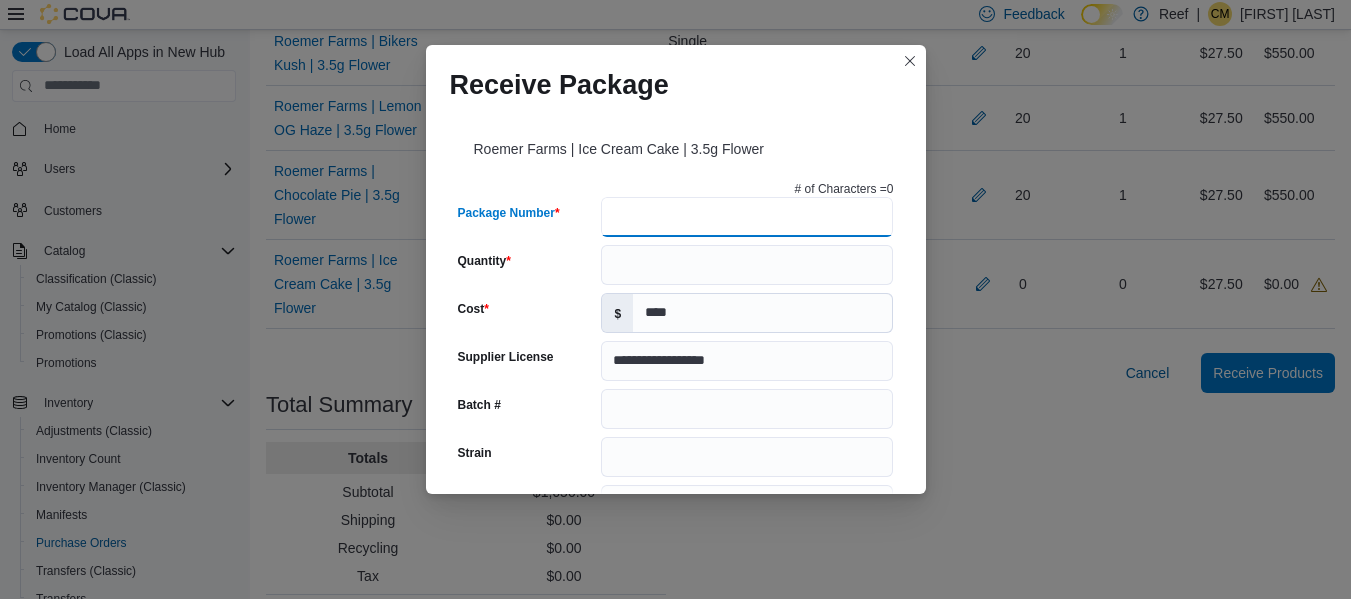 click on "Package Number" at bounding box center [747, 217] 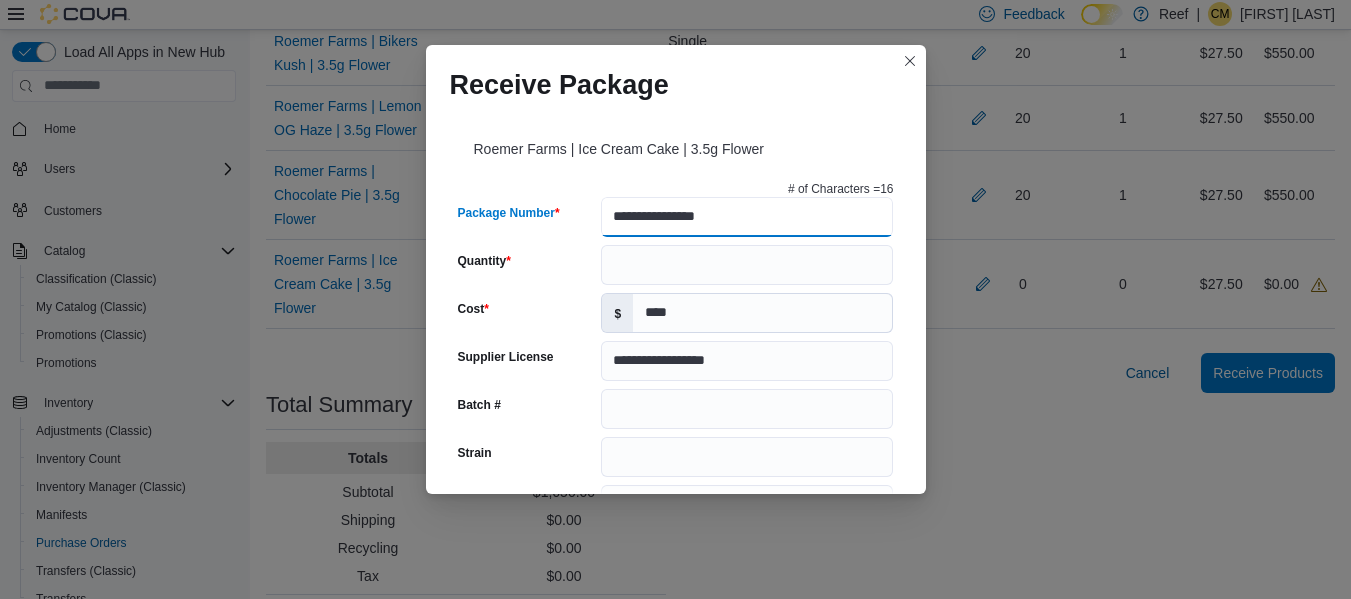 type on "**********" 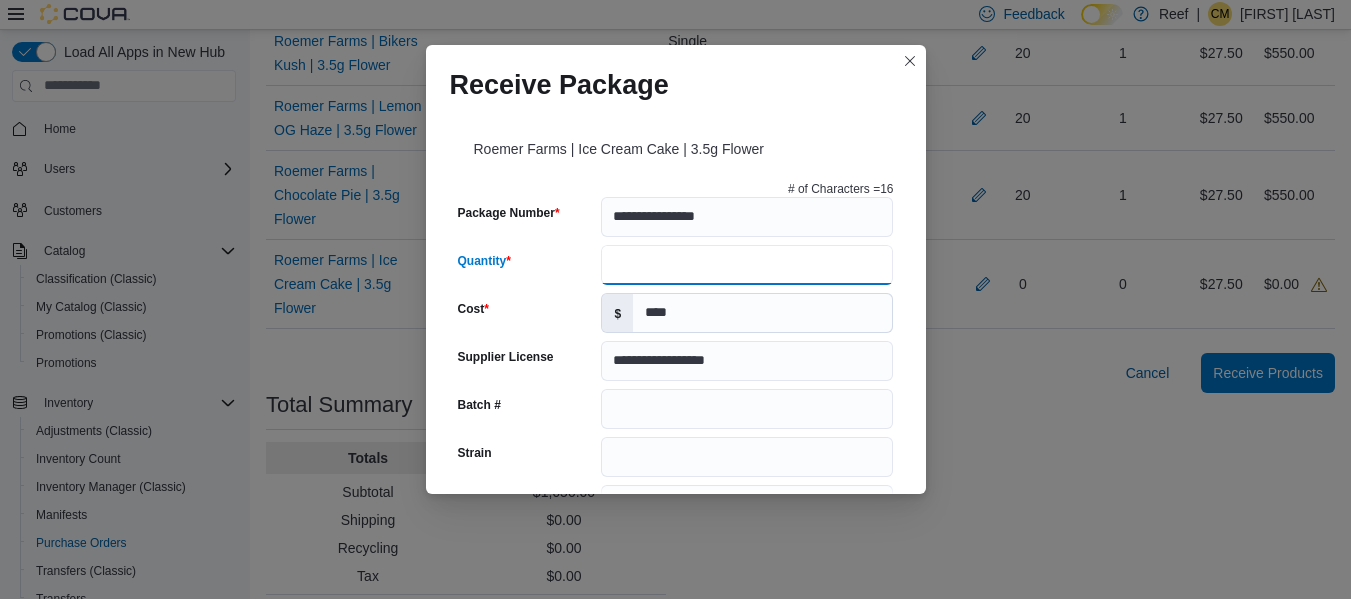 click on "Quantity" at bounding box center [747, 265] 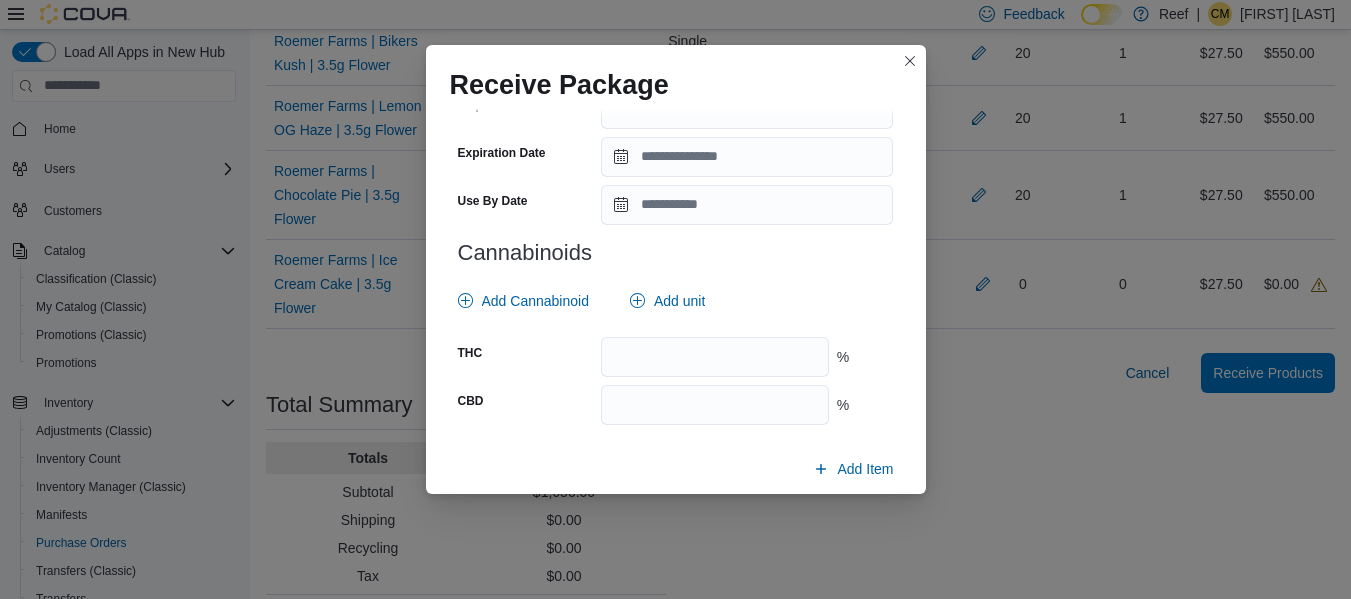 scroll, scrollTop: 799, scrollLeft: 0, axis: vertical 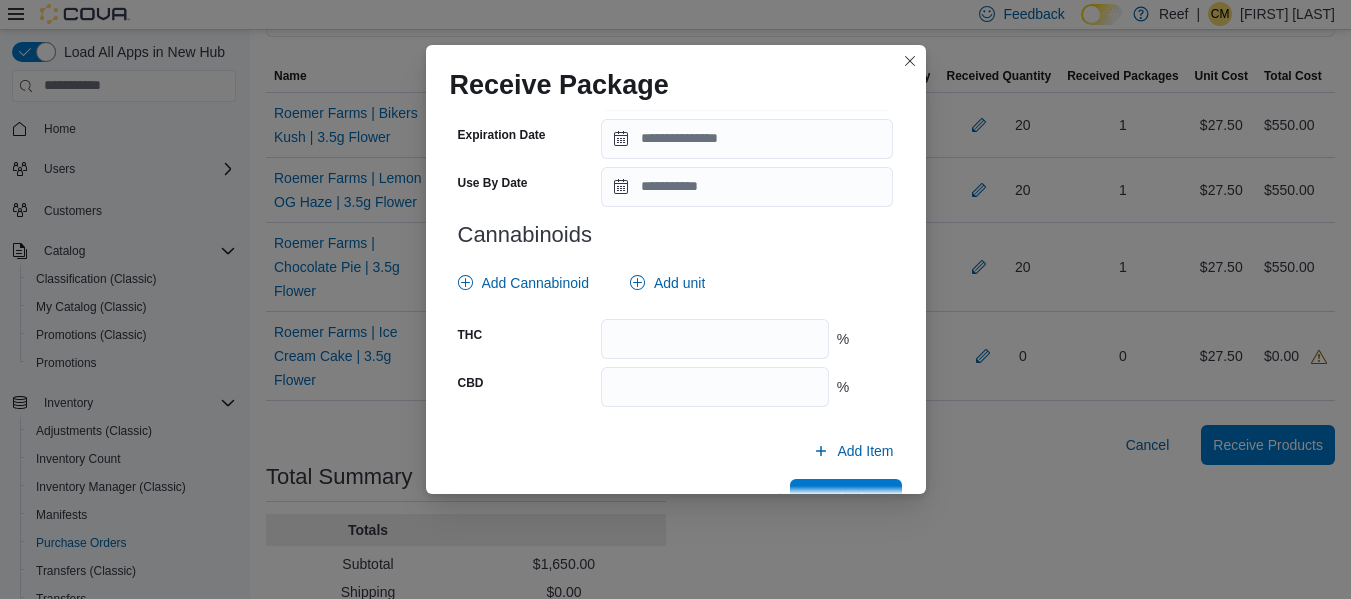 type on "**" 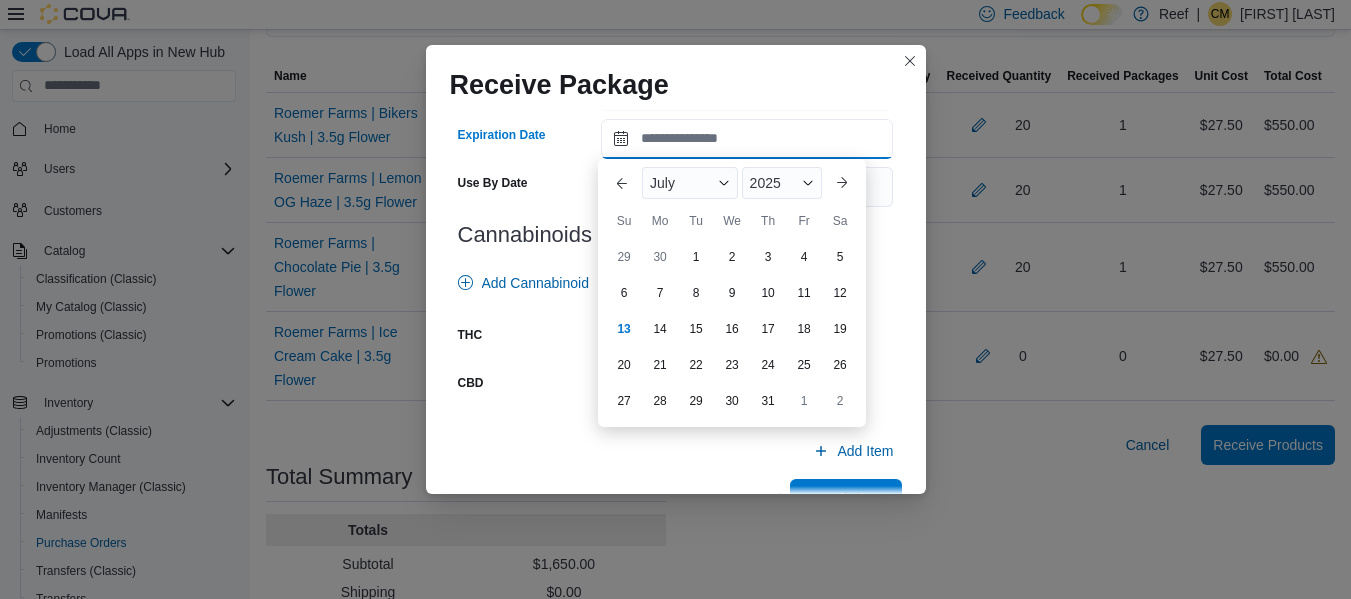 click on "Expiration Date" at bounding box center (747, 139) 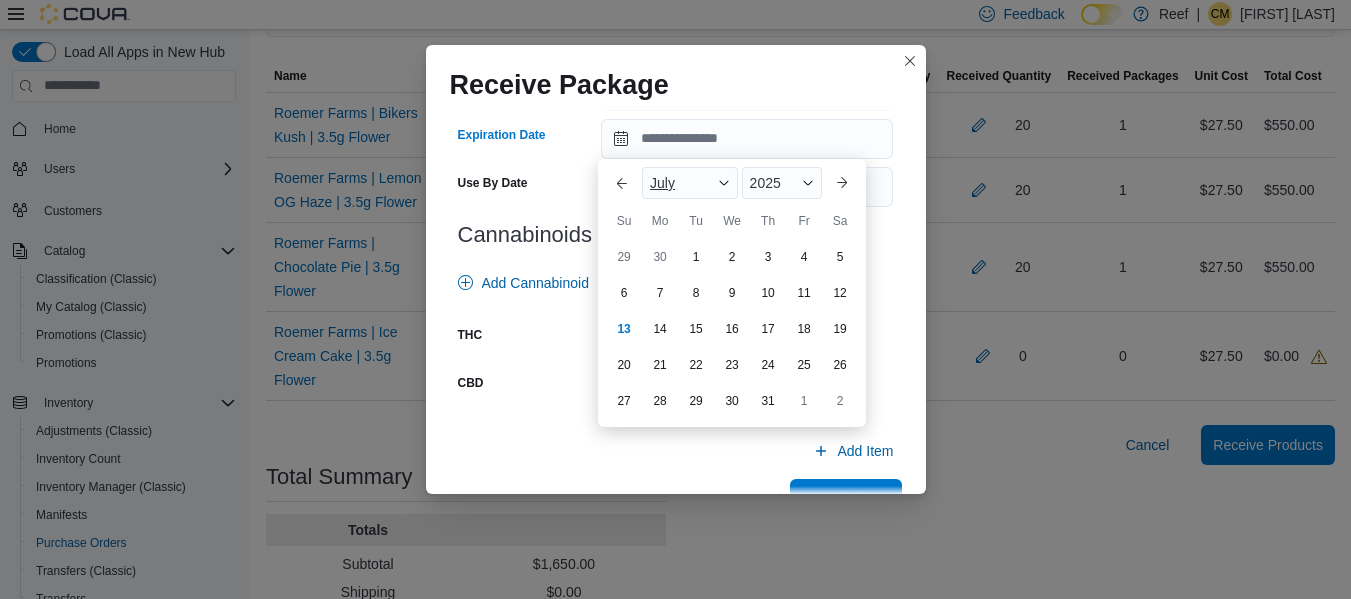 click on "July" at bounding box center [662, 183] 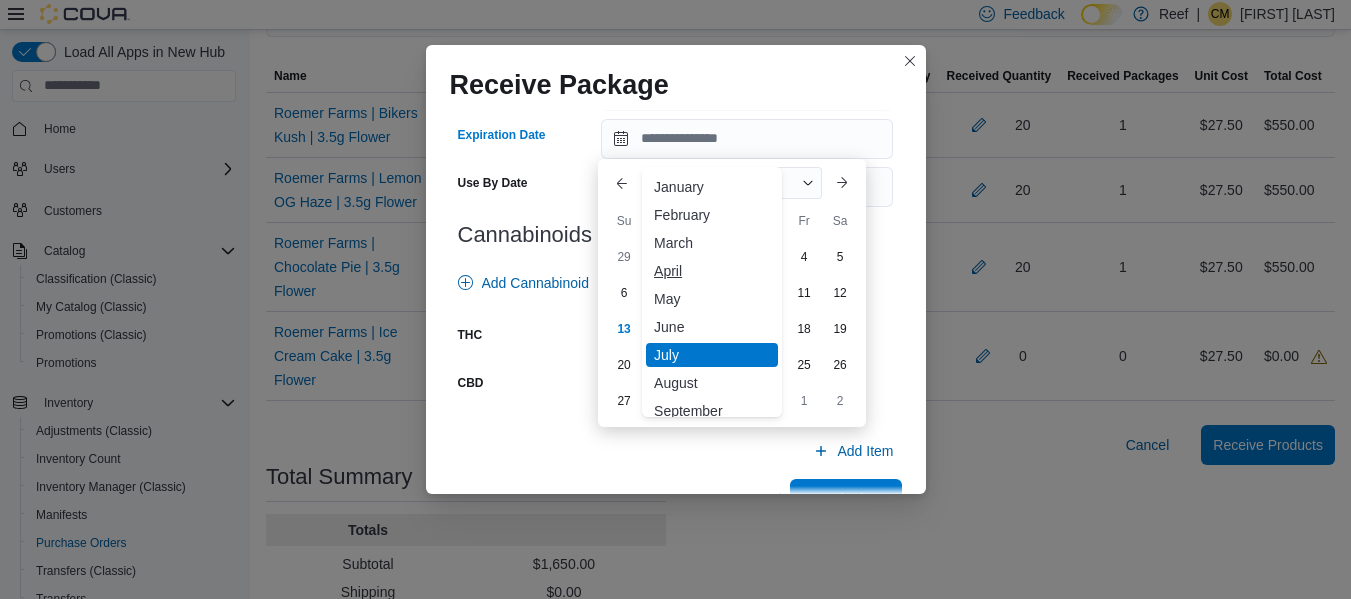 click on "April" at bounding box center (712, 271) 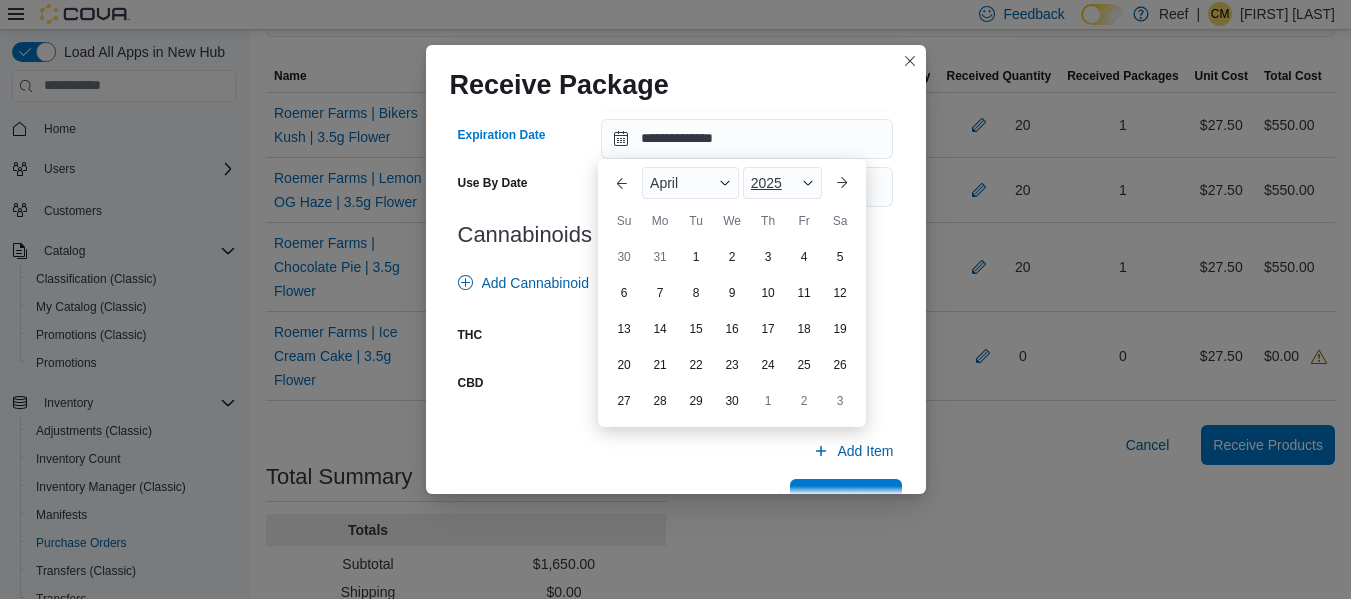 click on "2025" at bounding box center [782, 183] 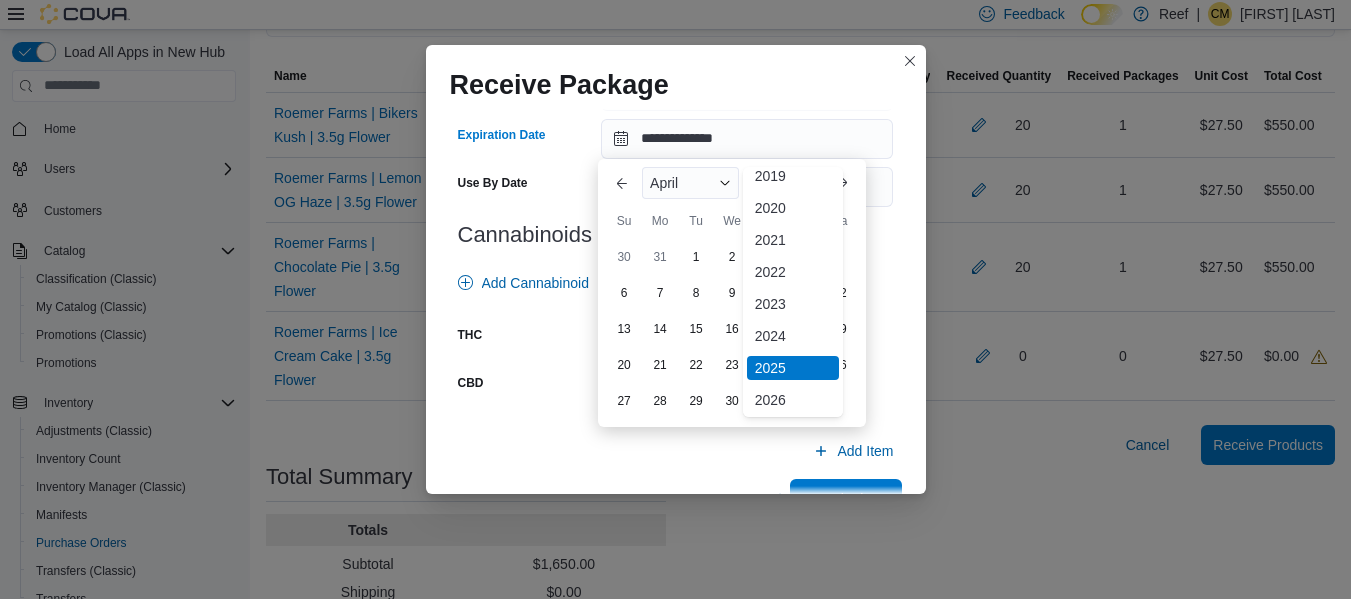scroll, scrollTop: 44, scrollLeft: 0, axis: vertical 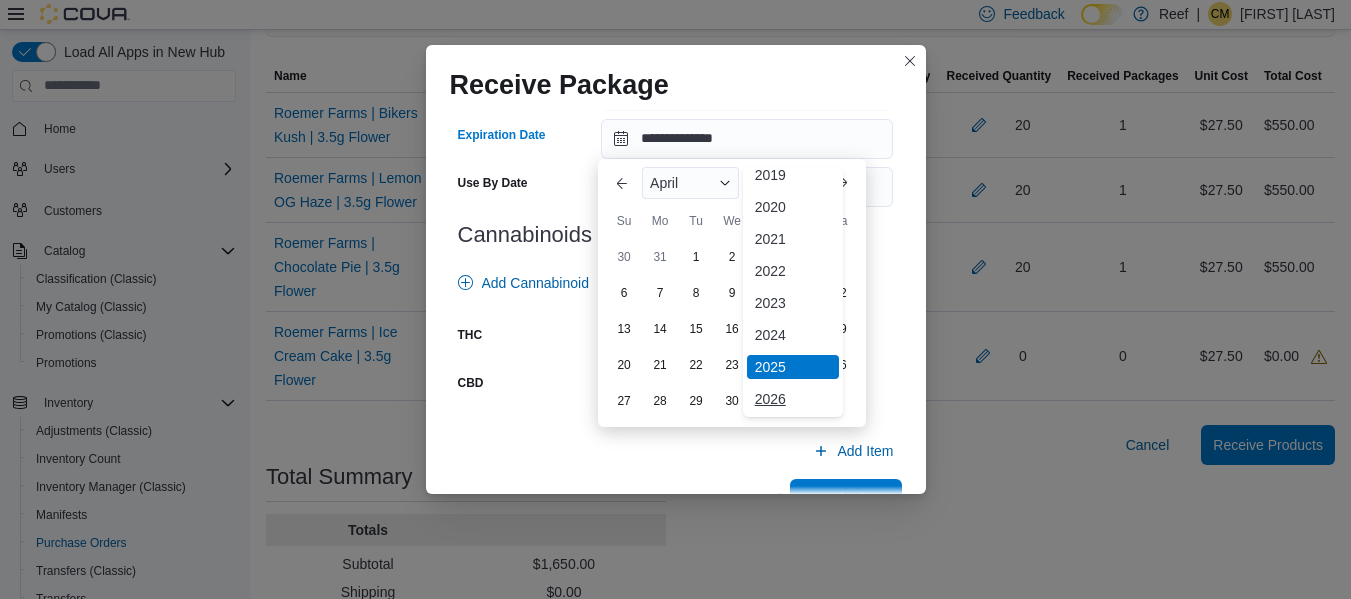 click on "2026" at bounding box center (793, 399) 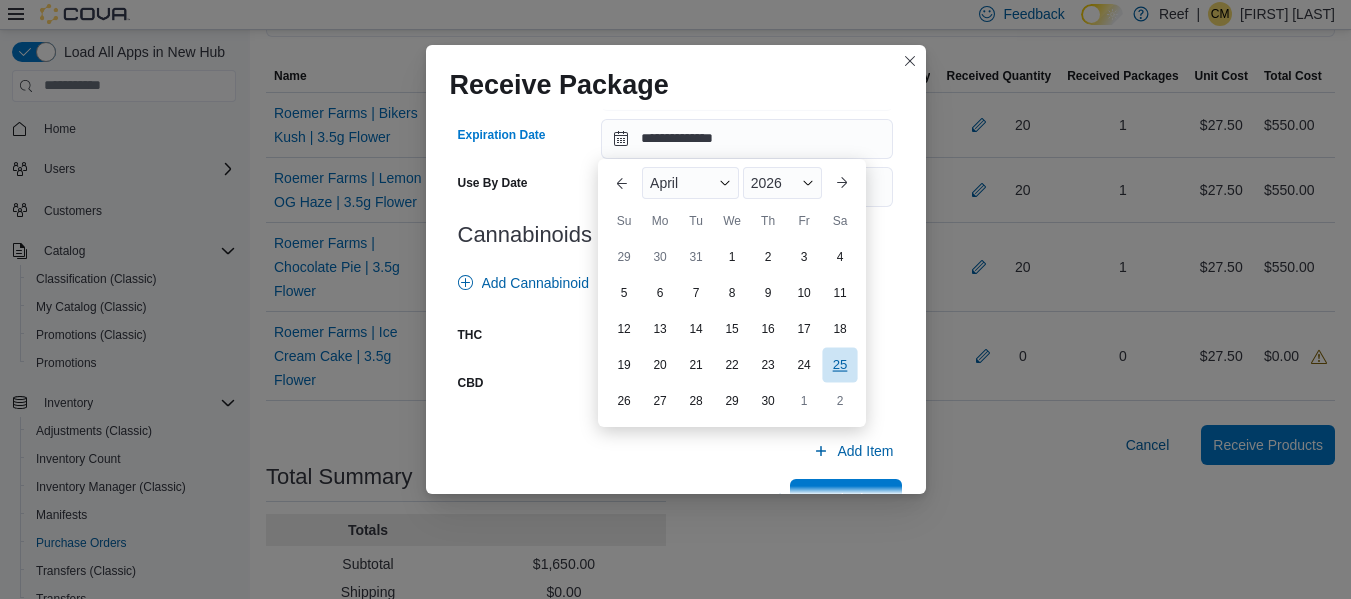 click on "25" at bounding box center (839, 364) 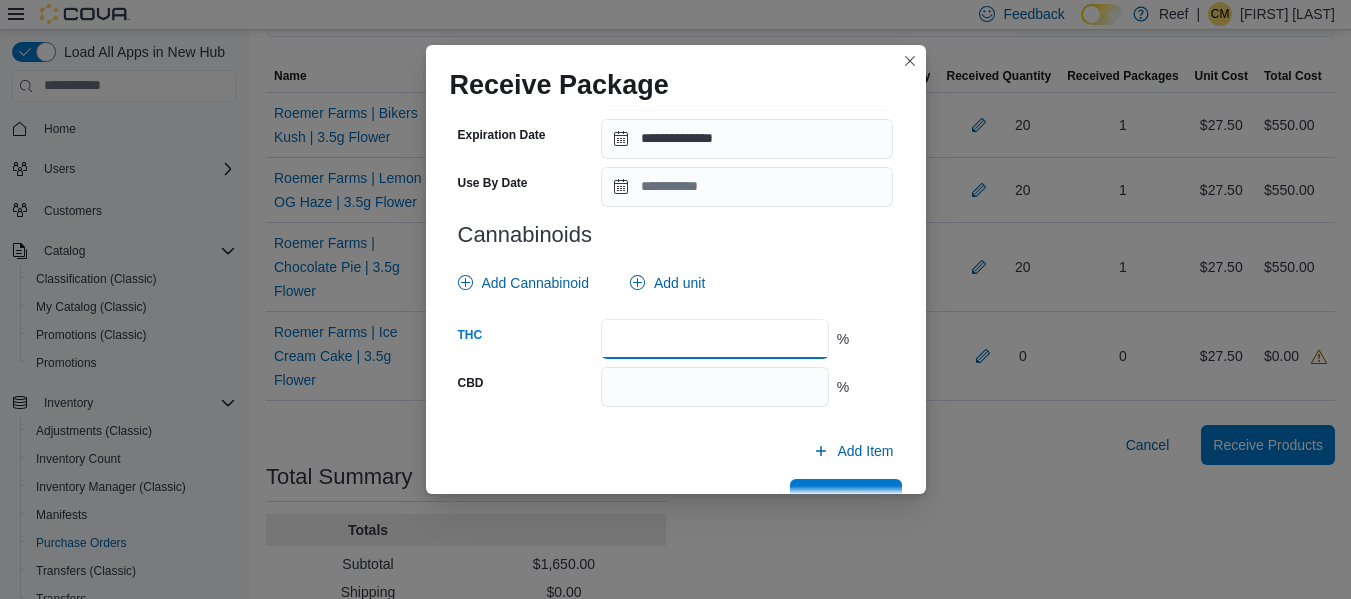 click at bounding box center (714, 339) 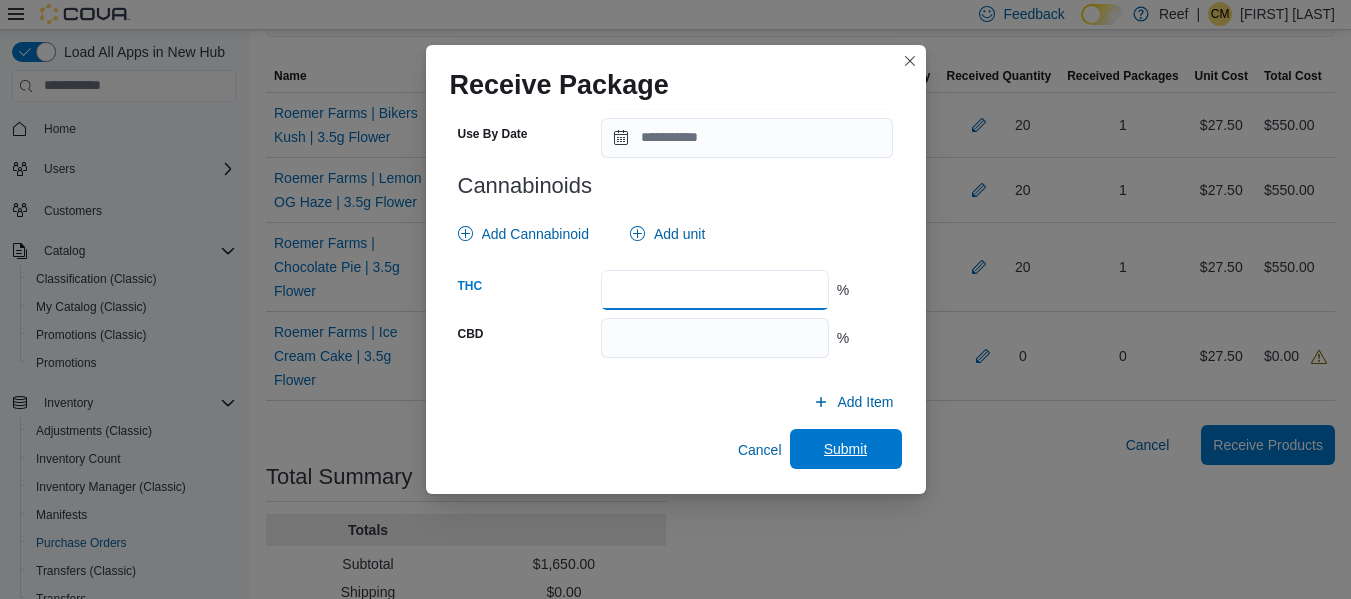 type on "**" 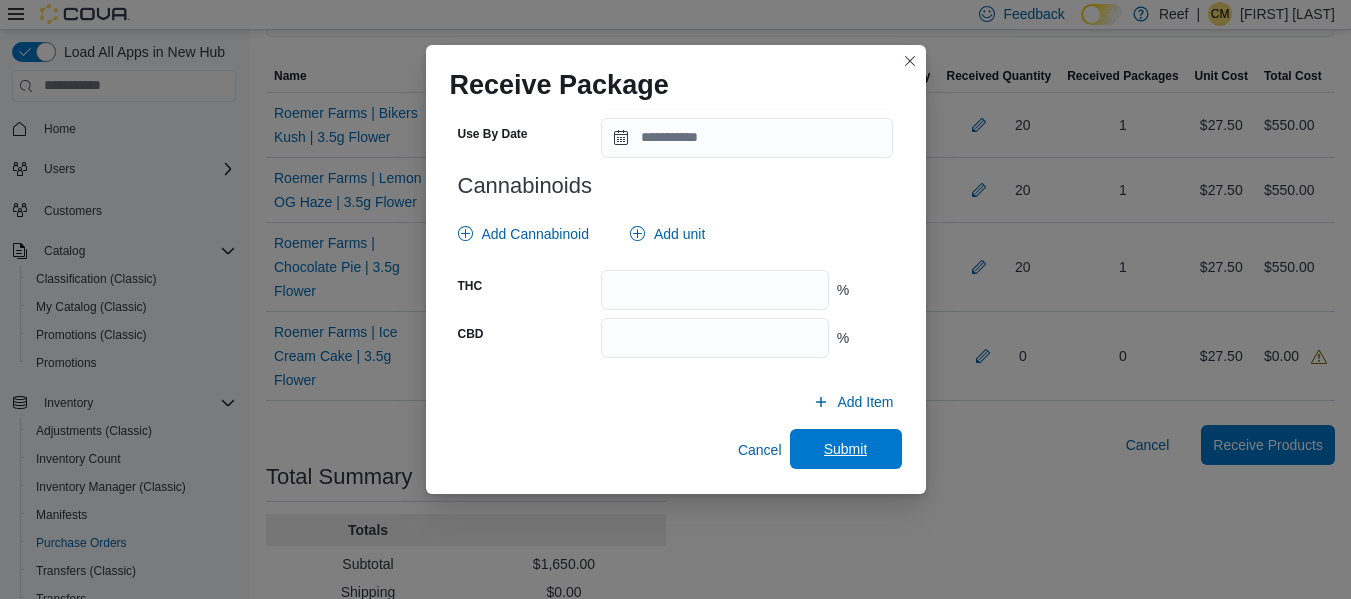 click on "Submit" at bounding box center [846, 449] 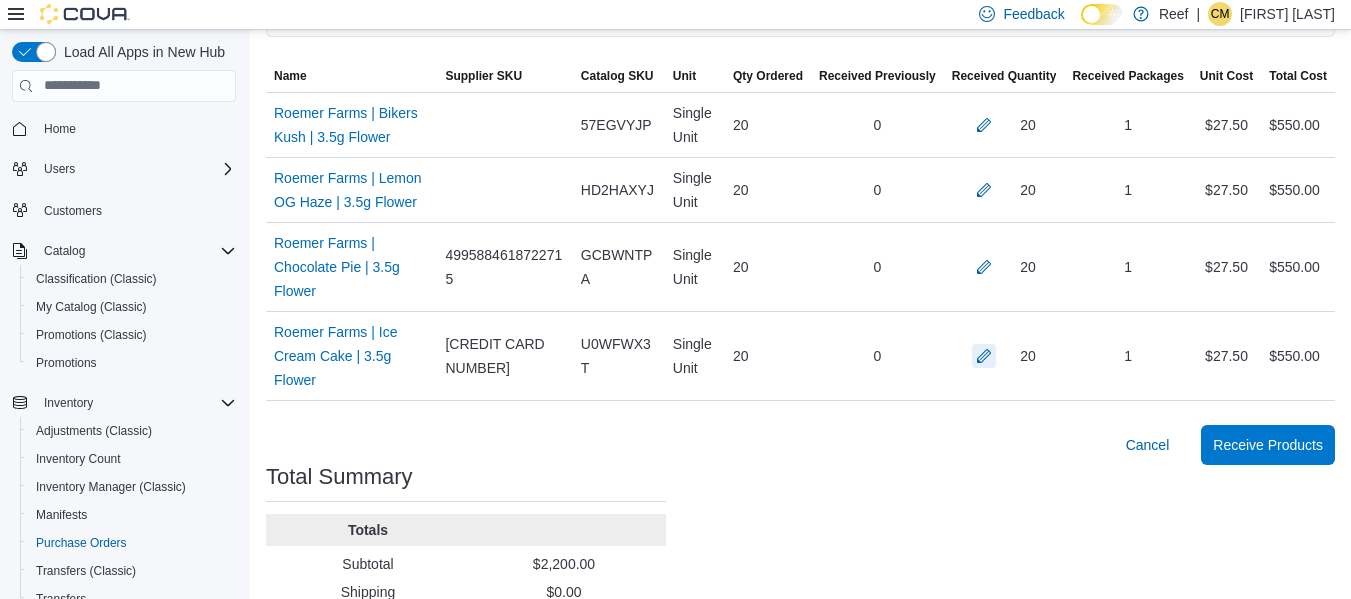 scroll, scrollTop: 601, scrollLeft: 0, axis: vertical 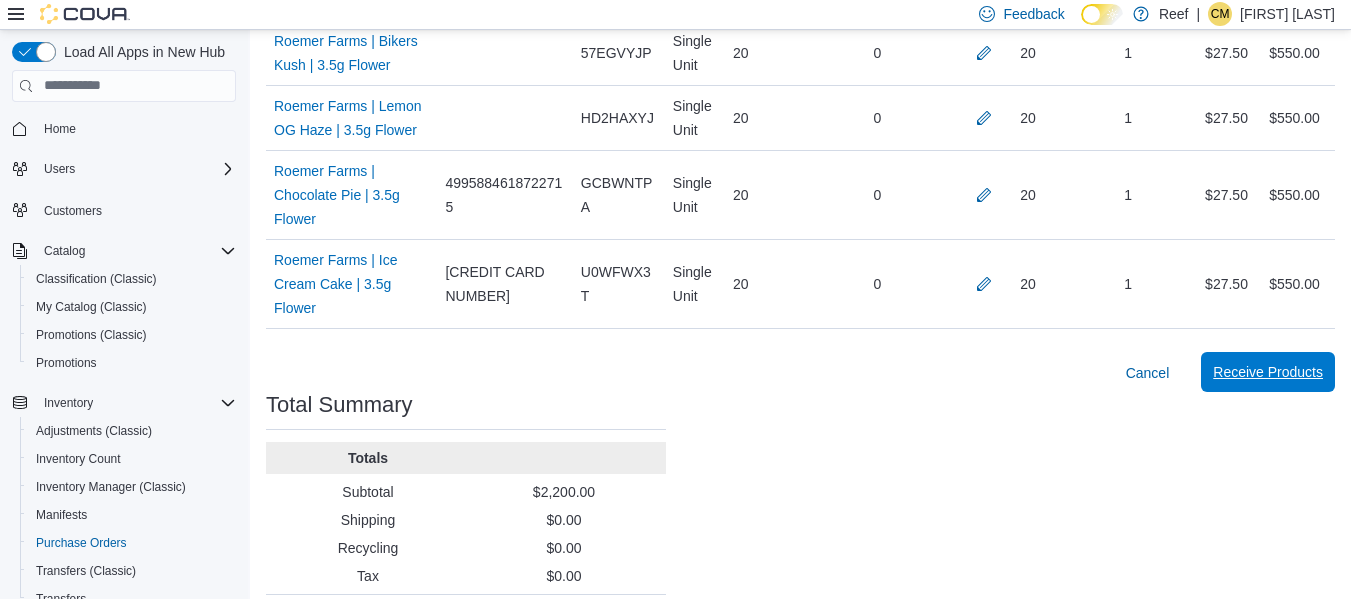 click on "Receive Products" at bounding box center (1268, 372) 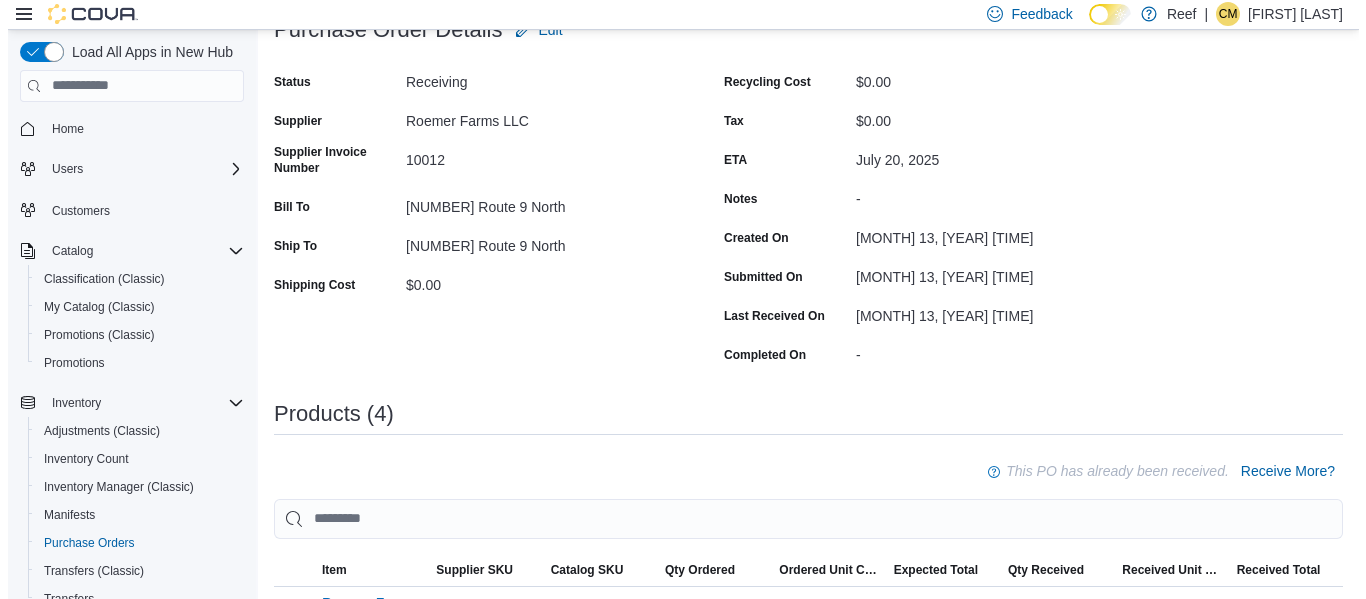 scroll, scrollTop: 0, scrollLeft: 0, axis: both 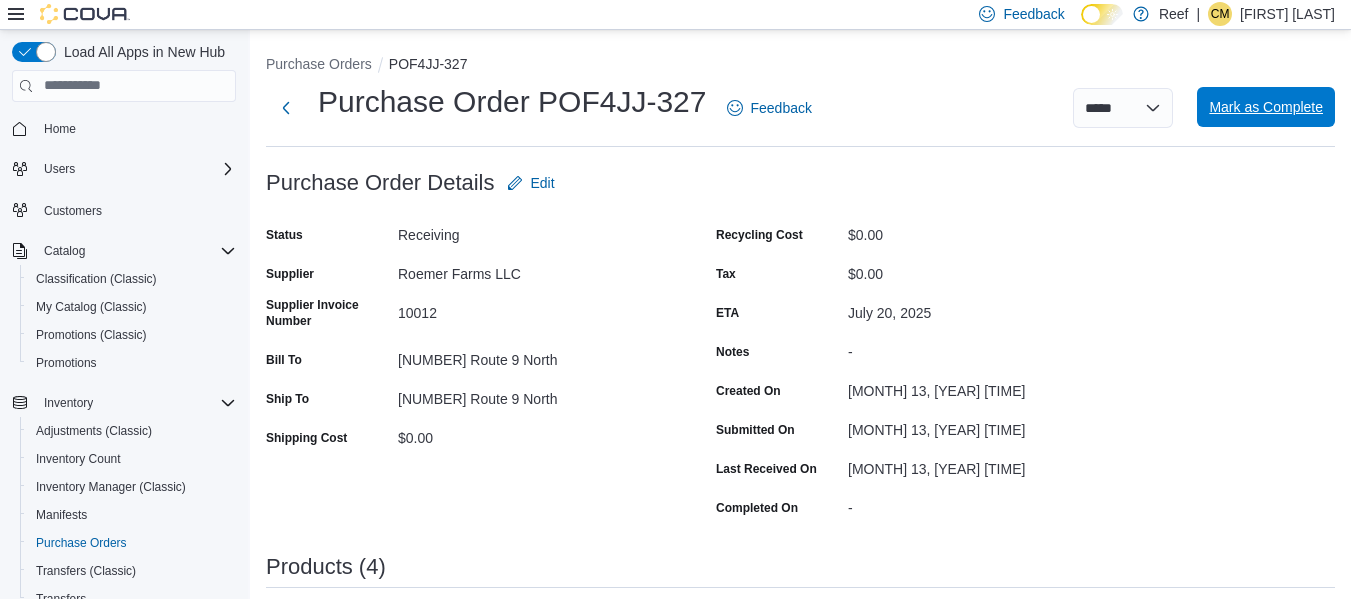click on "Mark as Complete" at bounding box center (1266, 107) 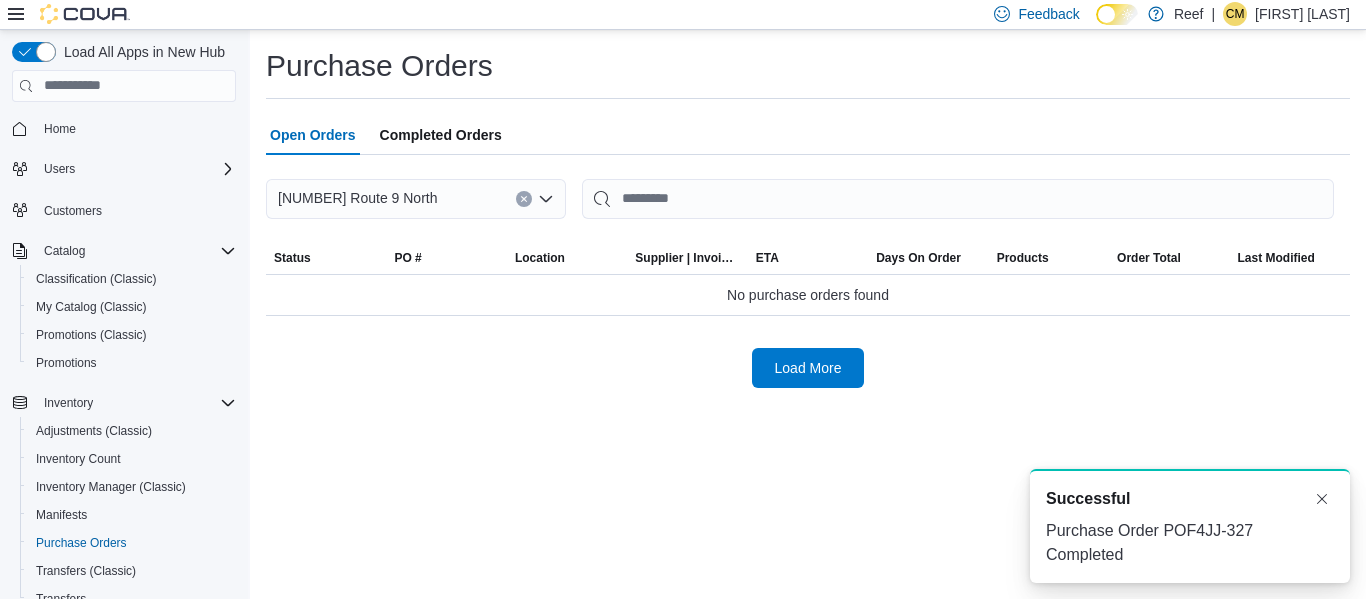scroll, scrollTop: 0, scrollLeft: 0, axis: both 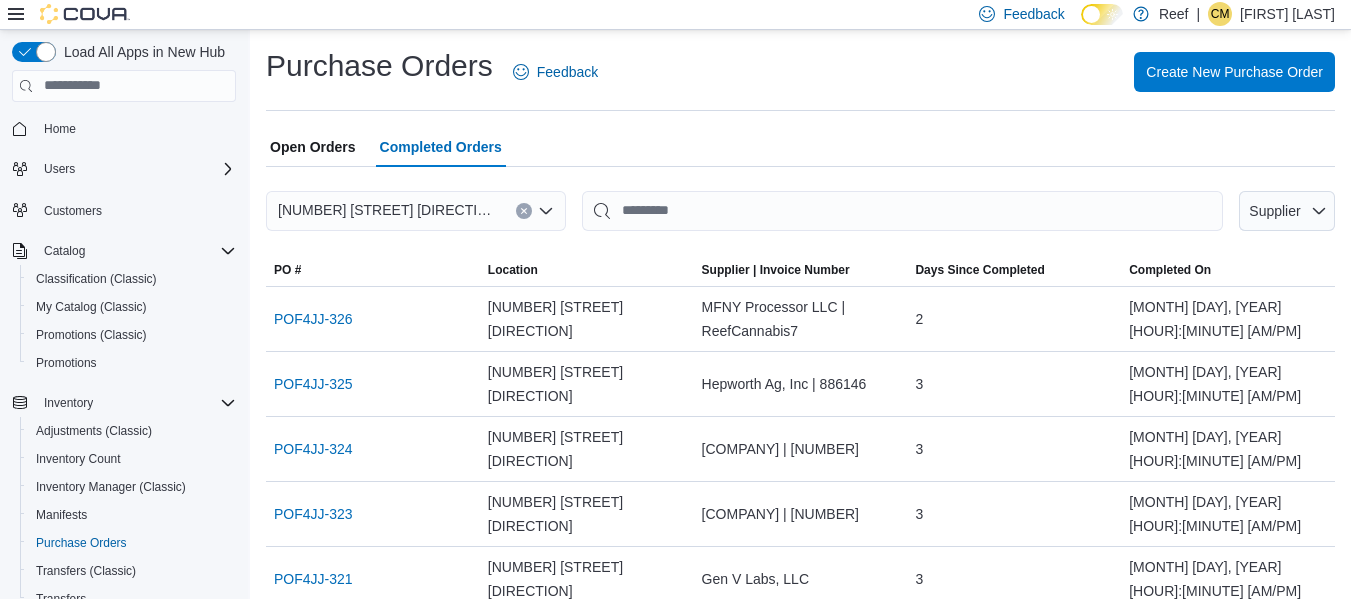 click on "Open Orders" at bounding box center (313, 147) 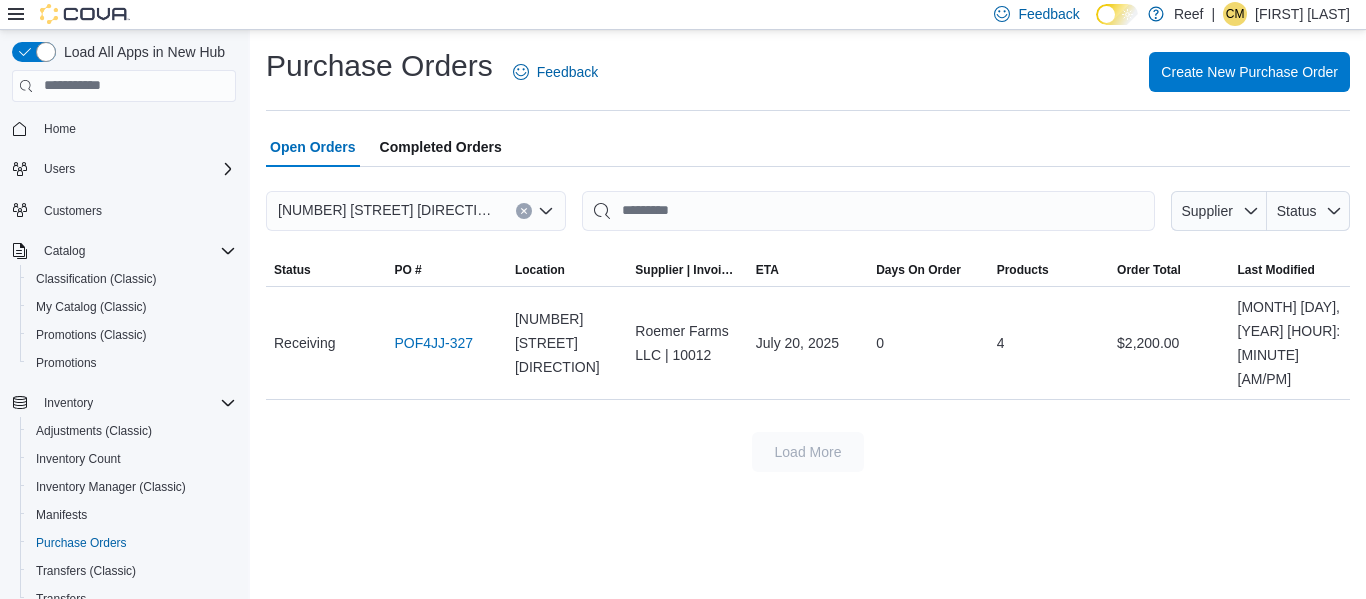 click on "Completed Orders" at bounding box center (441, 147) 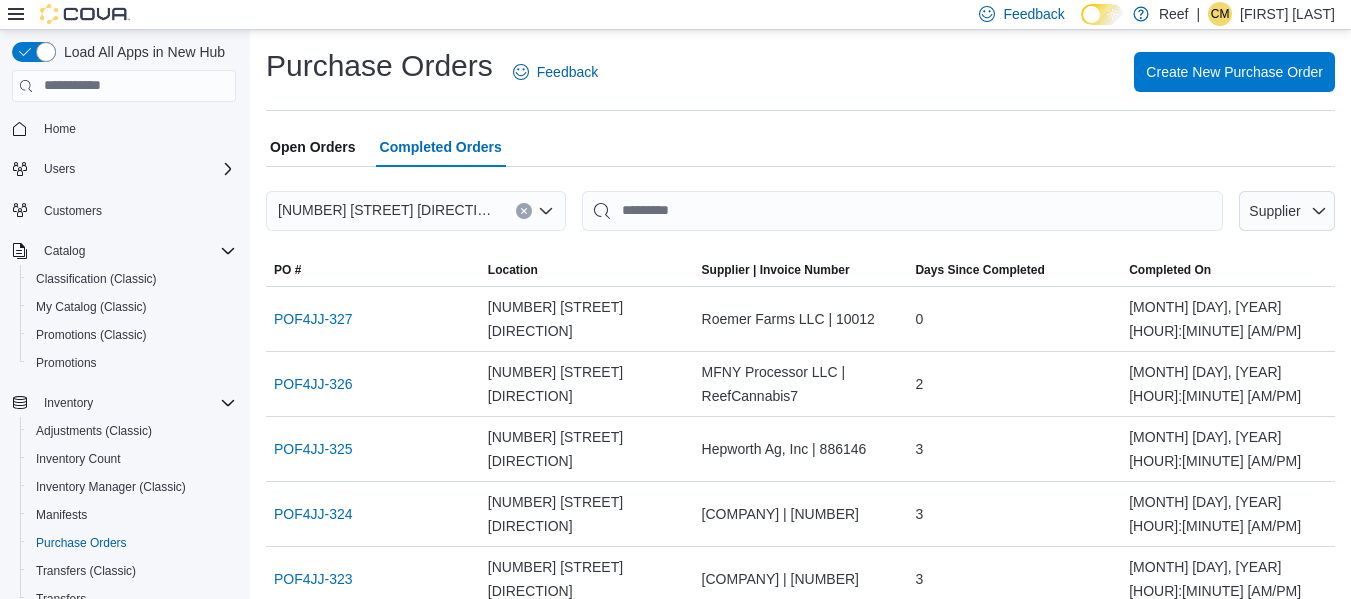 click on "Open Orders" at bounding box center (313, 147) 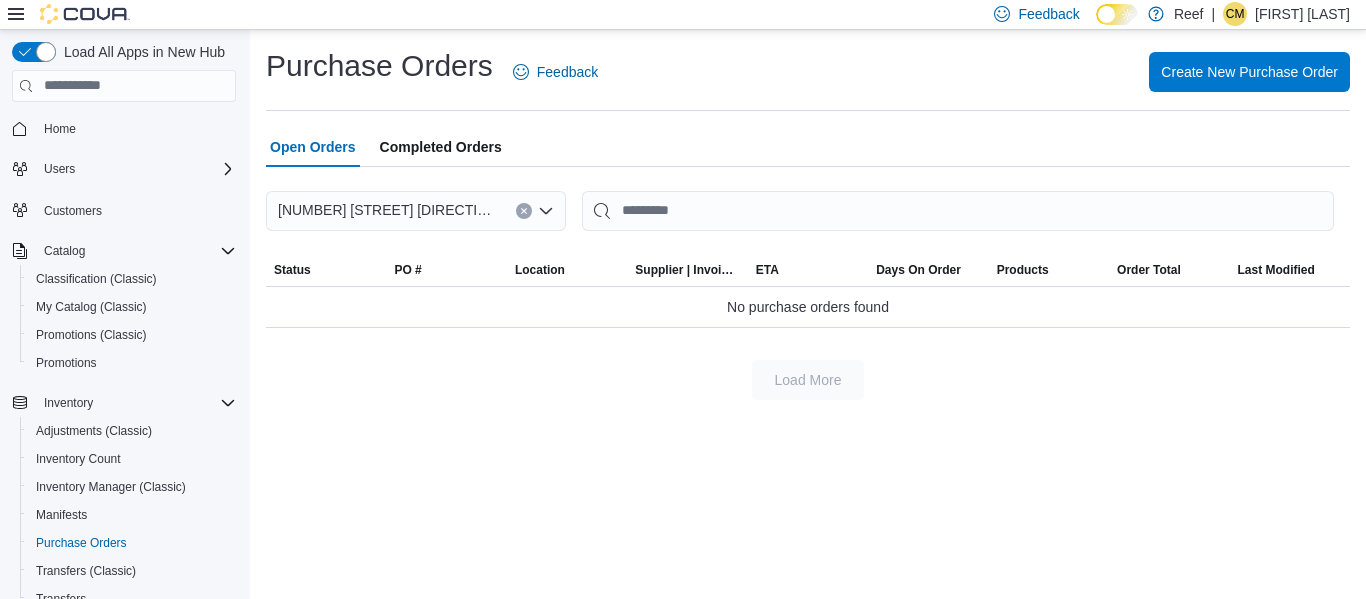 click on "Completed Orders" at bounding box center (441, 147) 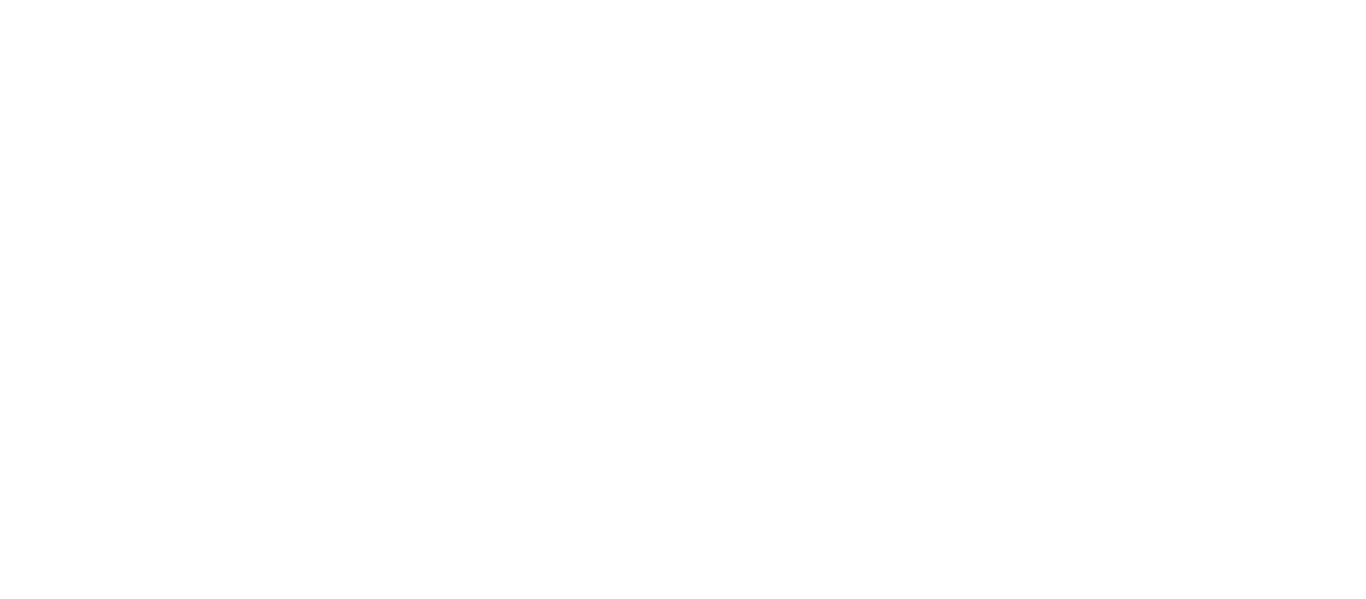 scroll, scrollTop: 0, scrollLeft: 0, axis: both 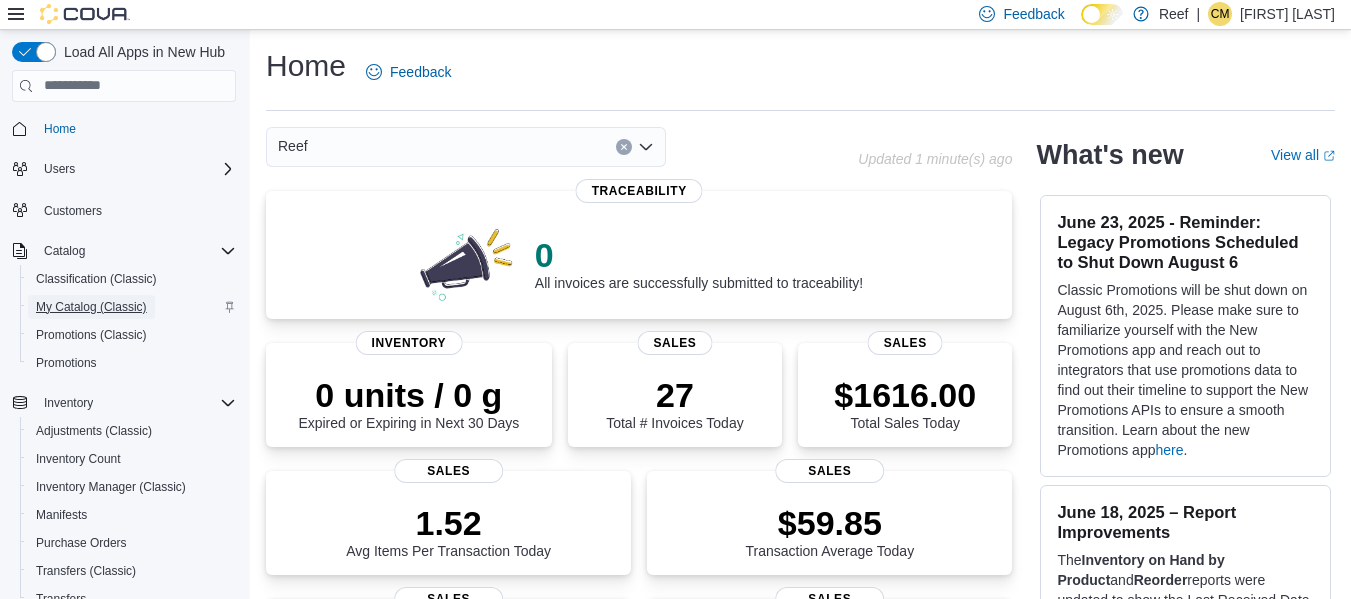 click on "My Catalog (Classic)" at bounding box center (91, 307) 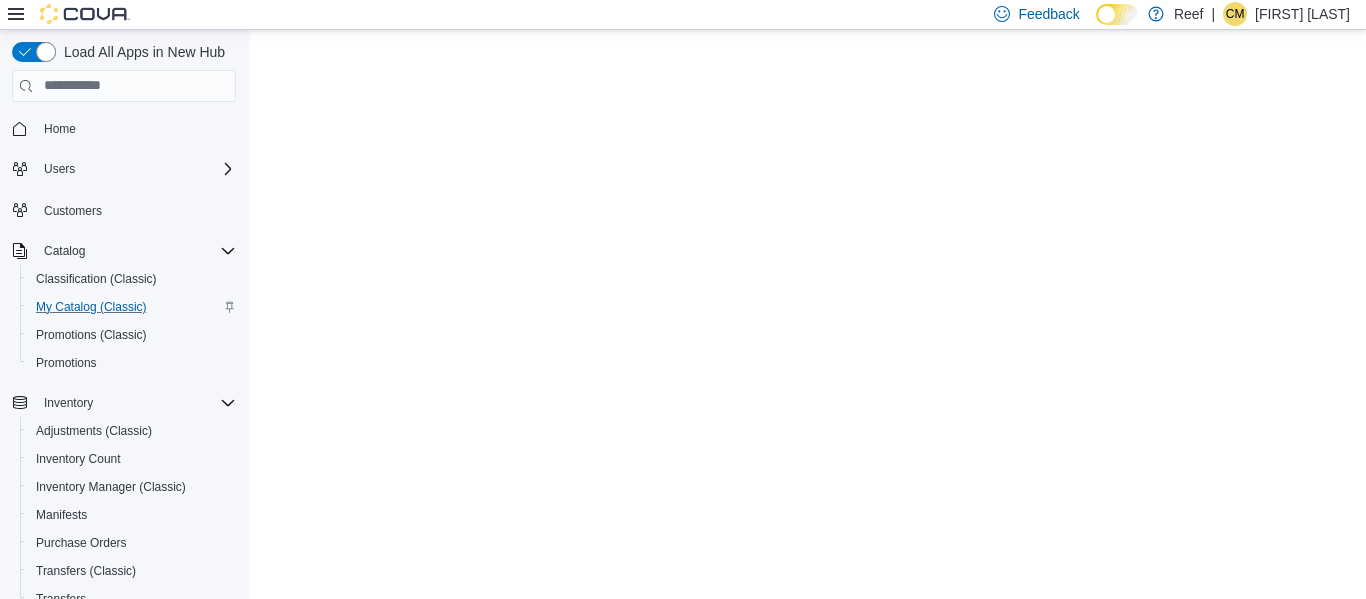 scroll, scrollTop: 0, scrollLeft: 0, axis: both 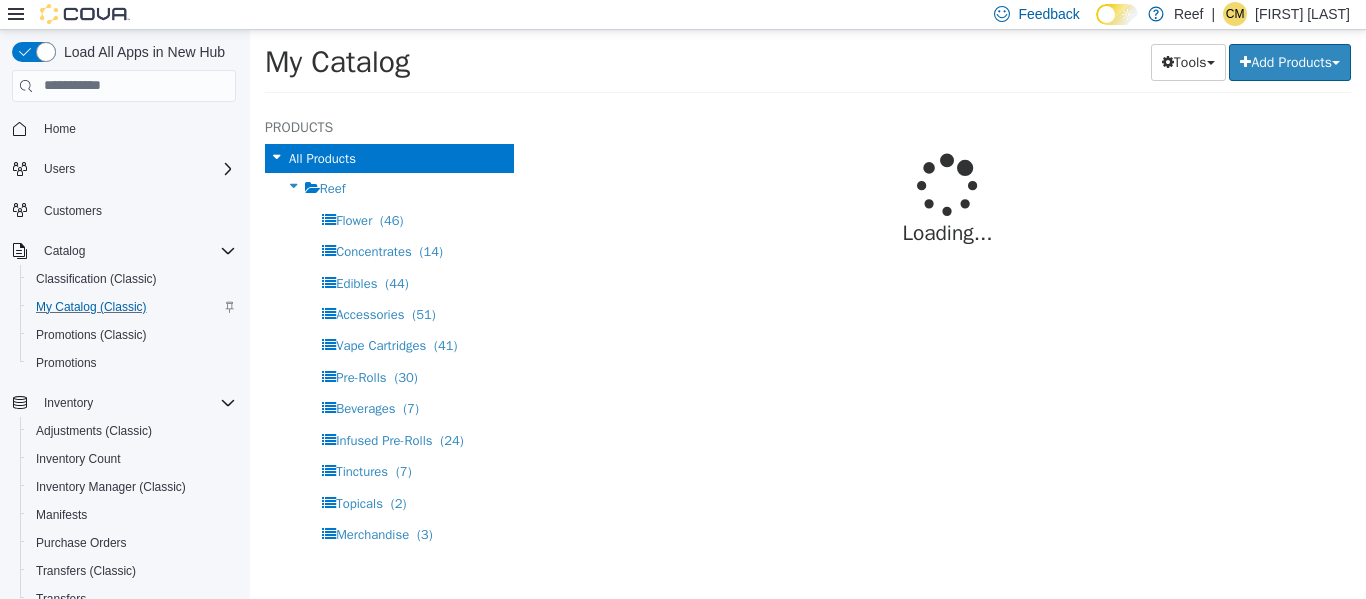 select on "**********" 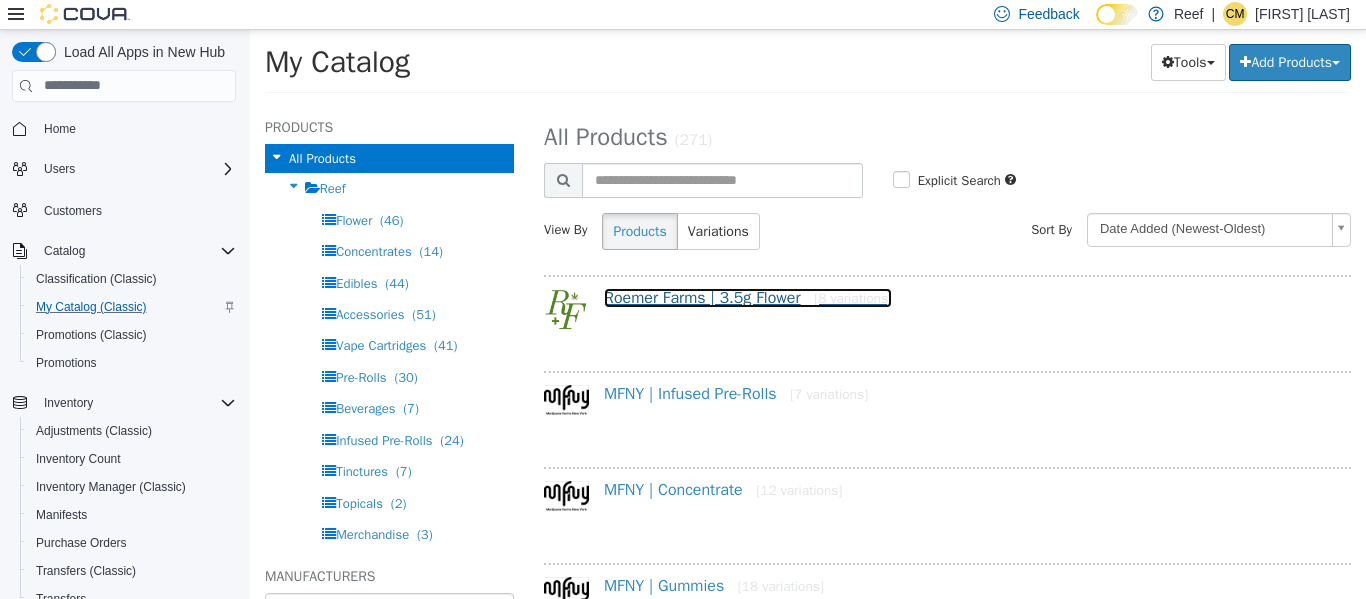 click on "Roemer Farms | 3.5g Flower
[8 variations]" at bounding box center (748, 297) 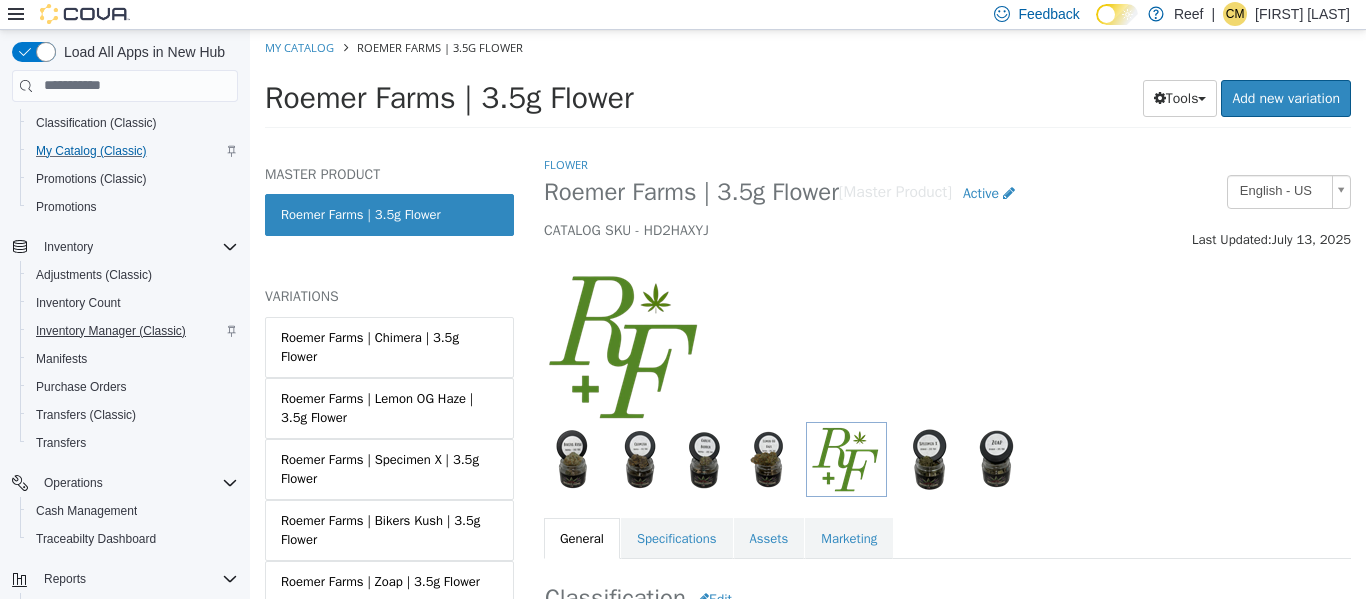 scroll, scrollTop: 155, scrollLeft: 0, axis: vertical 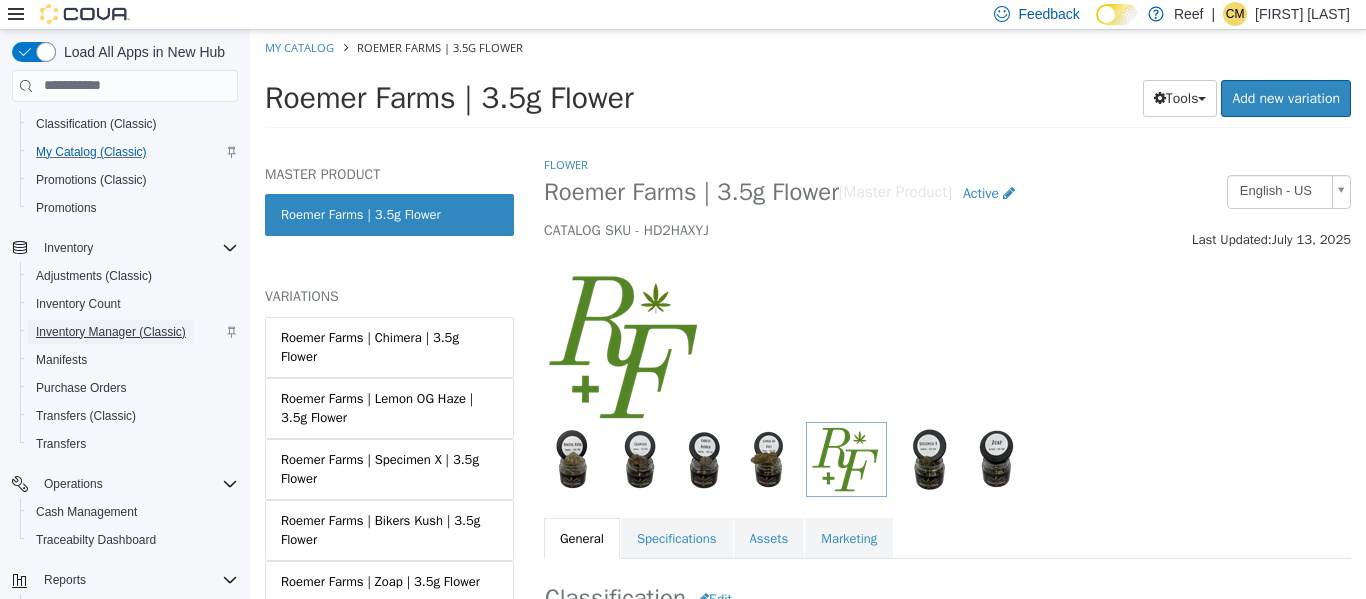 click on "Inventory Manager (Classic)" at bounding box center [111, 332] 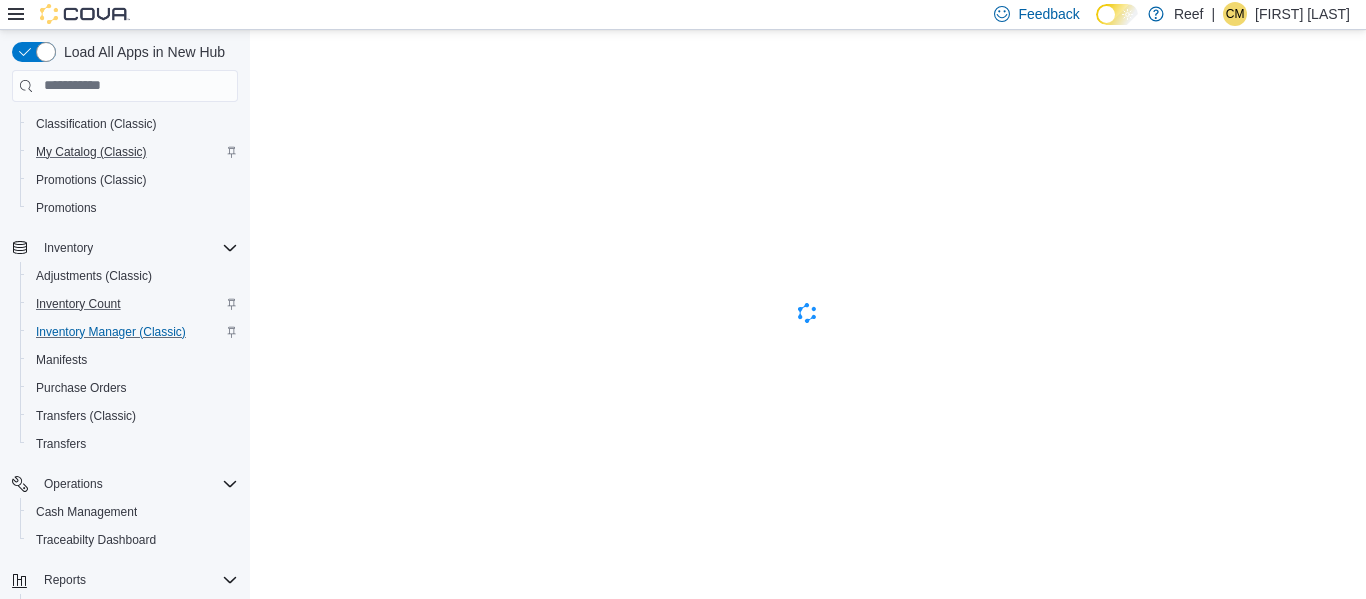 scroll, scrollTop: 0, scrollLeft: 0, axis: both 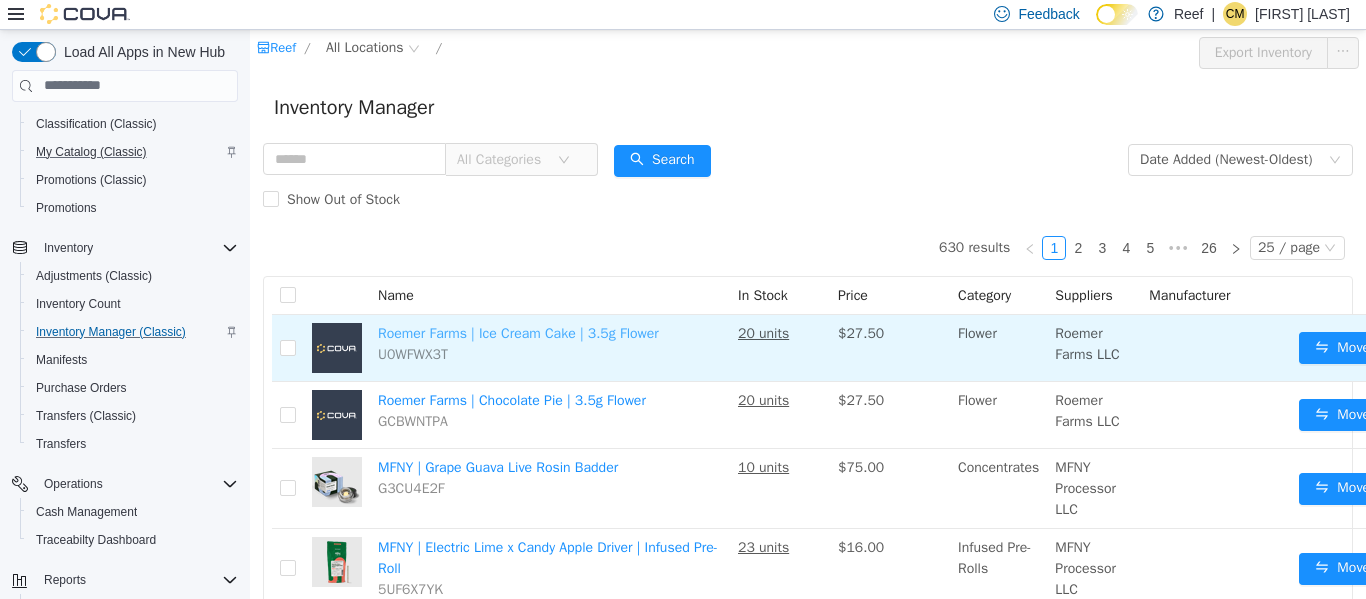 click on "Roemer Farms | Ice Cream Cake | 3.5g Flower" at bounding box center [518, 332] 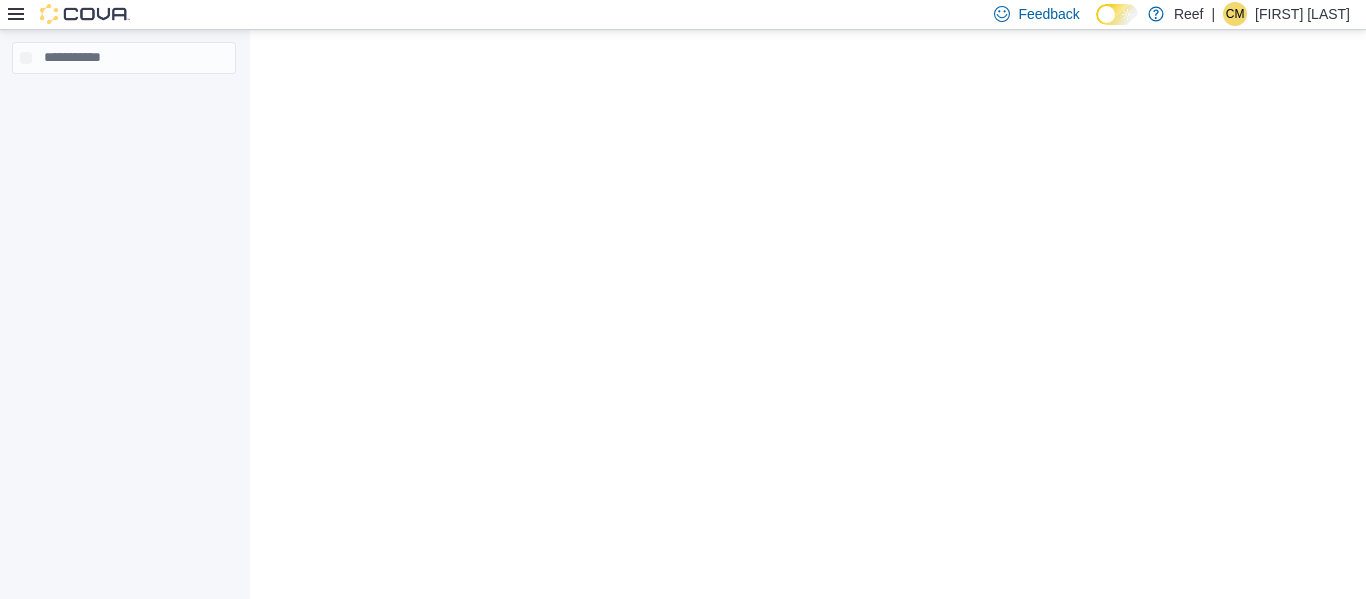 scroll, scrollTop: 0, scrollLeft: 0, axis: both 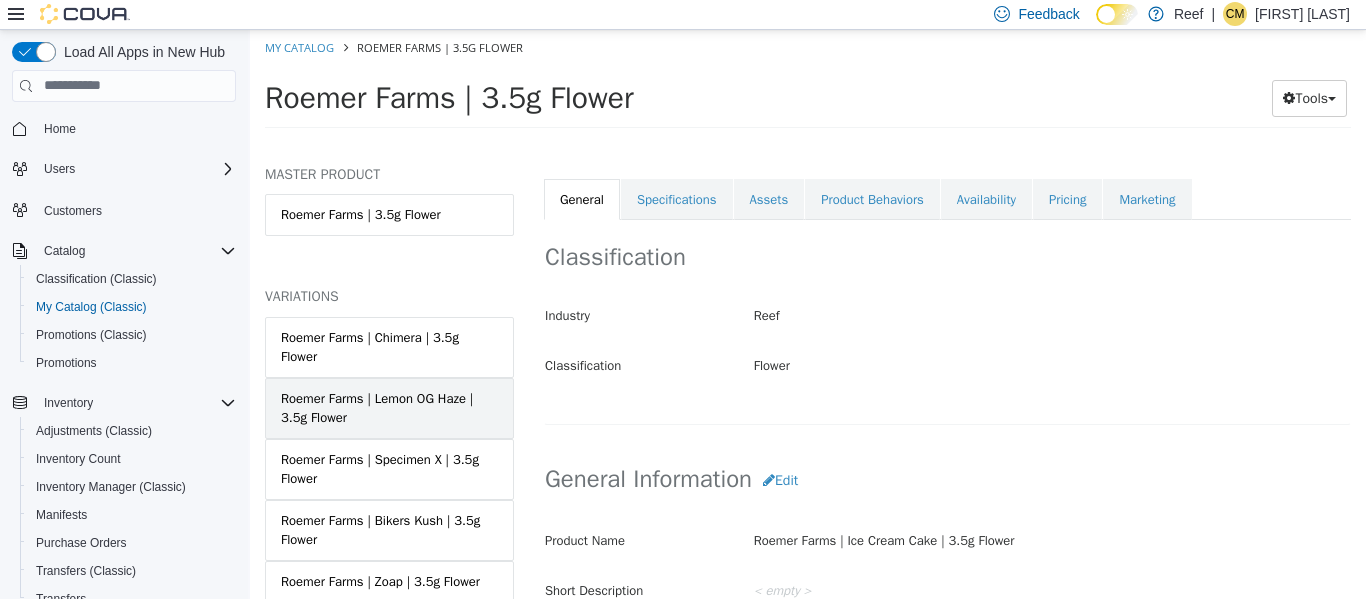 click on "Roemer Farms | Lemon OG Haze | 3.5g Flower" at bounding box center [389, 407] 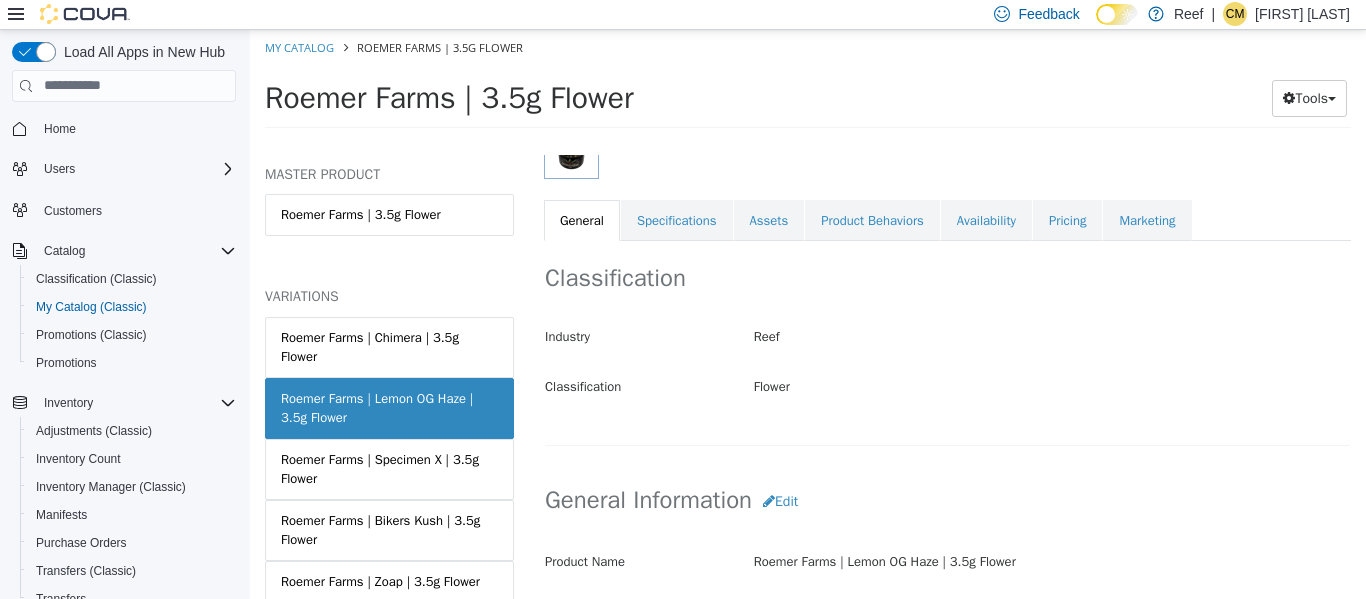 scroll, scrollTop: 319, scrollLeft: 0, axis: vertical 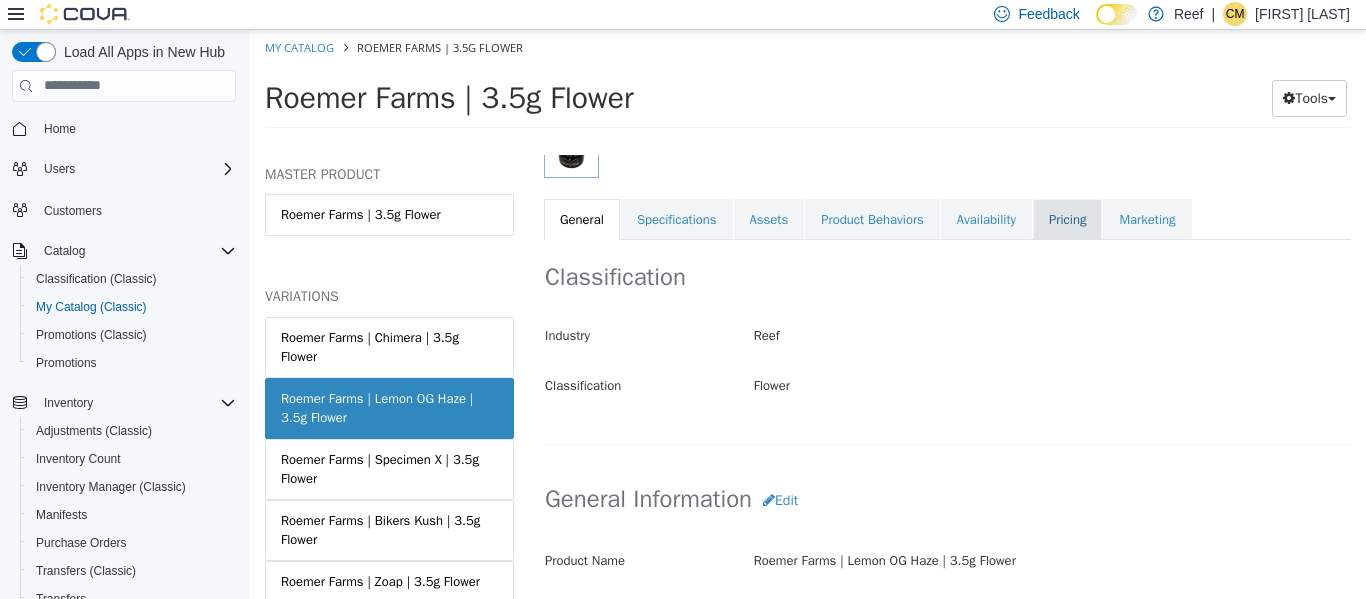 click on "Pricing" at bounding box center (1067, 219) 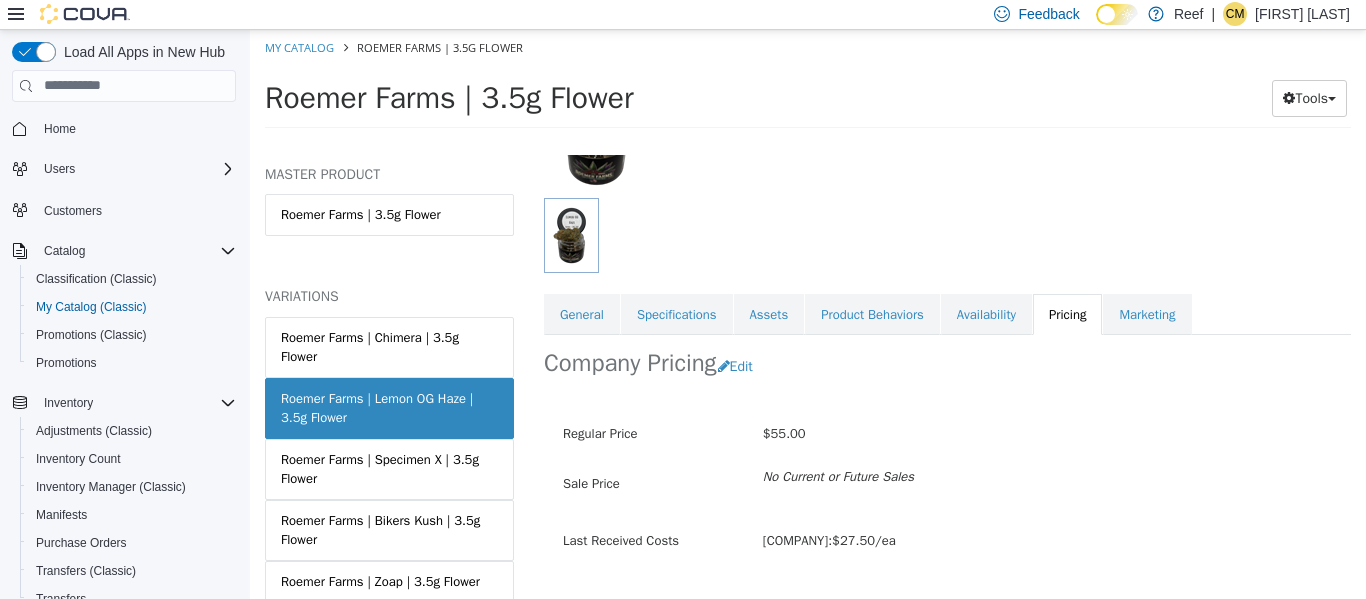 scroll, scrollTop: 273, scrollLeft: 0, axis: vertical 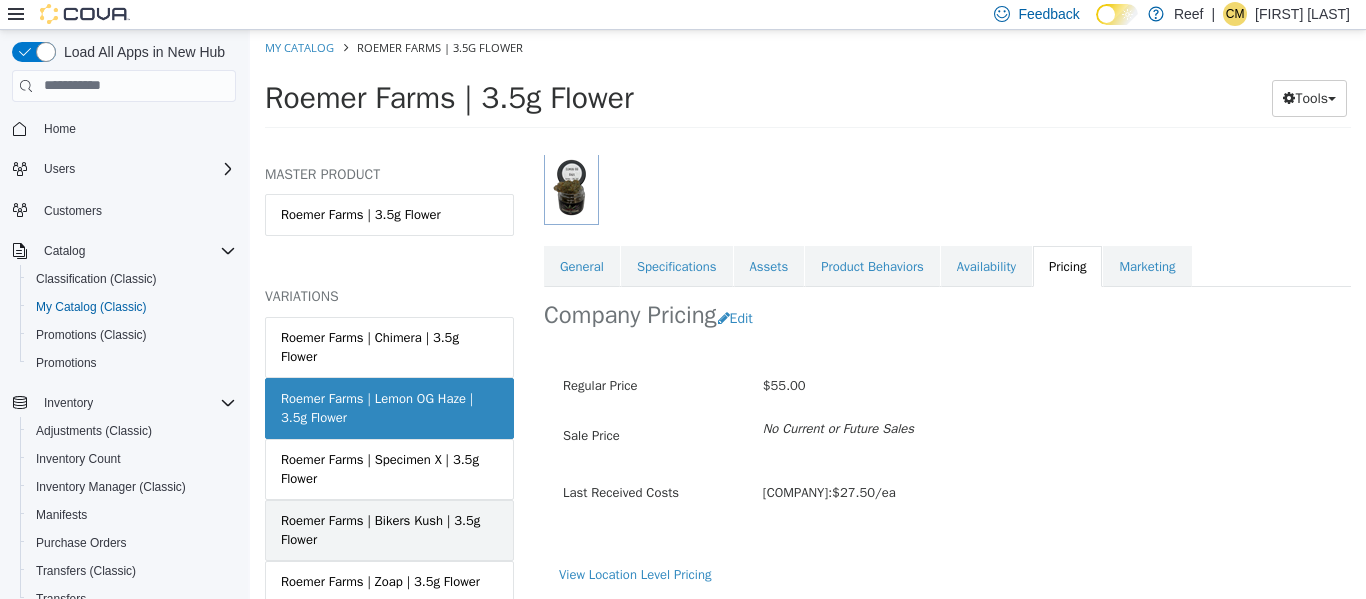 click on "Roemer Farms | Bikers Kush | 3.5g Flower" at bounding box center [389, 529] 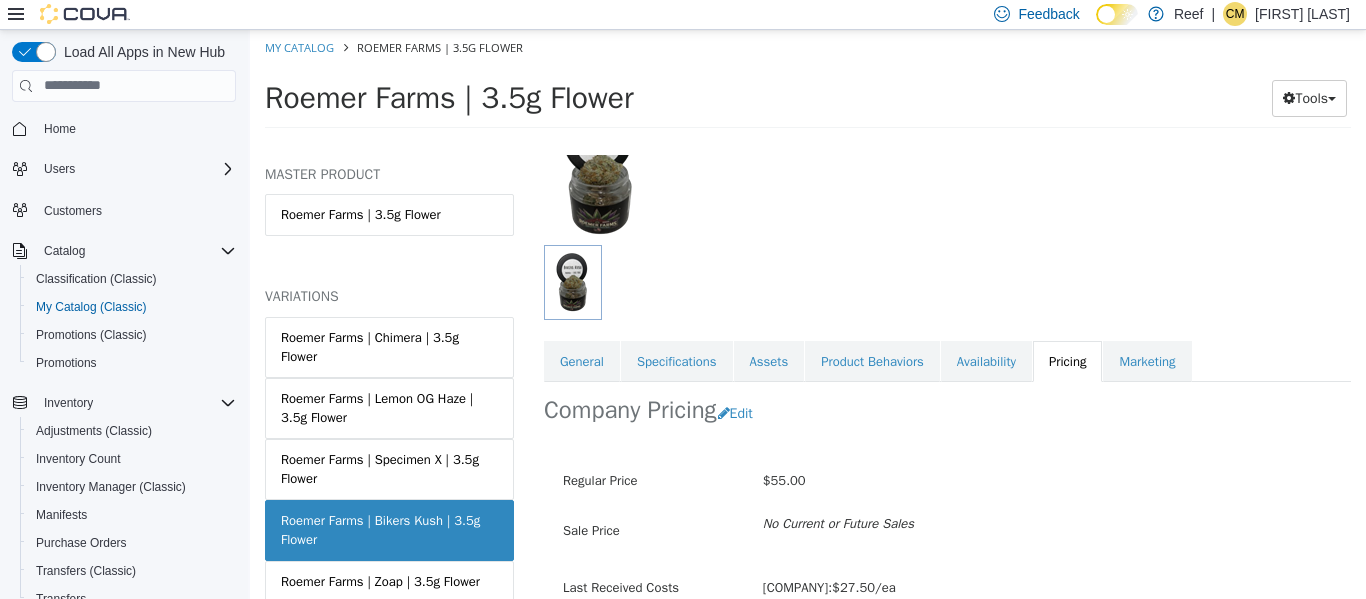 scroll, scrollTop: 270, scrollLeft: 0, axis: vertical 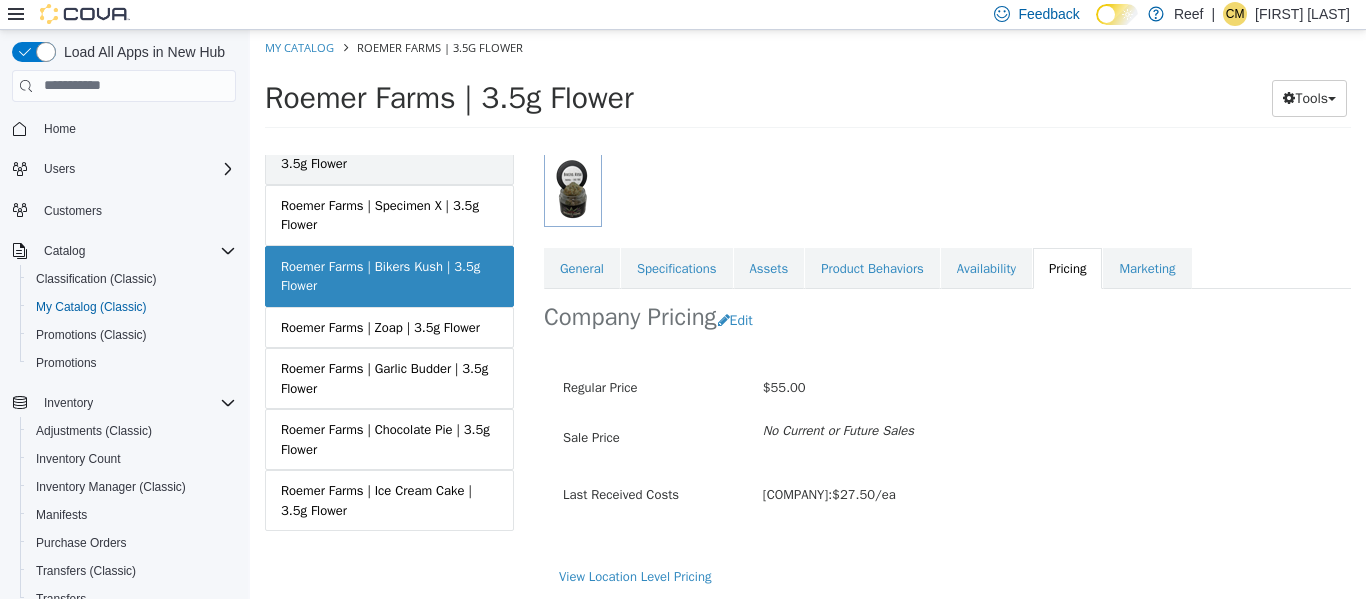click on "Roemer Farms | Chocolate Pie | 3.5g Flower" at bounding box center [389, 438] 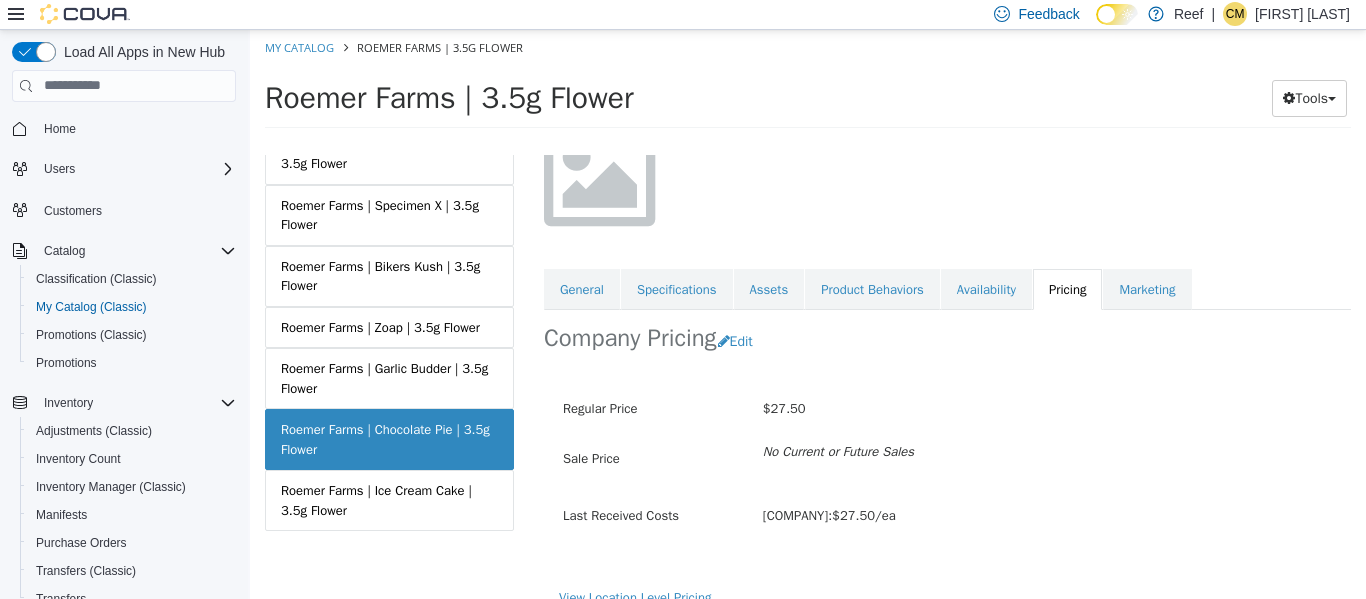 scroll, scrollTop: 176, scrollLeft: 0, axis: vertical 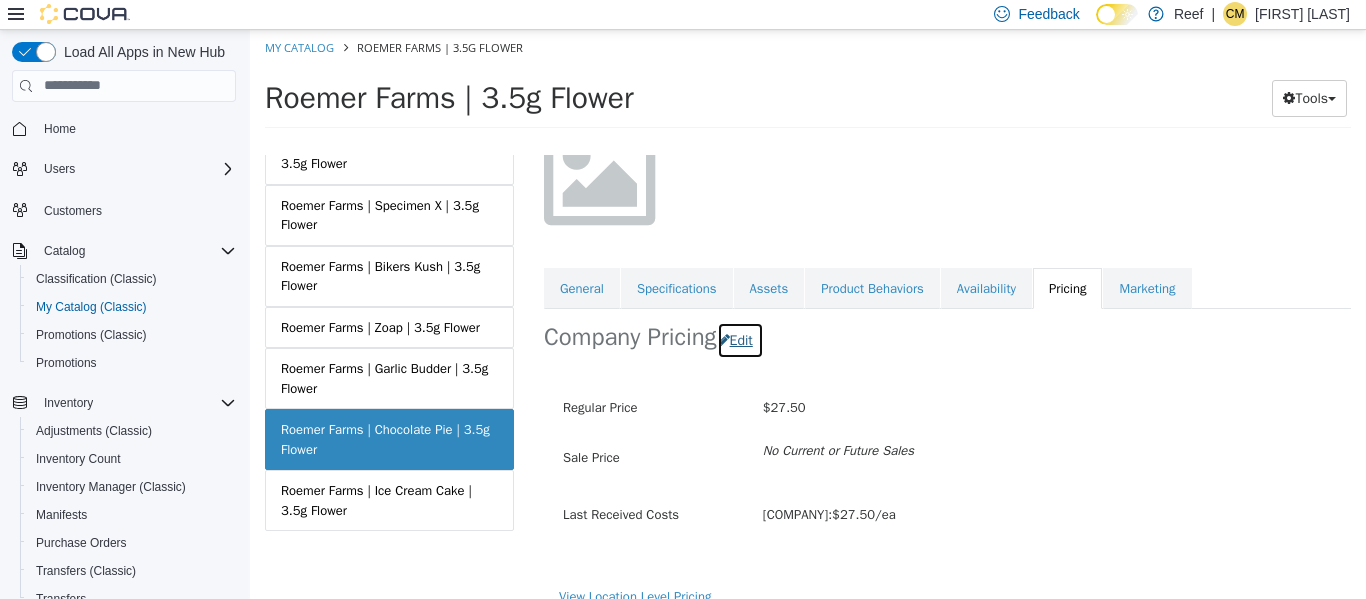 click on "Edit" at bounding box center [740, 339] 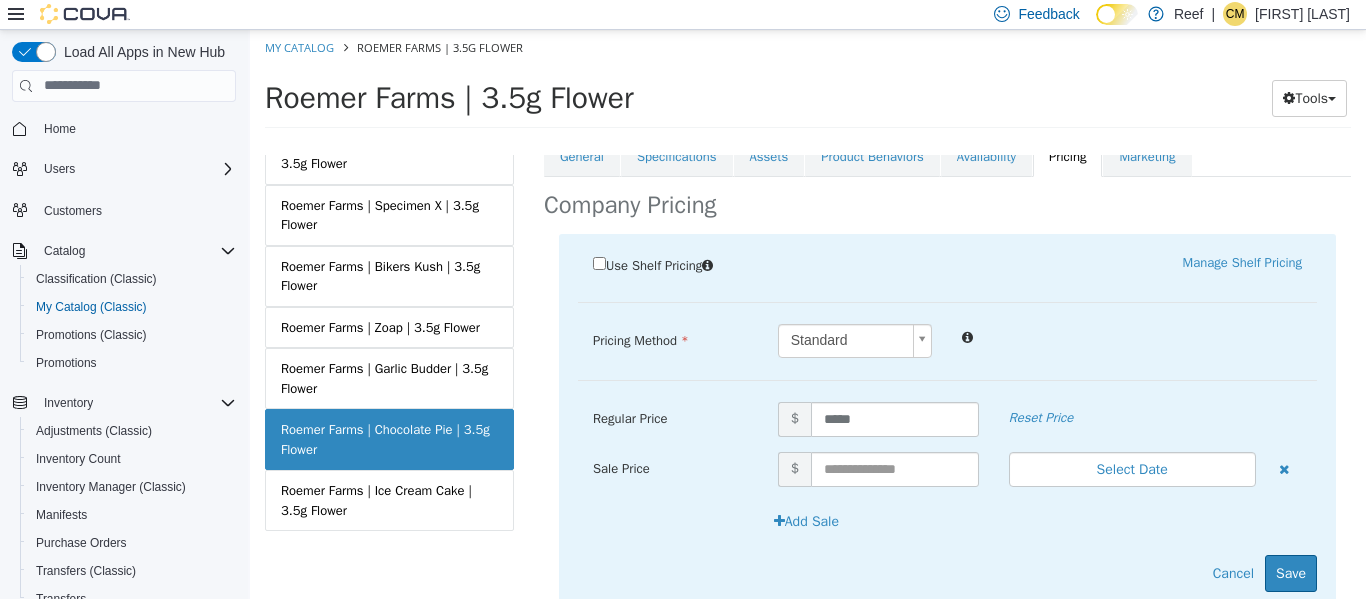 scroll, scrollTop: 309, scrollLeft: 0, axis: vertical 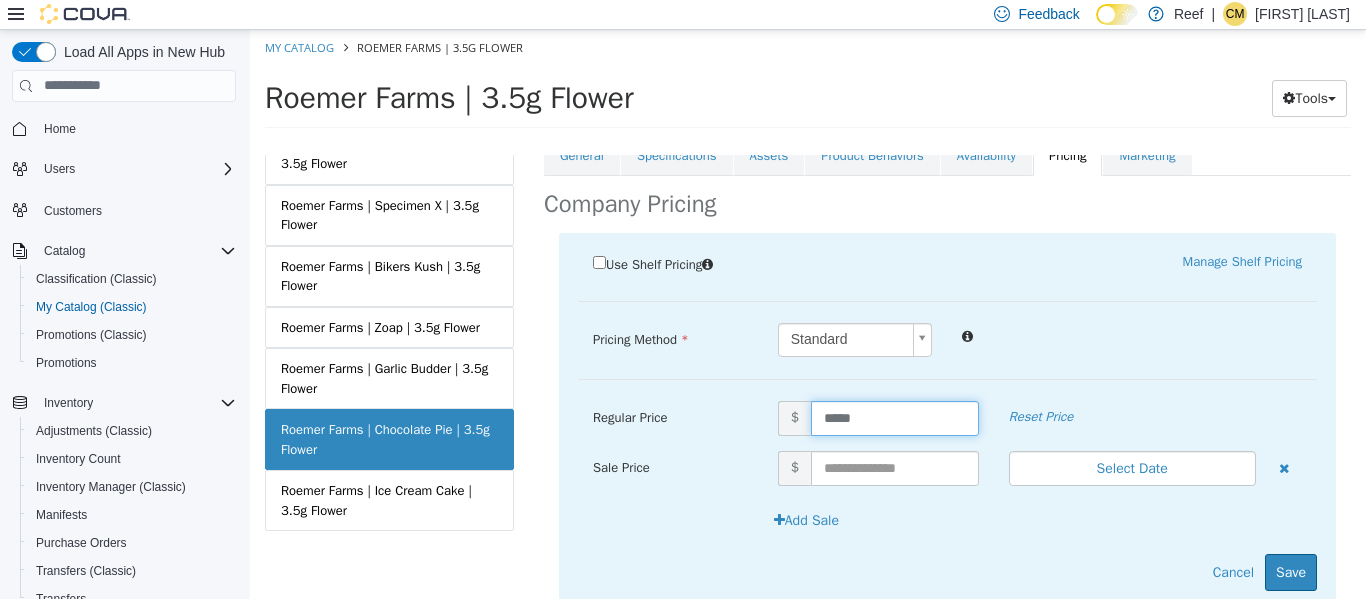 click on "*****" at bounding box center (895, 417) 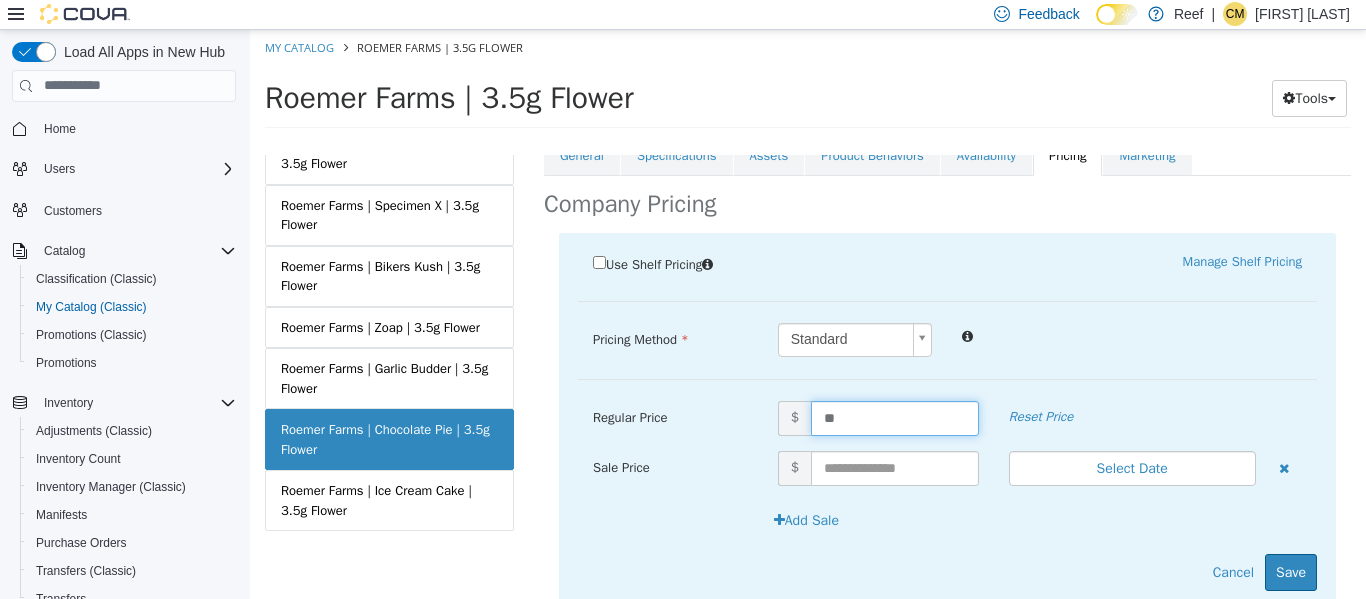 type on "*" 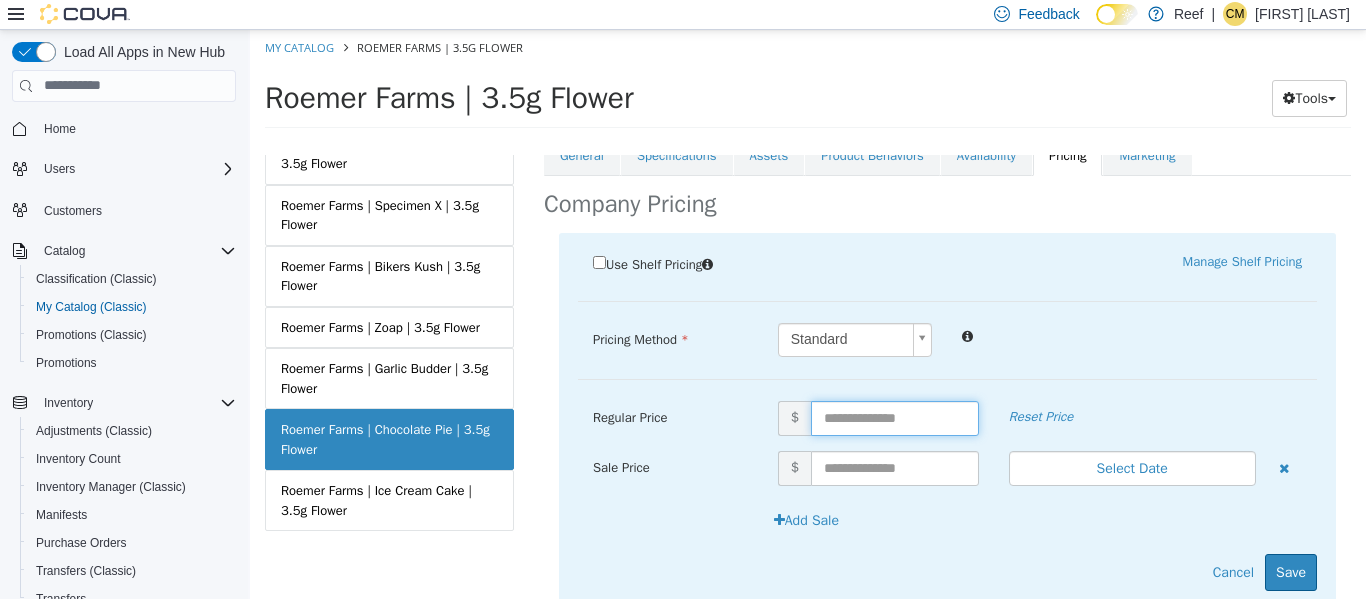 scroll, scrollTop: 374, scrollLeft: 0, axis: vertical 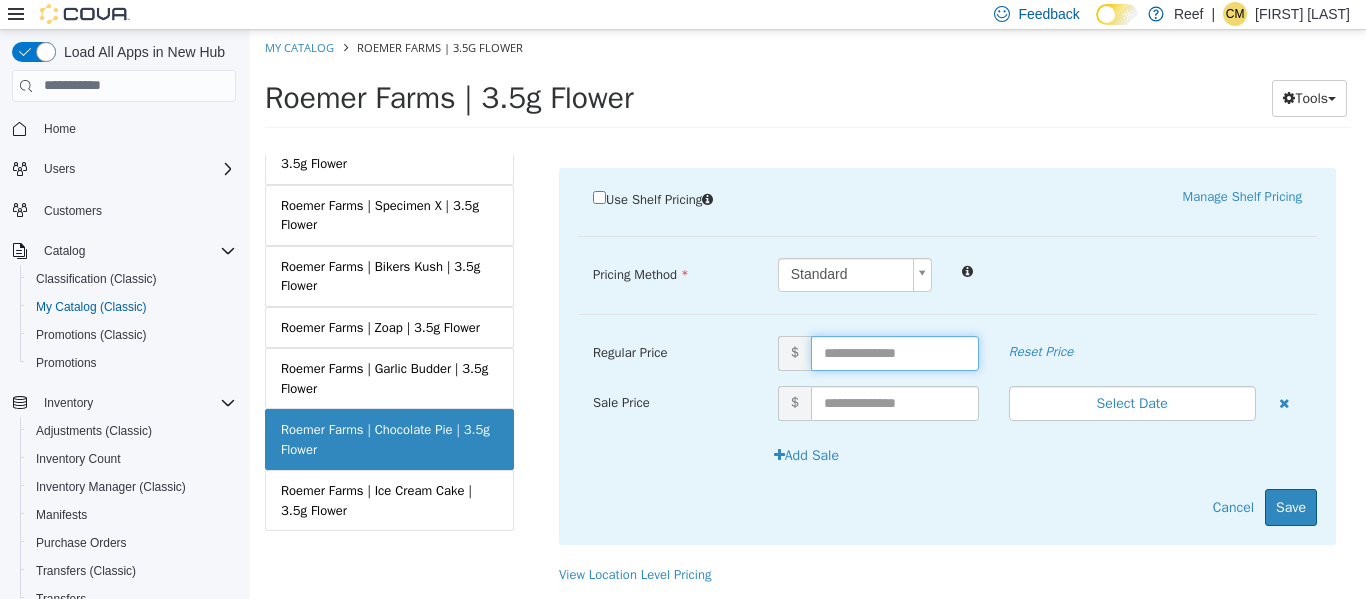 click at bounding box center [895, 352] 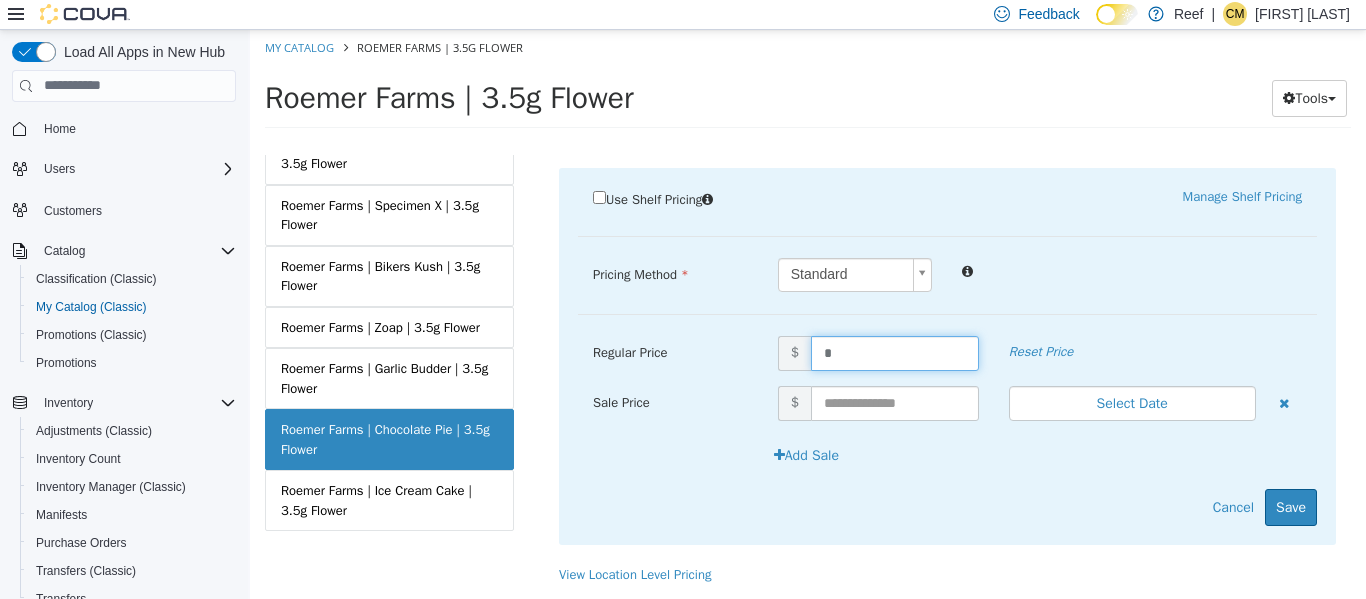 type on "**" 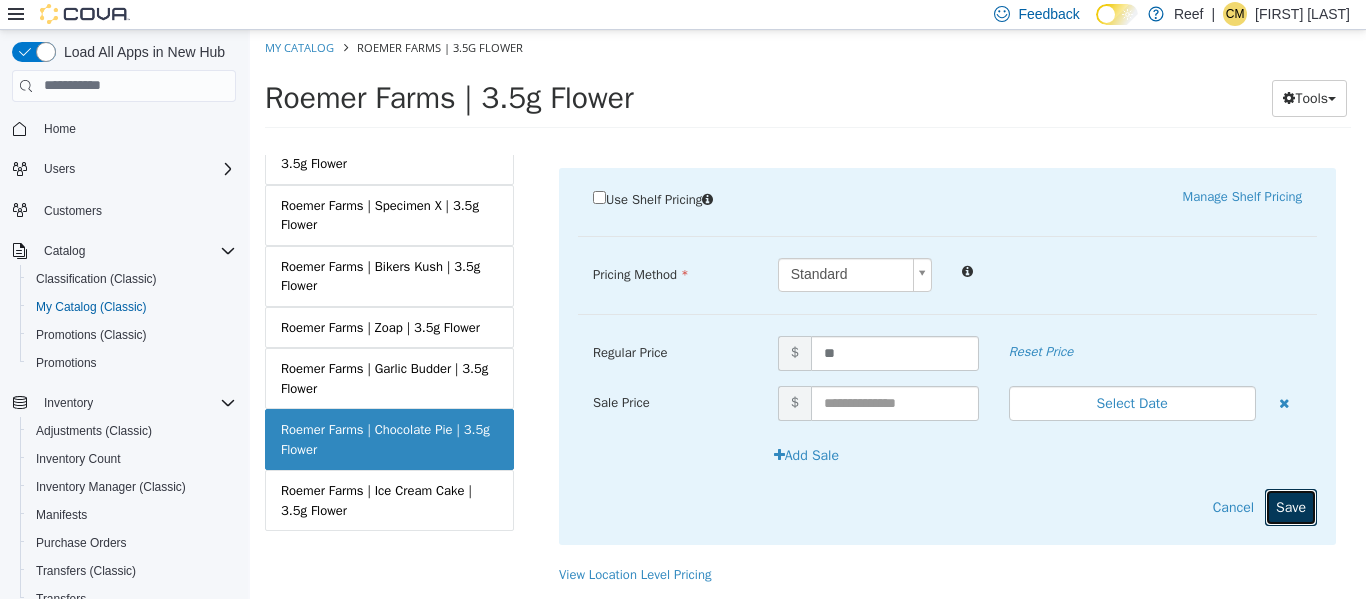 click on "Save" at bounding box center [1291, 506] 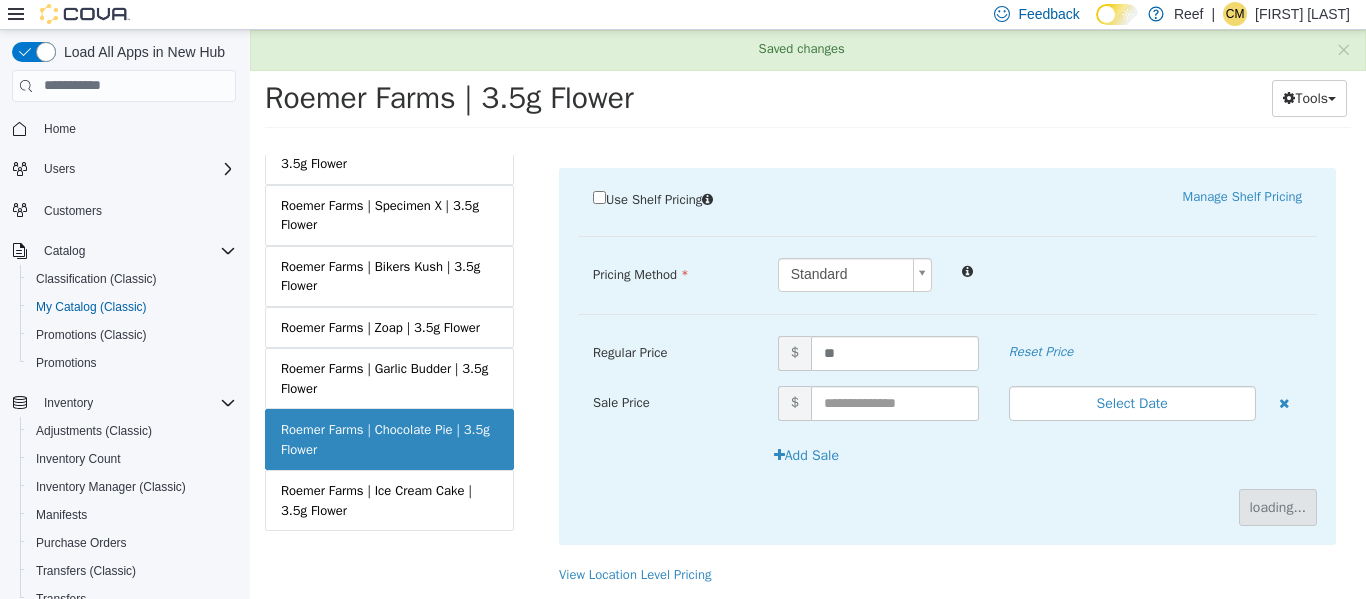 scroll, scrollTop: 199, scrollLeft: 0, axis: vertical 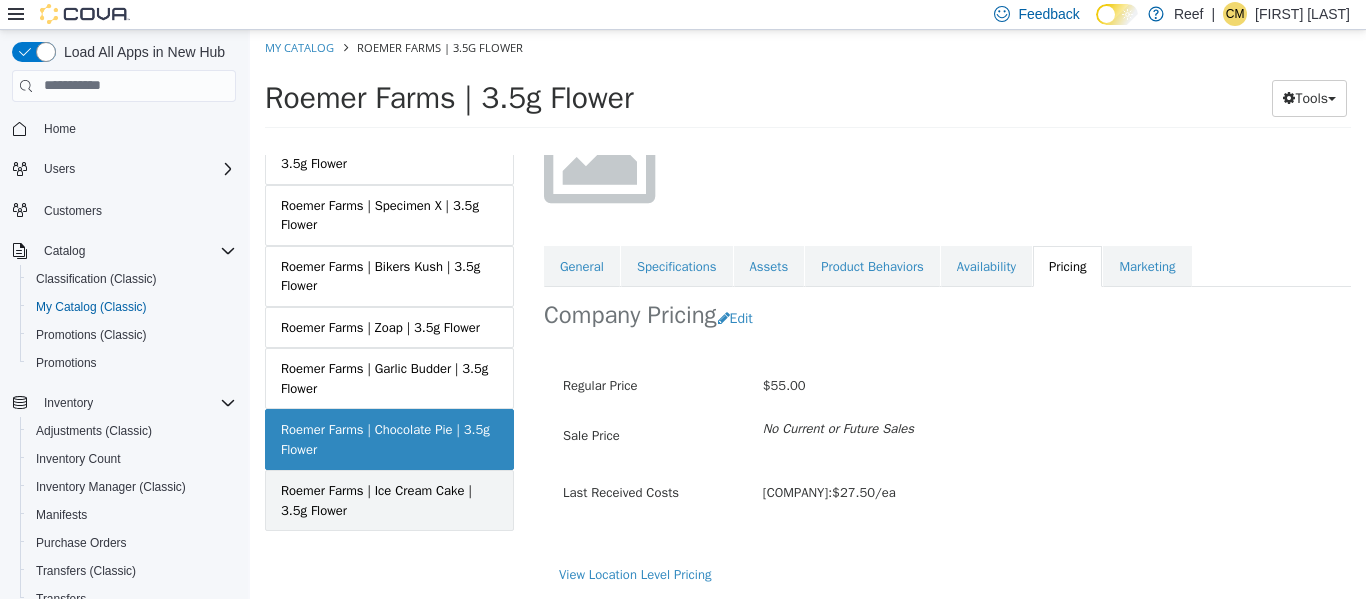 click on "Roemer Farms | Ice Cream Cake | 3.5g Flower" at bounding box center [389, 499] 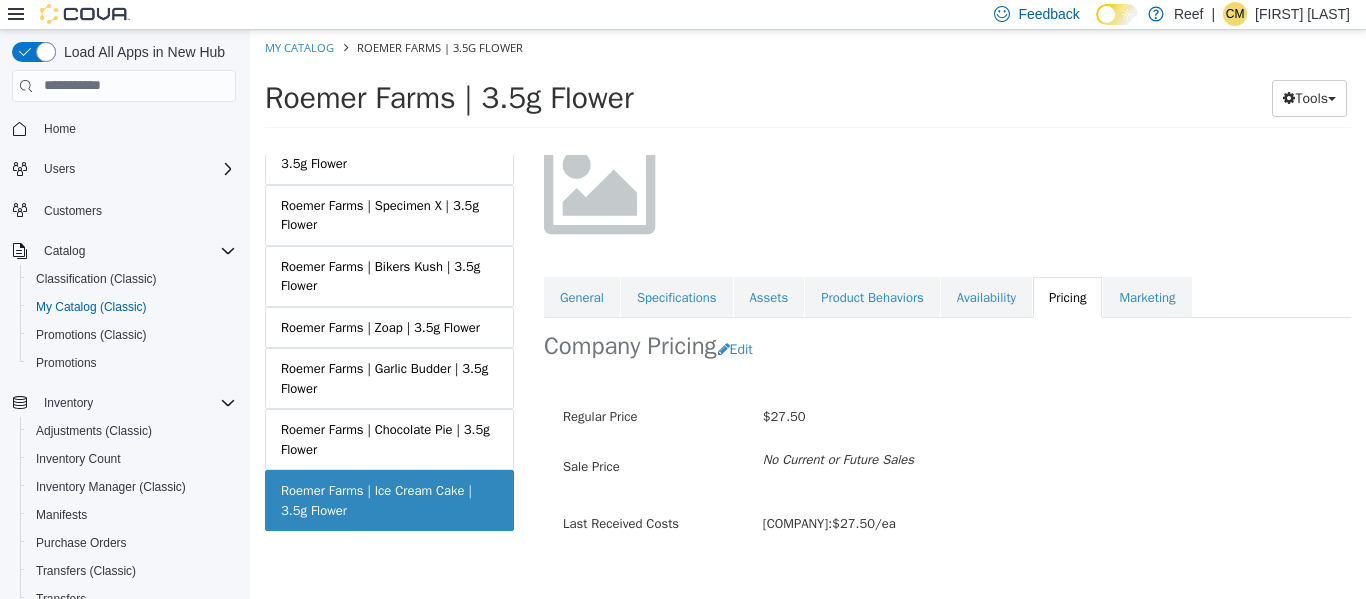 scroll, scrollTop: 170, scrollLeft: 0, axis: vertical 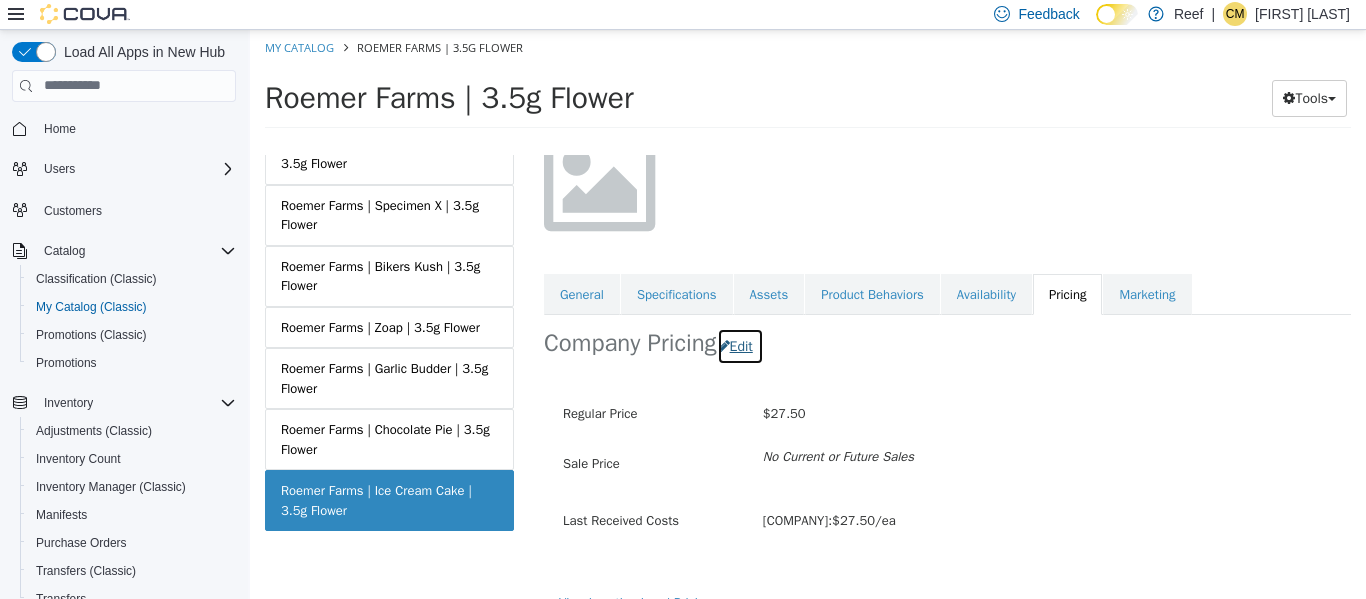 click on "Edit" at bounding box center (740, 345) 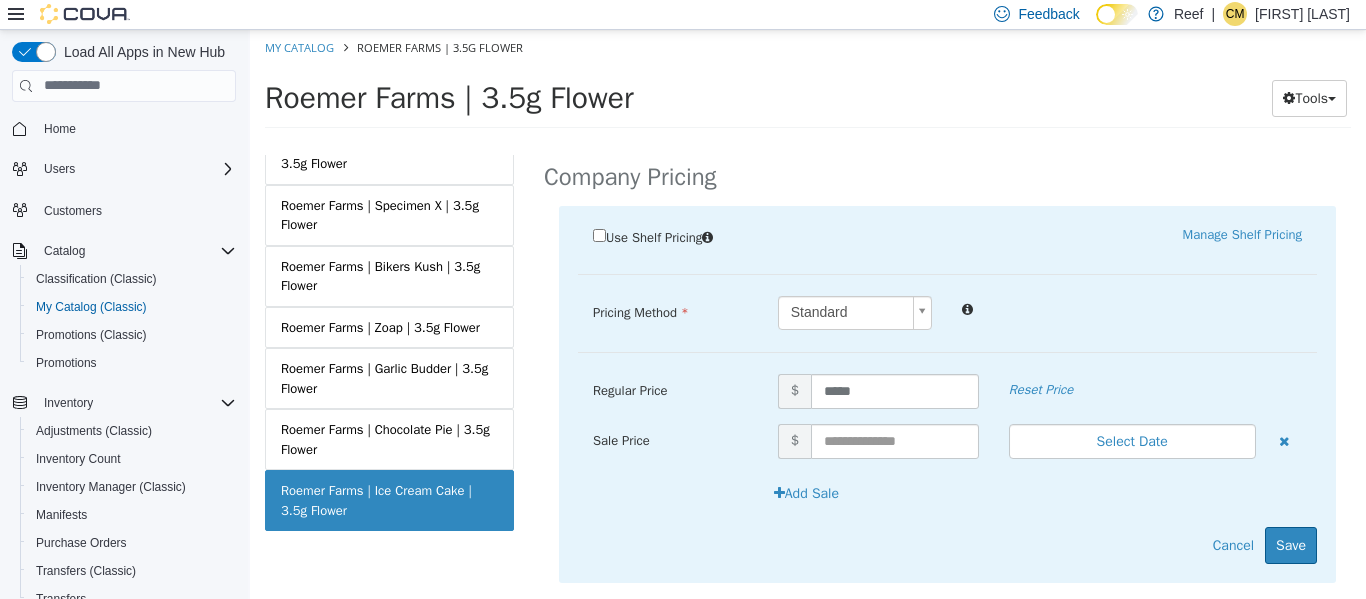 scroll, scrollTop: 337, scrollLeft: 0, axis: vertical 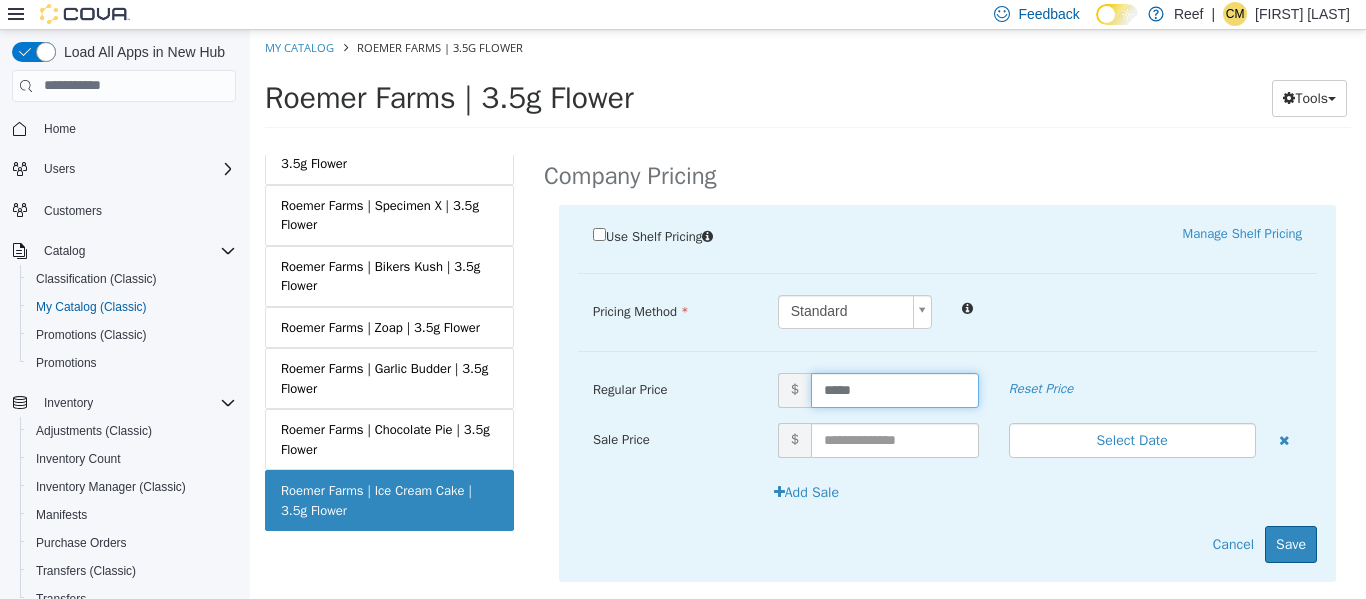 click on "*****" at bounding box center (895, 389) 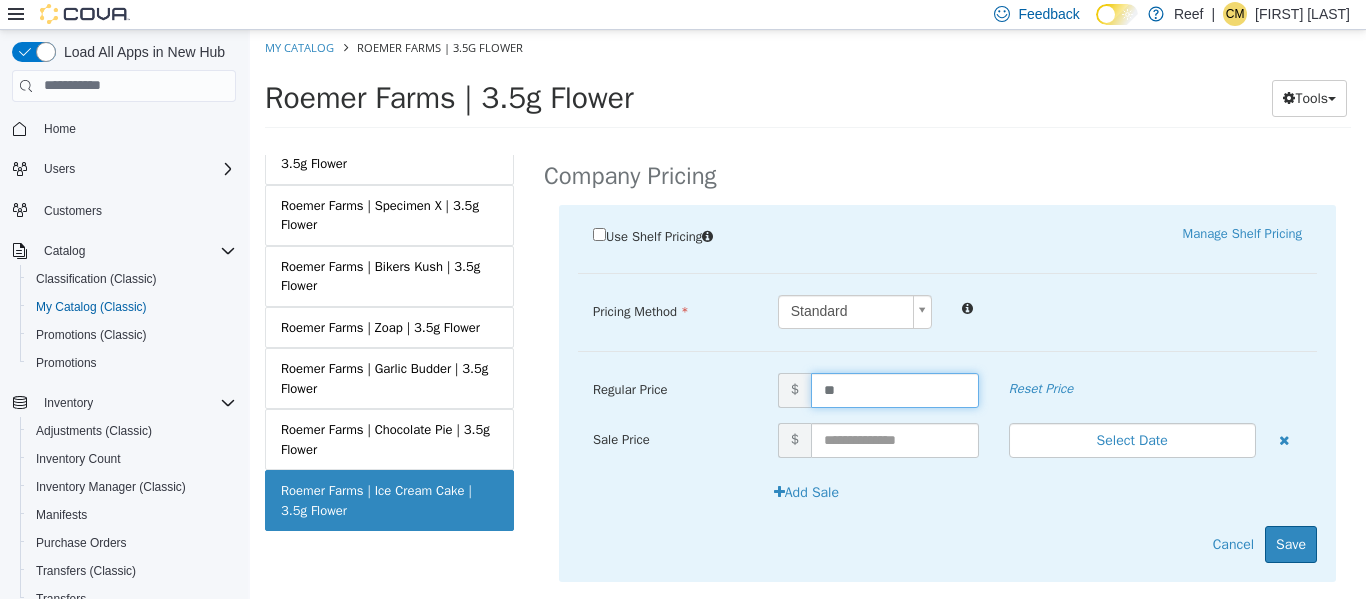 type on "*" 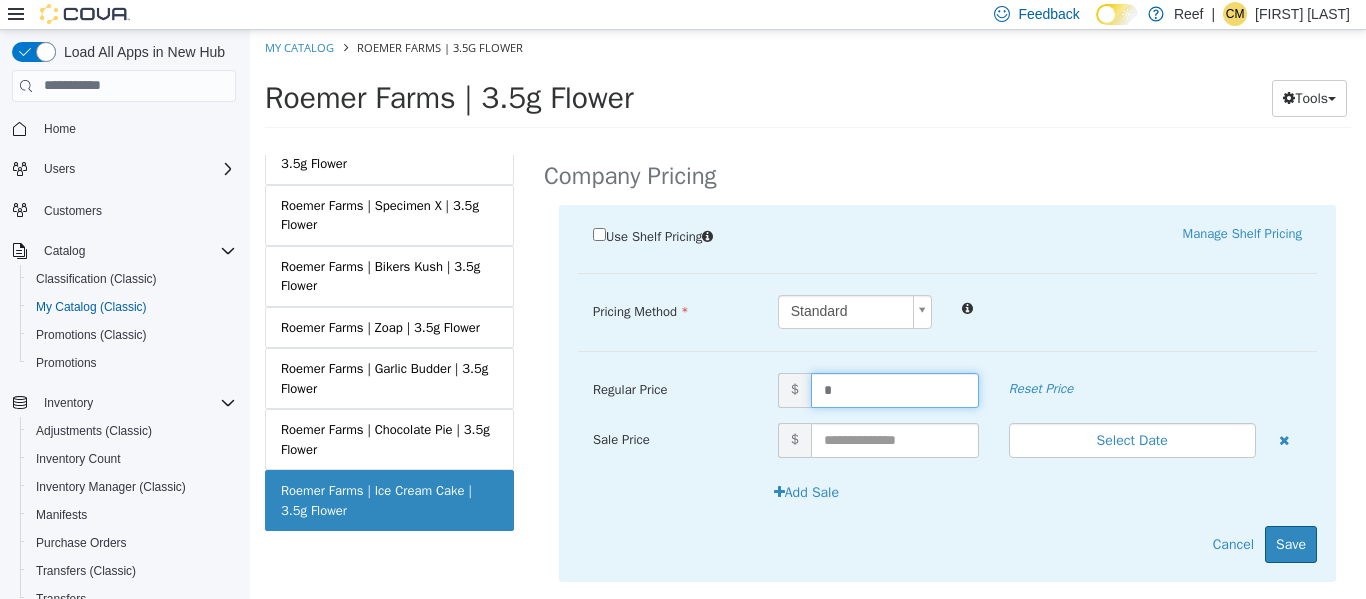 type on "**" 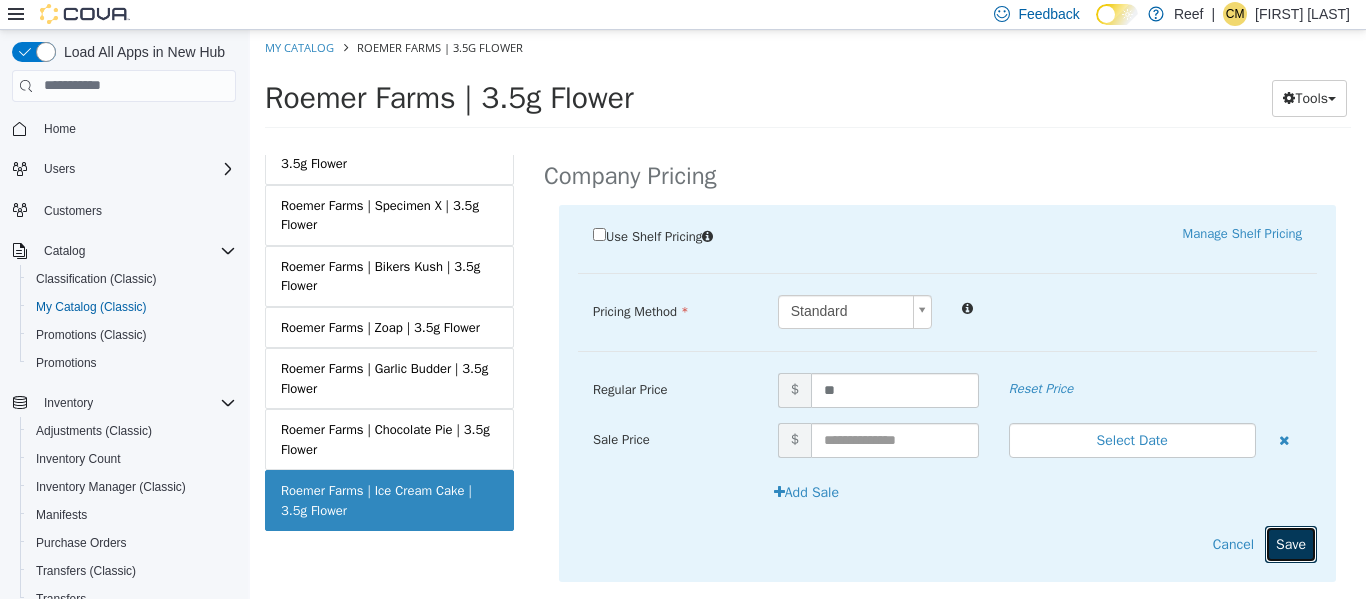 click on "Save" at bounding box center [1291, 543] 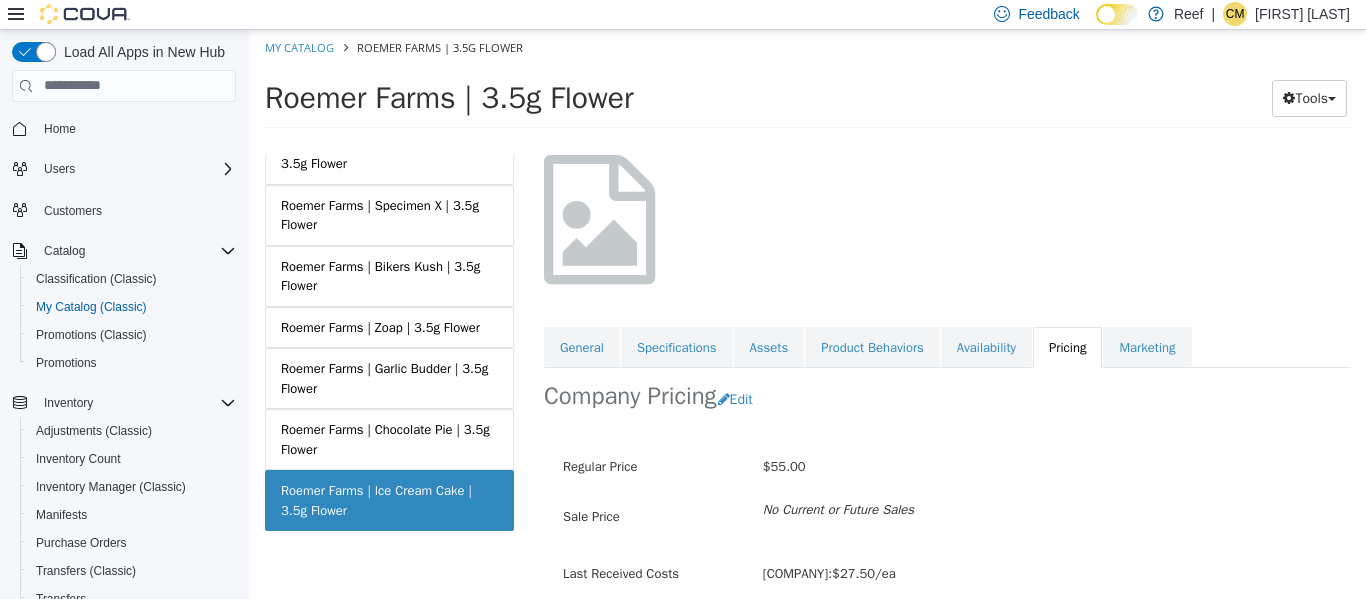 scroll, scrollTop: 199, scrollLeft: 0, axis: vertical 